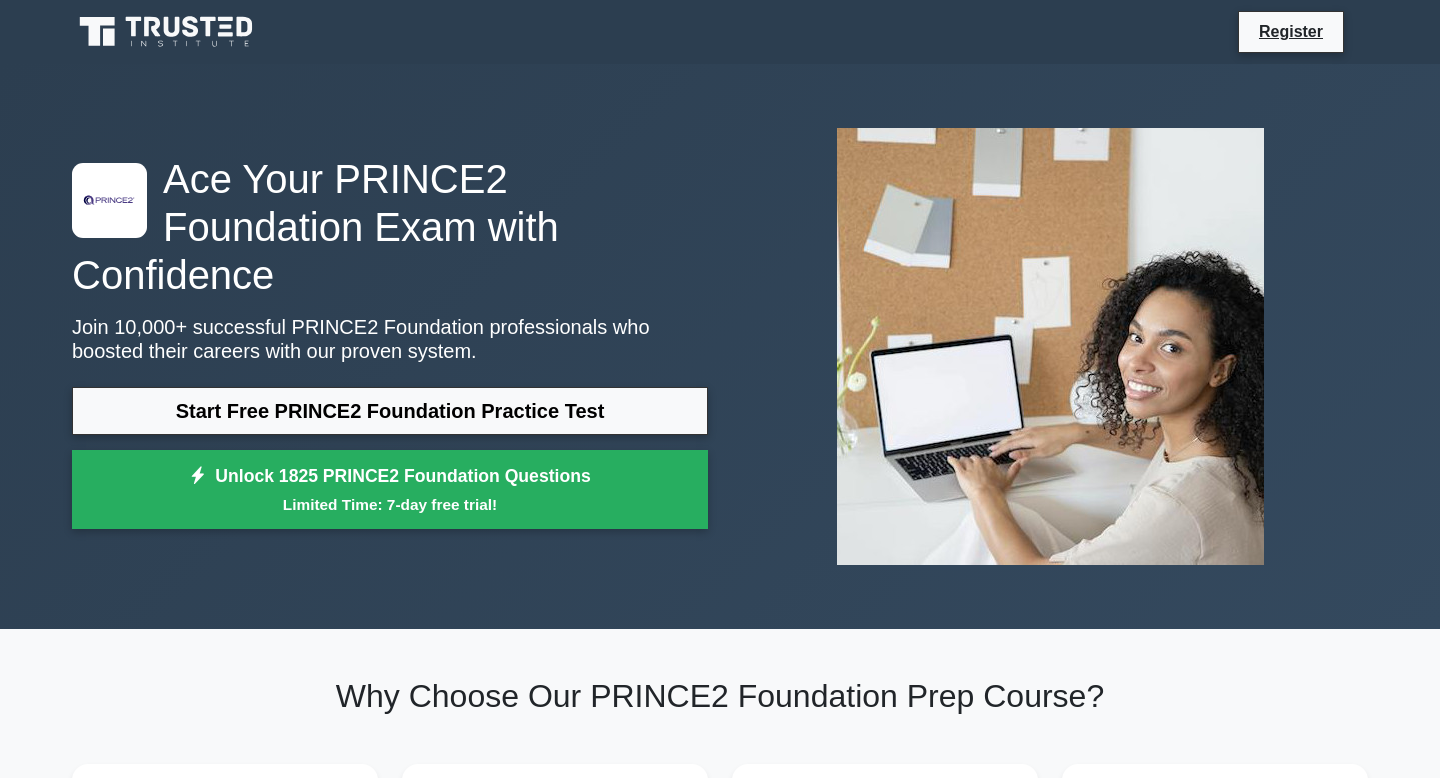scroll, scrollTop: 0, scrollLeft: 0, axis: both 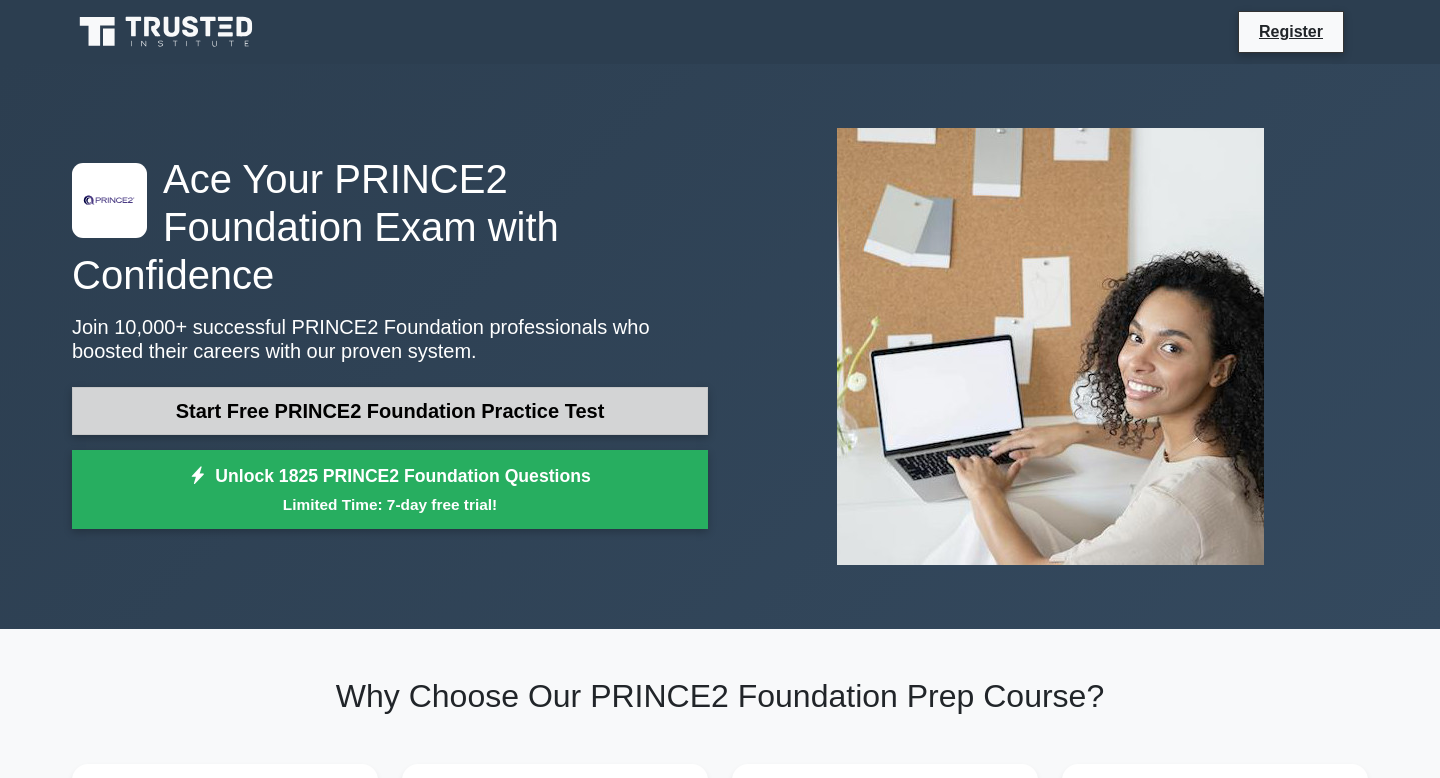 click on "Start Free PRINCE2 Foundation Practice Test" at bounding box center (390, 411) 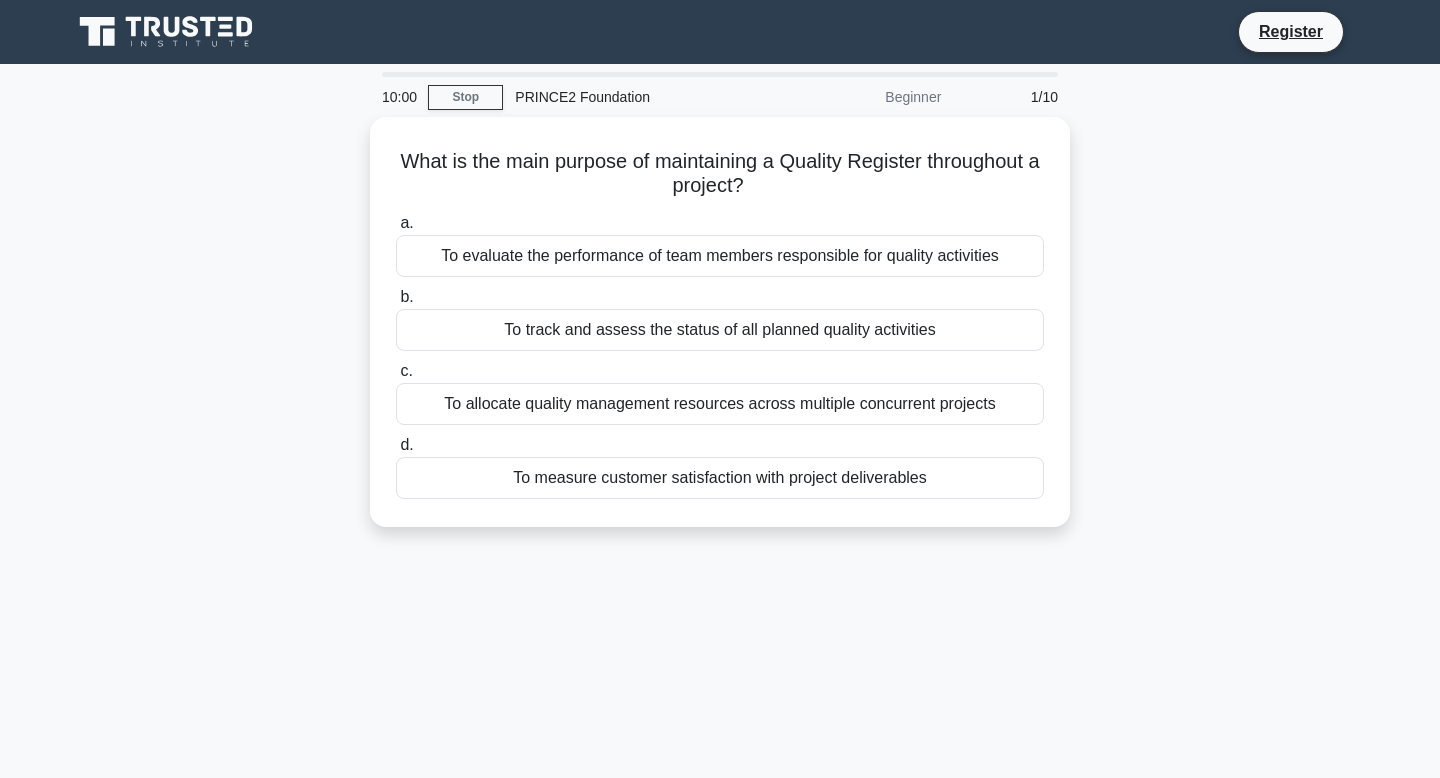 scroll, scrollTop: 0, scrollLeft: 0, axis: both 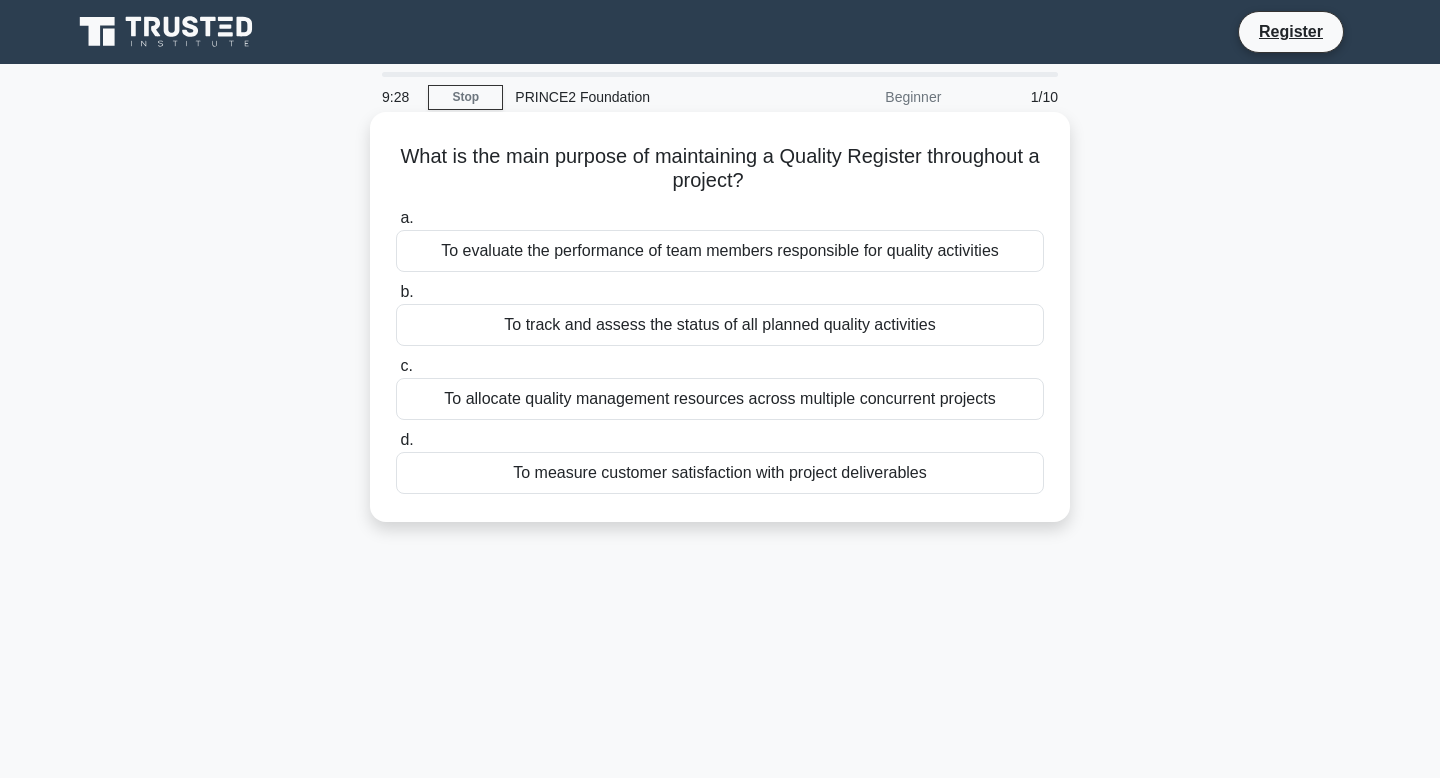 click on "To track and assess the status of all planned quality activities" at bounding box center [720, 325] 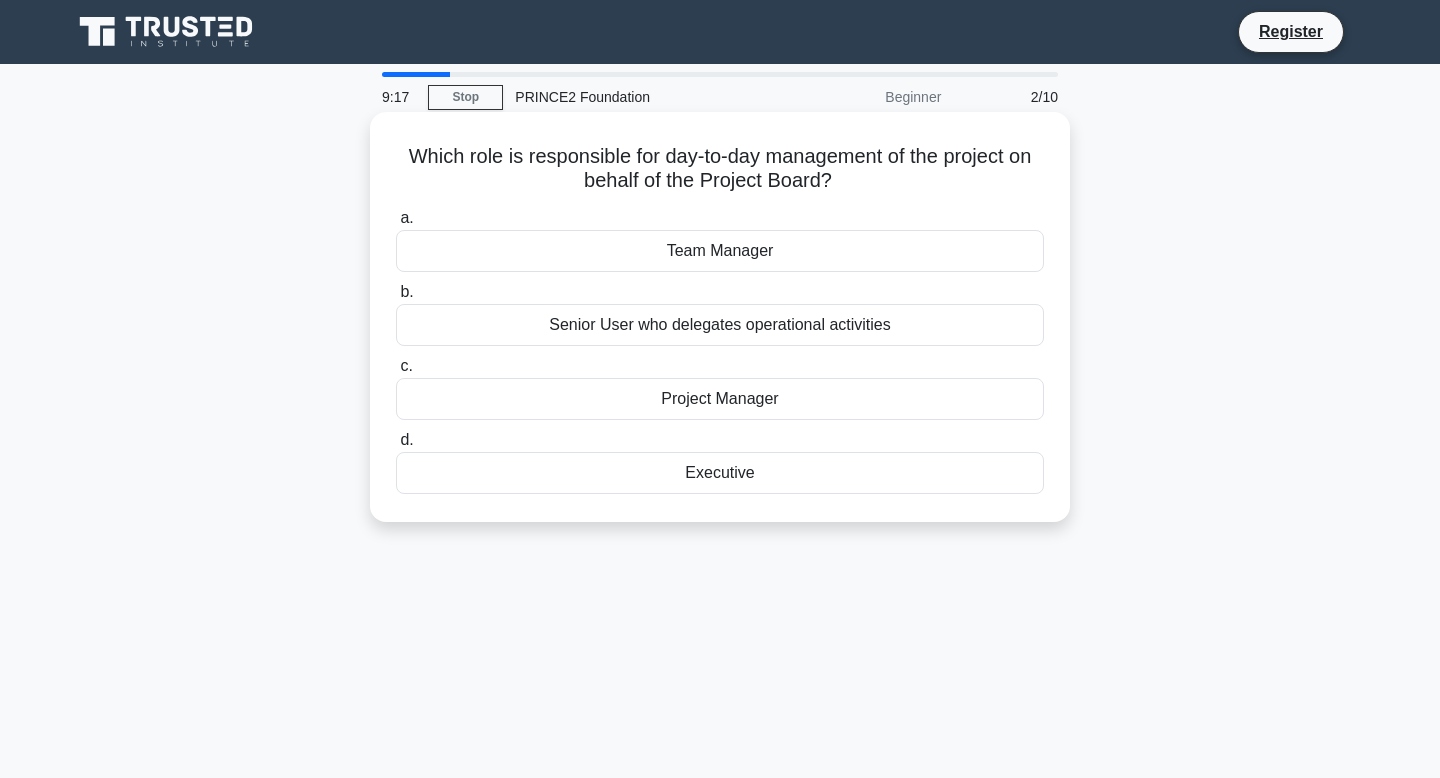 click on "Project Manager" at bounding box center (720, 399) 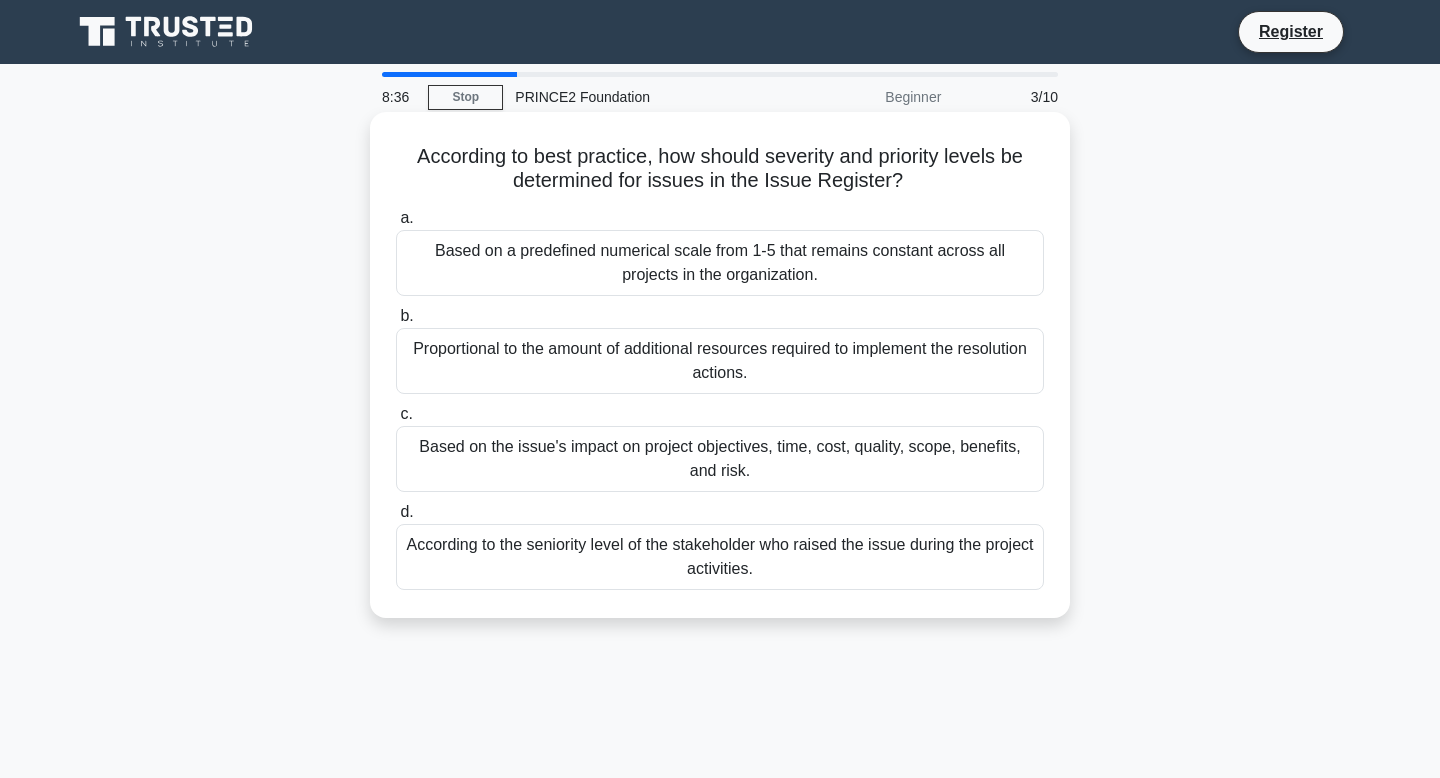 click on "Based on the issue's impact on project objectives, time, cost, quality, scope, benefits, and risk." at bounding box center [720, 459] 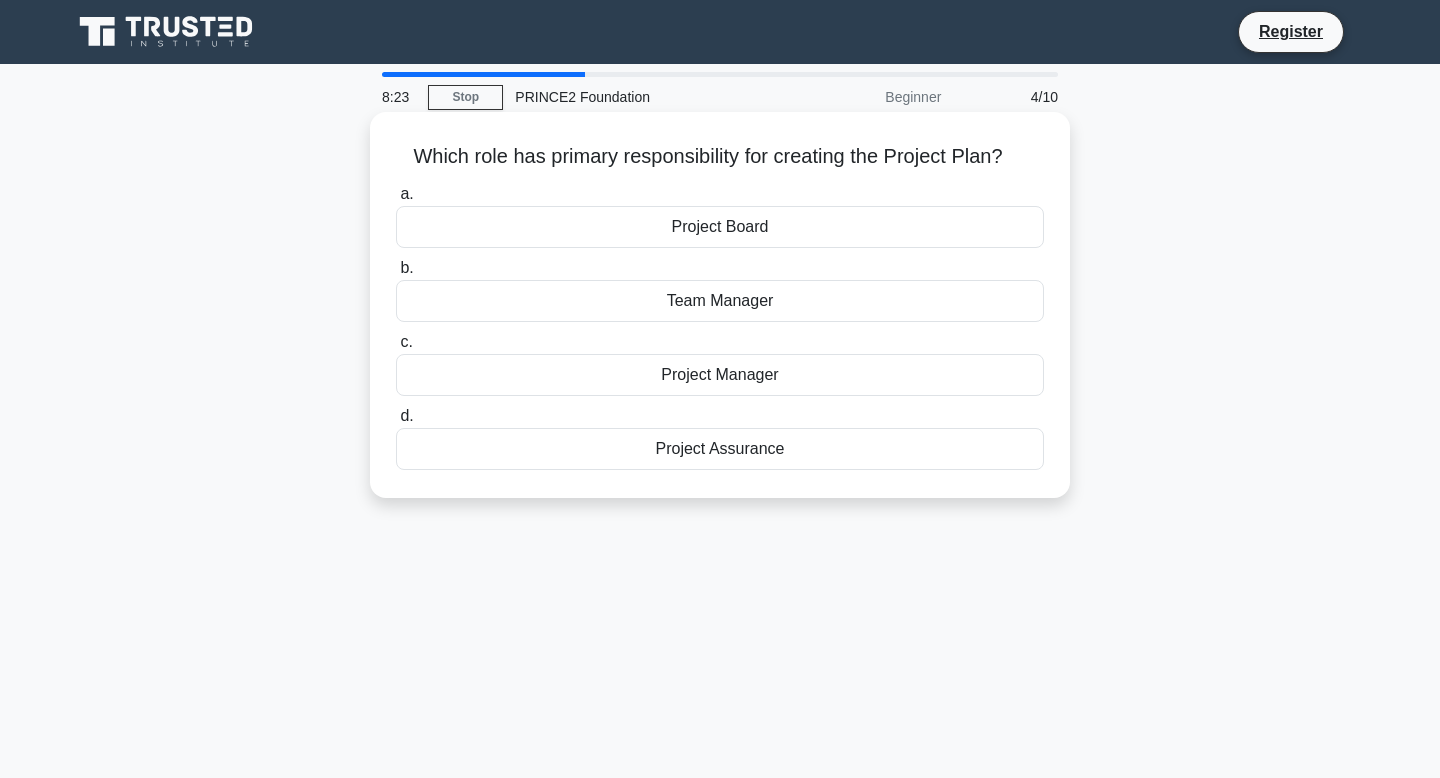 click on "Project Manager" at bounding box center [720, 375] 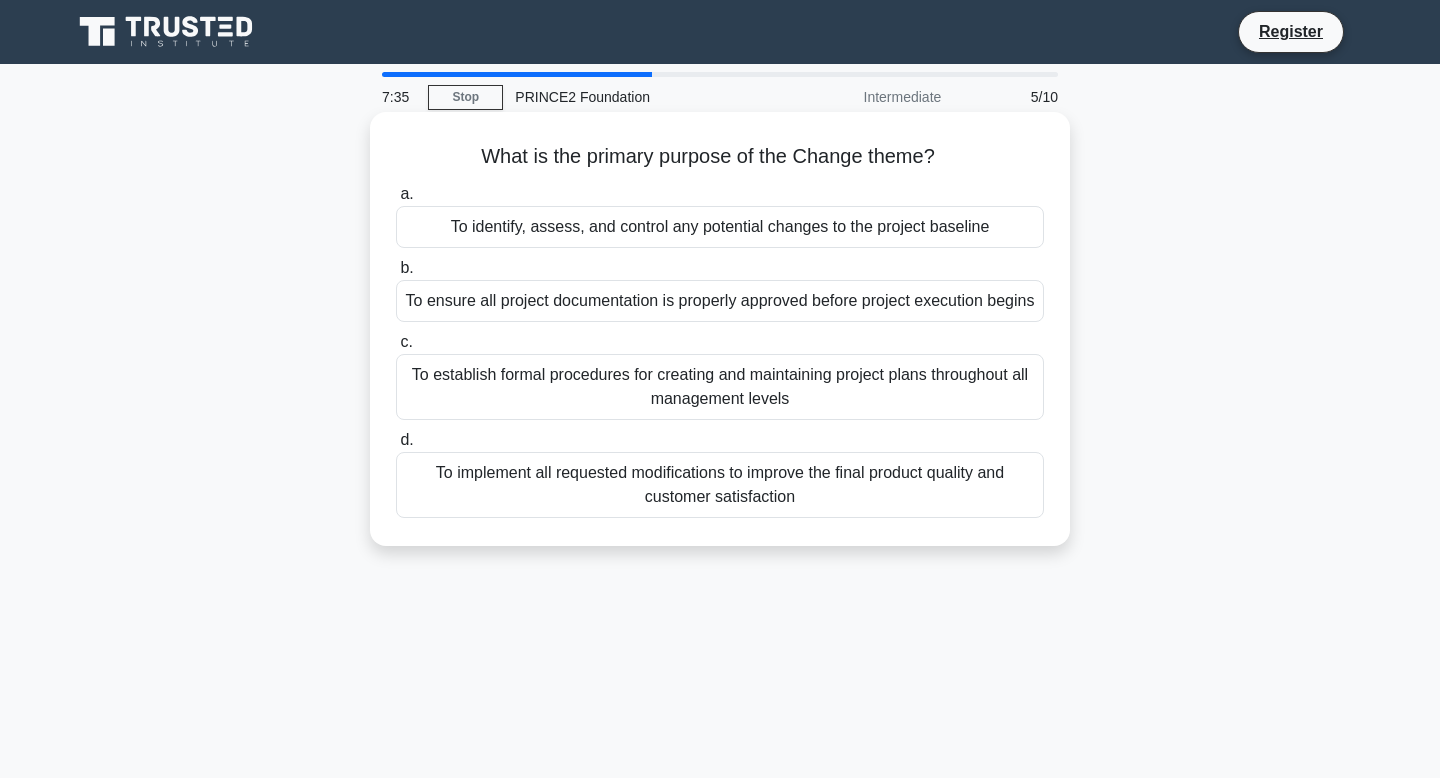 click on "To implement all requested modifications to improve the final product quality and customer satisfaction" at bounding box center [720, 485] 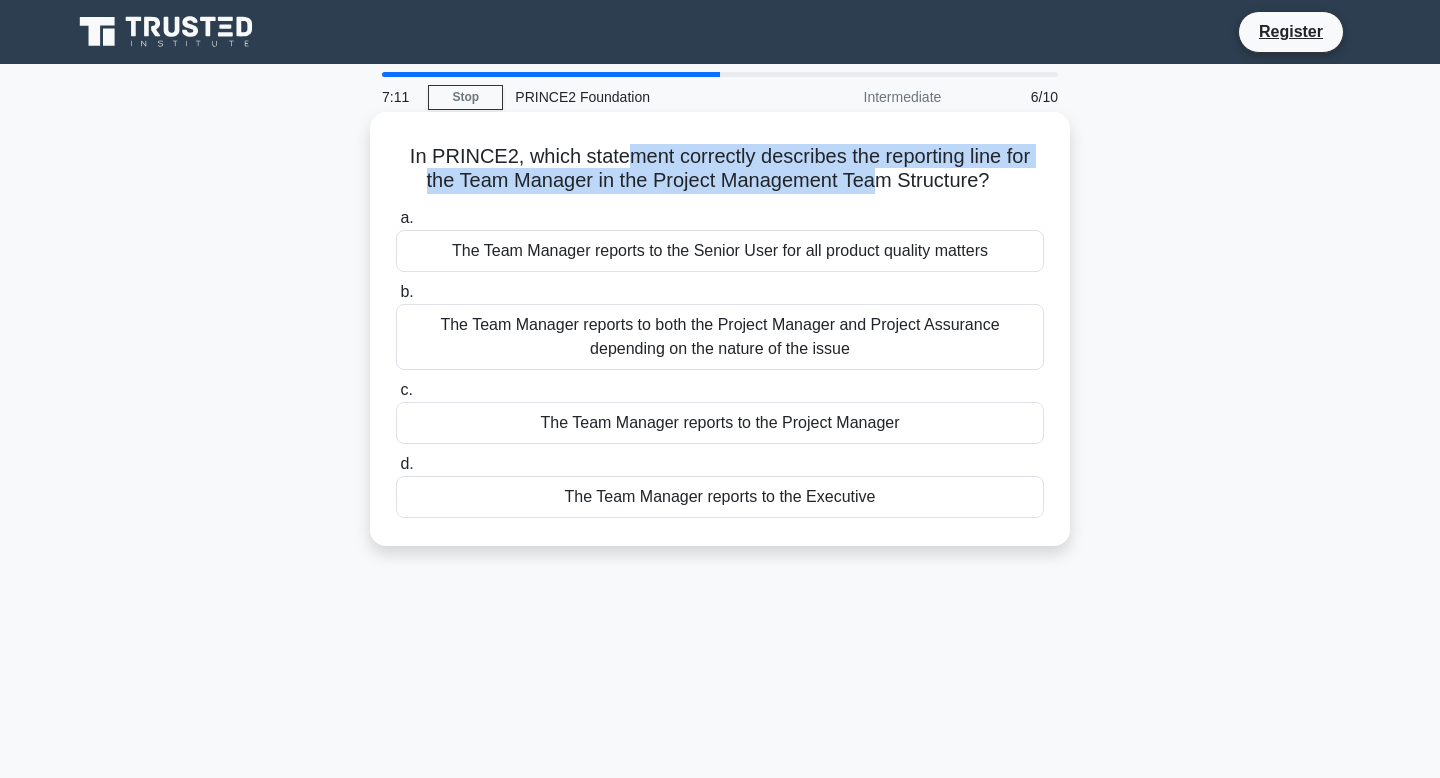 drag, startPoint x: 628, startPoint y: 147, endPoint x: 871, endPoint y: 172, distance: 244.28262 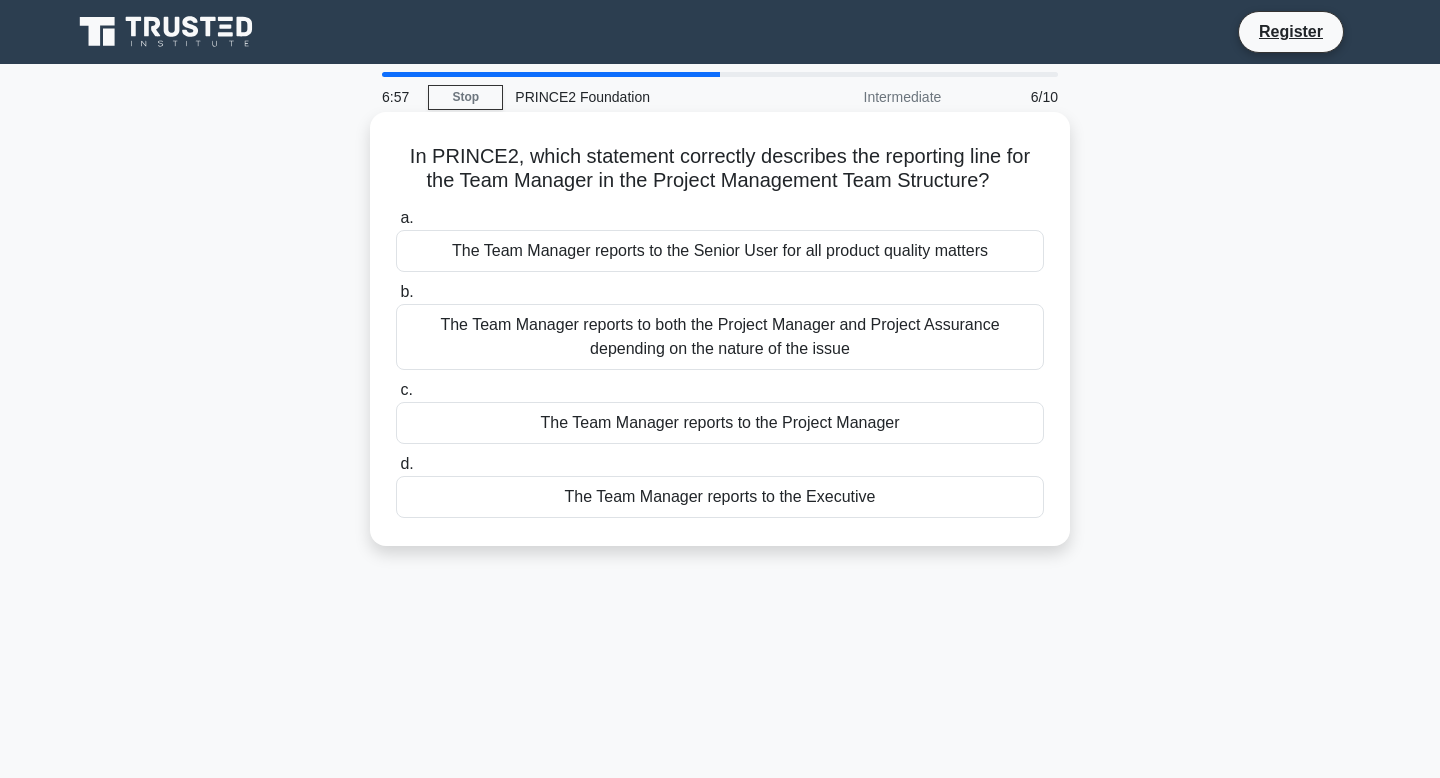 click on "The Team Manager reports to both the Project Manager and Project Assurance depending on the nature of the issue" at bounding box center [720, 337] 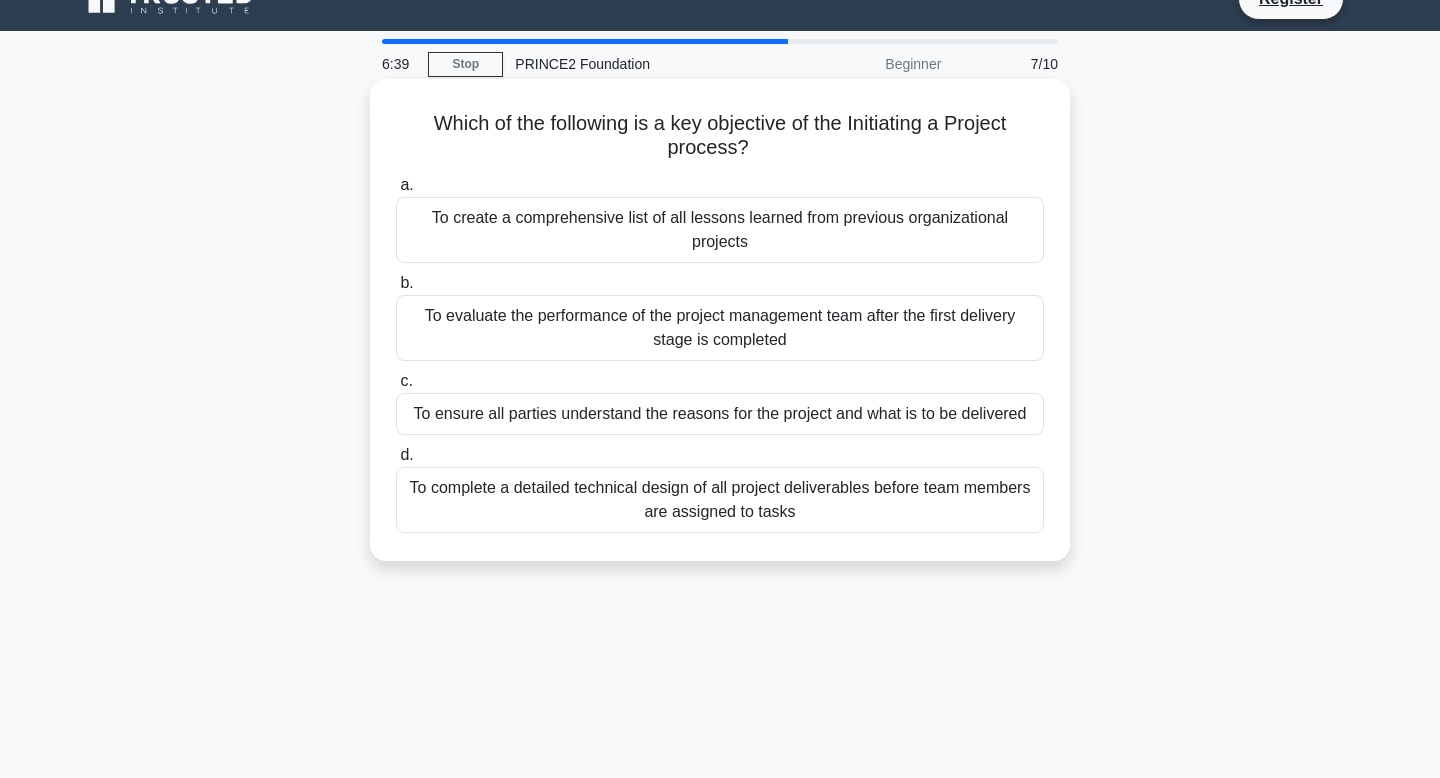 scroll, scrollTop: 34, scrollLeft: 0, axis: vertical 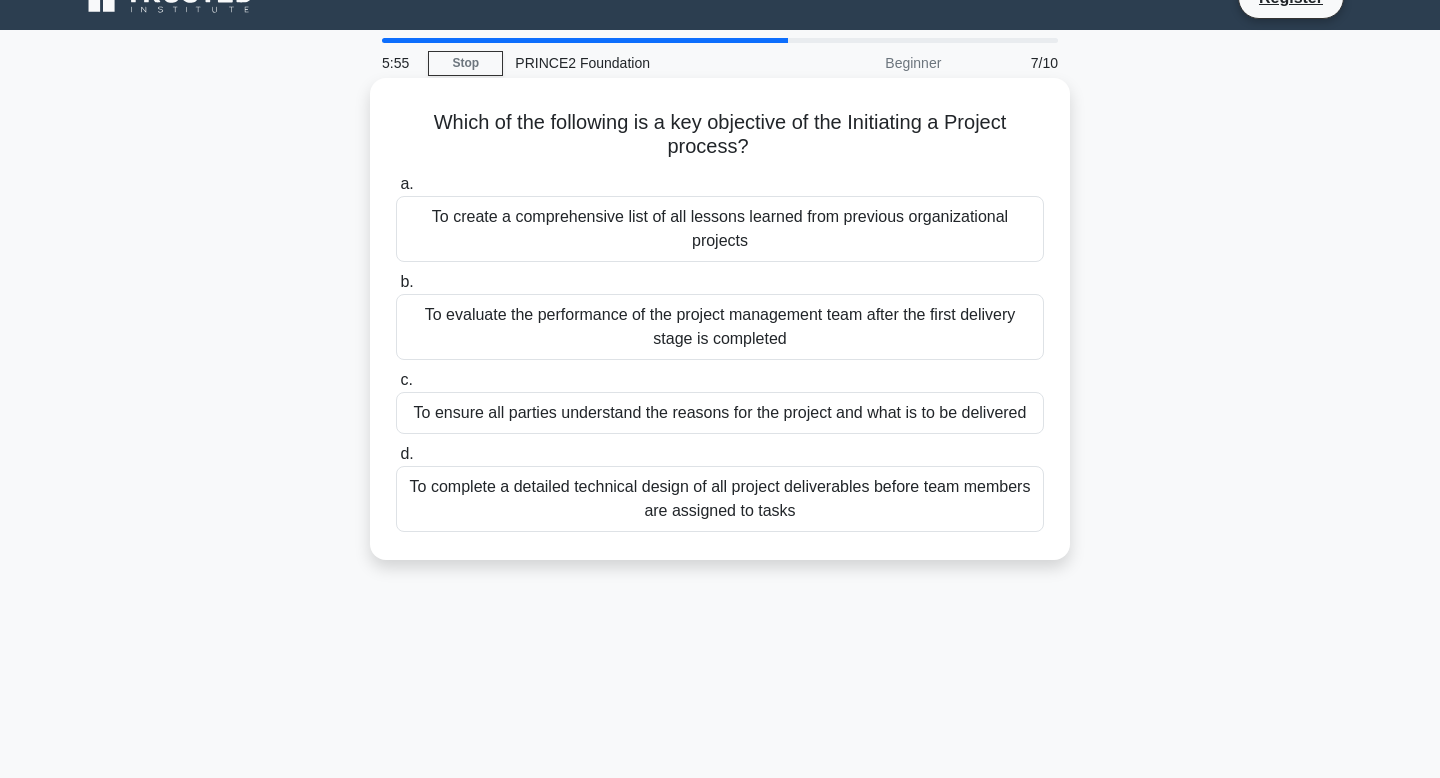 click on "To ensure all parties understand the reasons for the project and what is to be delivered" at bounding box center [720, 413] 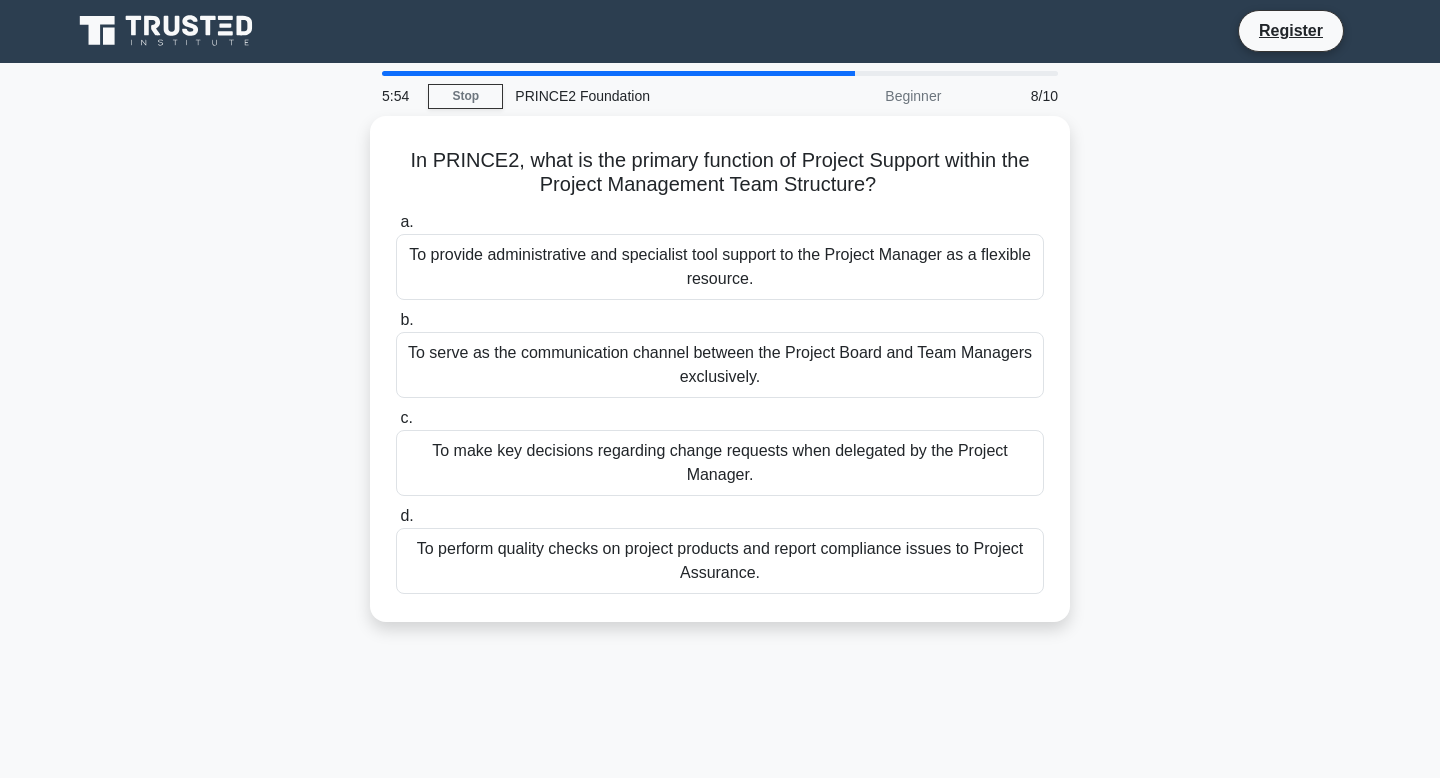 scroll, scrollTop: 0, scrollLeft: 0, axis: both 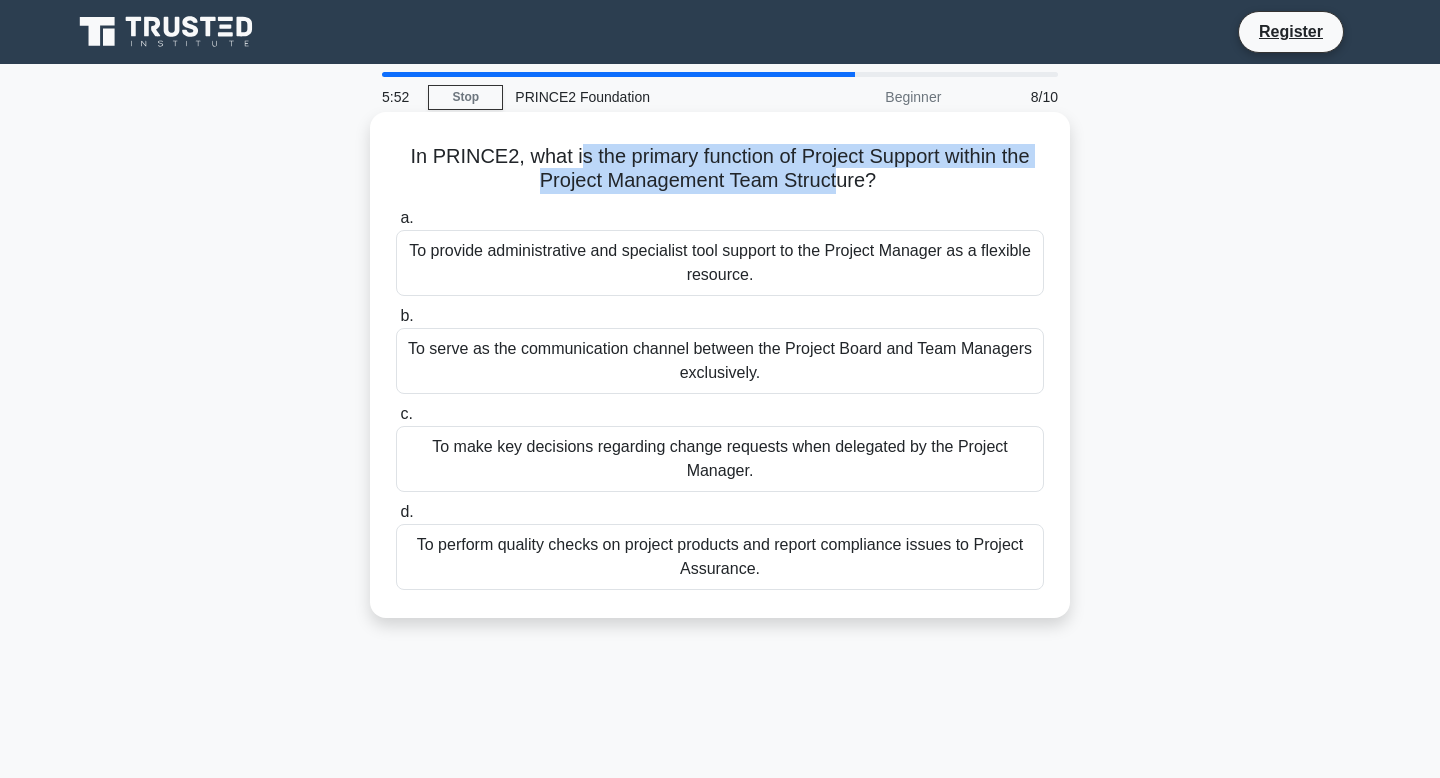 drag, startPoint x: 575, startPoint y: 159, endPoint x: 834, endPoint y: 183, distance: 260.1096 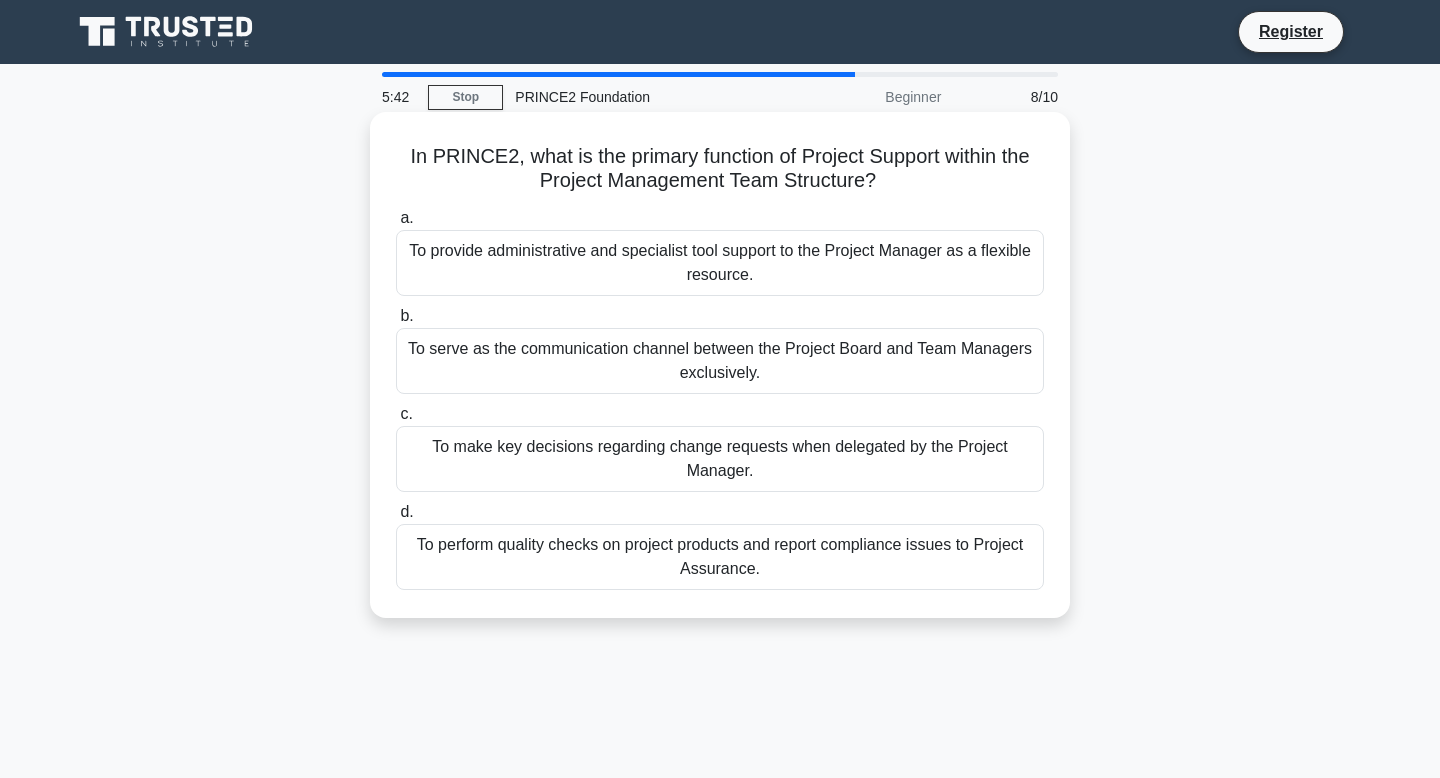 click on "To provide administrative and specialist tool support to the Project Manager as a flexible resource." at bounding box center (720, 263) 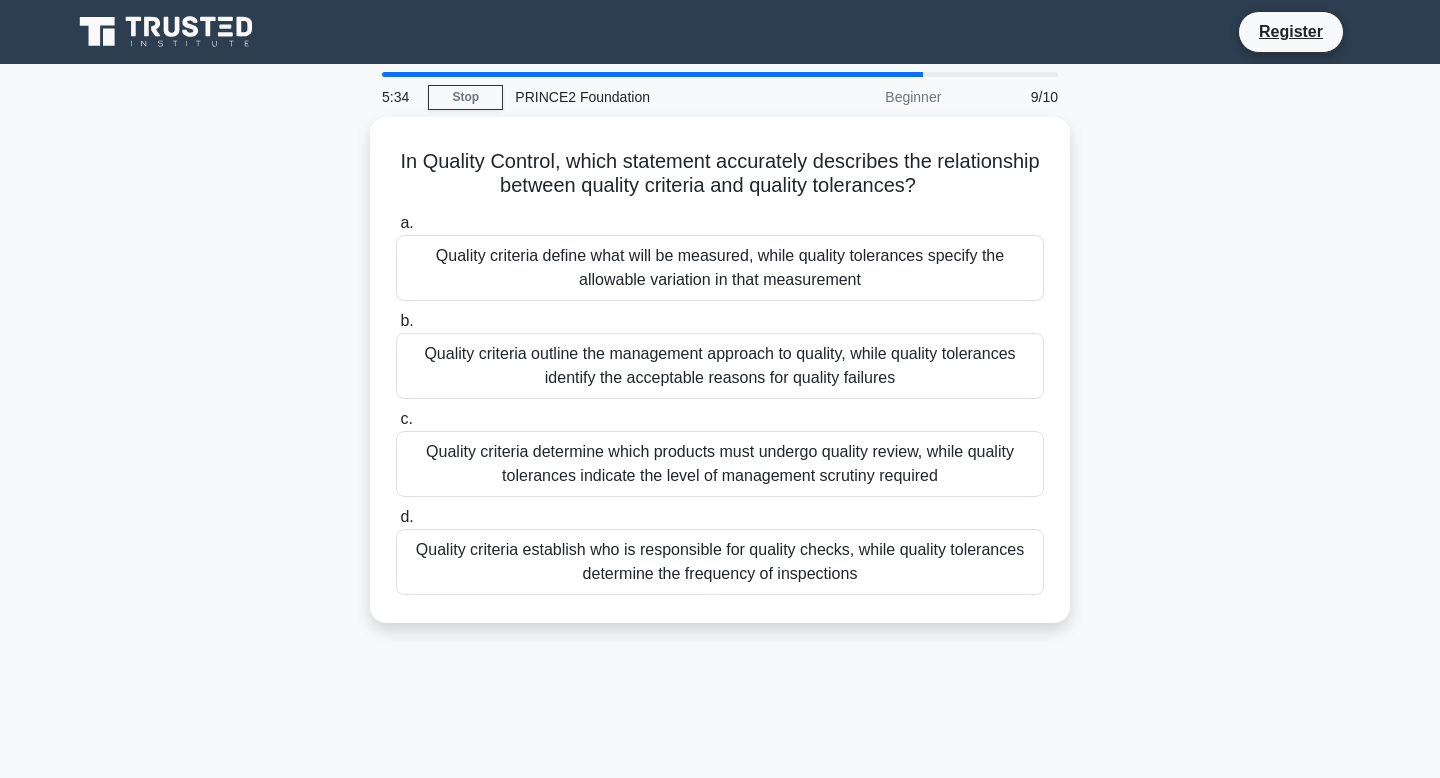 click on "In Quality Control, which statement accurately describes the relationship between quality criteria and quality tolerances?
.spinner_0XTQ{transform-origin:center;animation:spinner_y6GP .75s linear infinite}@keyframes spinner_y6GP{100%{transform:rotate(360deg)}}
a.
Quality criteria define what will be measured, while quality tolerances specify the allowable variation in that measurement
b. c. d." at bounding box center (720, 382) 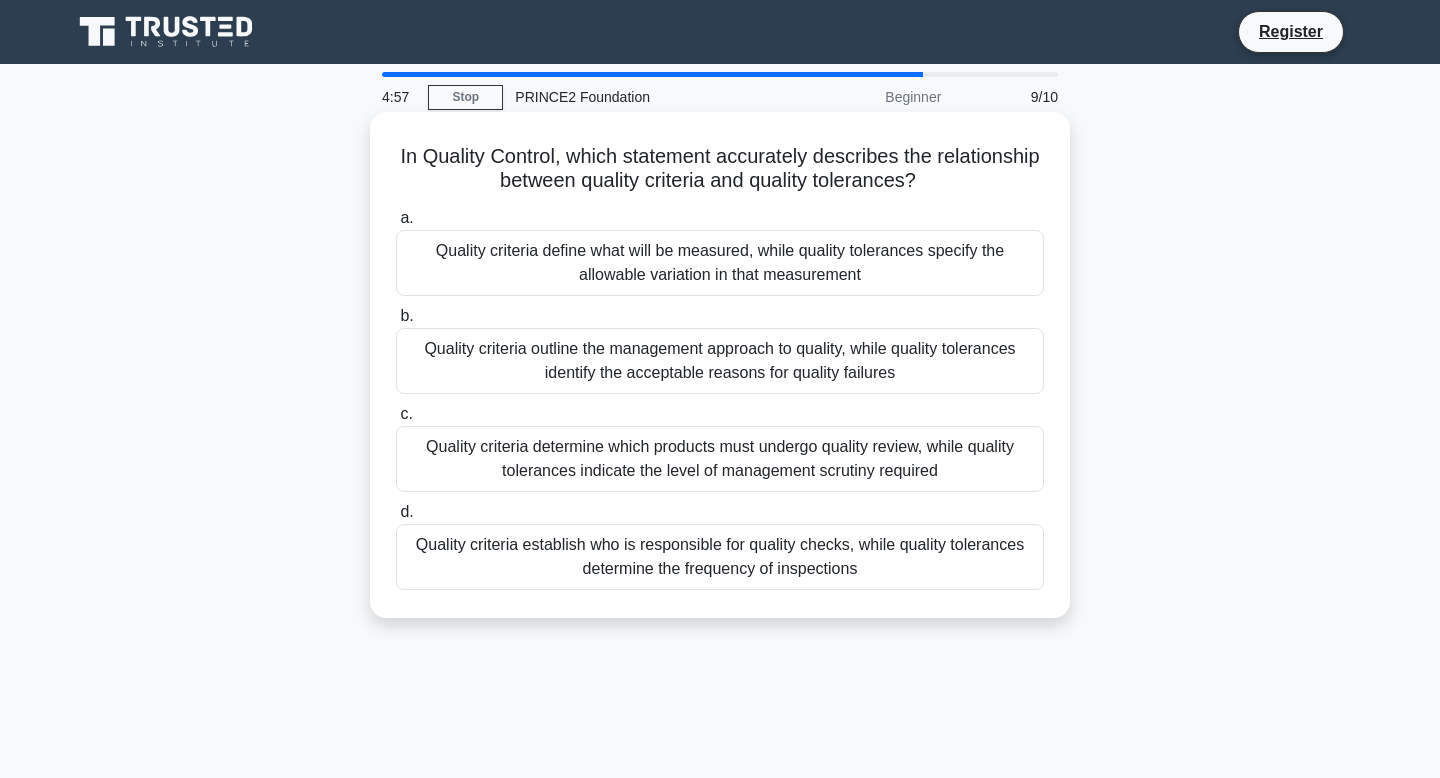 click on "Quality criteria define what will be measured, while quality tolerances specify the allowable variation in that measurement" at bounding box center [720, 263] 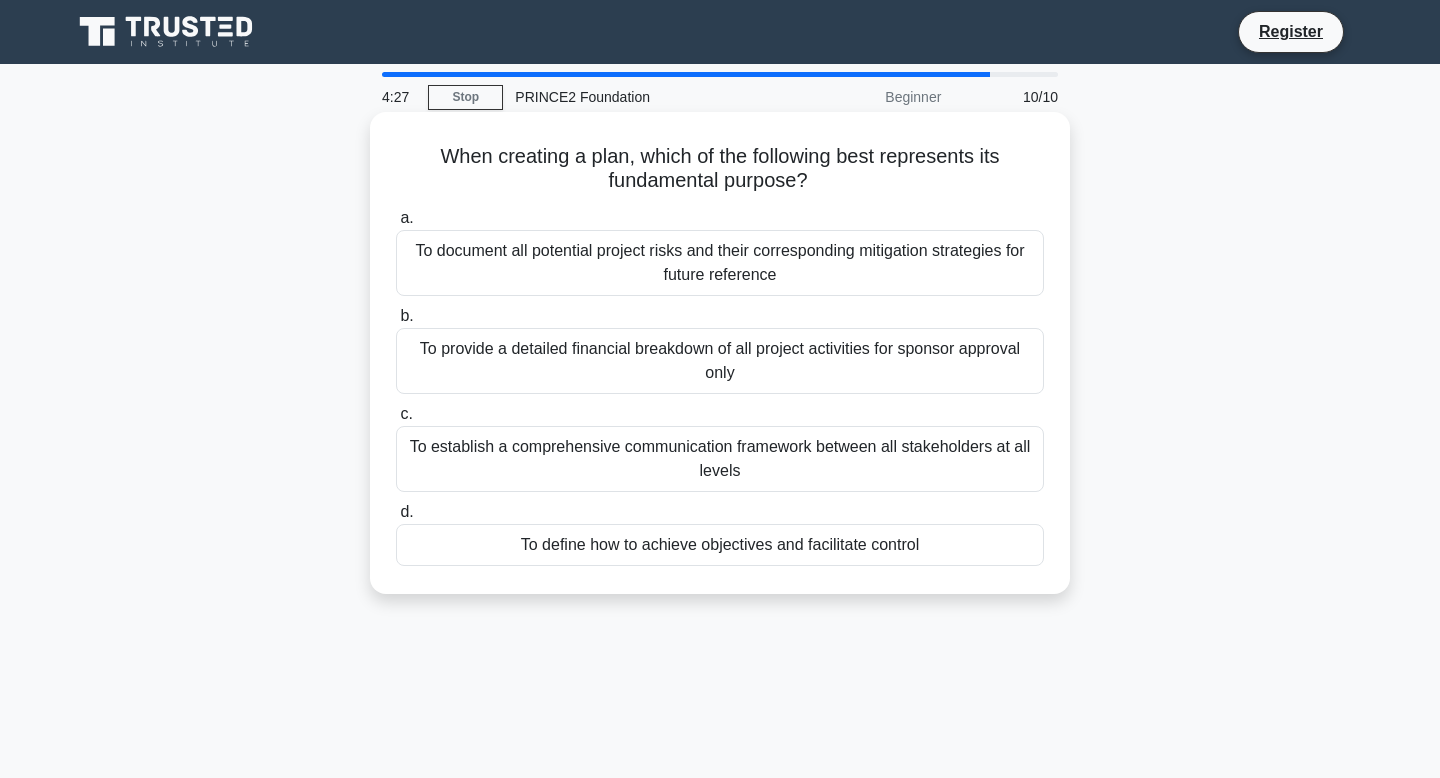 click on "c.
To establish a comprehensive communication framework between all stakeholders at all levels" at bounding box center (720, 447) 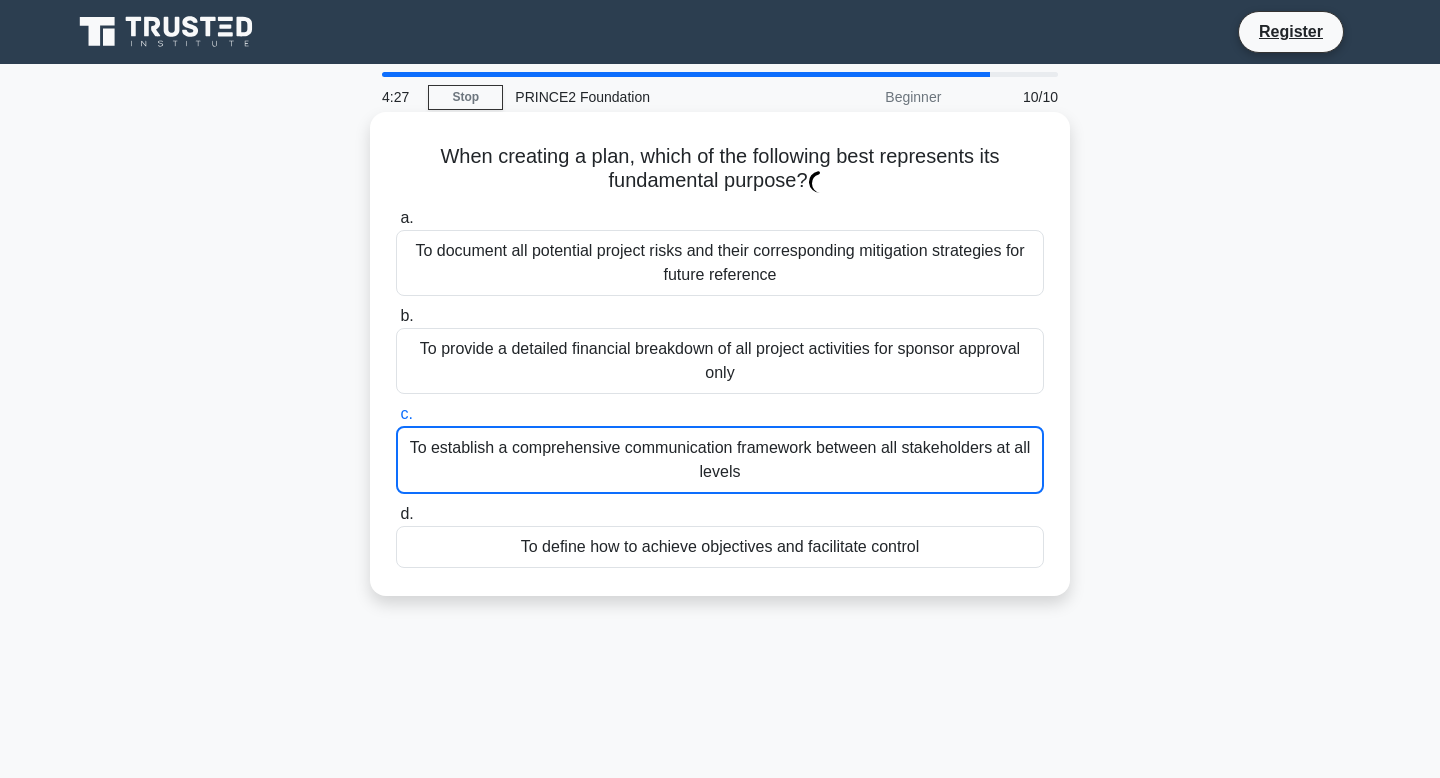 click on "c.
To establish a comprehensive communication framework between all stakeholders at all levels" at bounding box center (720, 448) 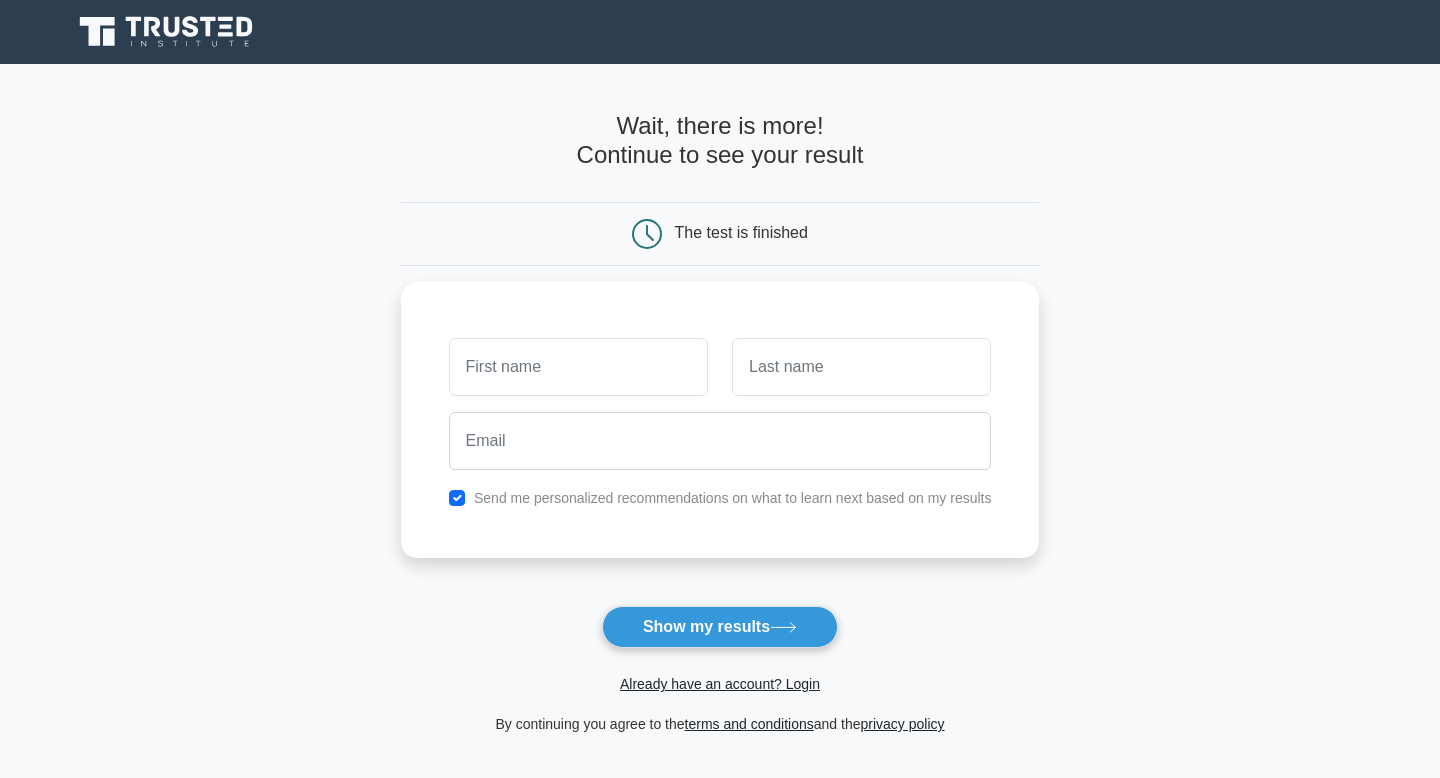 scroll, scrollTop: 0, scrollLeft: 0, axis: both 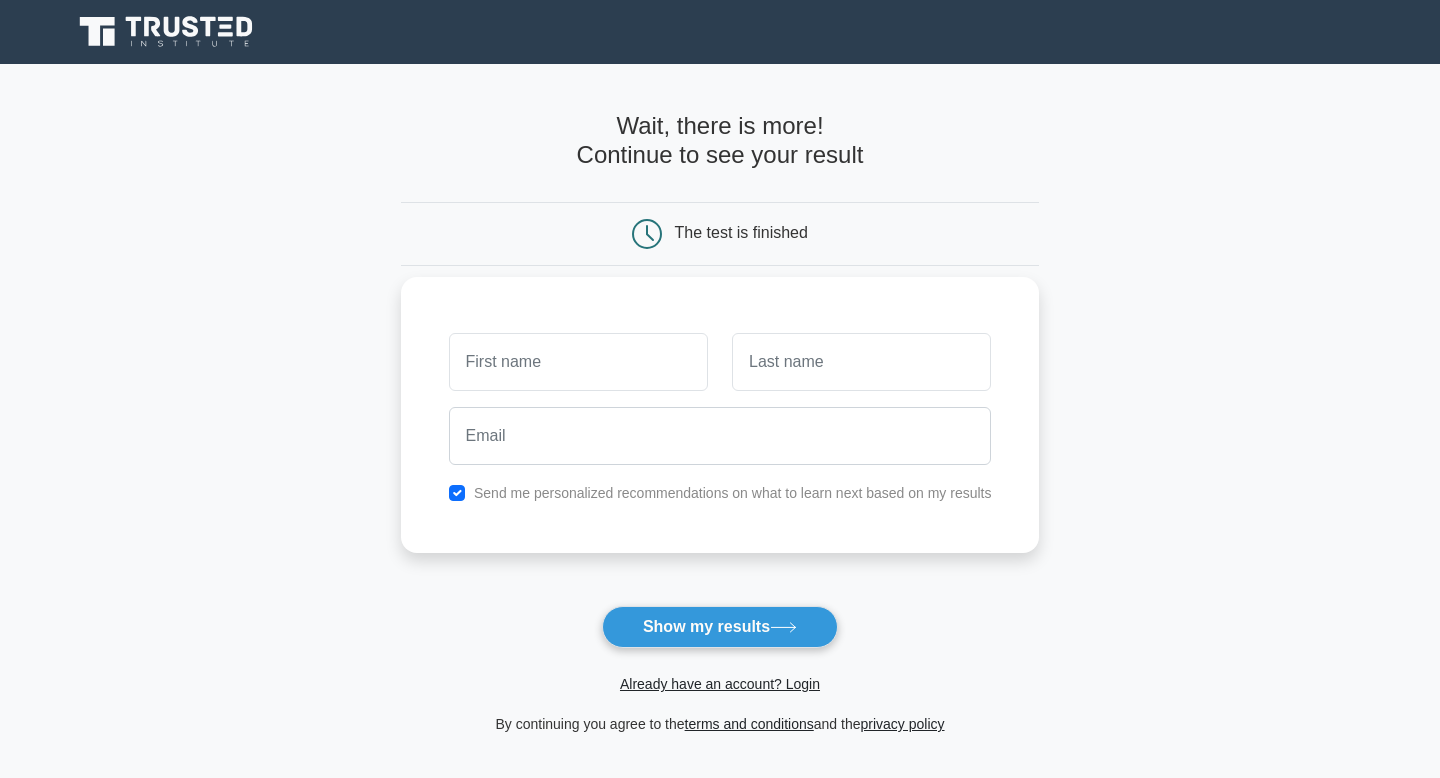 click at bounding box center [578, 362] 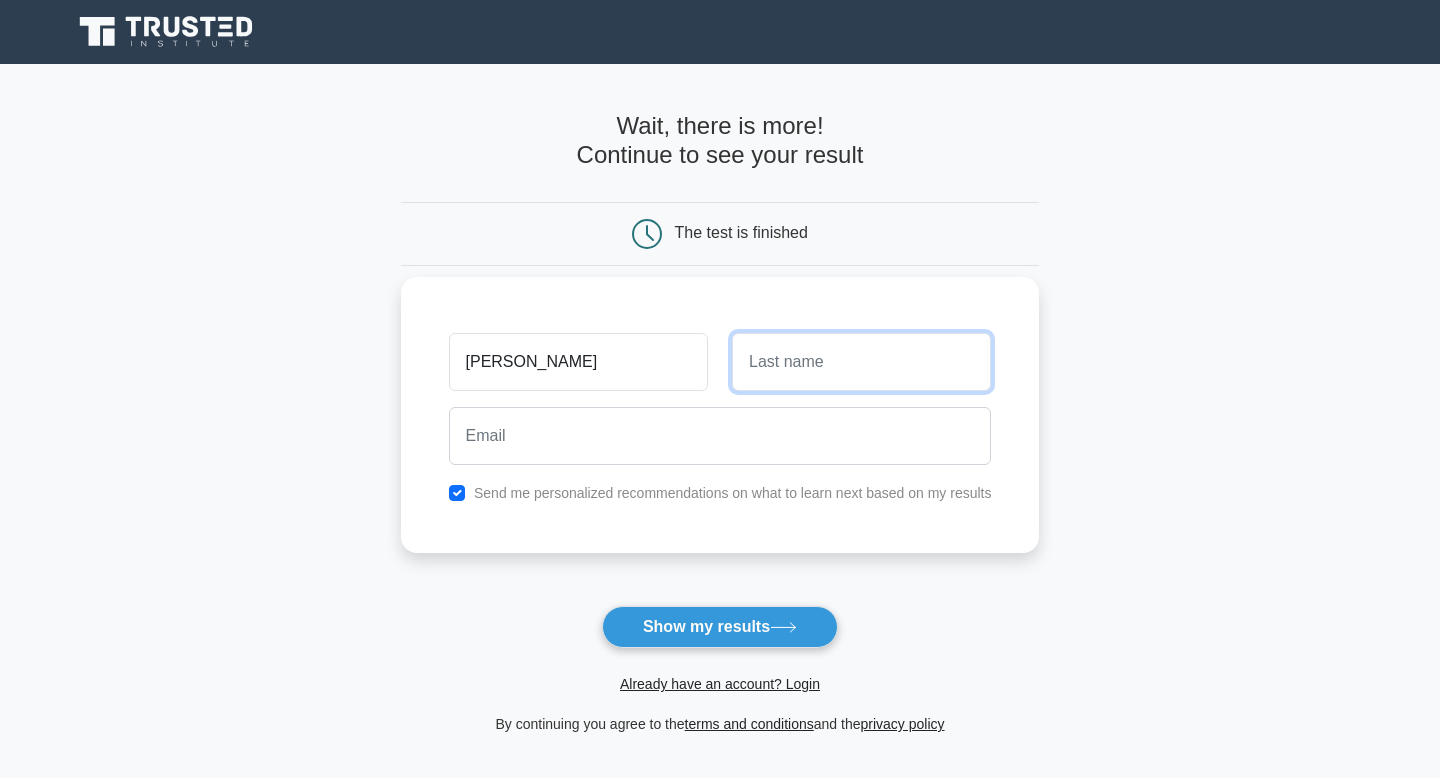 click at bounding box center [861, 362] 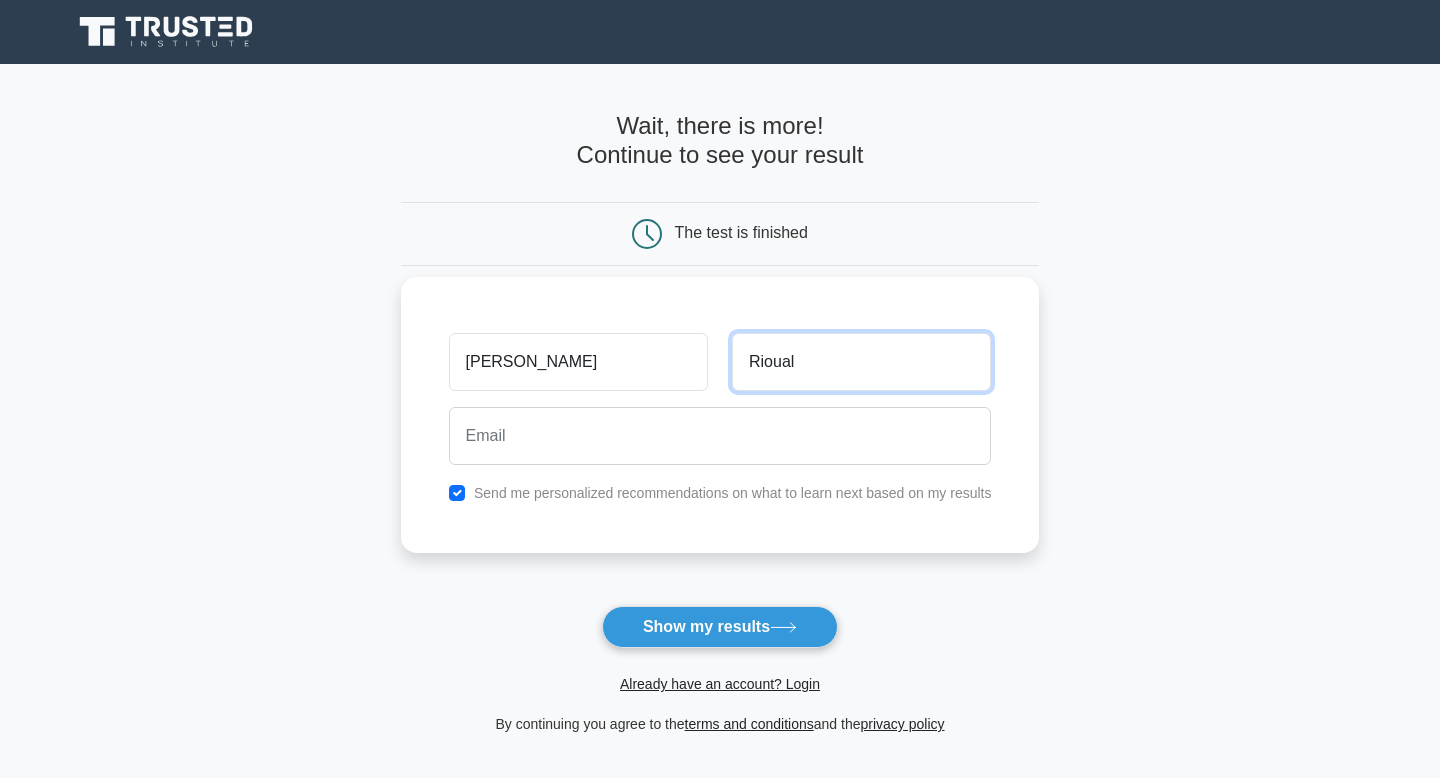 type on "Rioual" 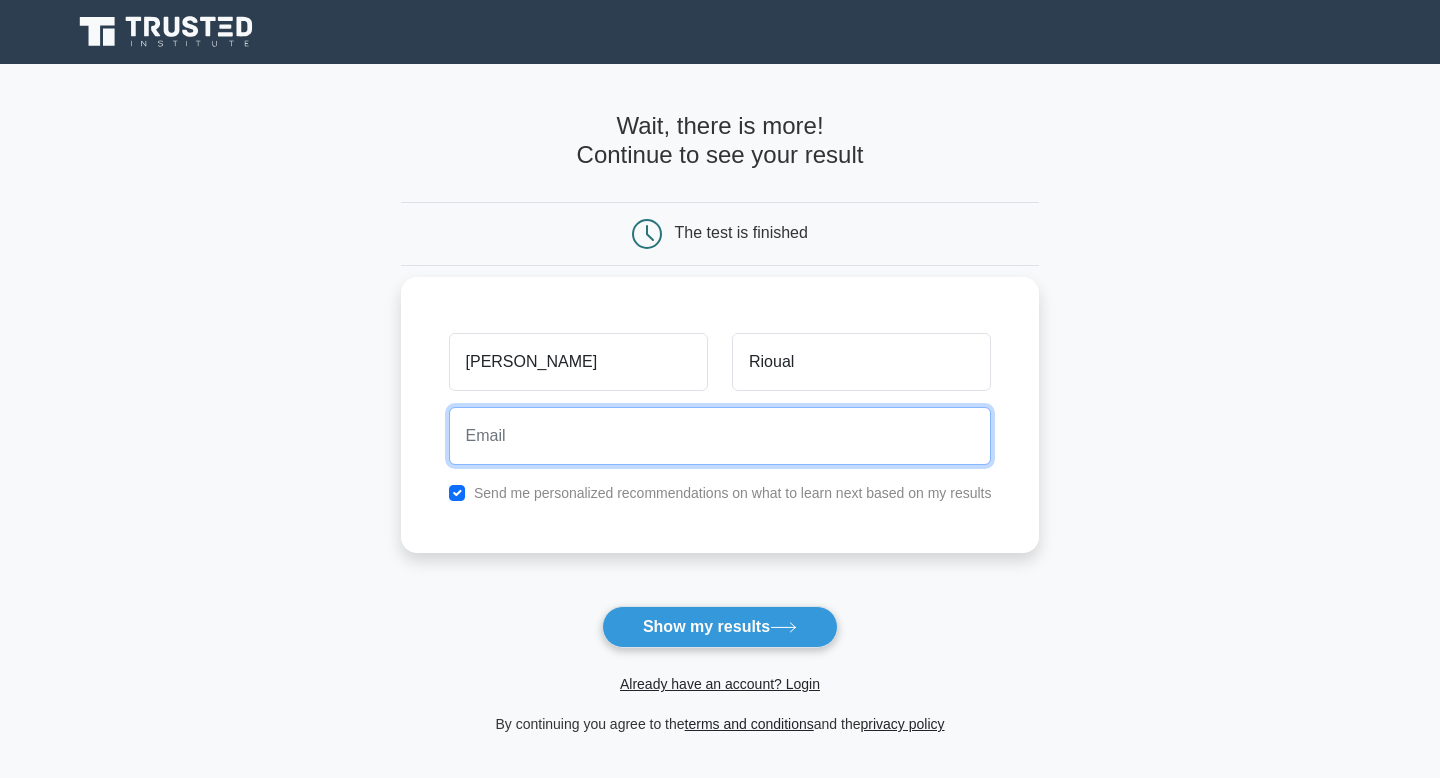 click at bounding box center (720, 436) 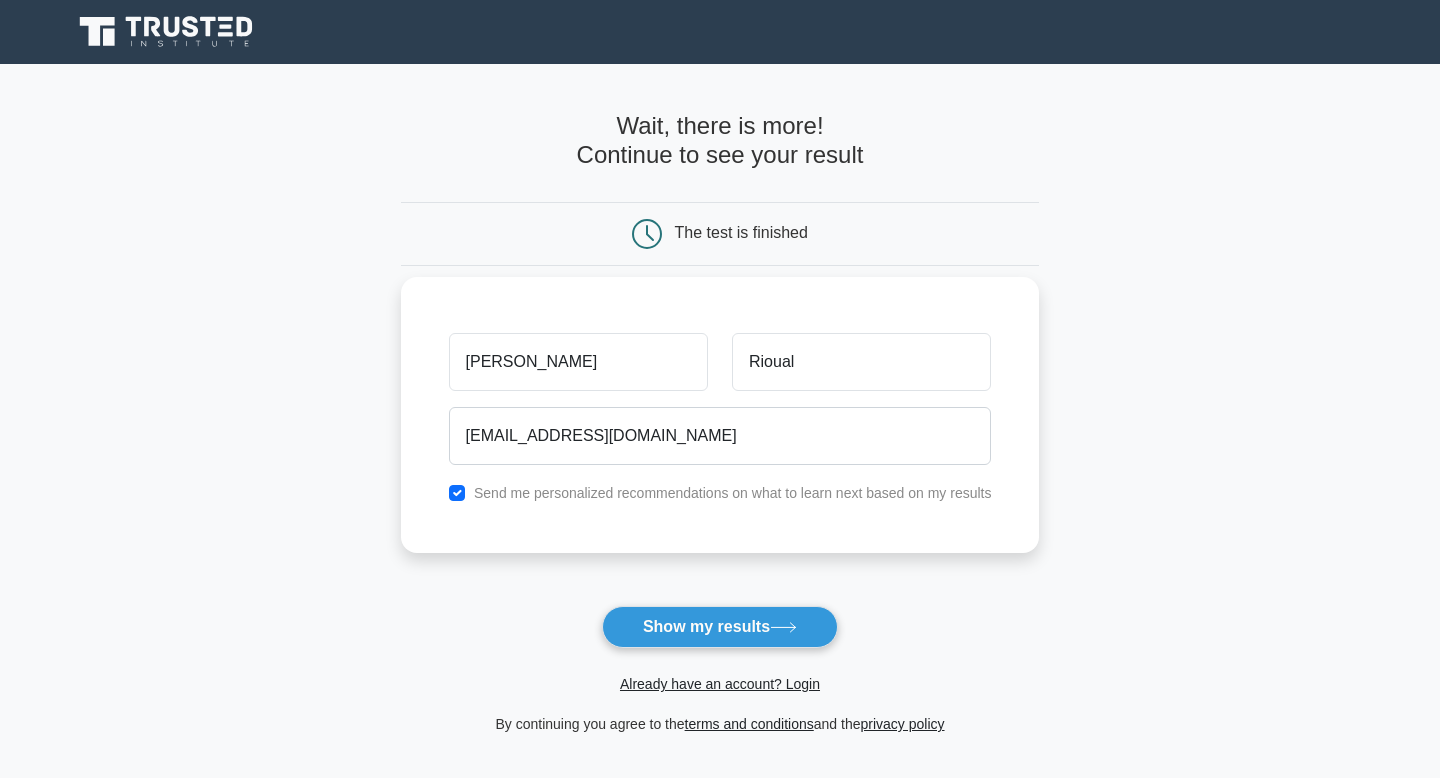 click on "Send me personalized recommendations on what to learn next based on my results" at bounding box center [733, 493] 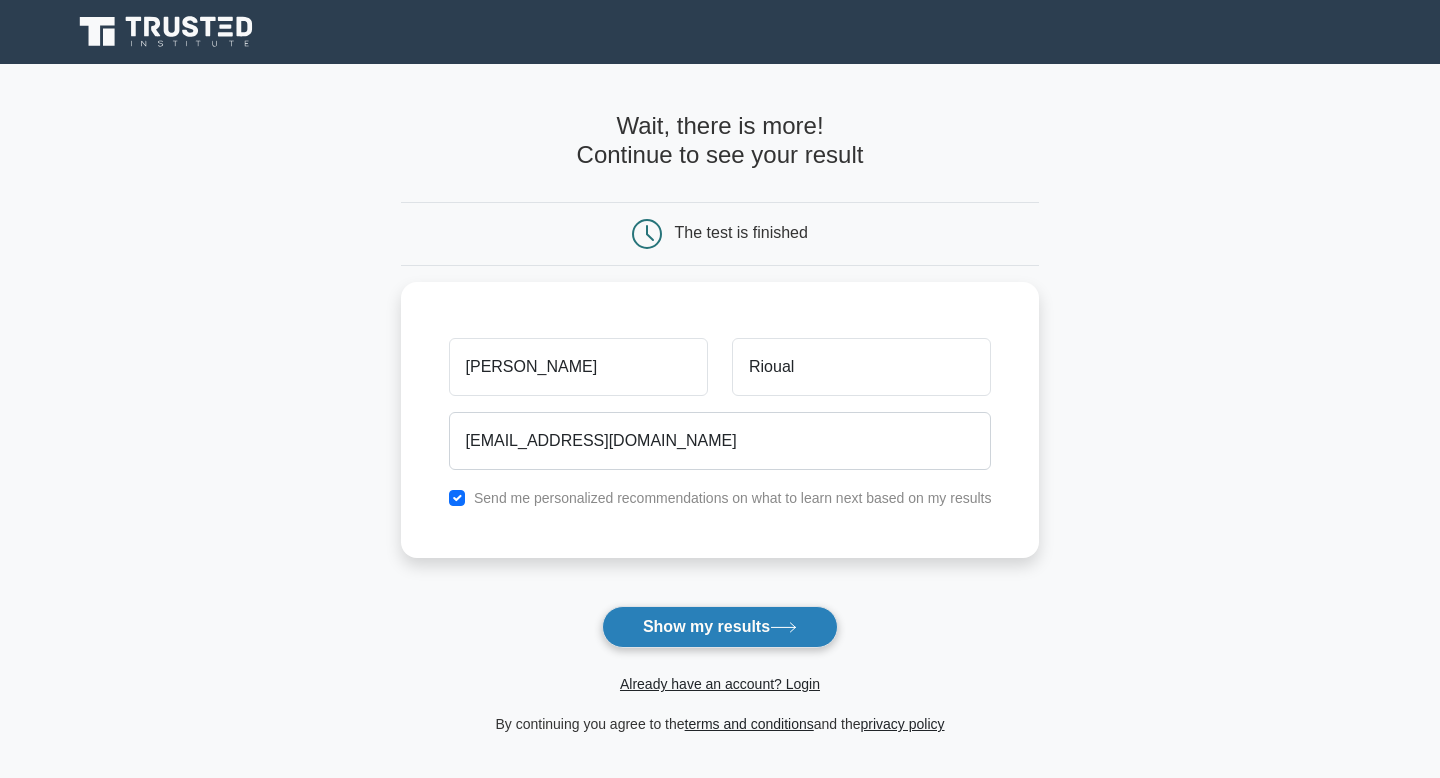 click on "Show my results" at bounding box center (720, 627) 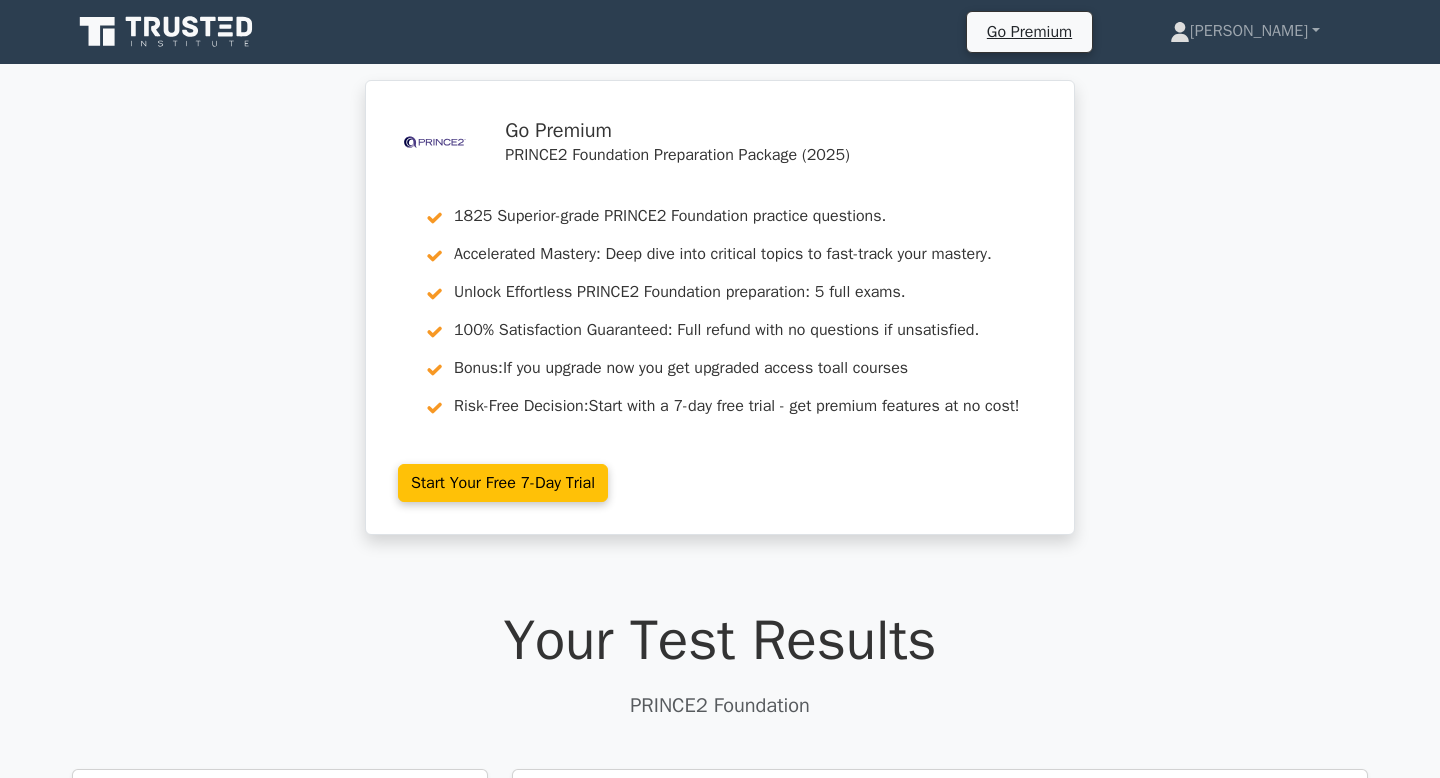 scroll, scrollTop: 0, scrollLeft: 0, axis: both 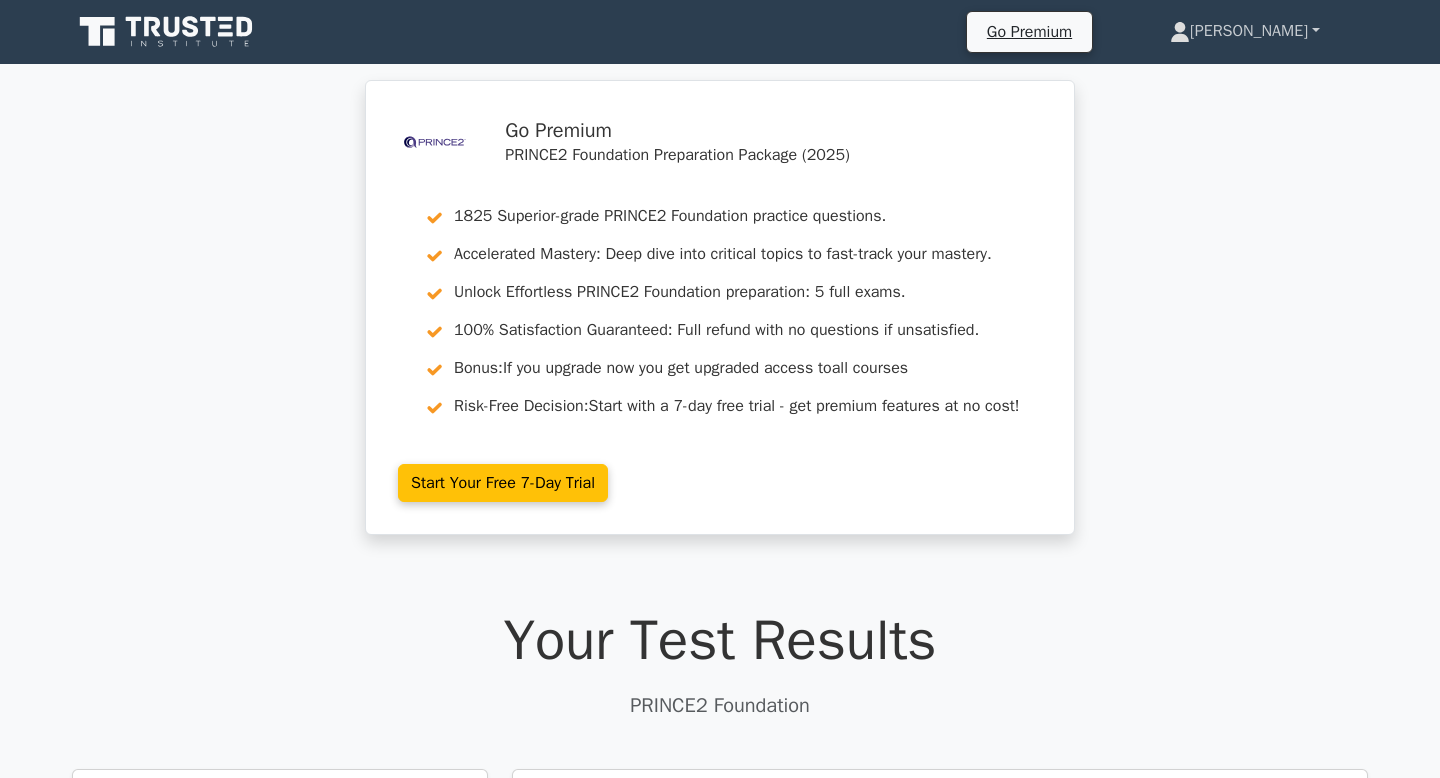 click on "Mathilde" at bounding box center (1245, 31) 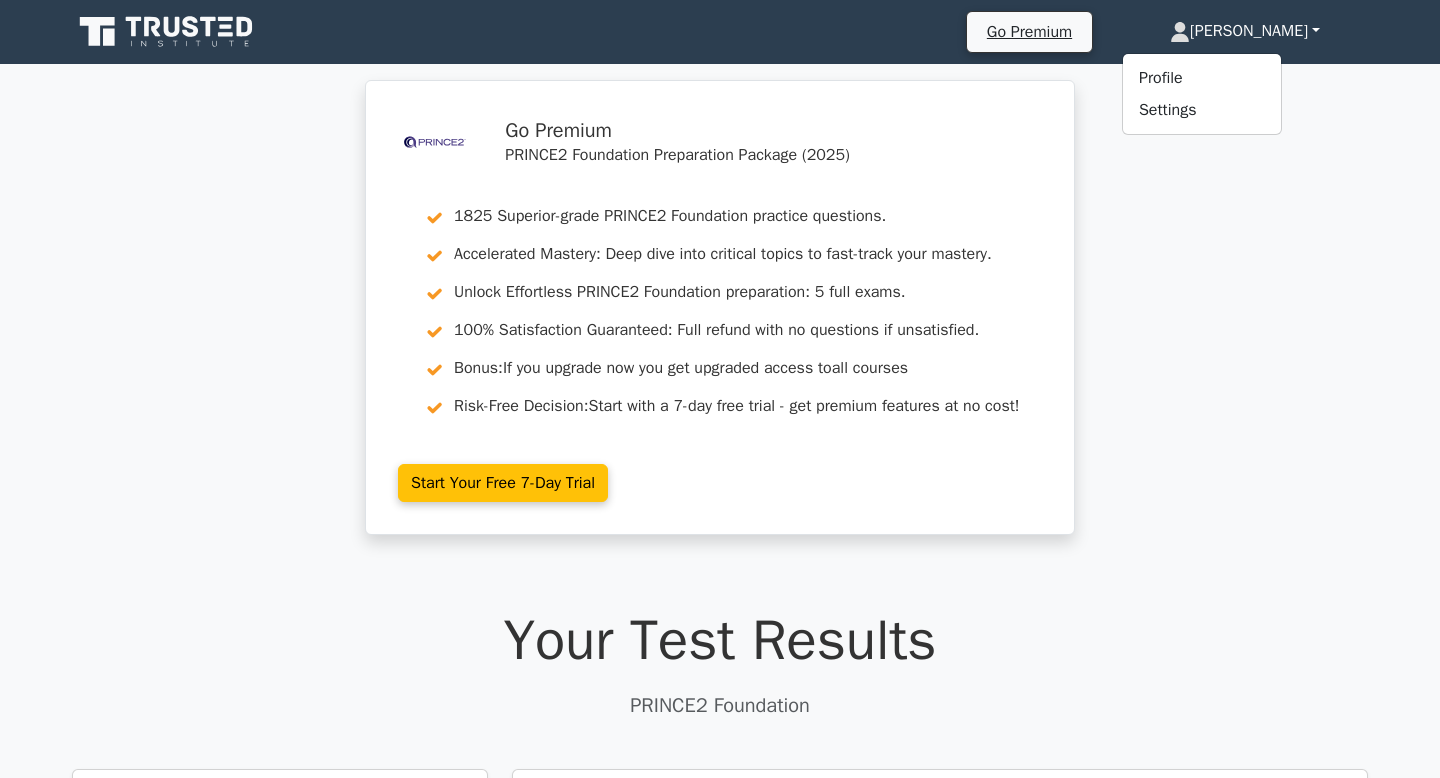 click on ".st0{fill-rule:evenodd;clip-rule:evenodd;fill:#000041;} .st1{fill-rule:evenodd;clip-rule:evenodd;fill:#4A3B83;} .st2{fill-rule:evenodd;clip-rule:evenodd;fill:#A89DC3;} .st3{fill:#4A3B83;}
Go Premium
PRINCE2 Foundation Preparation Package (2025)
1825 Superior-grade  PRINCE2 Foundation practice questions.
Accelerated Mastery: Deep dive into critical topics to fast-track your mastery.
Unlock Effortless PRINCE2 Foundation preparation: 5 full exams.
Bonus:" at bounding box center (720, 319) 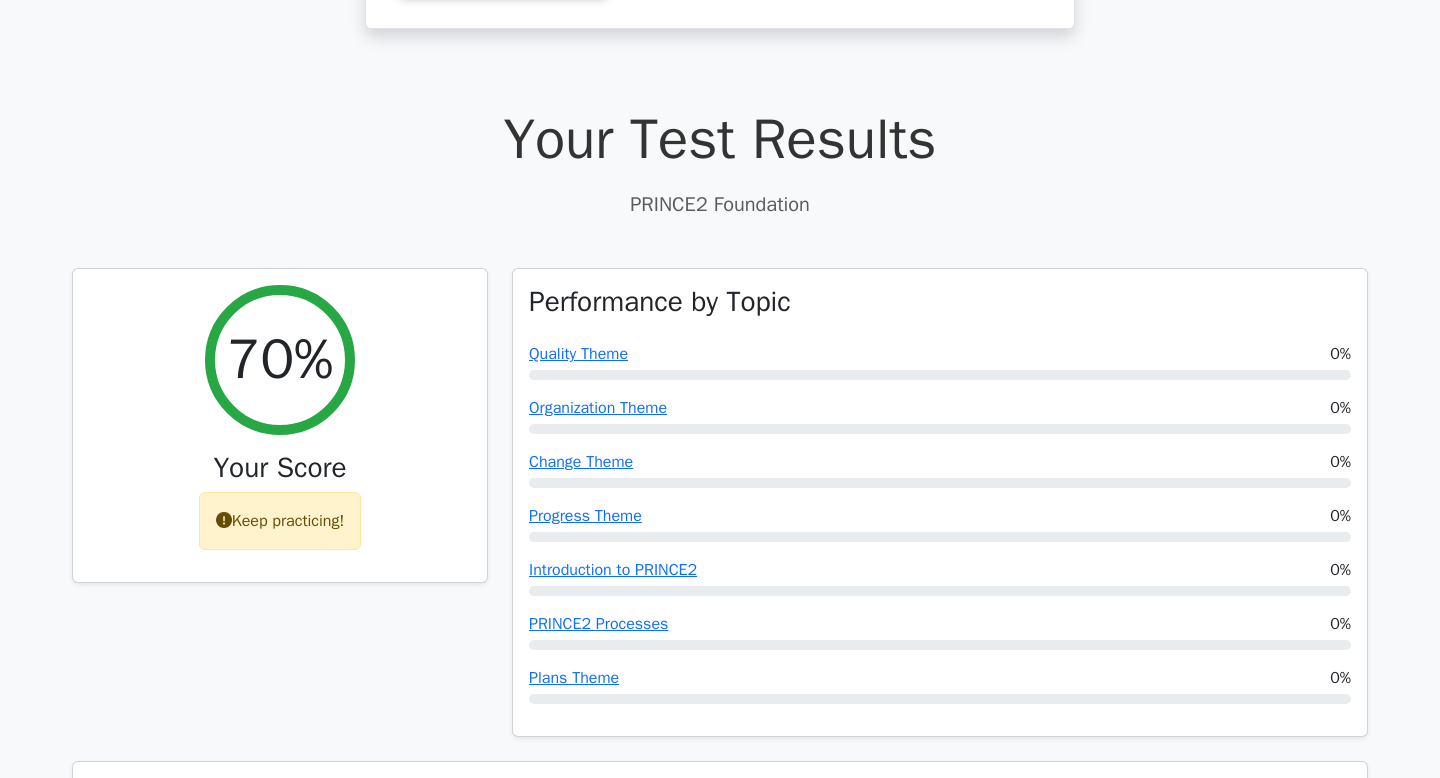 scroll, scrollTop: 550, scrollLeft: 0, axis: vertical 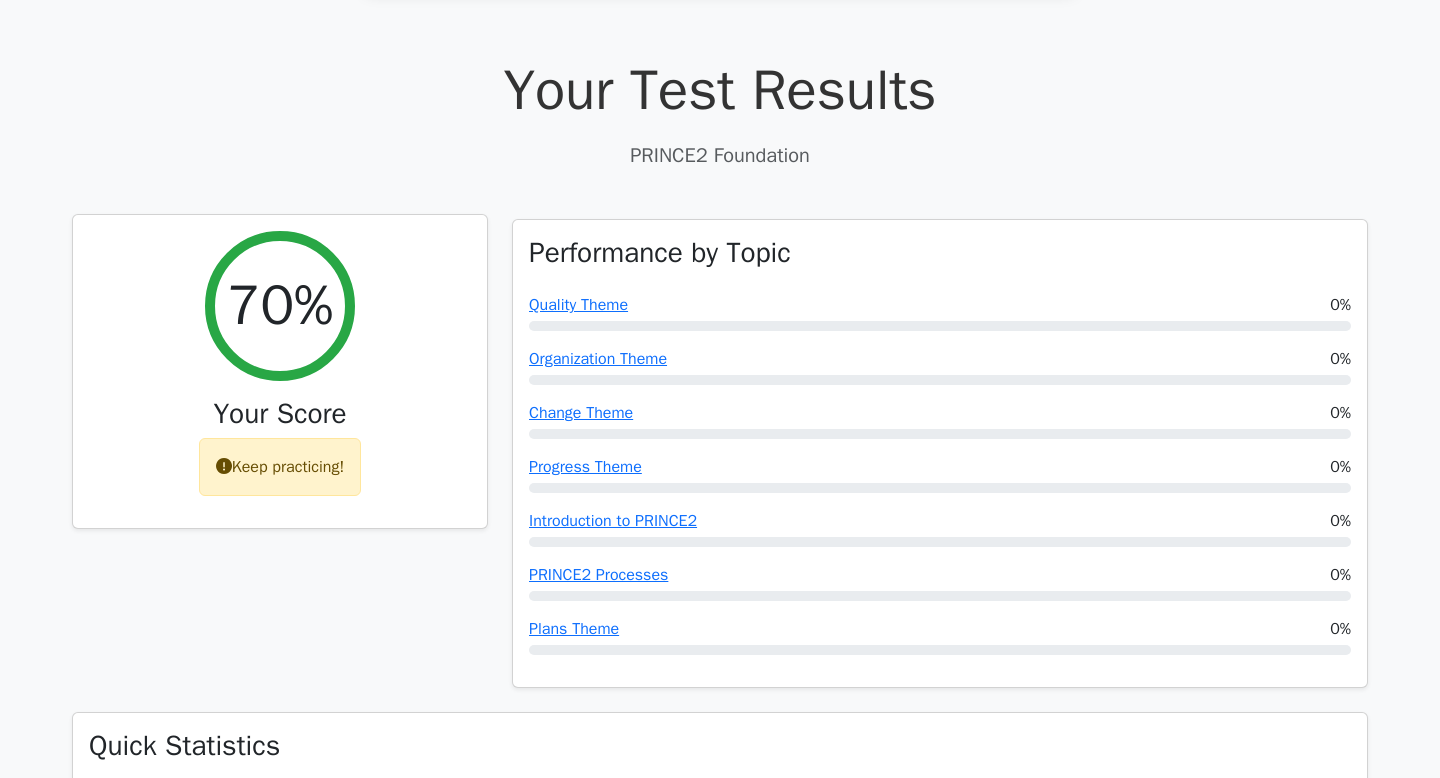click on "Keep practicing!" at bounding box center (280, 467) 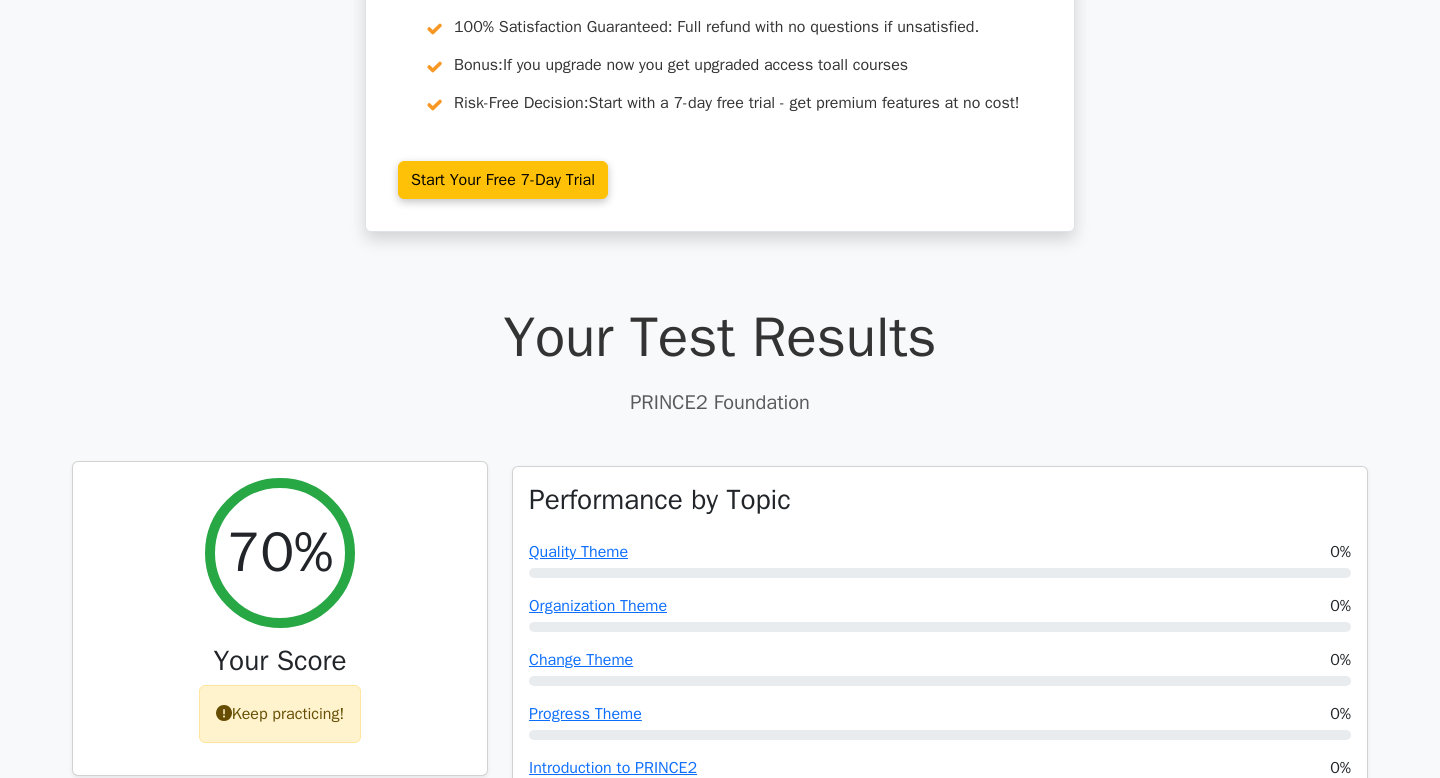 scroll, scrollTop: 0, scrollLeft: 0, axis: both 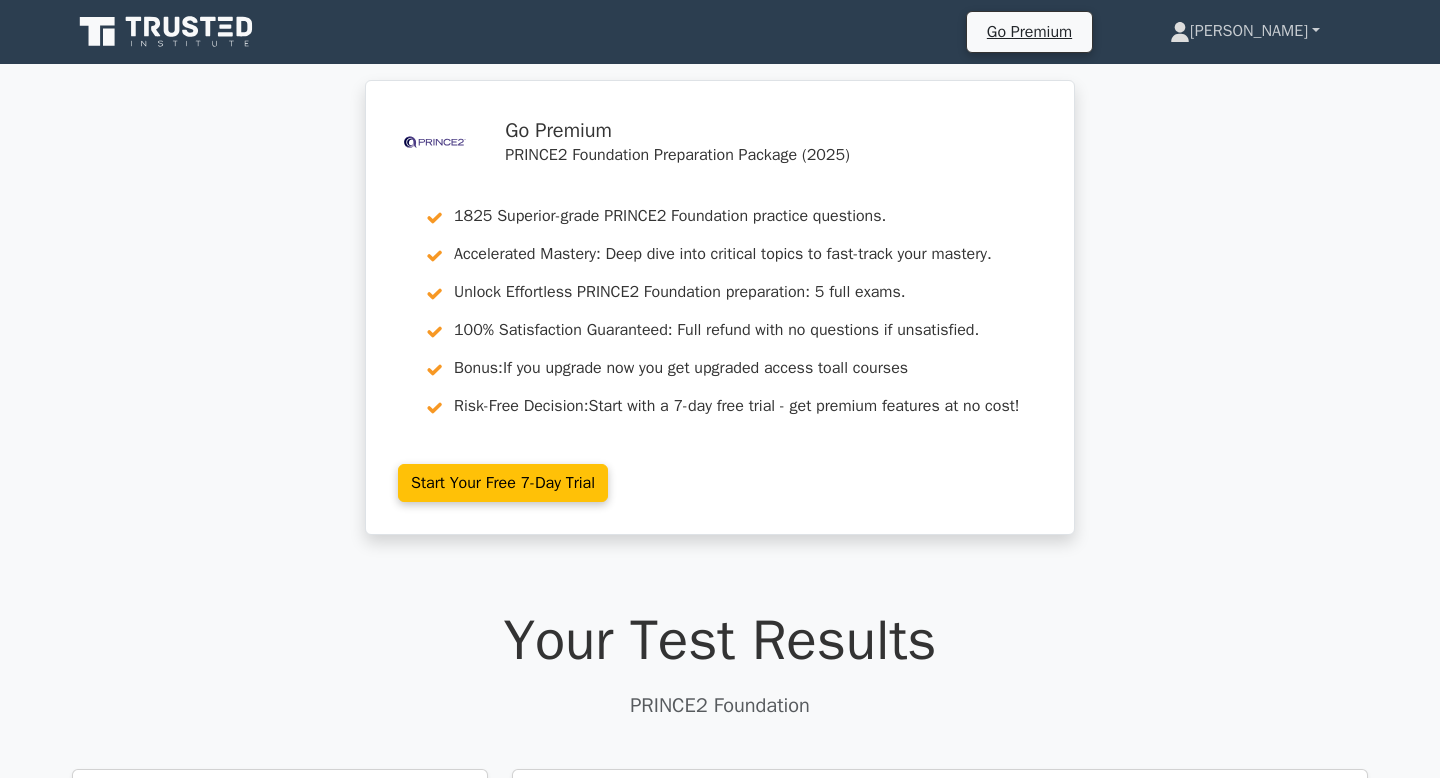 click on "[PERSON_NAME]" at bounding box center (1245, 31) 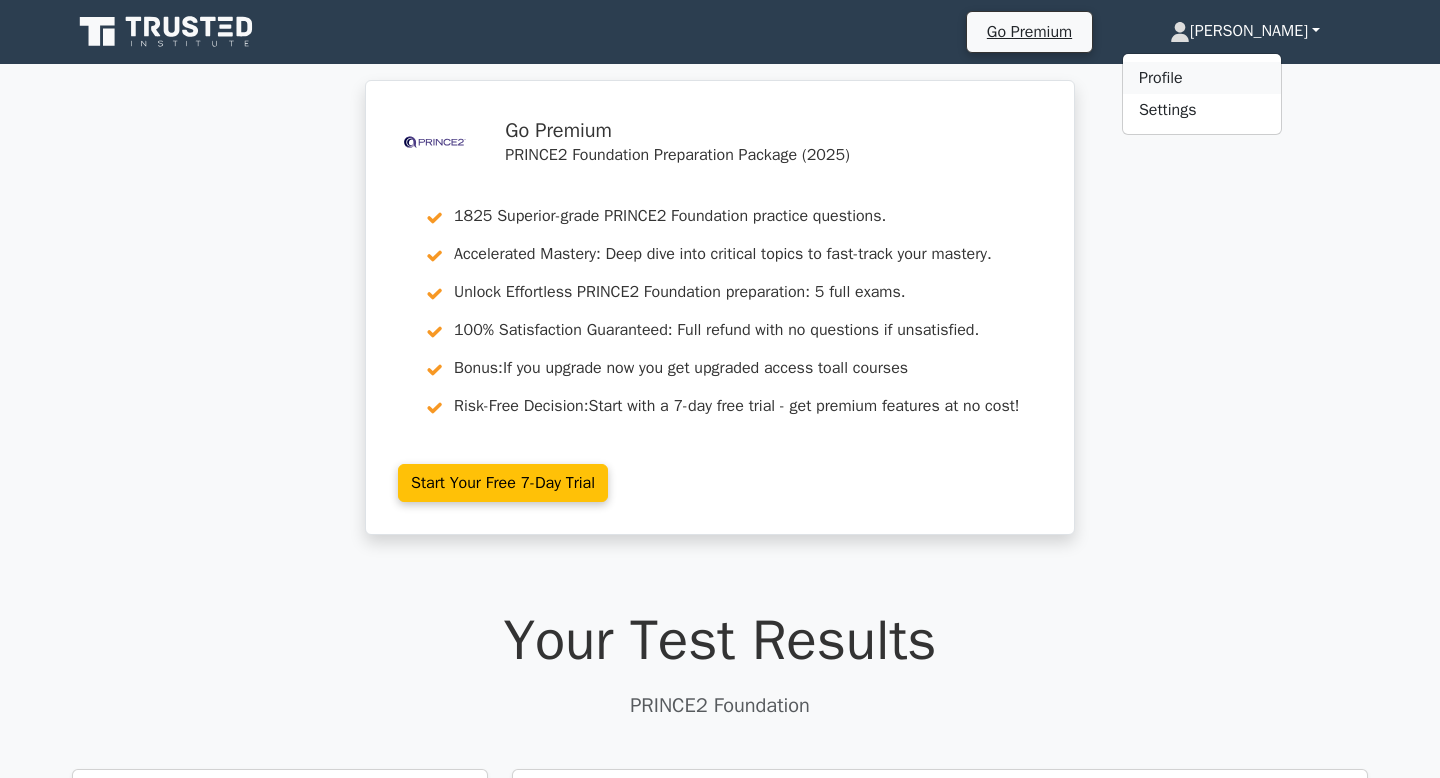 click on "Profile" at bounding box center [1202, 78] 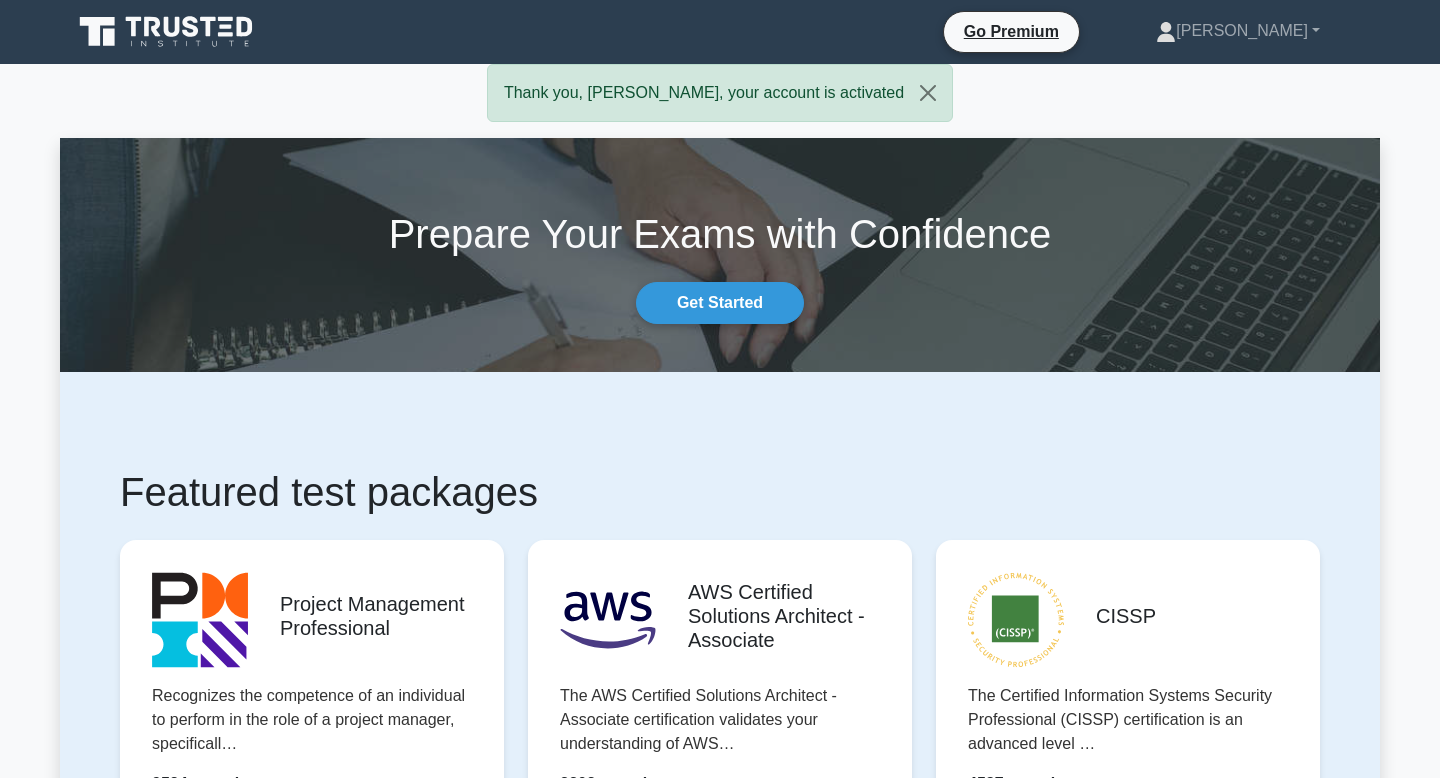 scroll, scrollTop: 0, scrollLeft: 0, axis: both 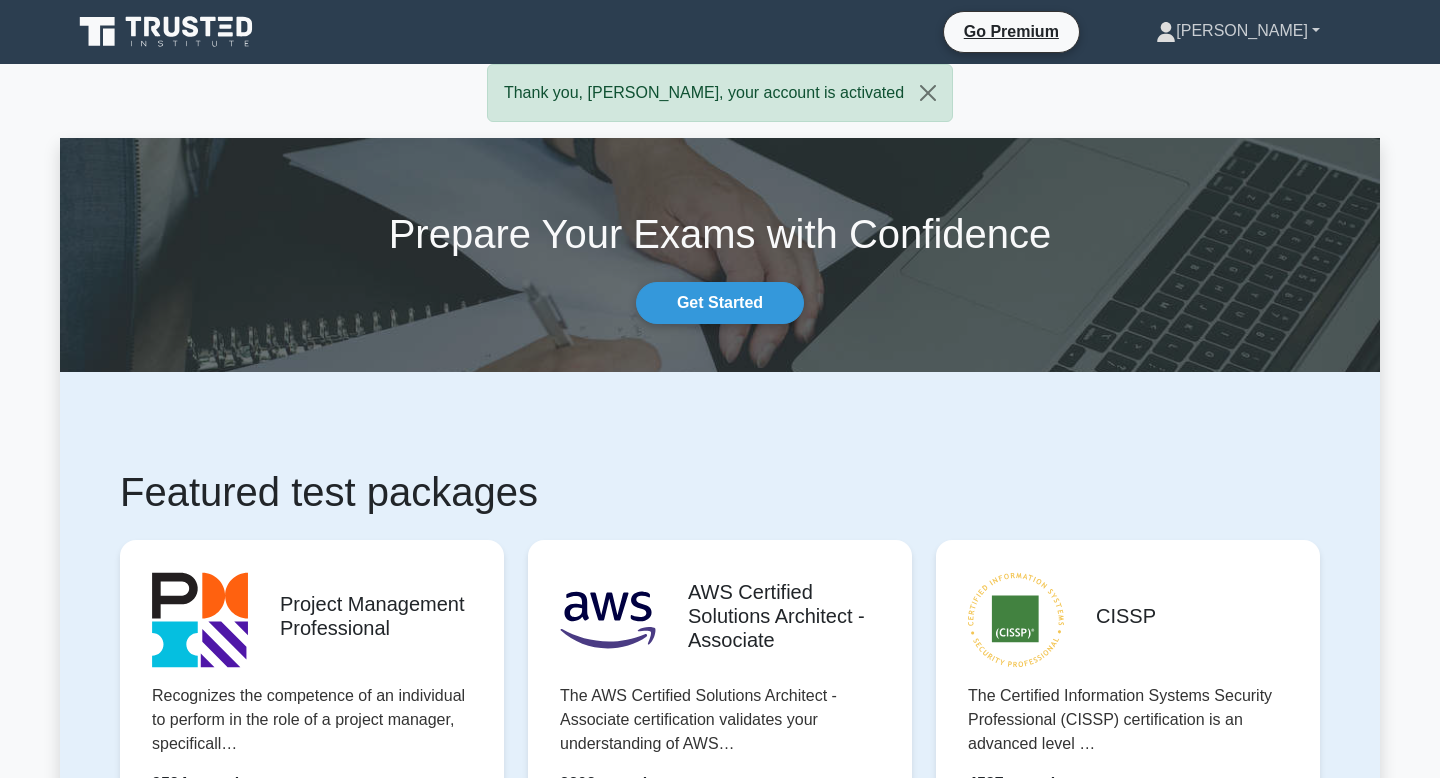 click on "[PERSON_NAME]" at bounding box center (1238, 31) 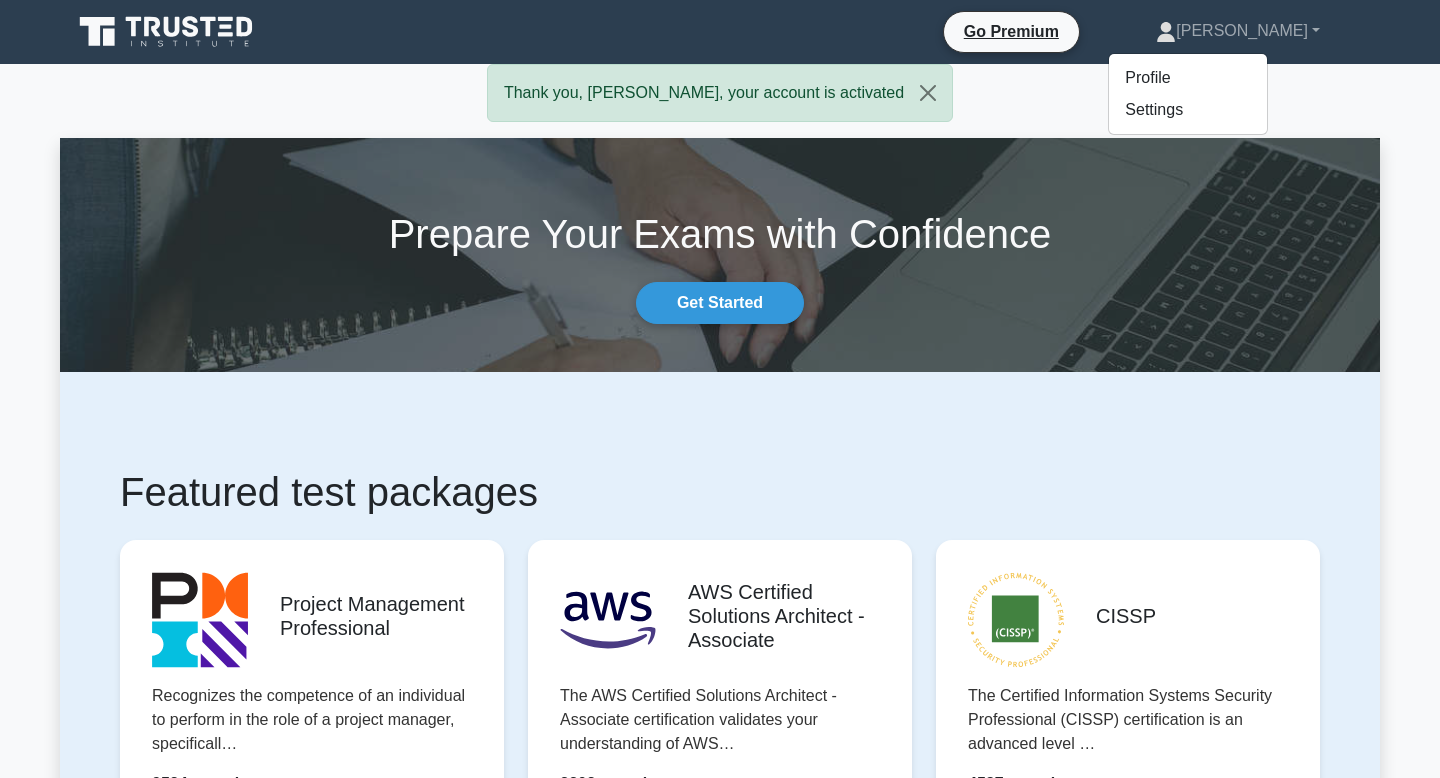 click on "Prepare Your Exams with Confidence
Get Started" at bounding box center [720, 255] 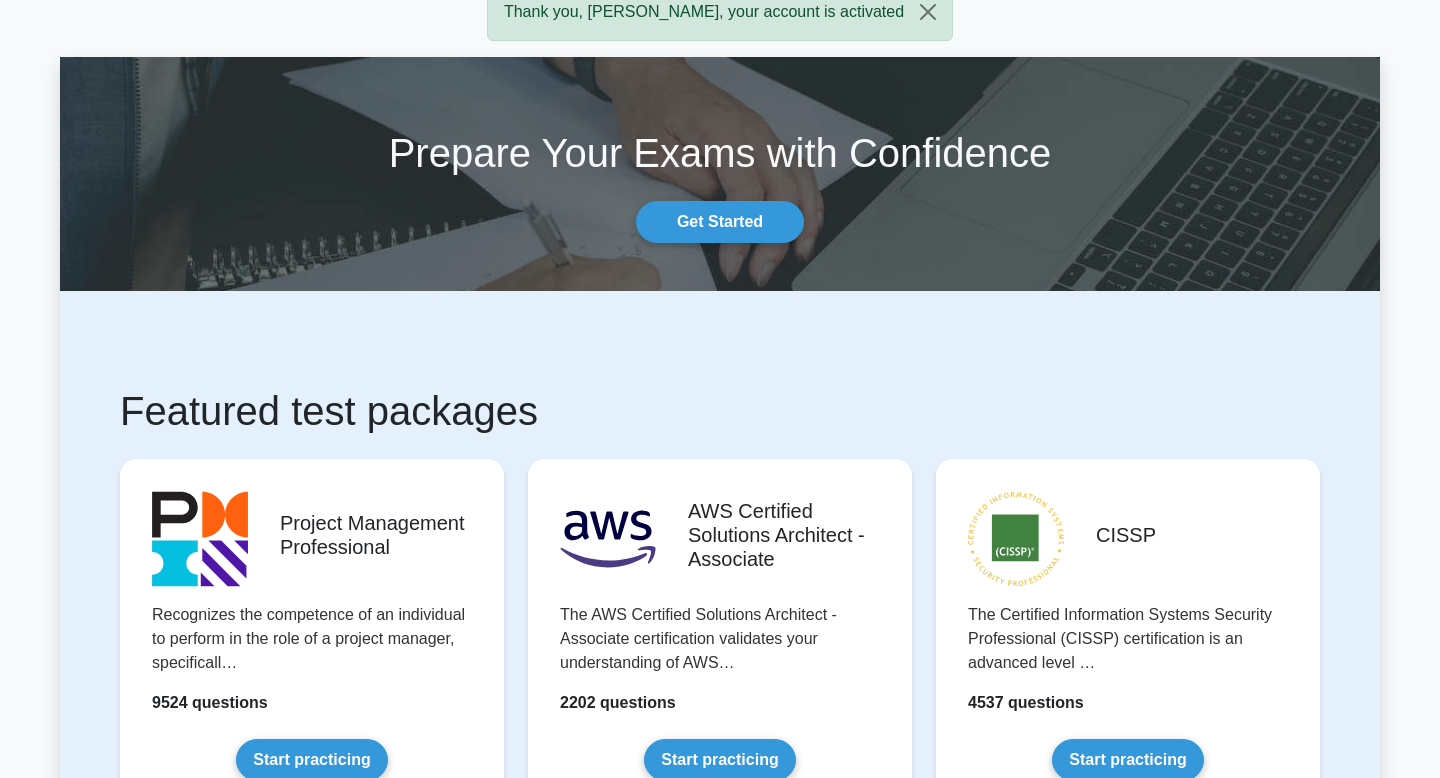 scroll, scrollTop: 0, scrollLeft: 0, axis: both 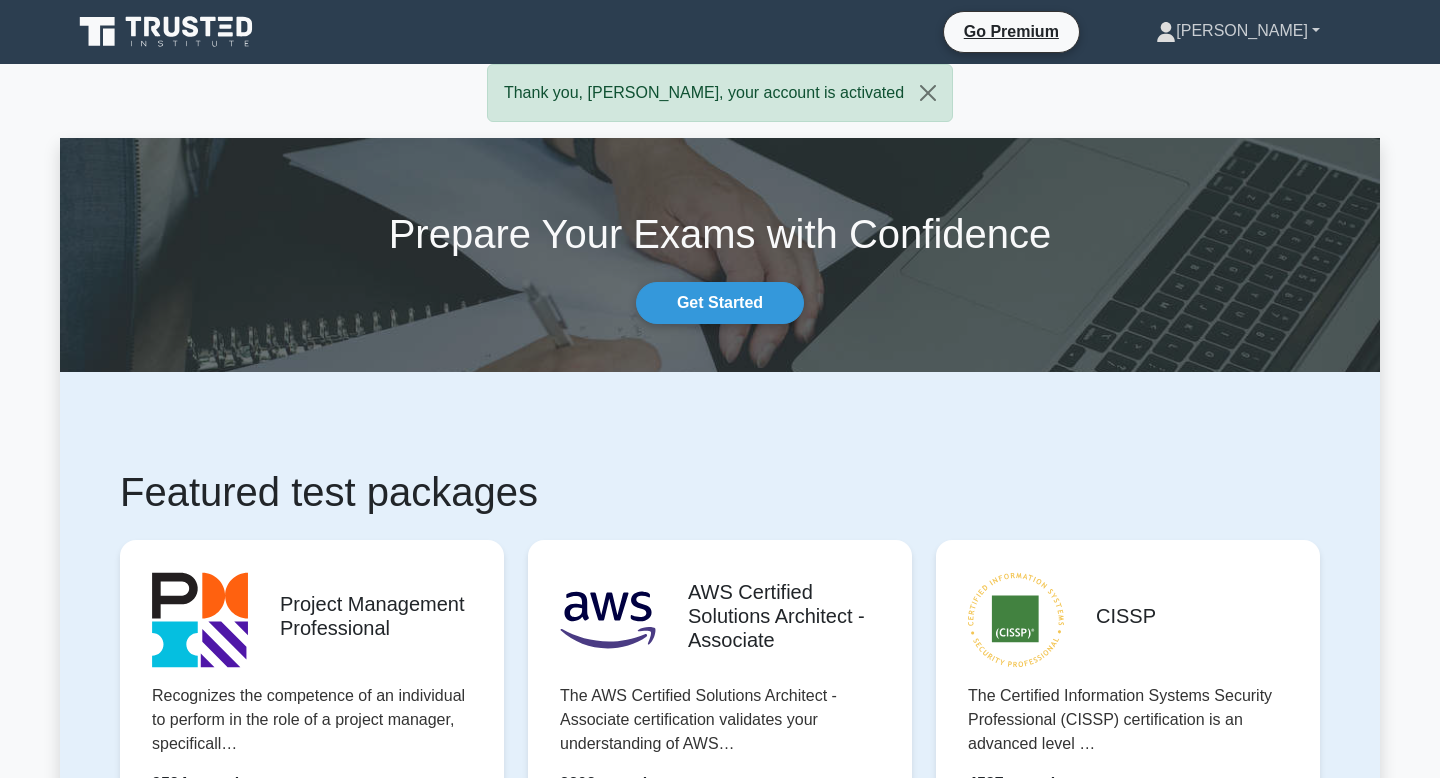 click on "[PERSON_NAME]" at bounding box center (1238, 31) 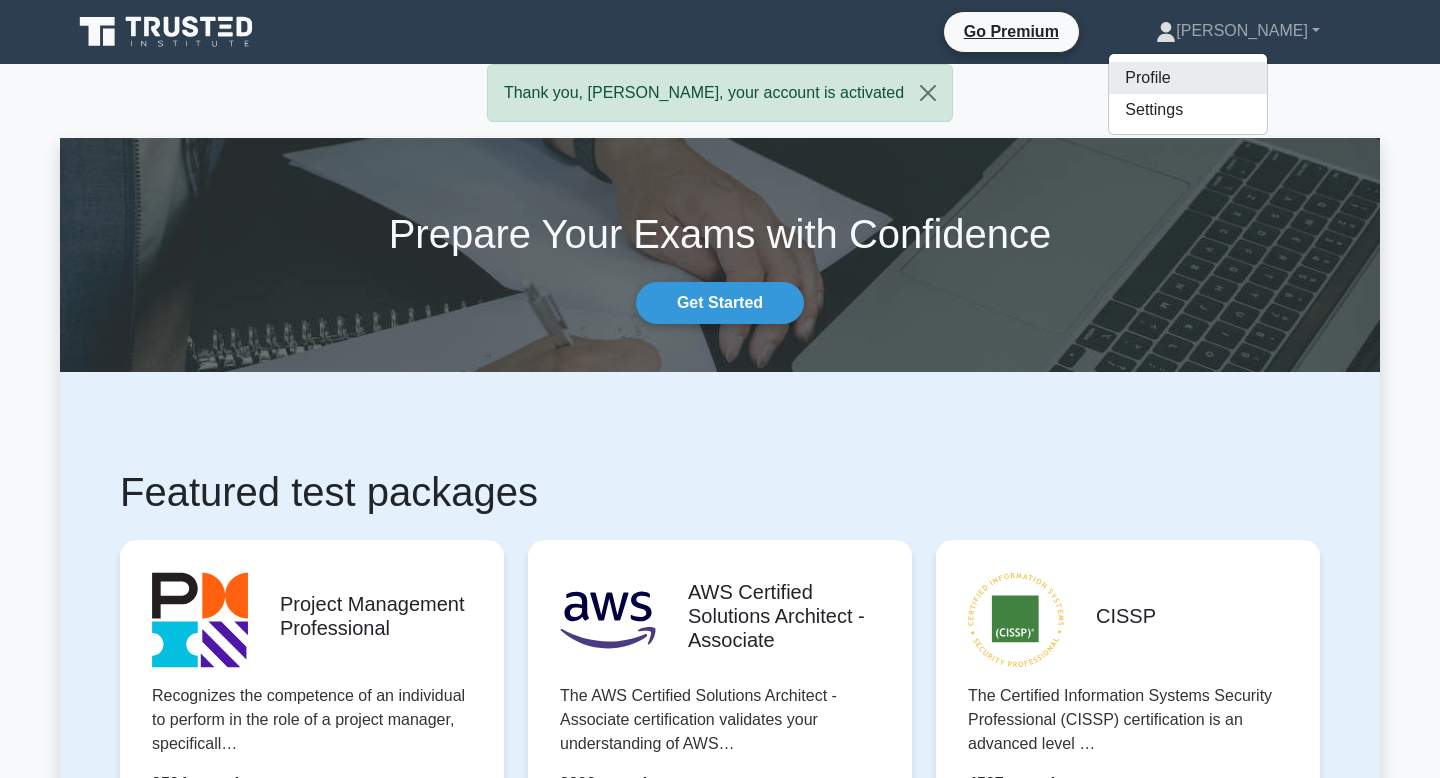 click on "Profile" at bounding box center [1188, 78] 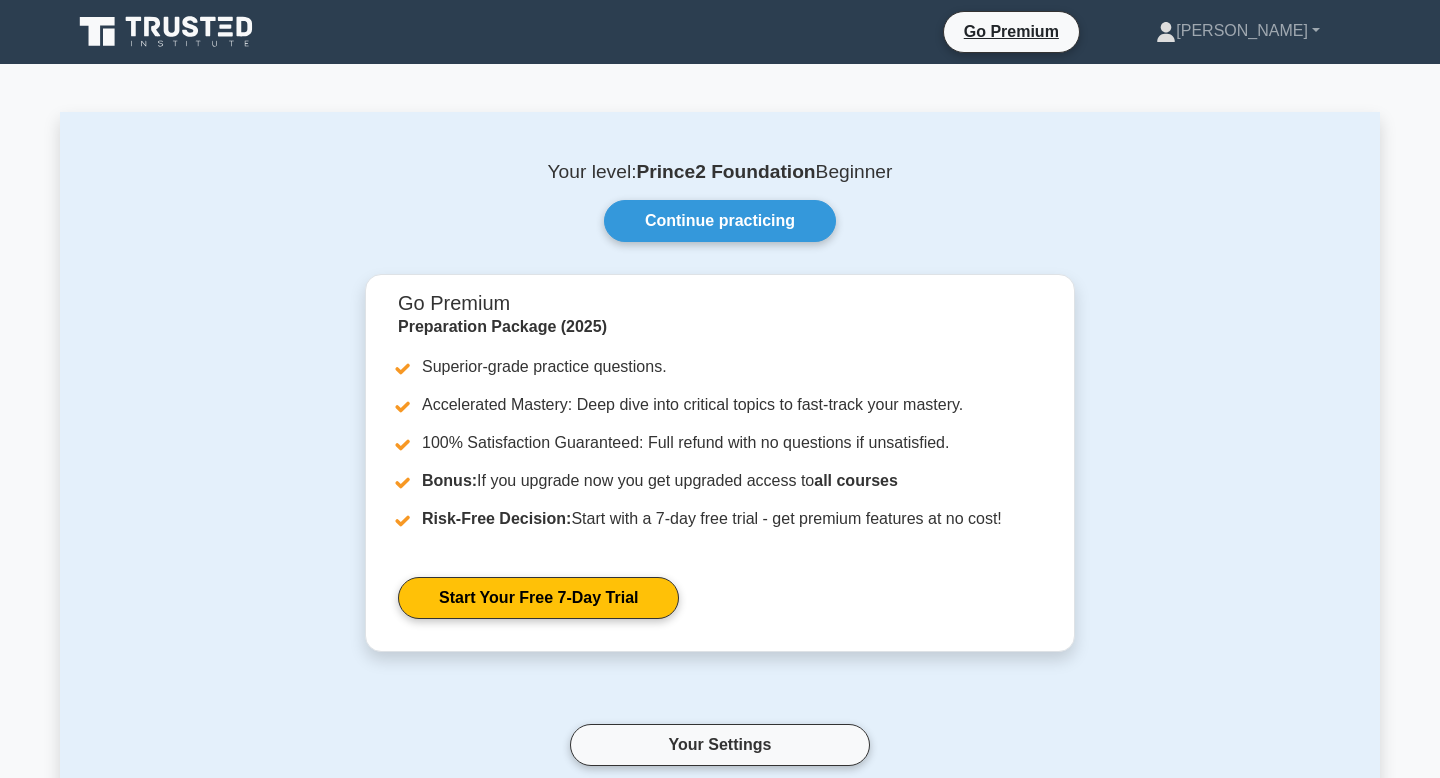 scroll, scrollTop: 0, scrollLeft: 0, axis: both 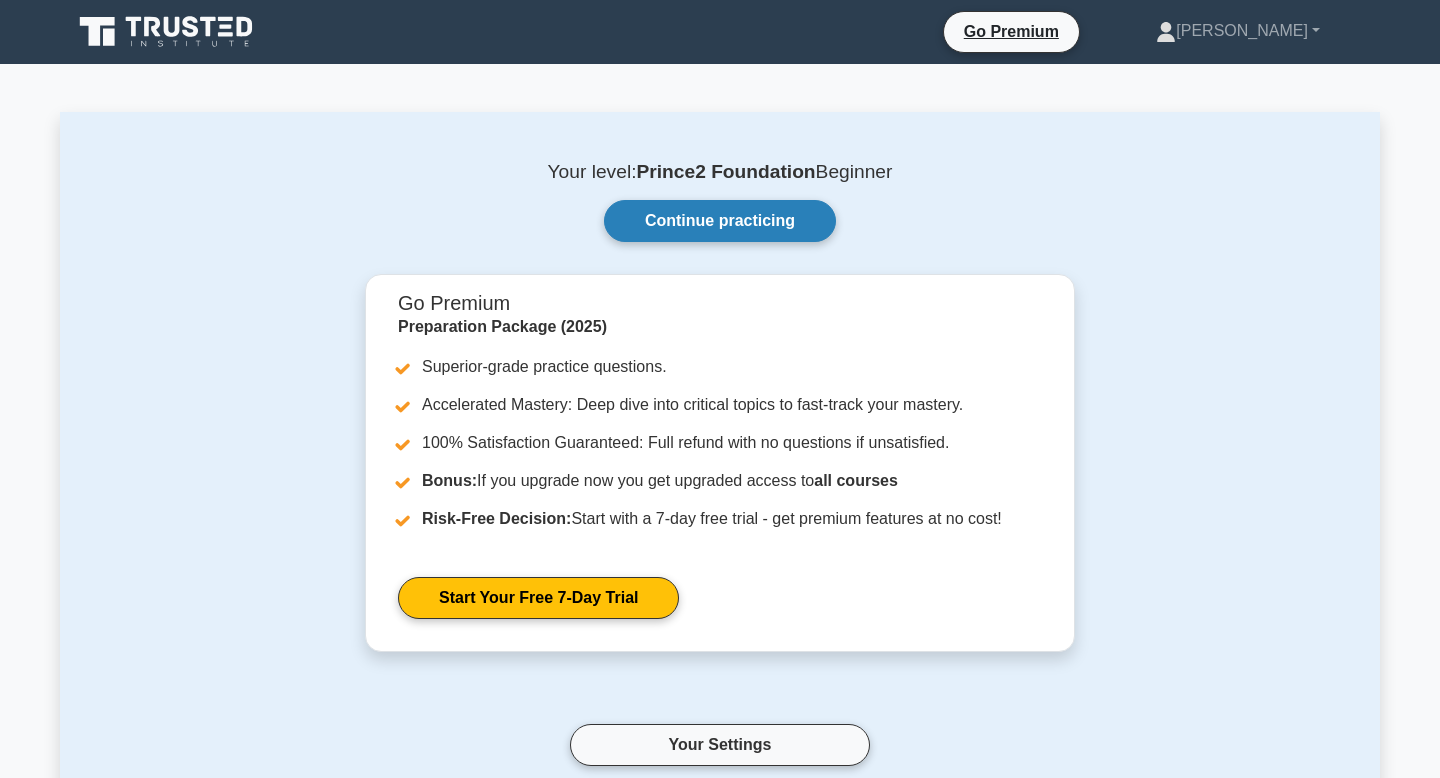 click on "Continue practicing" at bounding box center (720, 221) 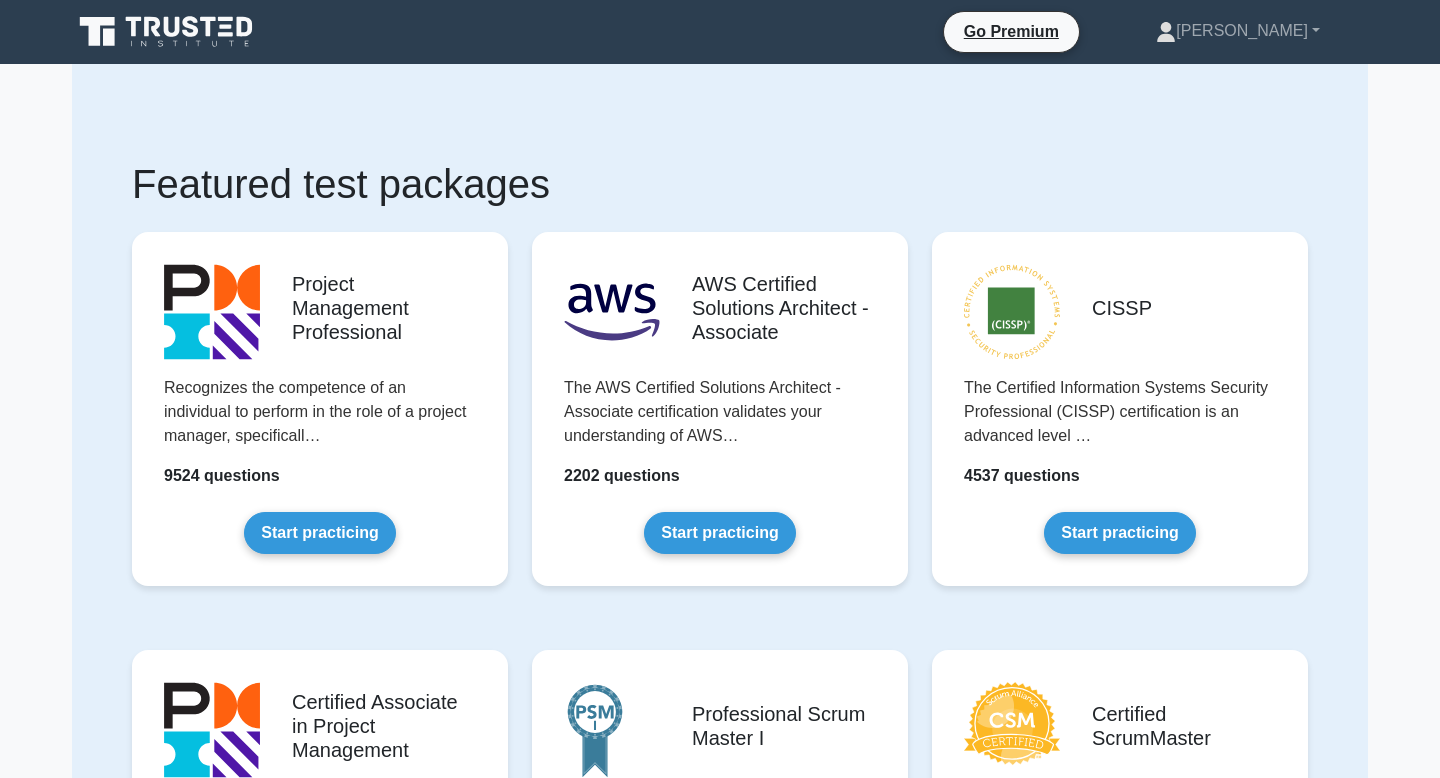 scroll, scrollTop: 0, scrollLeft: 0, axis: both 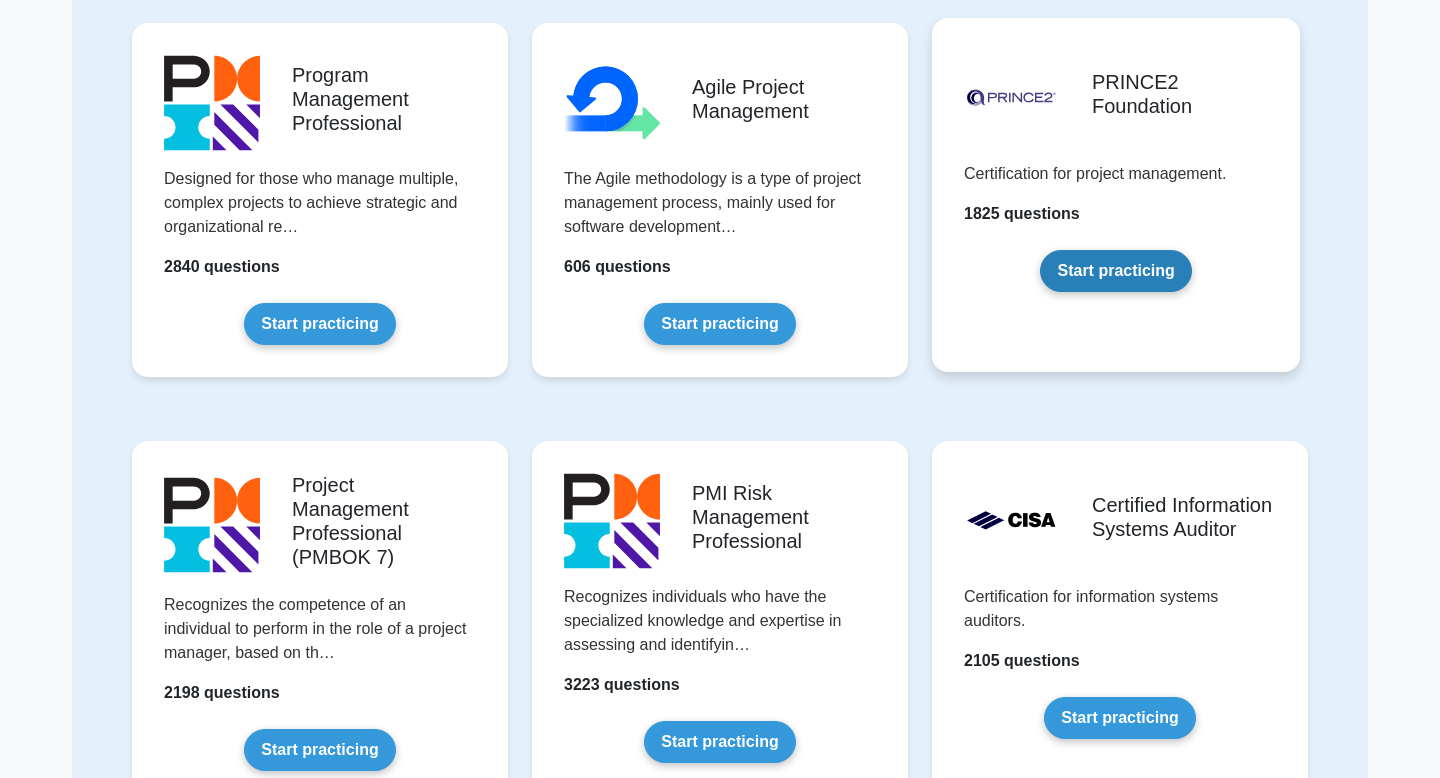 click on "Start practicing" at bounding box center (1115, 271) 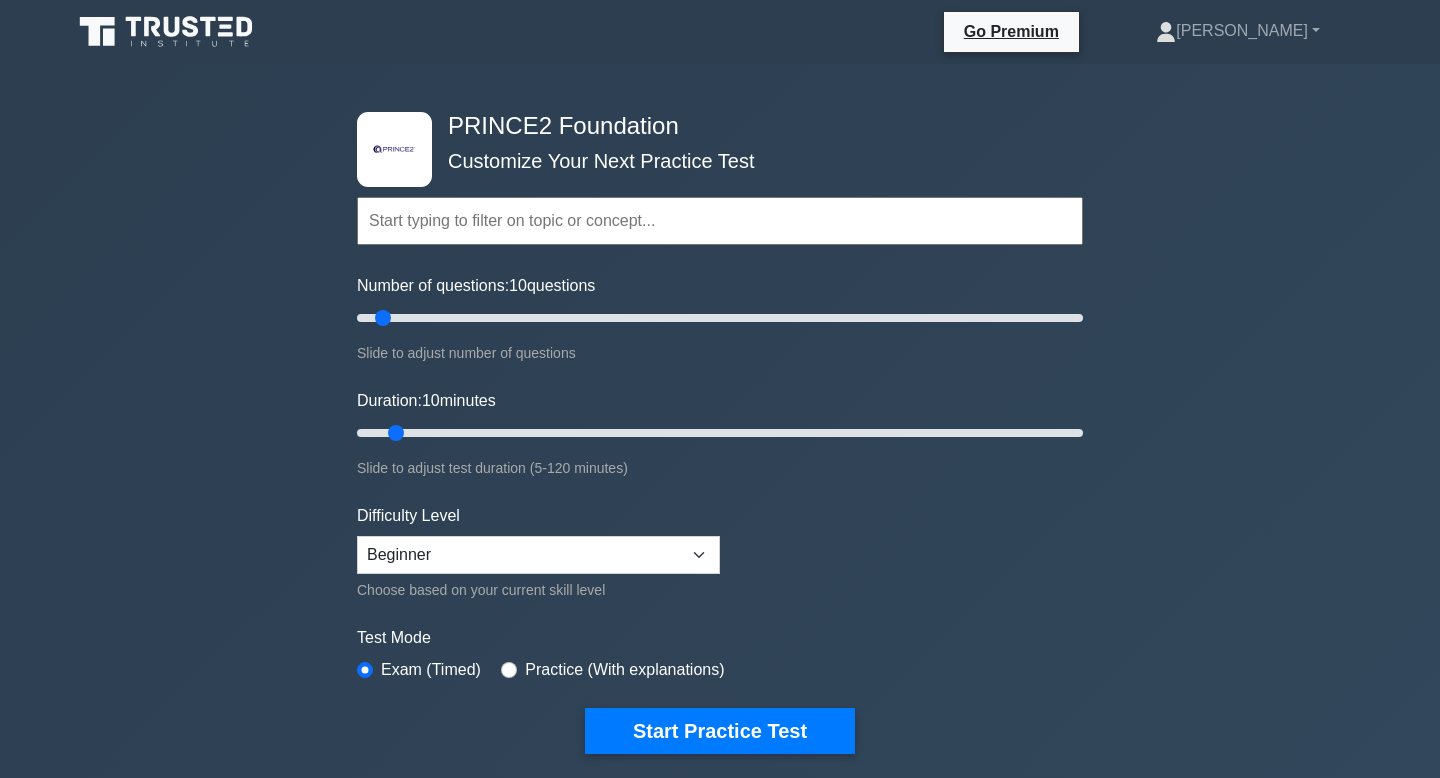 scroll, scrollTop: 0, scrollLeft: 0, axis: both 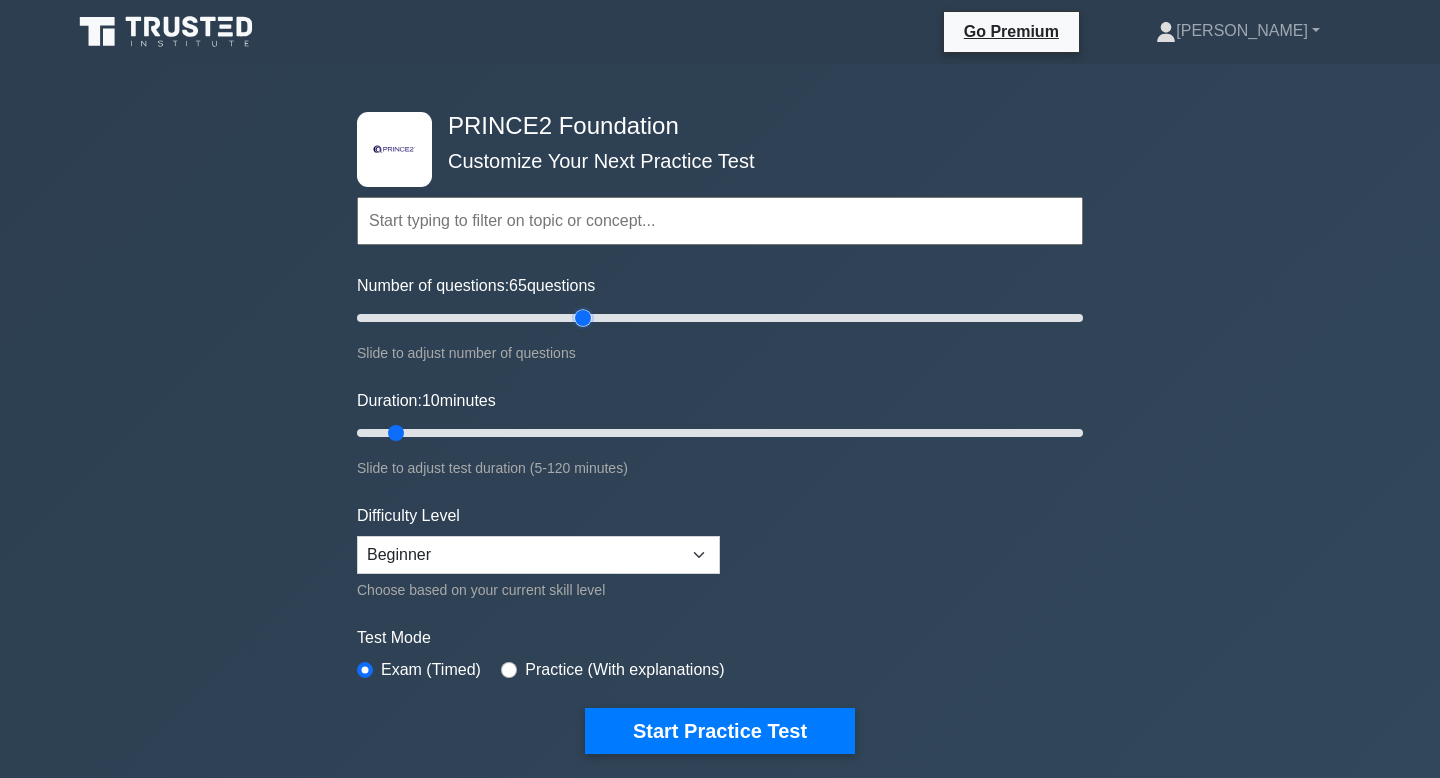 drag, startPoint x: 384, startPoint y: 317, endPoint x: 586, endPoint y: 318, distance: 202.00247 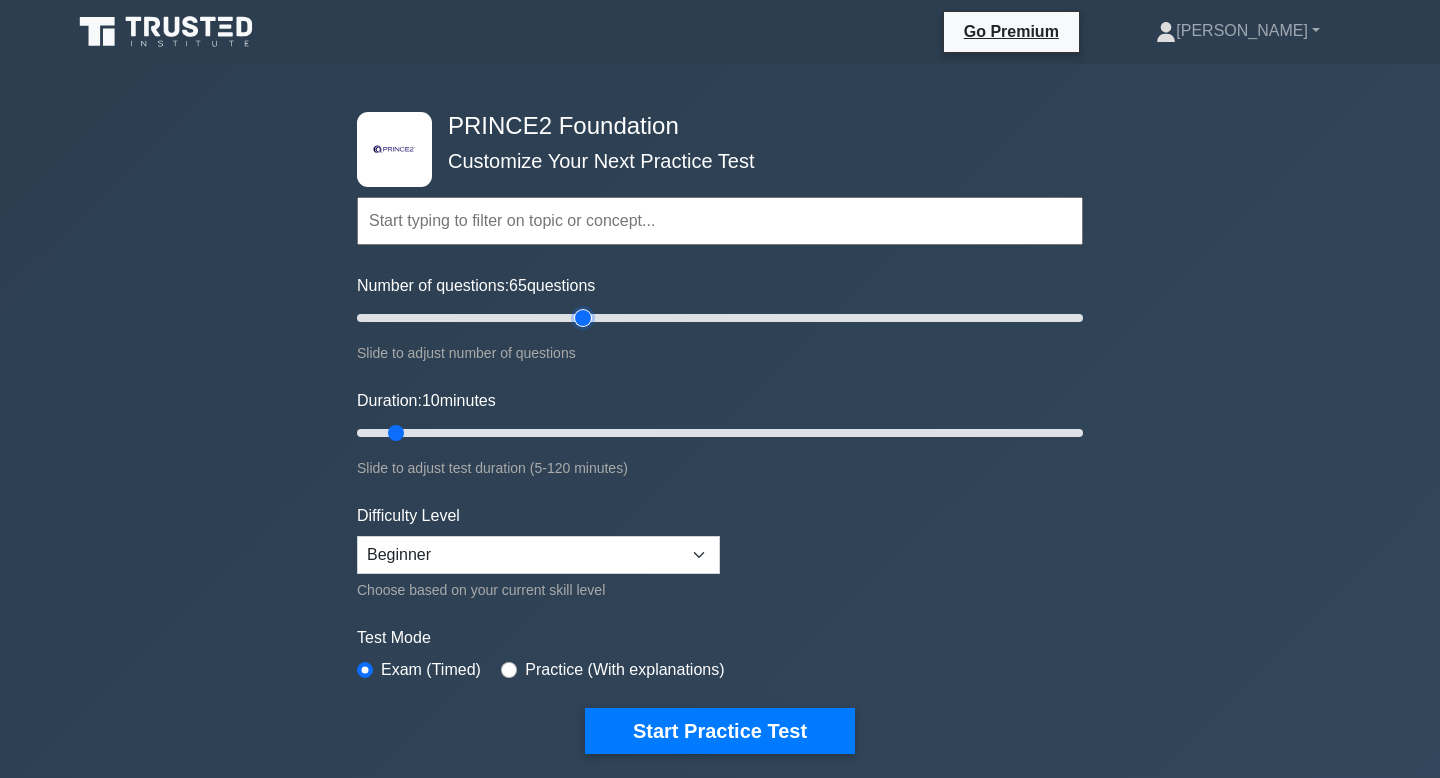 click on "Number of questions:  65  questions" at bounding box center [720, 318] 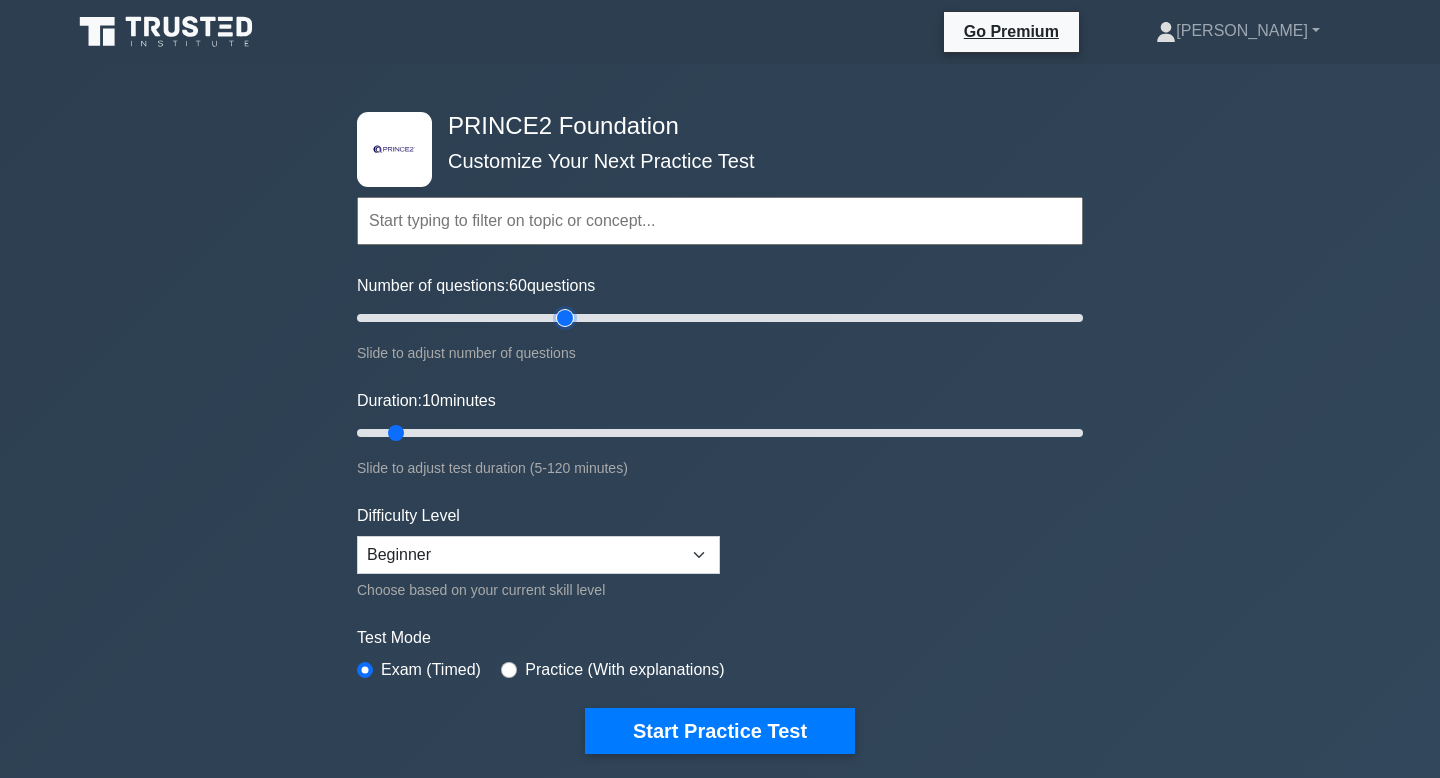 drag, startPoint x: 586, startPoint y: 318, endPoint x: 569, endPoint y: 320, distance: 17.117243 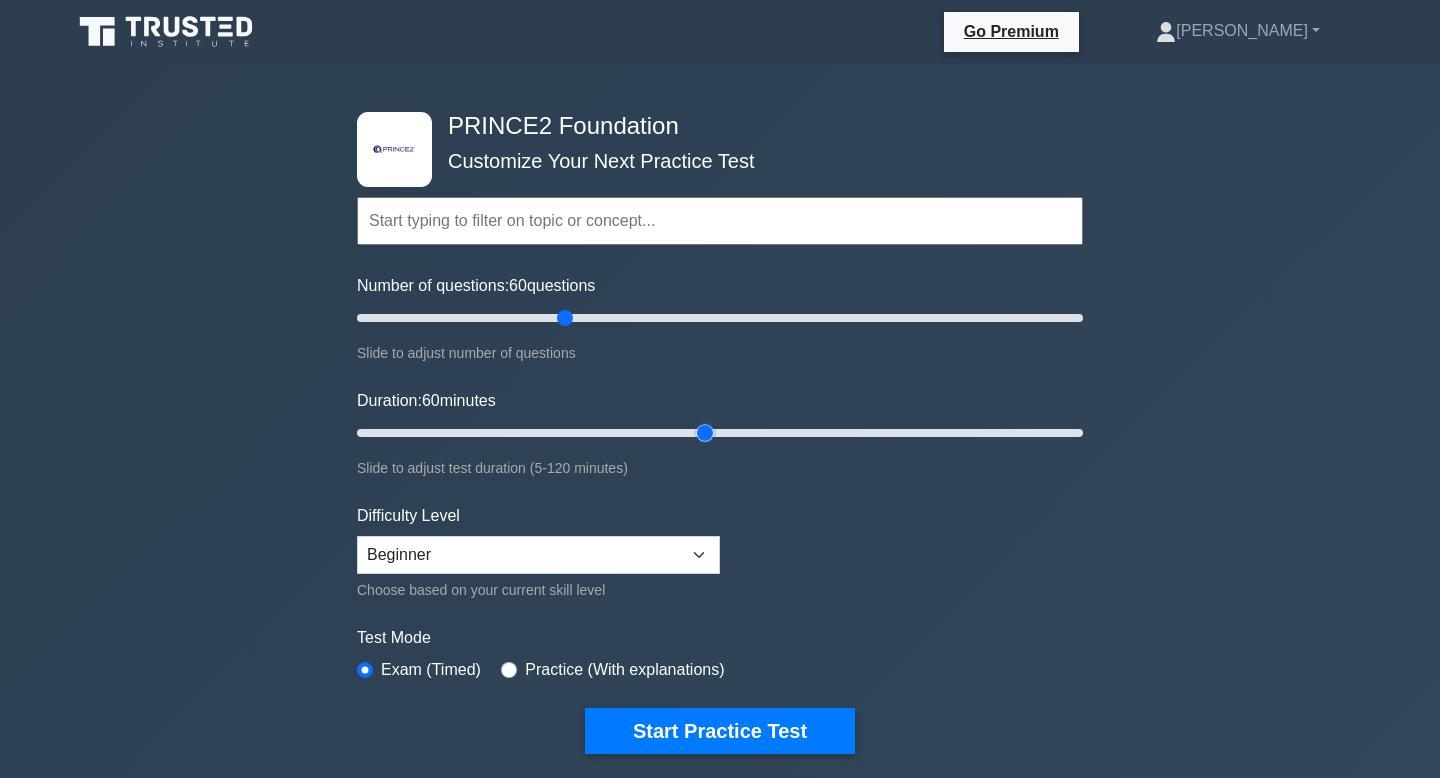 drag, startPoint x: 398, startPoint y: 430, endPoint x: 699, endPoint y: 421, distance: 301.13452 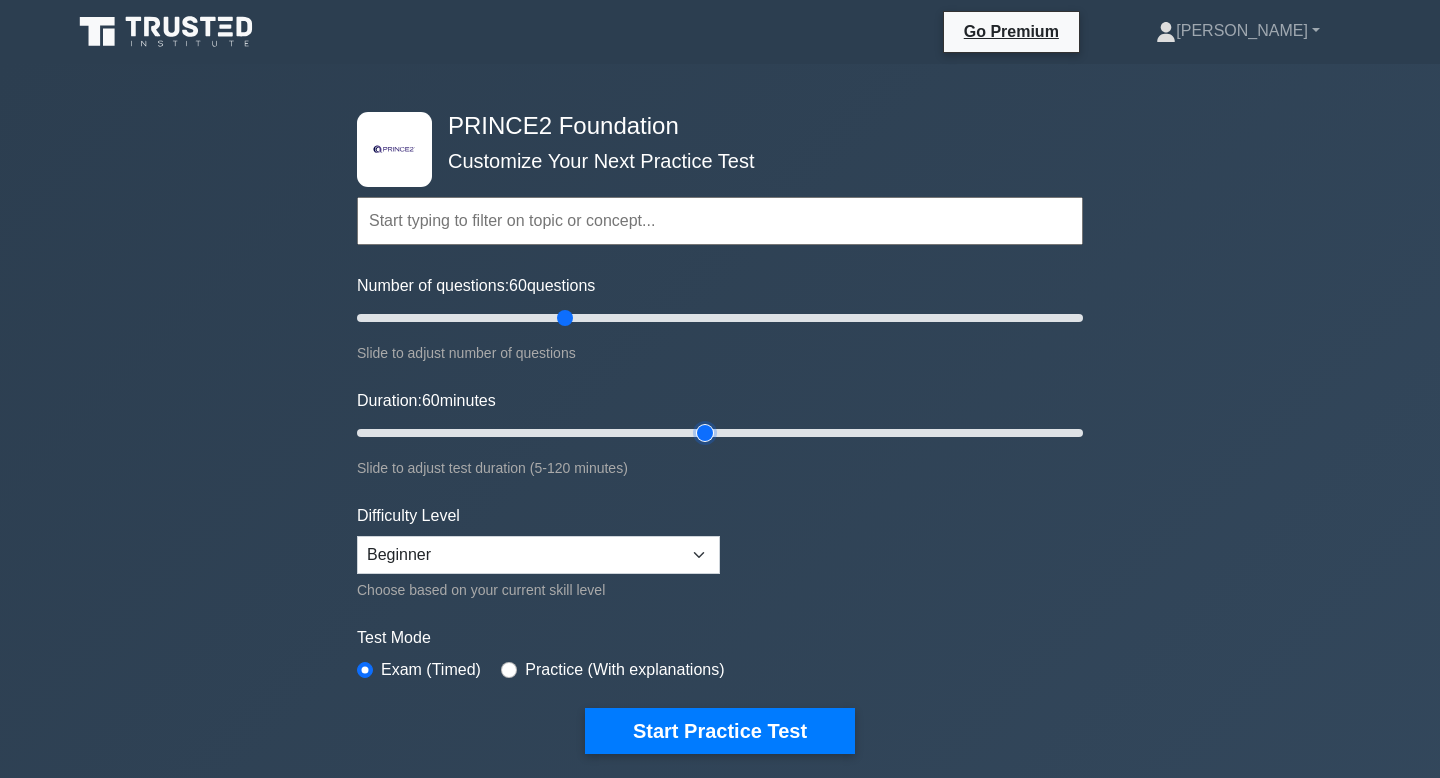 type on "60" 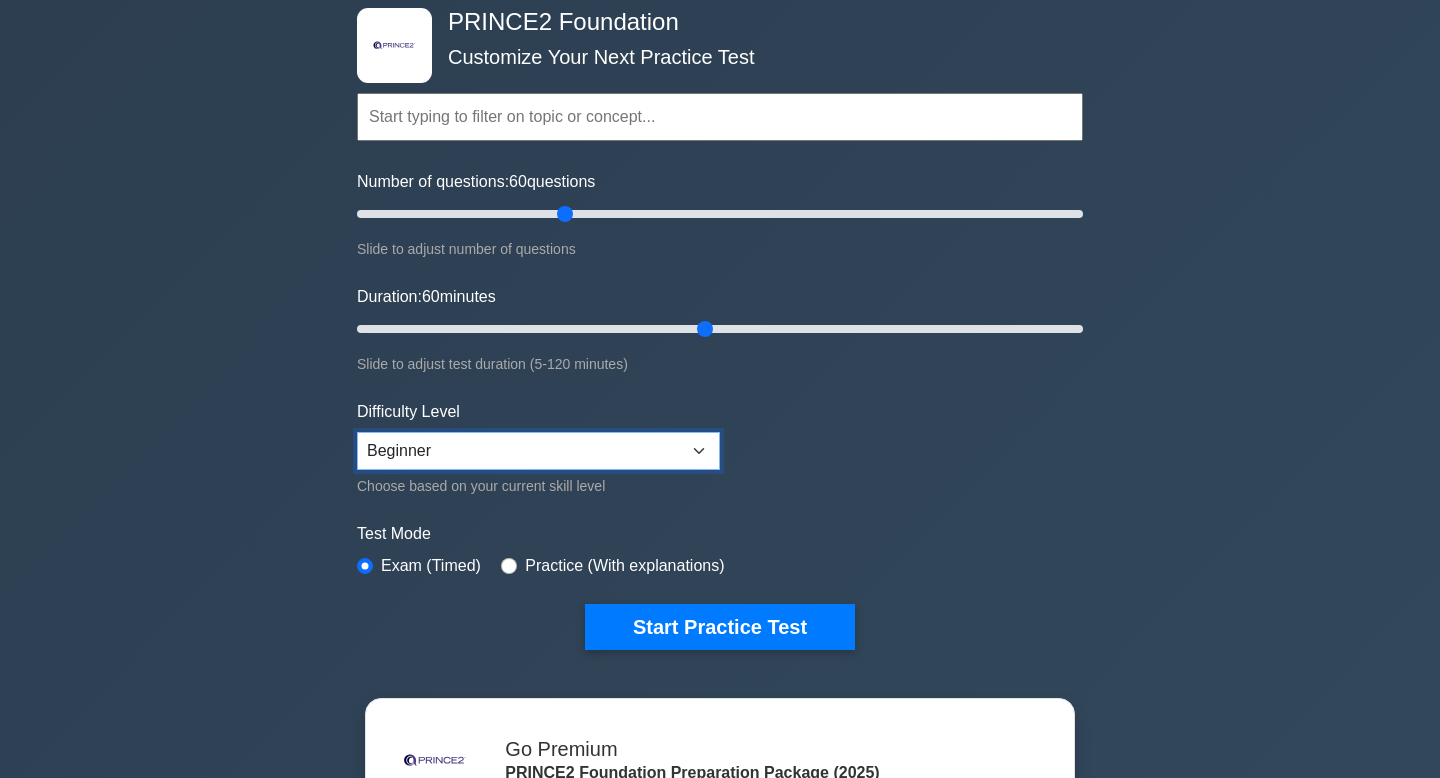 click on "Beginner
Intermediate
Expert" at bounding box center (538, 451) 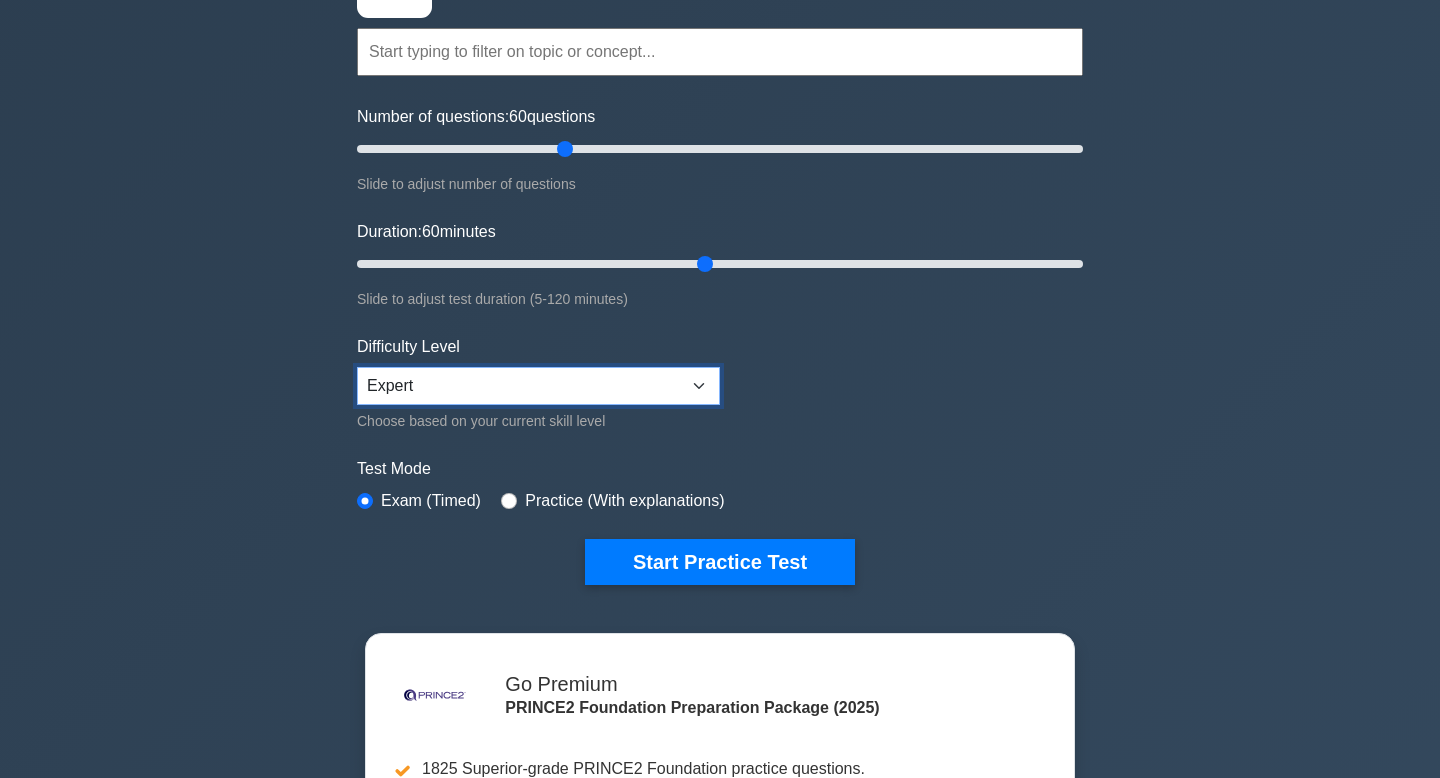 scroll, scrollTop: 191, scrollLeft: 0, axis: vertical 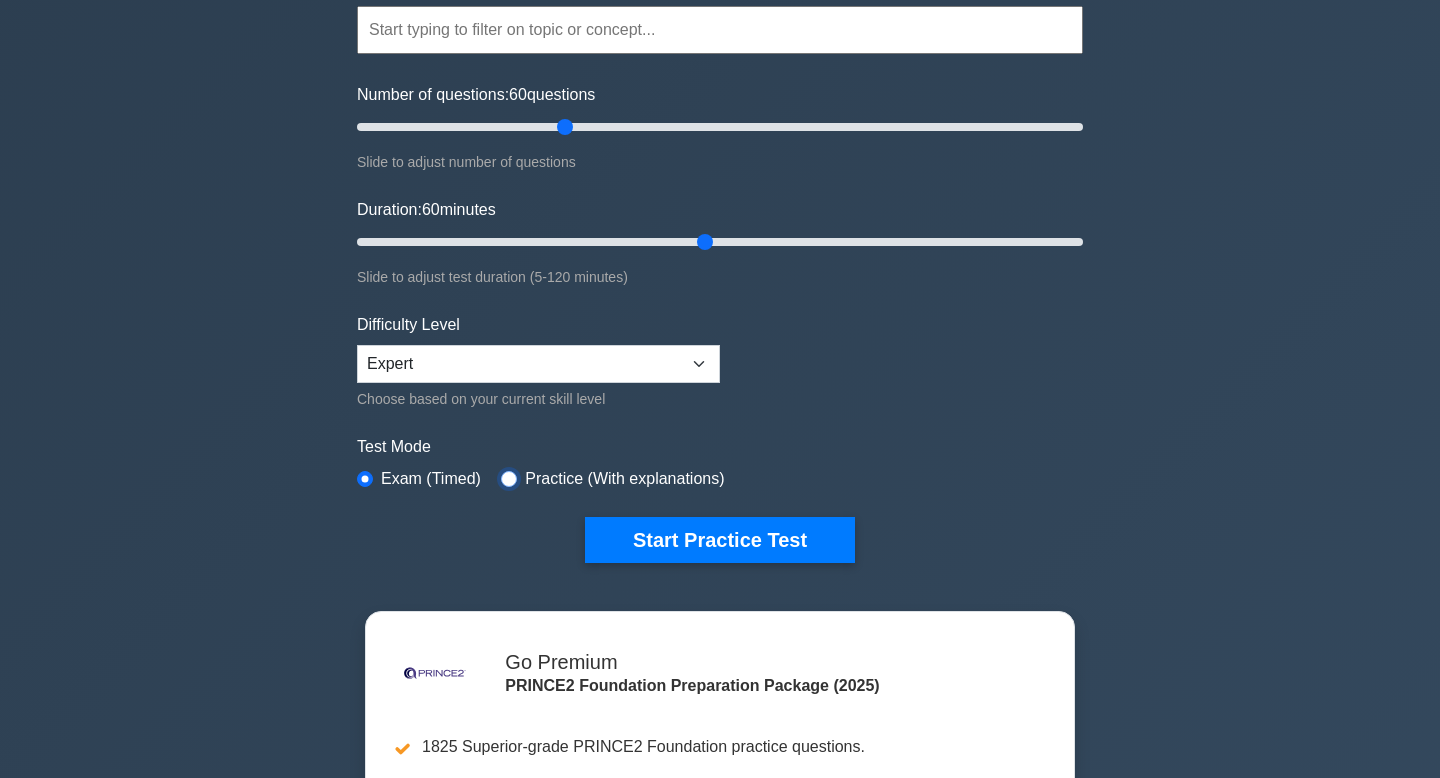 click at bounding box center (509, 479) 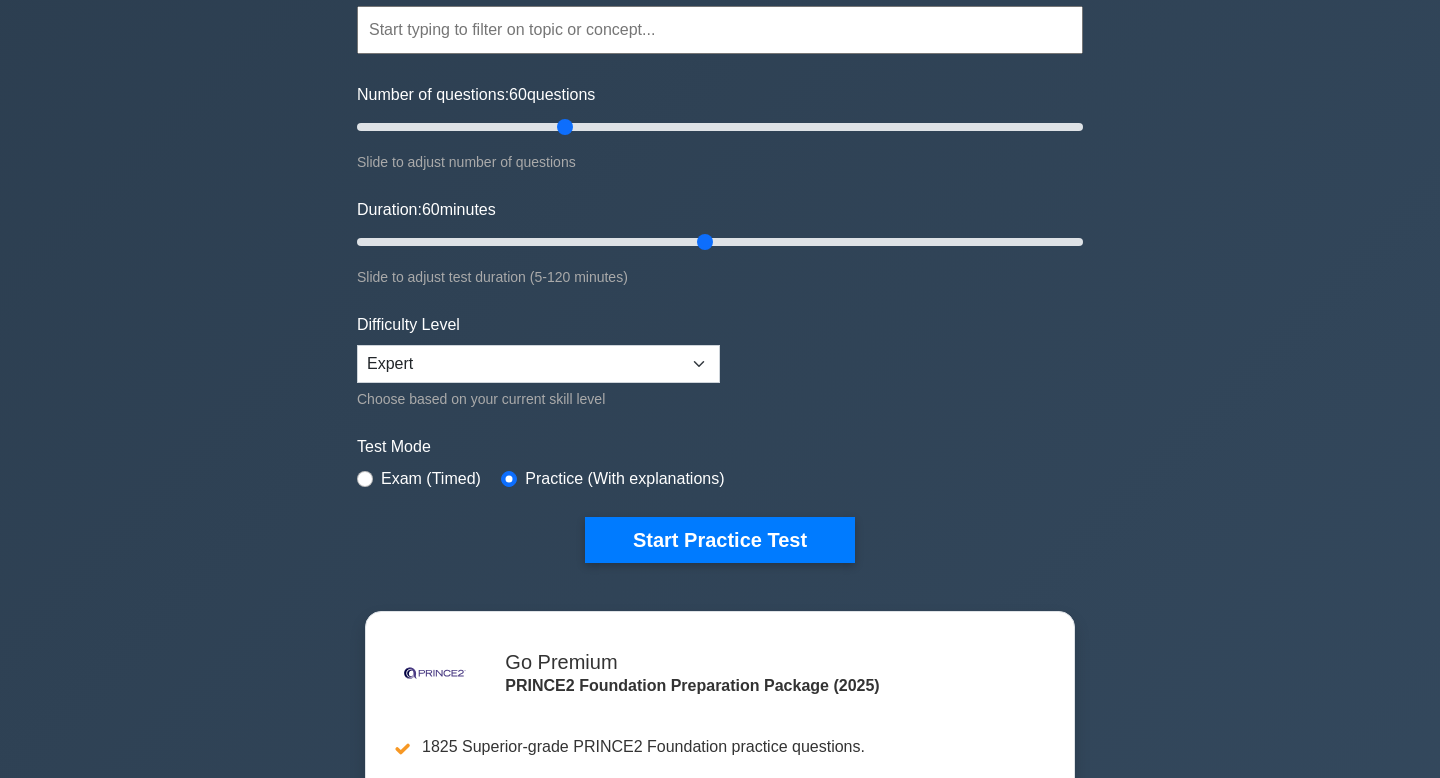 click on "Exam (Timed)" at bounding box center (419, 479) 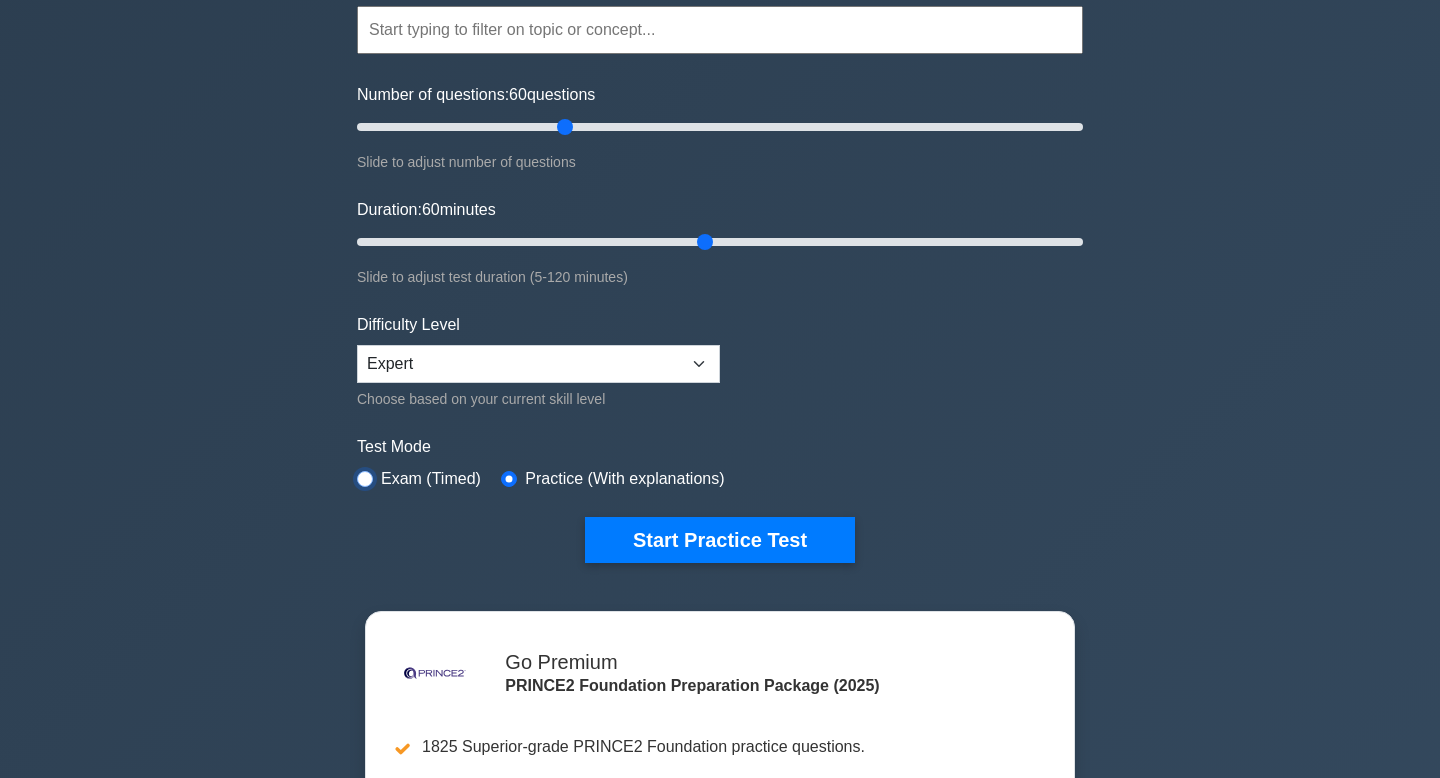 click at bounding box center (365, 479) 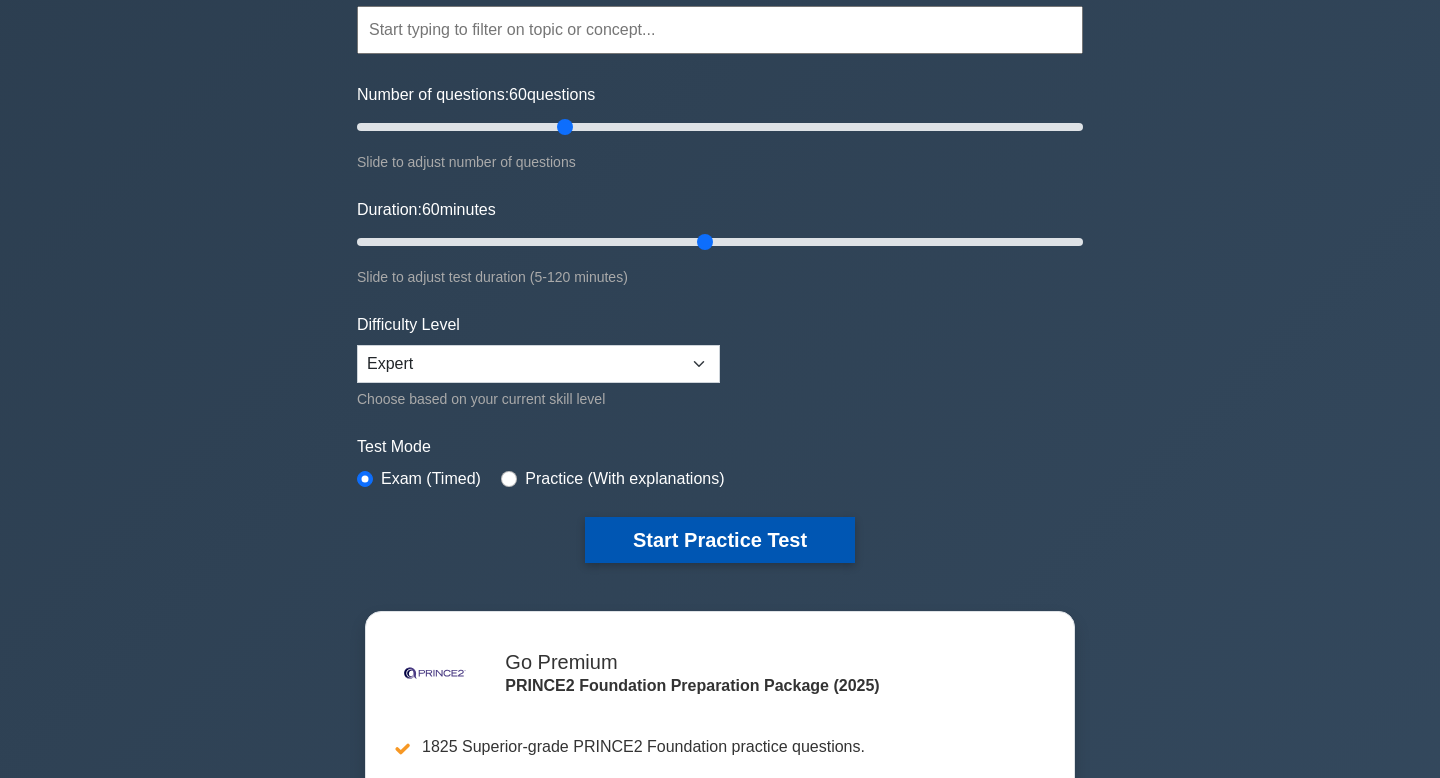 click on "Start Practice Test" at bounding box center [720, 540] 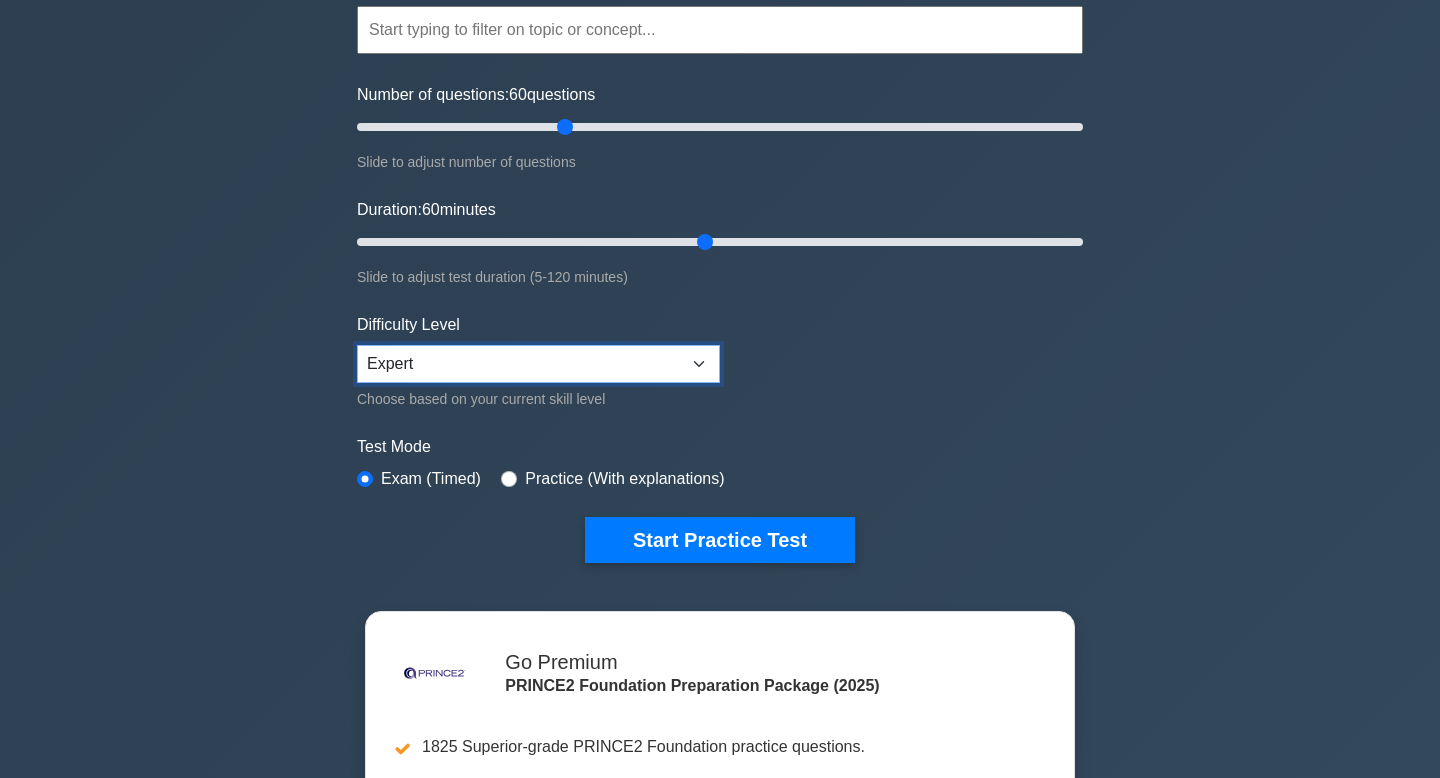 click on "Beginner
Intermediate
Expert" at bounding box center (538, 364) 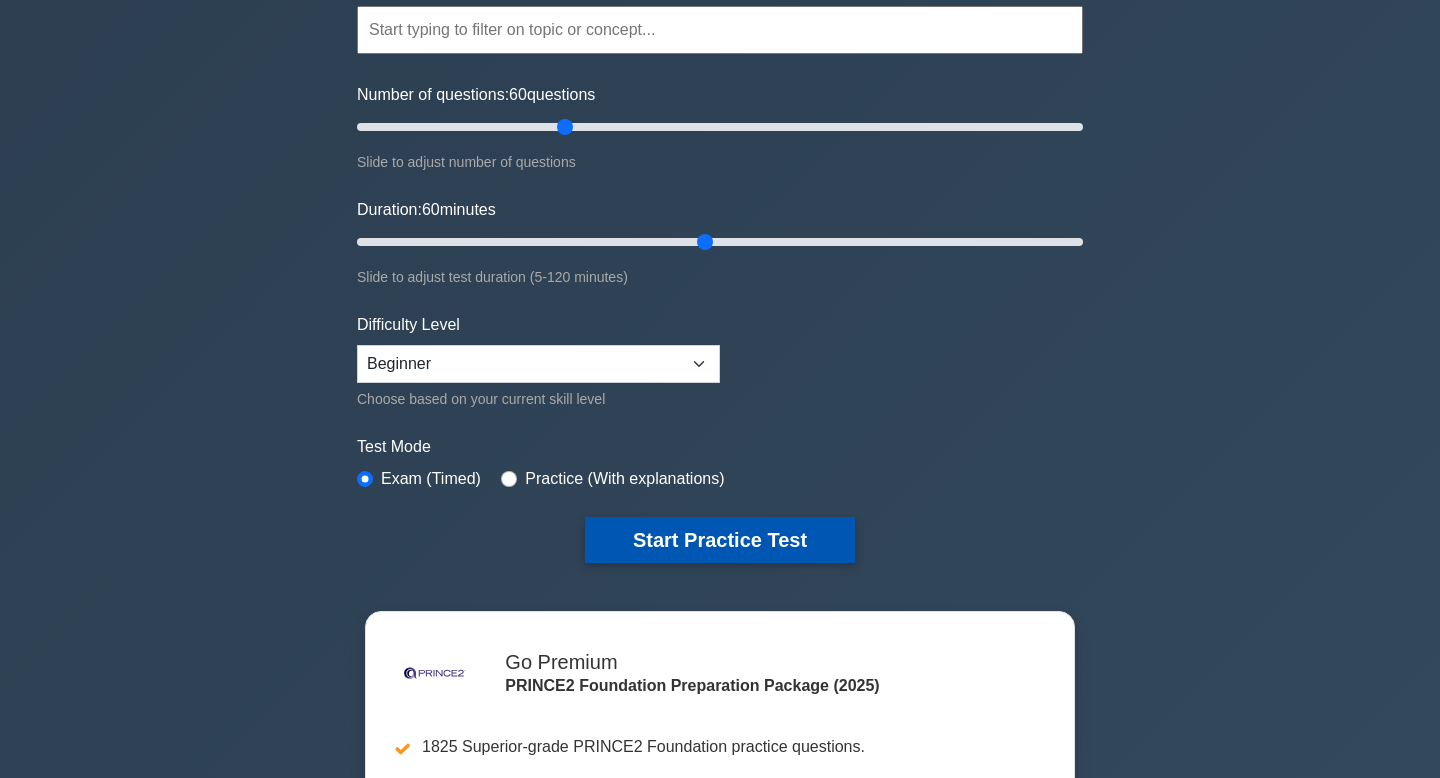click on "Start Practice Test" at bounding box center (720, 540) 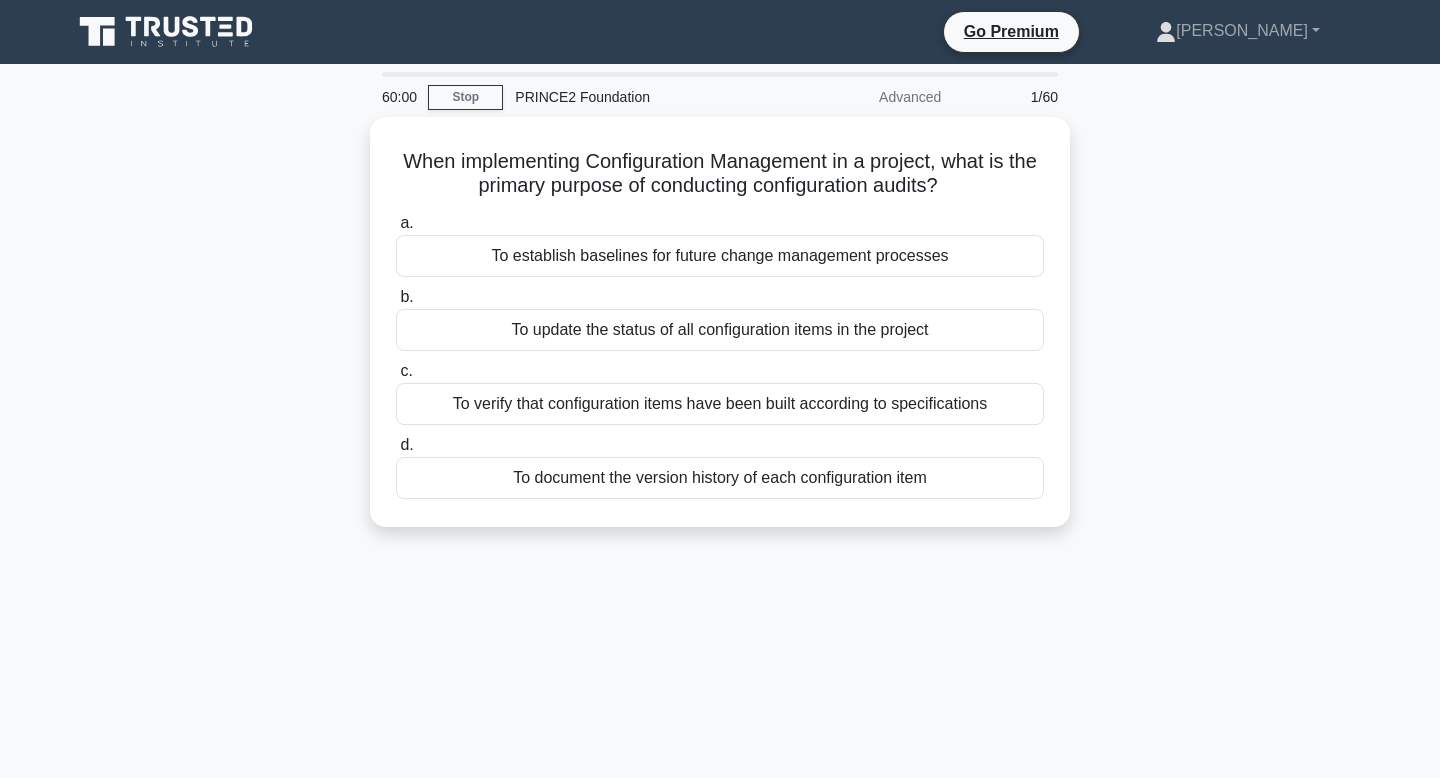 scroll, scrollTop: 0, scrollLeft: 0, axis: both 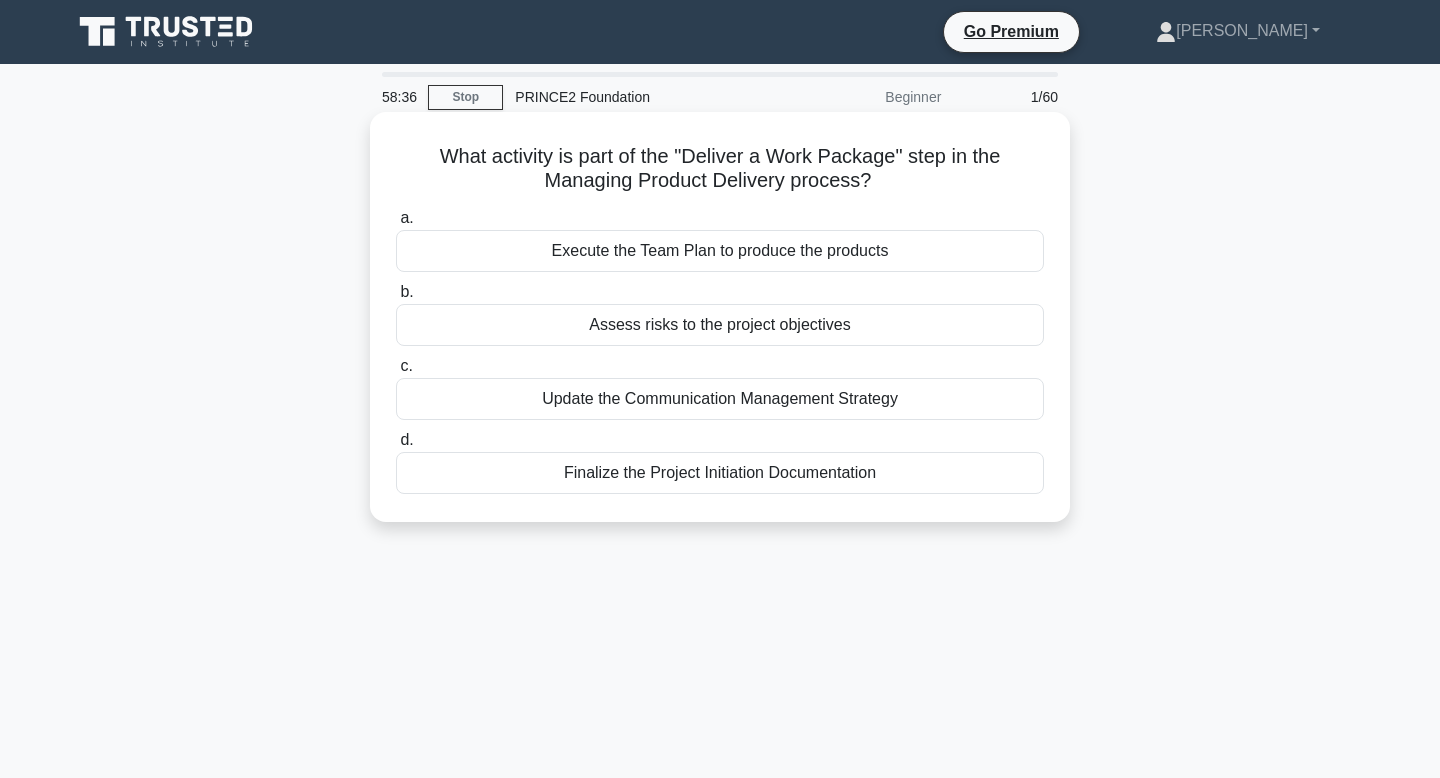 click on "What activity is part of the "Deliver a Work Package" step in the Managing Product Delivery process?
.spinner_0XTQ{transform-origin:center;animation:spinner_y6GP .75s linear infinite}@keyframes spinner_y6GP{100%{transform:rotate(360deg)}}" at bounding box center (720, 169) 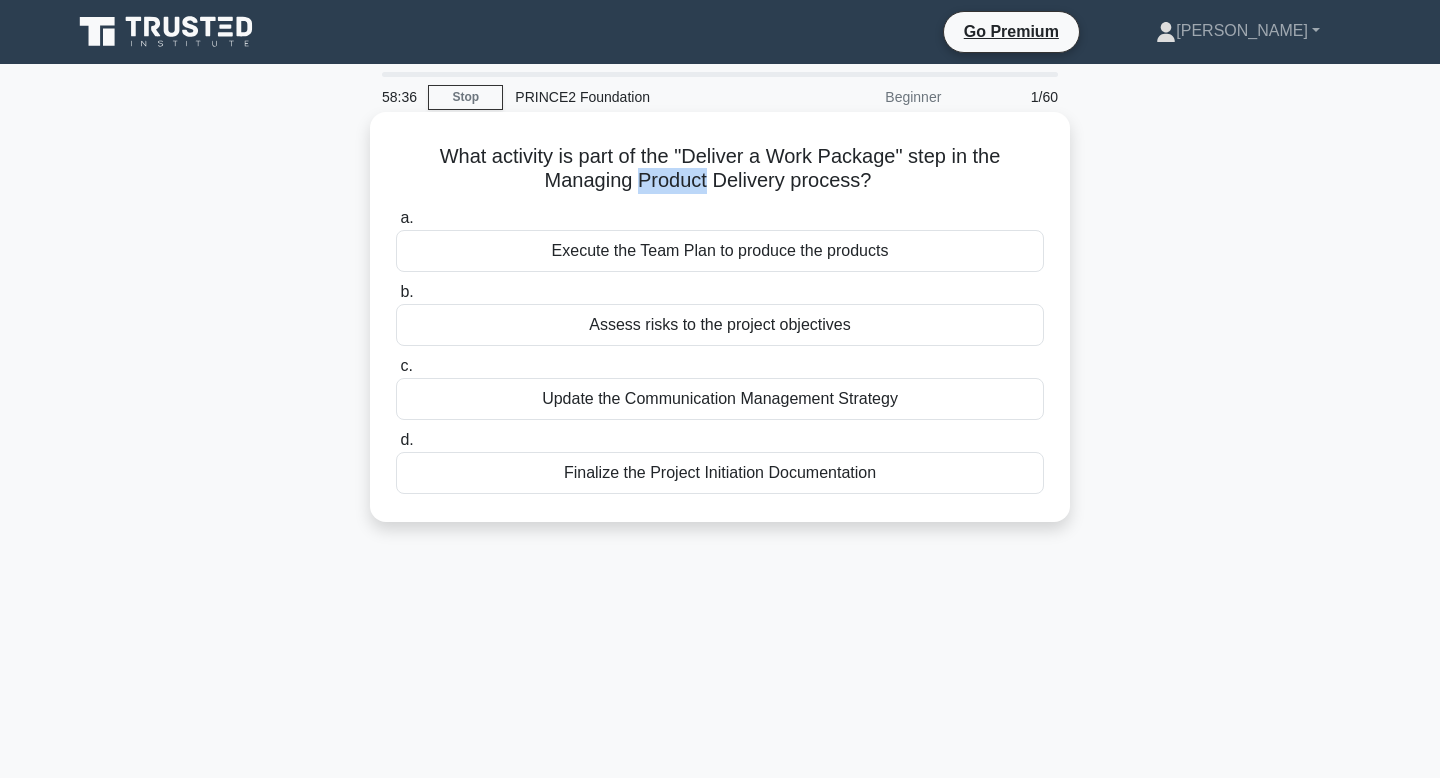 click on "What activity is part of the "Deliver a Work Package" step in the Managing Product Delivery process?
.spinner_0XTQ{transform-origin:center;animation:spinner_y6GP .75s linear infinite}@keyframes spinner_y6GP{100%{transform:rotate(360deg)}}" at bounding box center [720, 169] 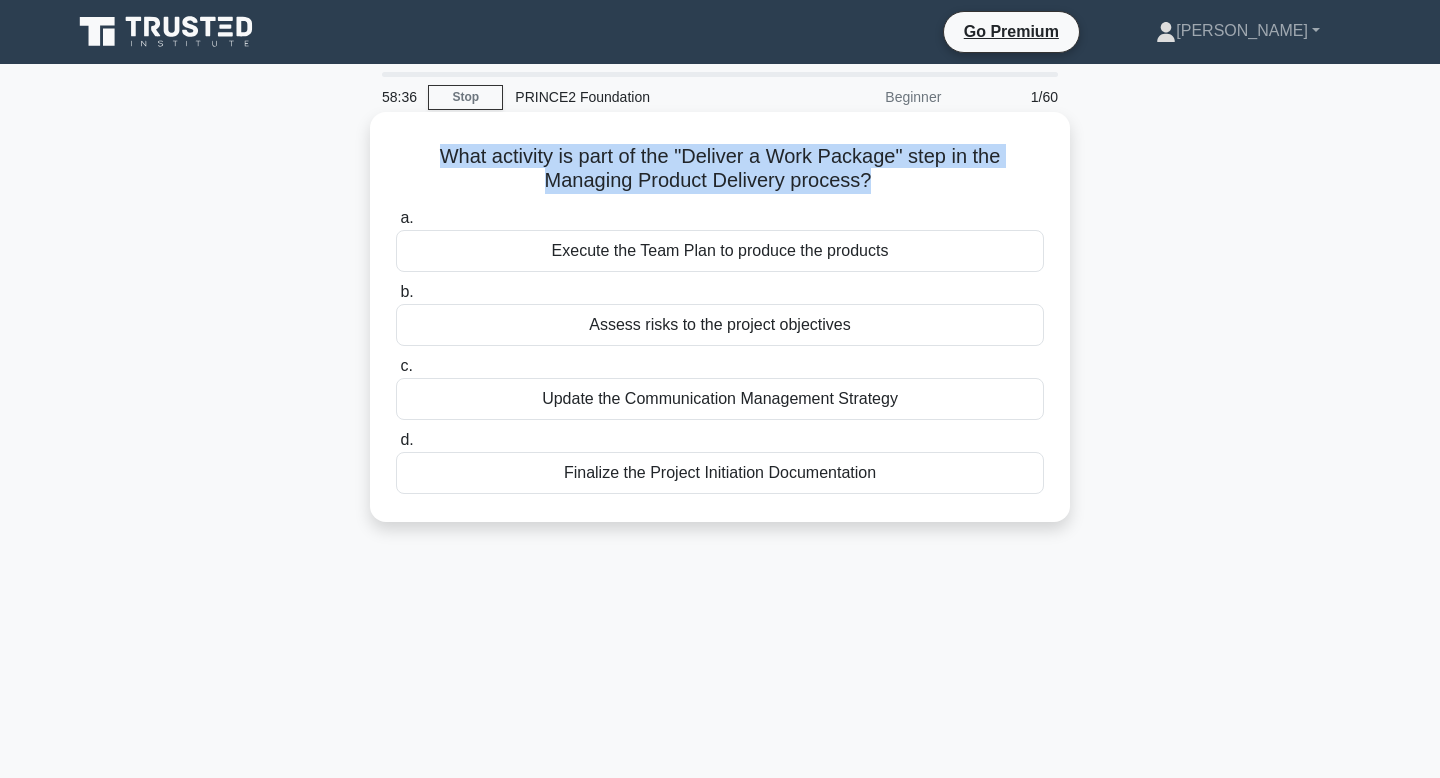 click on "What activity is part of the "Deliver a Work Package" step in the Managing Product Delivery process?
.spinner_0XTQ{transform-origin:center;animation:spinner_y6GP .75s linear infinite}@keyframes spinner_y6GP{100%{transform:rotate(360deg)}}" at bounding box center (720, 169) 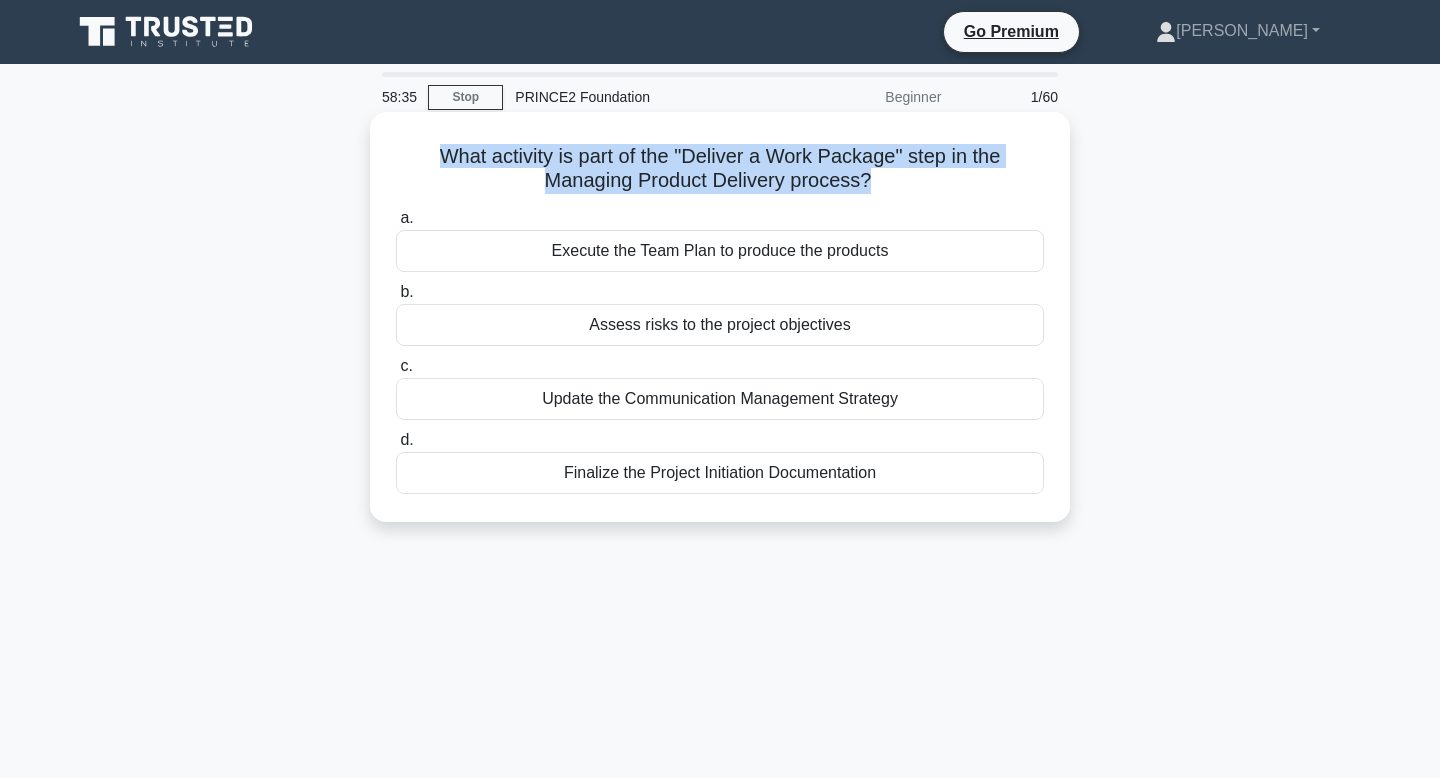 copy on "What activity is part of the "Deliver a Work Package" step in the Managing Product Delivery process?
.spinner_0XTQ{transform-origin:center;animation:spinner_y6GP .75s linear infinite}@keyframes spinner_y6GP{100%{transform:rotate(360deg)}}" 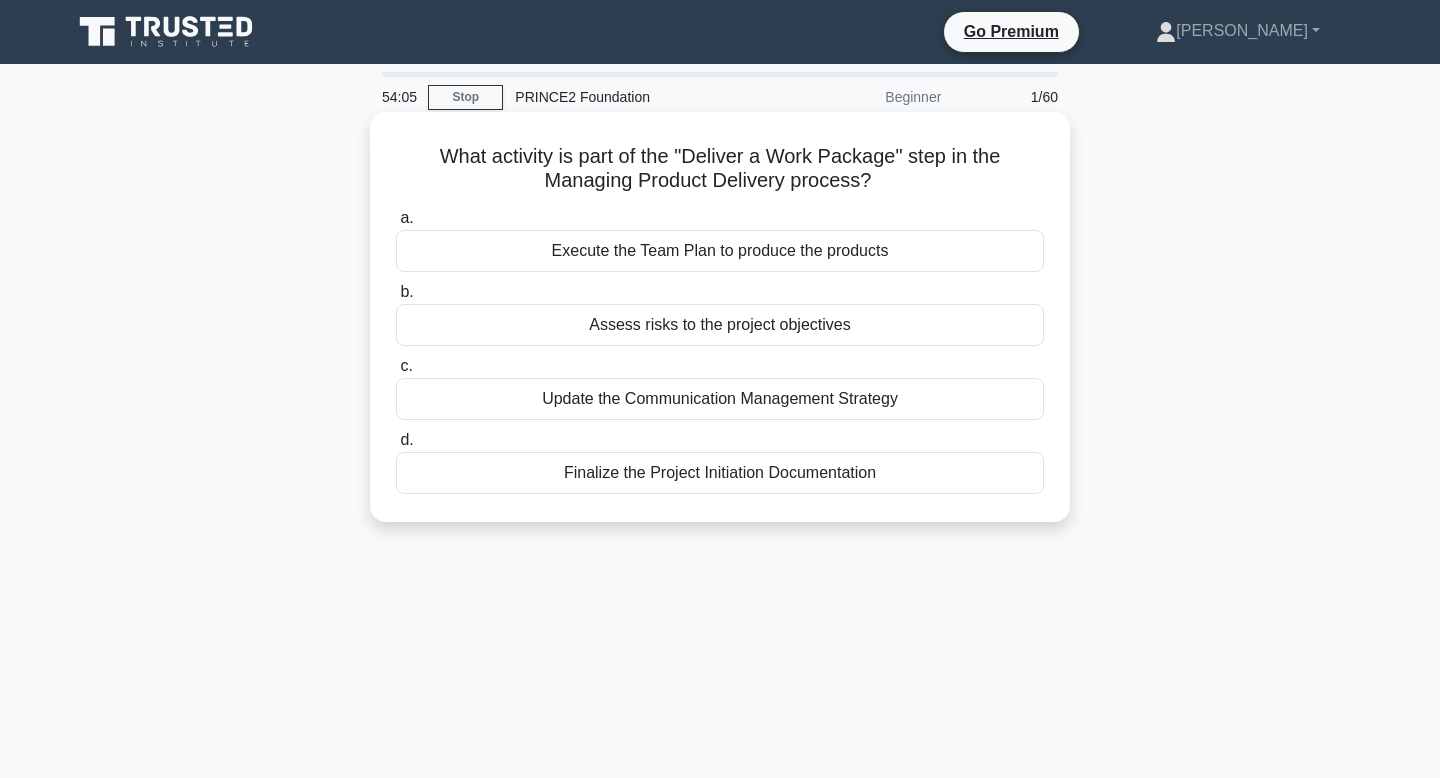click on "Execute the Team Plan to produce the products" at bounding box center (720, 251) 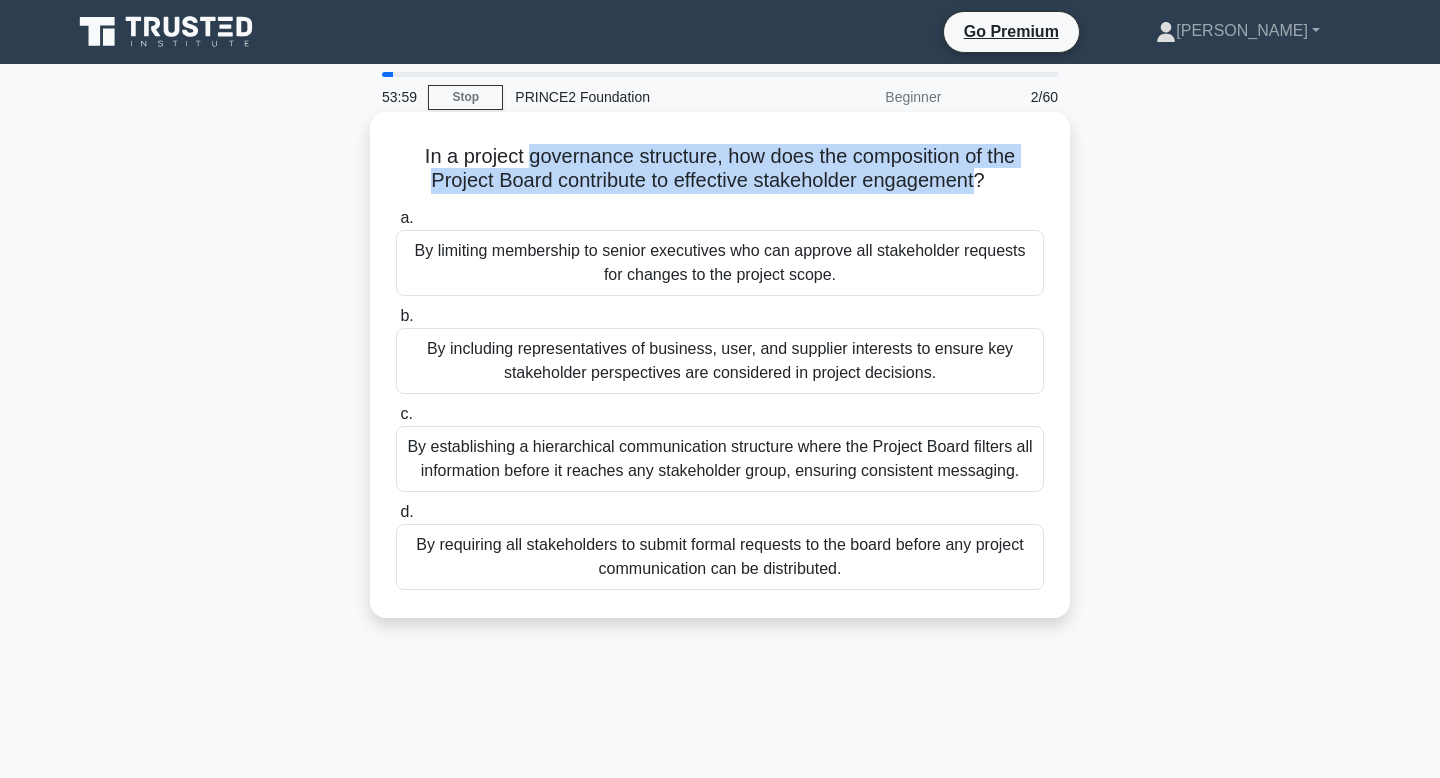 drag, startPoint x: 534, startPoint y: 150, endPoint x: 973, endPoint y: 170, distance: 439.45535 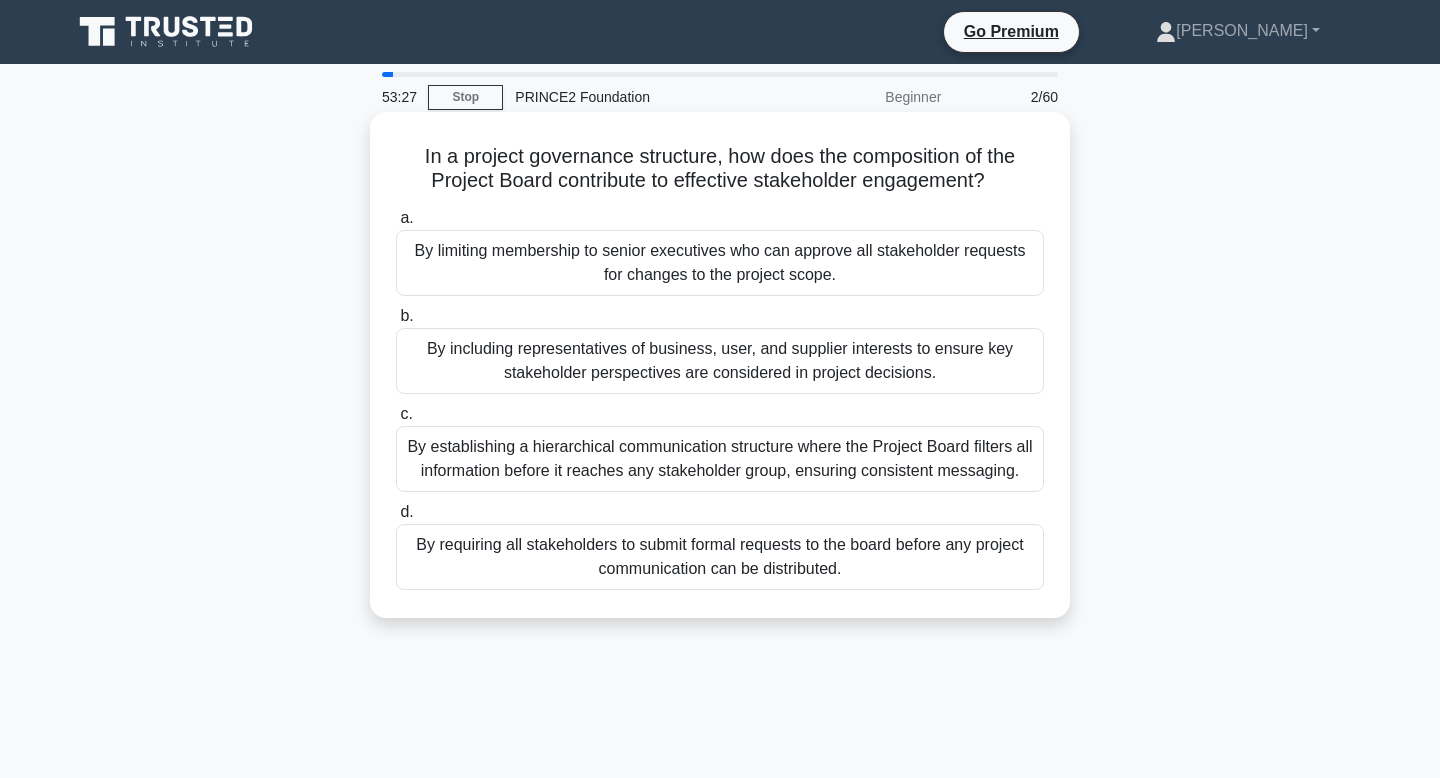 click on "By including representatives of business, user, and supplier interests to ensure key stakeholder perspectives are considered in project decisions." at bounding box center (720, 361) 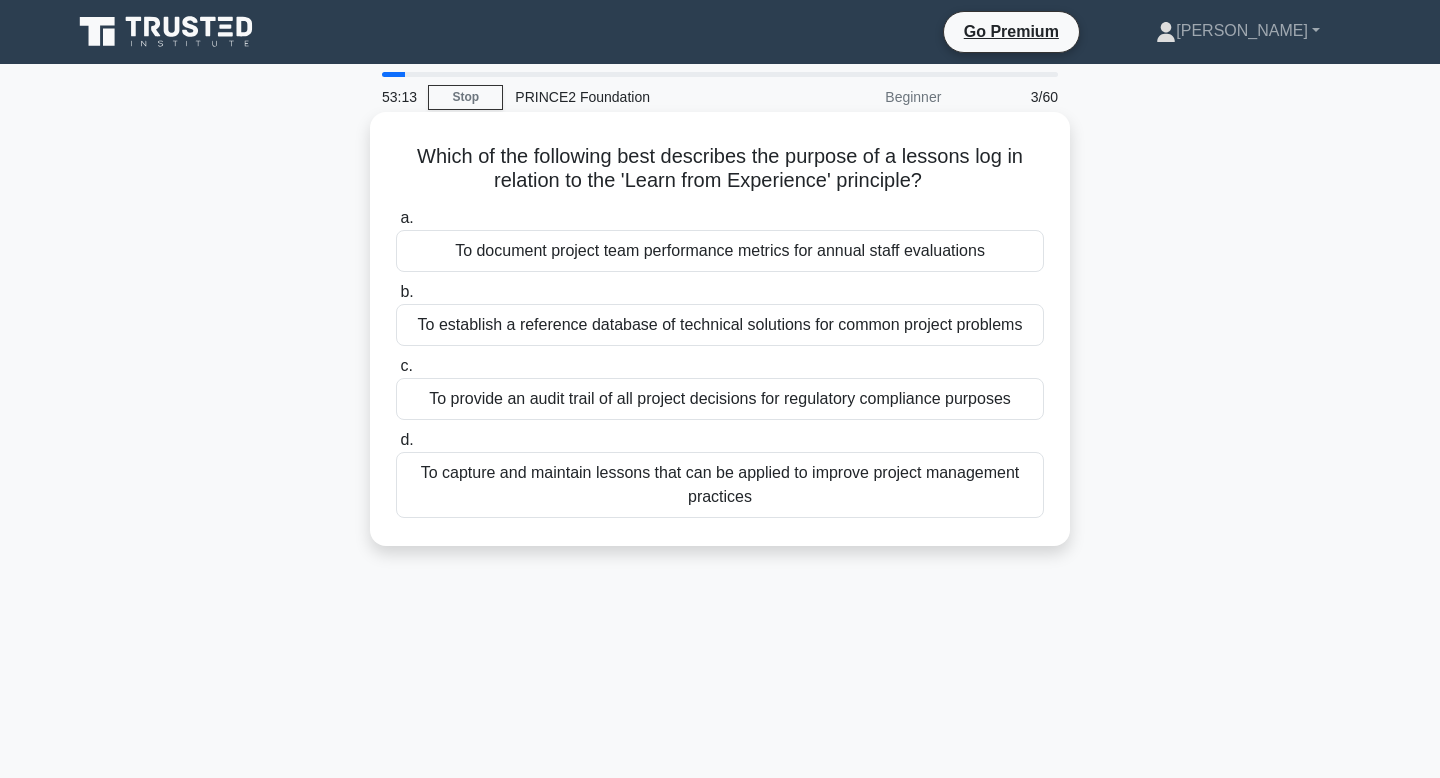 click on "To capture and maintain lessons that can be applied to improve project management practices" at bounding box center [720, 485] 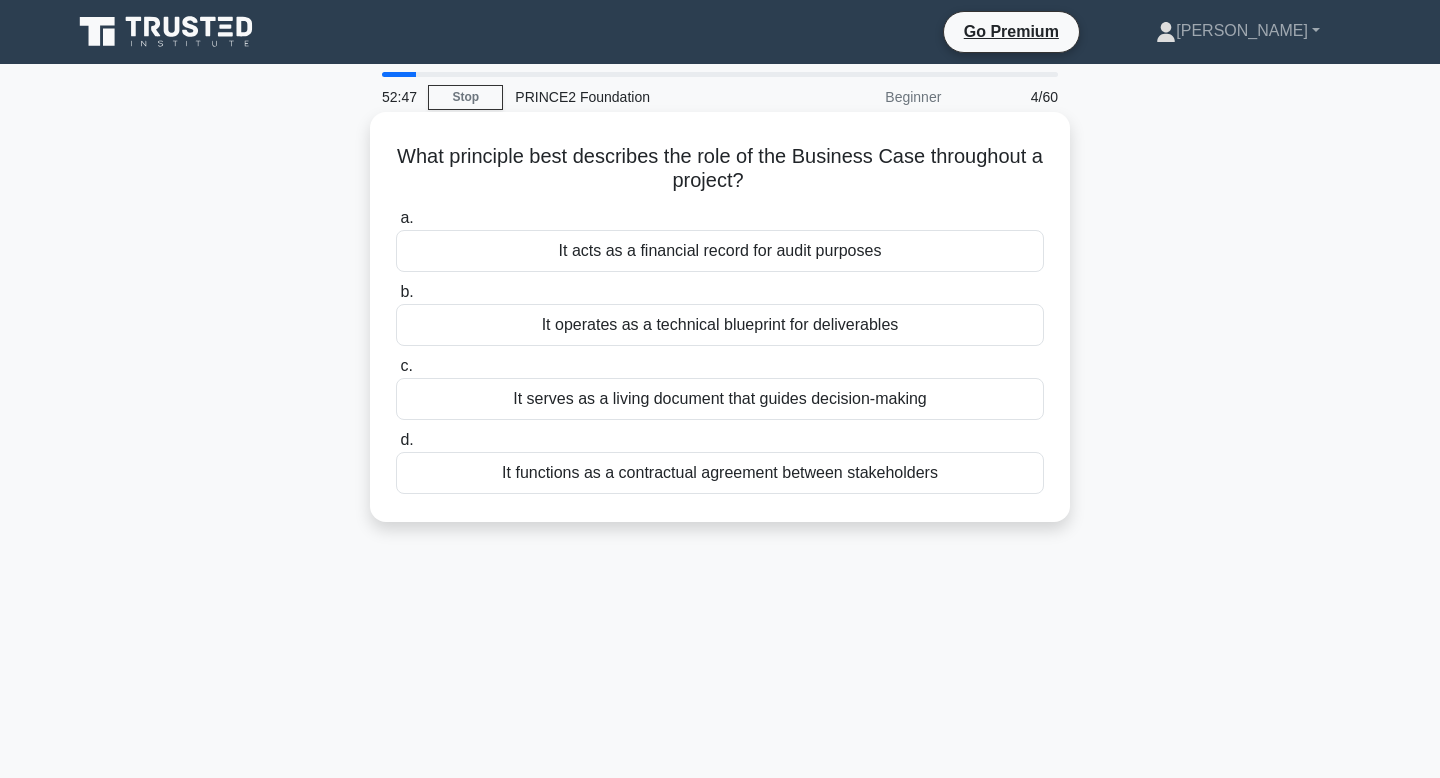 click on "It serves as a living document that guides decision-making" at bounding box center [720, 399] 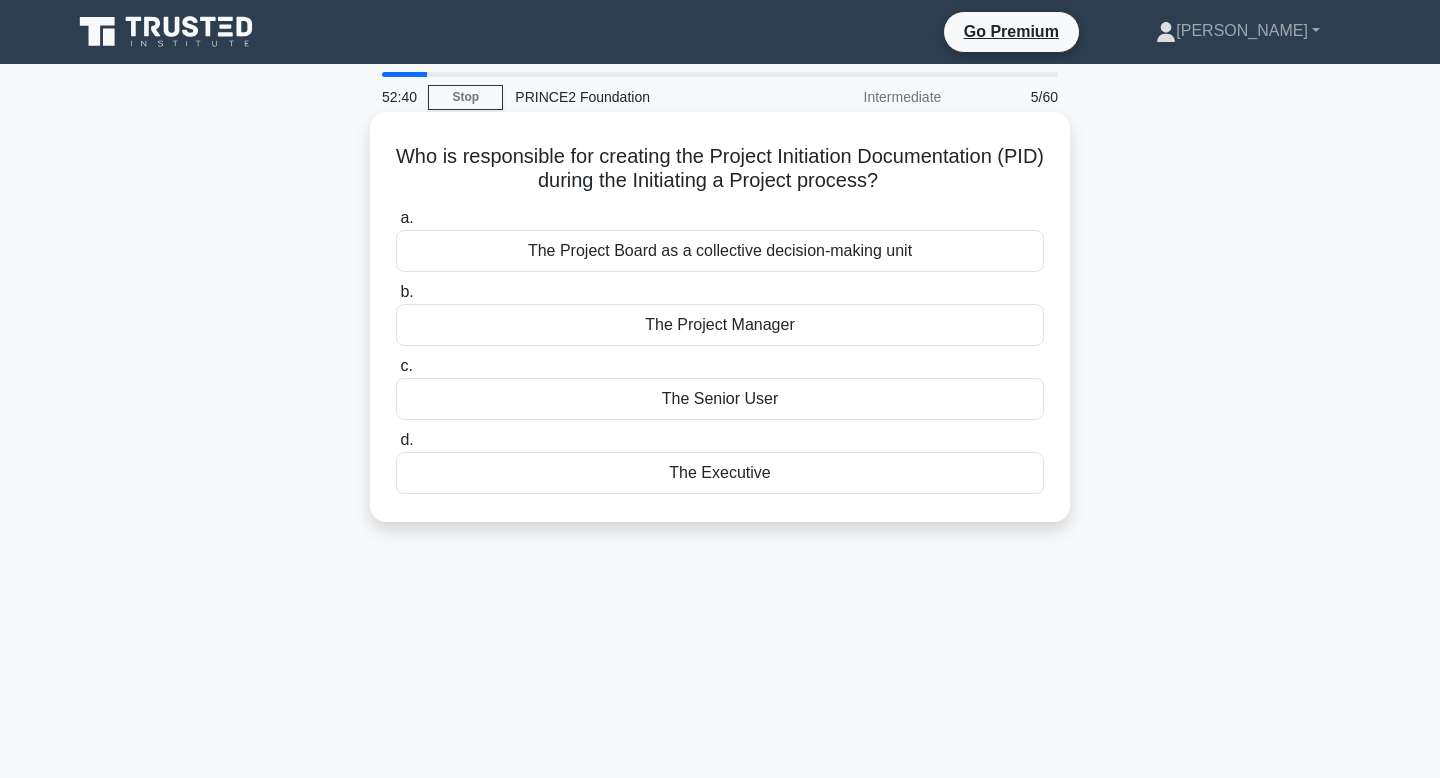 click on "The Project Manager" at bounding box center [720, 325] 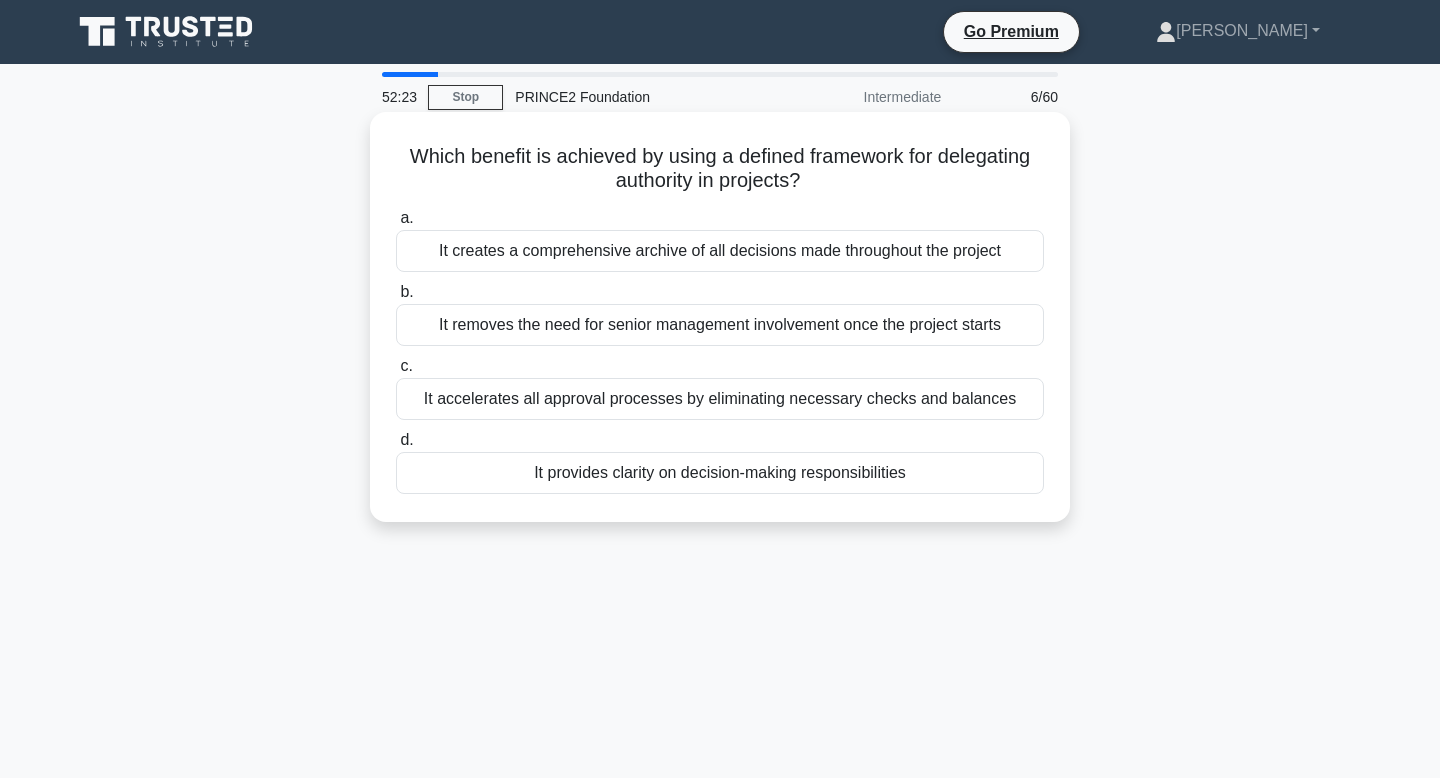 drag, startPoint x: 410, startPoint y: 161, endPoint x: 841, endPoint y: 174, distance: 431.196 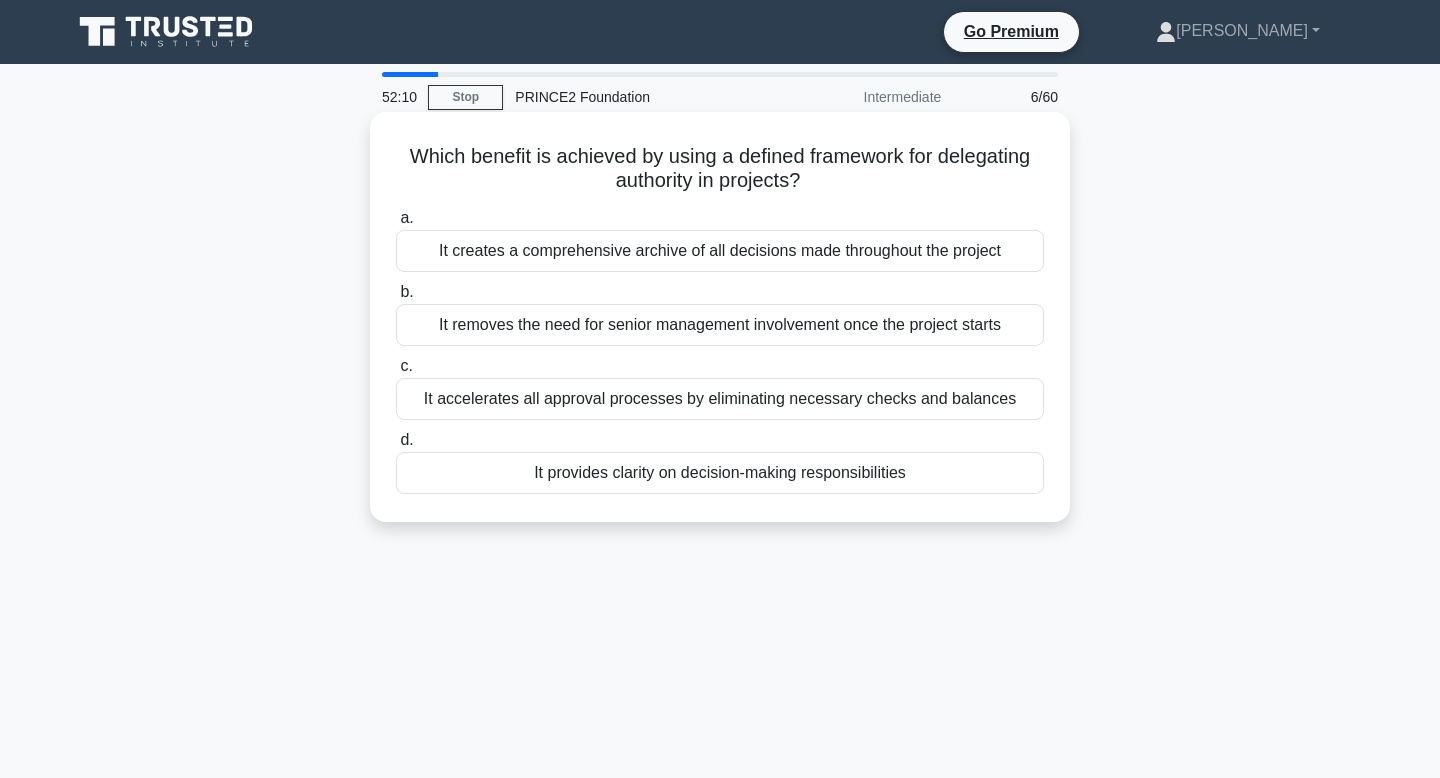 click on "It creates a comprehensive archive of all decisions made throughout the project" at bounding box center [720, 251] 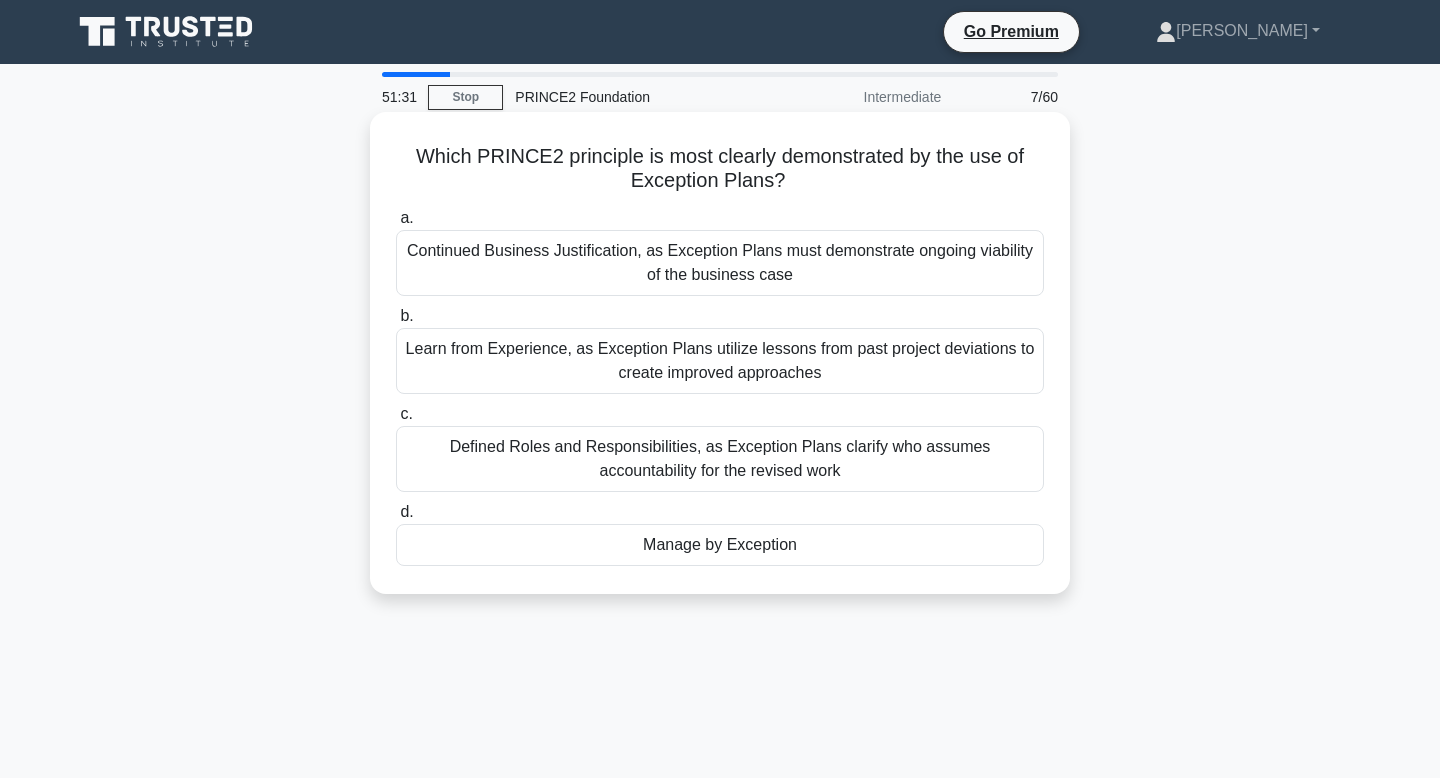 click on "Manage by Exception" at bounding box center (720, 545) 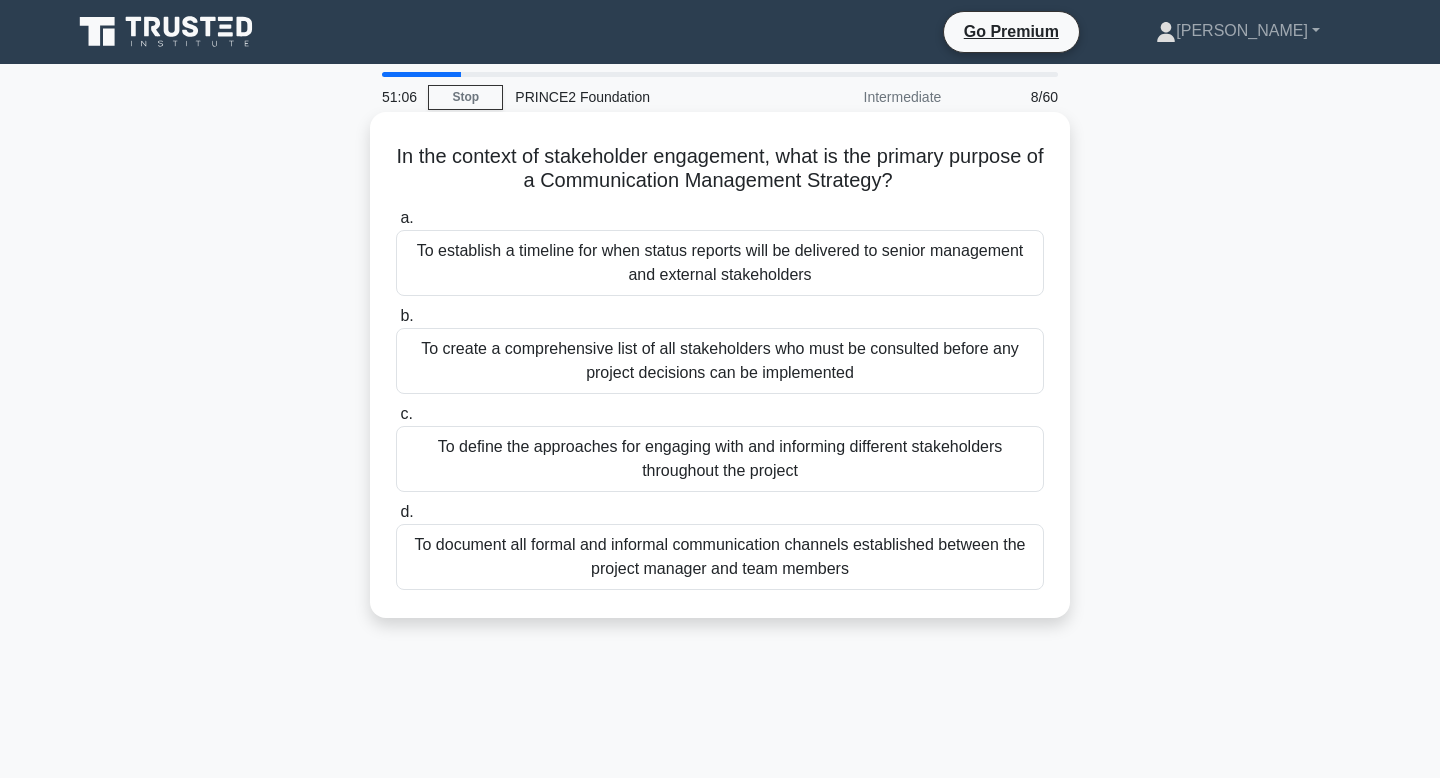 click on "To establish a timeline for when status reports will be delivered to senior management and external stakeholders" at bounding box center [720, 263] 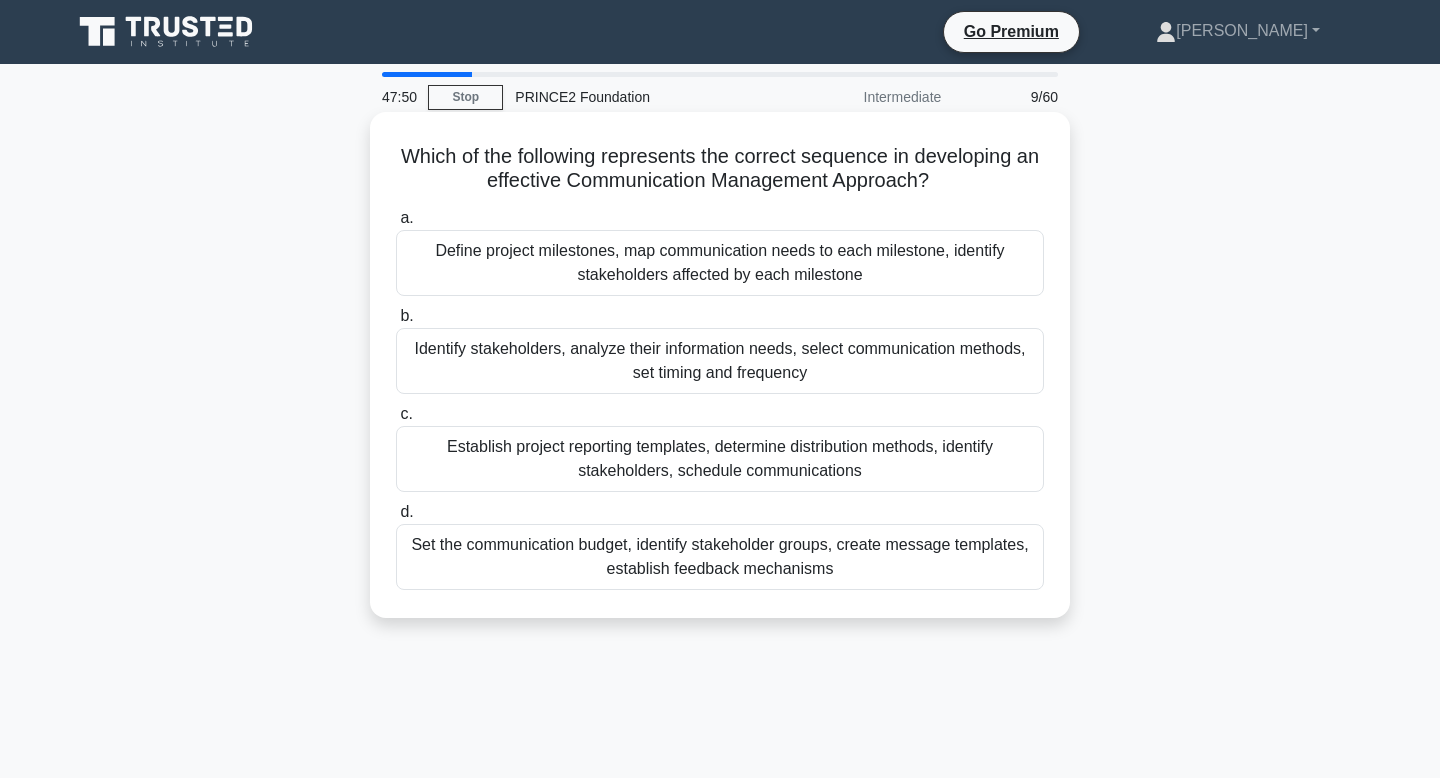 click on "Define project milestones, map communication needs to each milestone, identify stakeholders affected by each milestone" at bounding box center [720, 263] 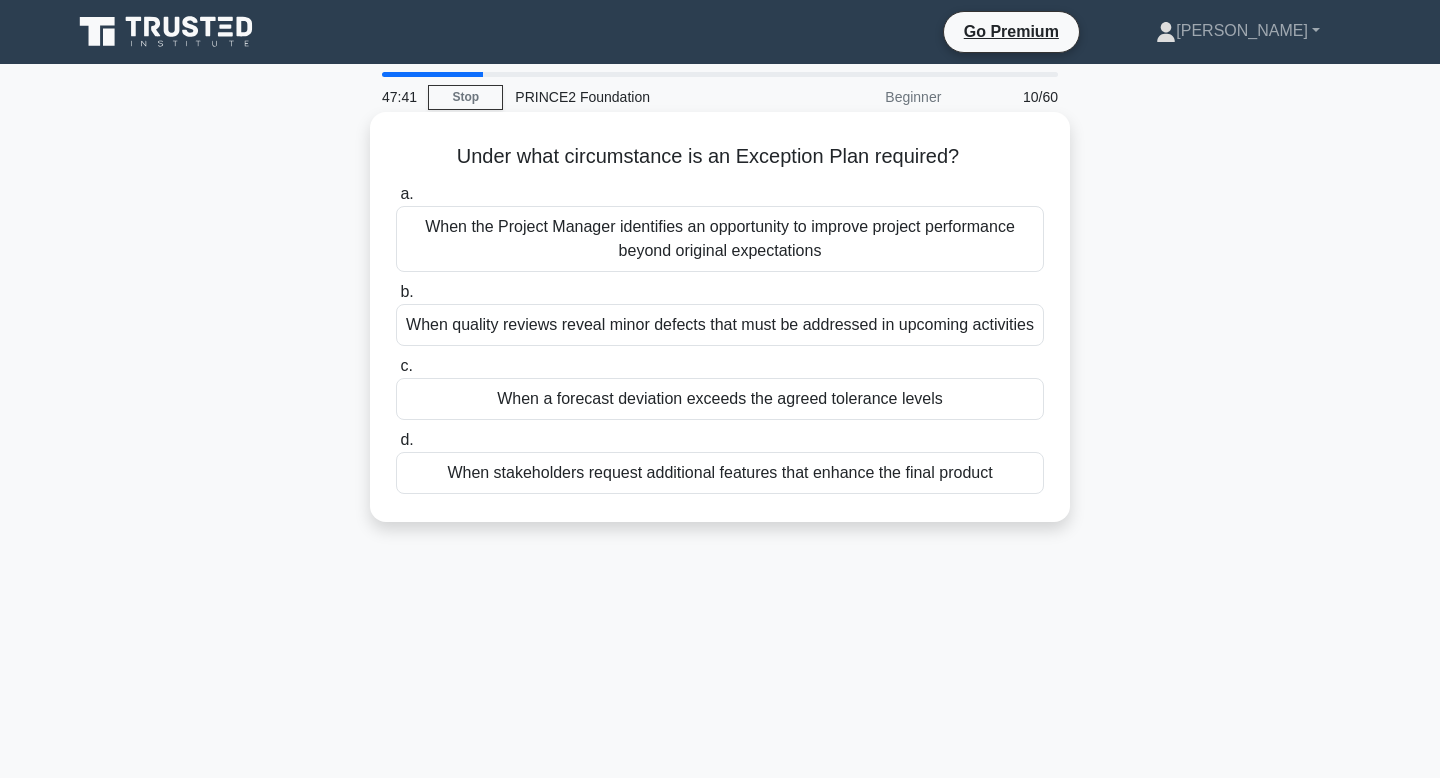 click on "When a forecast deviation exceeds the agreed tolerance levels" at bounding box center (720, 399) 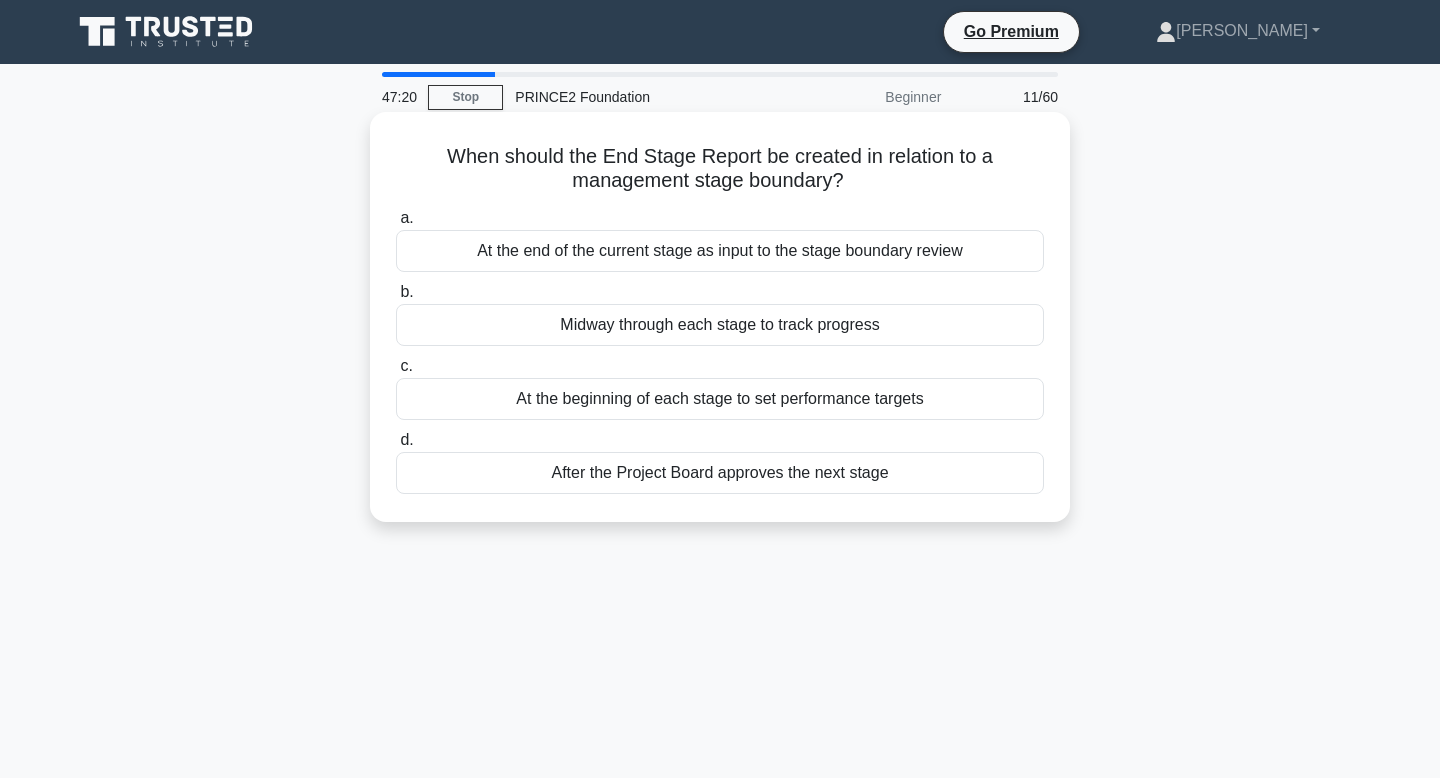 click on "At the end of the current stage as input to the stage boundary review" at bounding box center (720, 251) 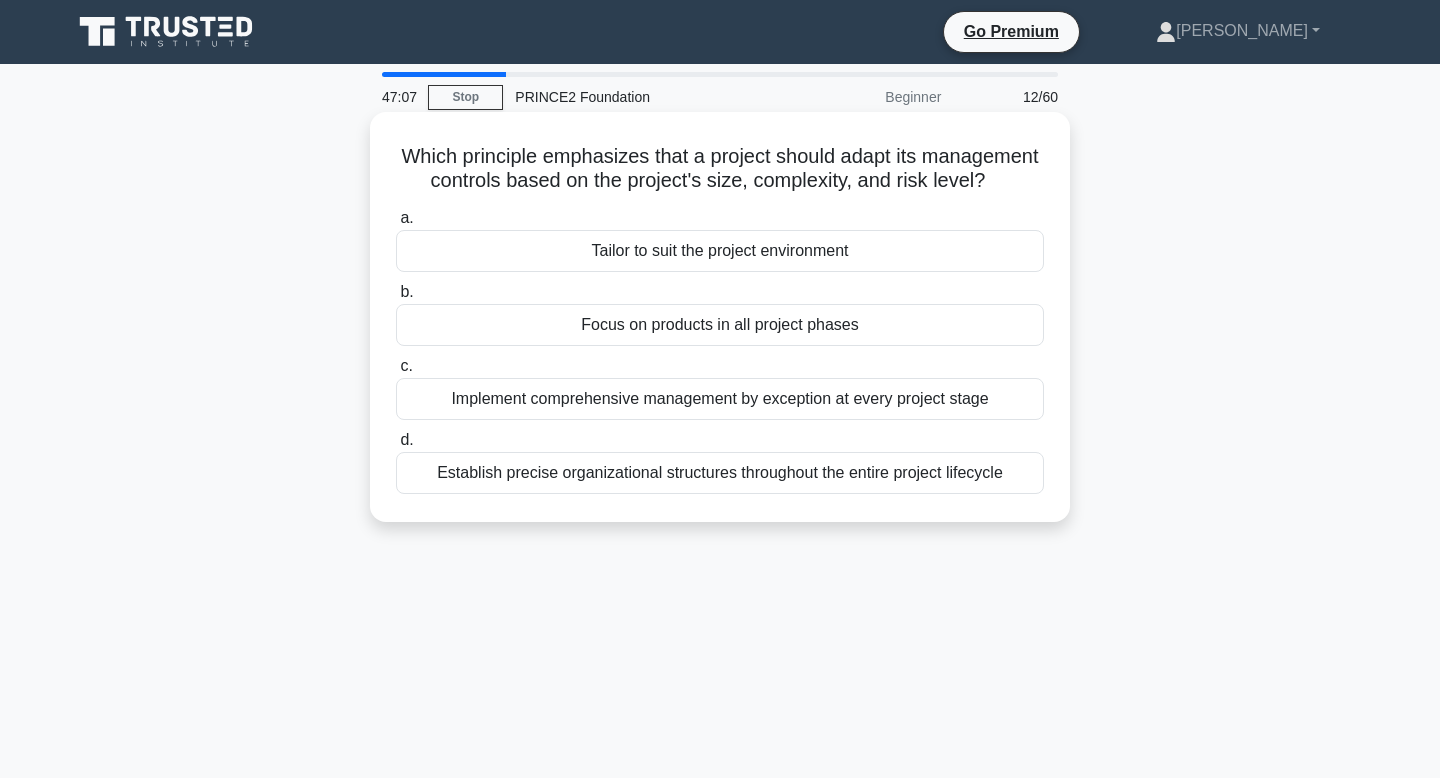 click on "Tailor to suit the project environment" at bounding box center (720, 251) 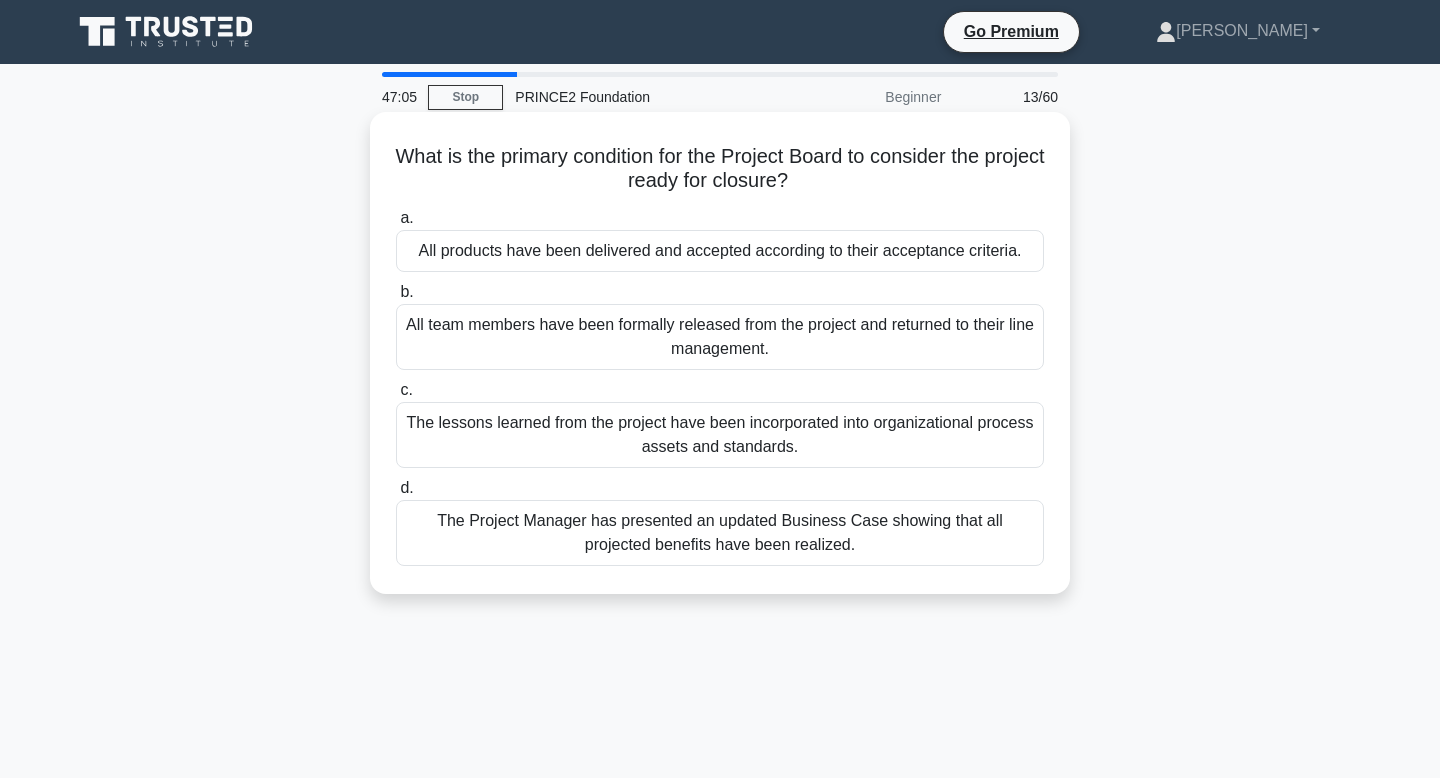 drag, startPoint x: 432, startPoint y: 159, endPoint x: 943, endPoint y: 172, distance: 511.16534 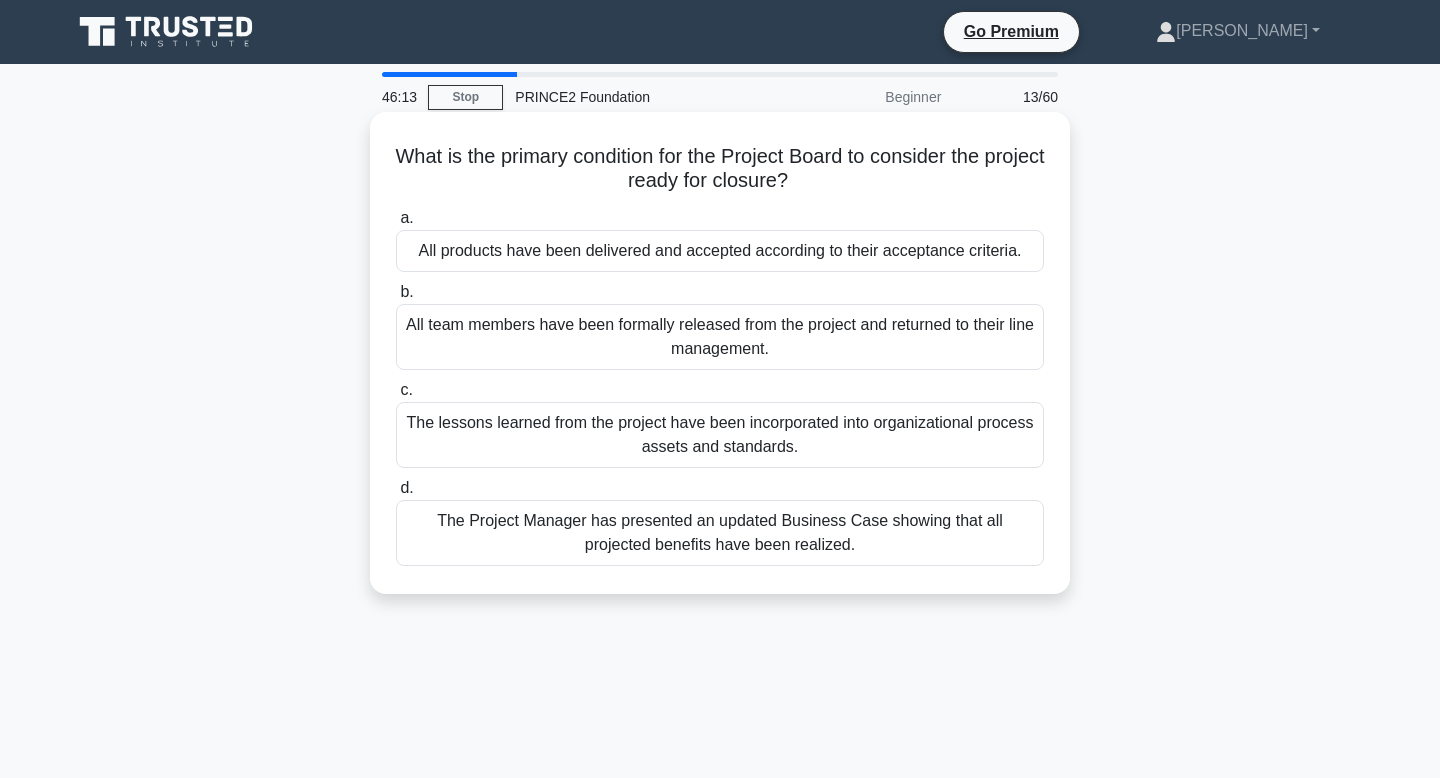 click on "All products have been delivered and accepted according to their acceptance criteria." at bounding box center (720, 251) 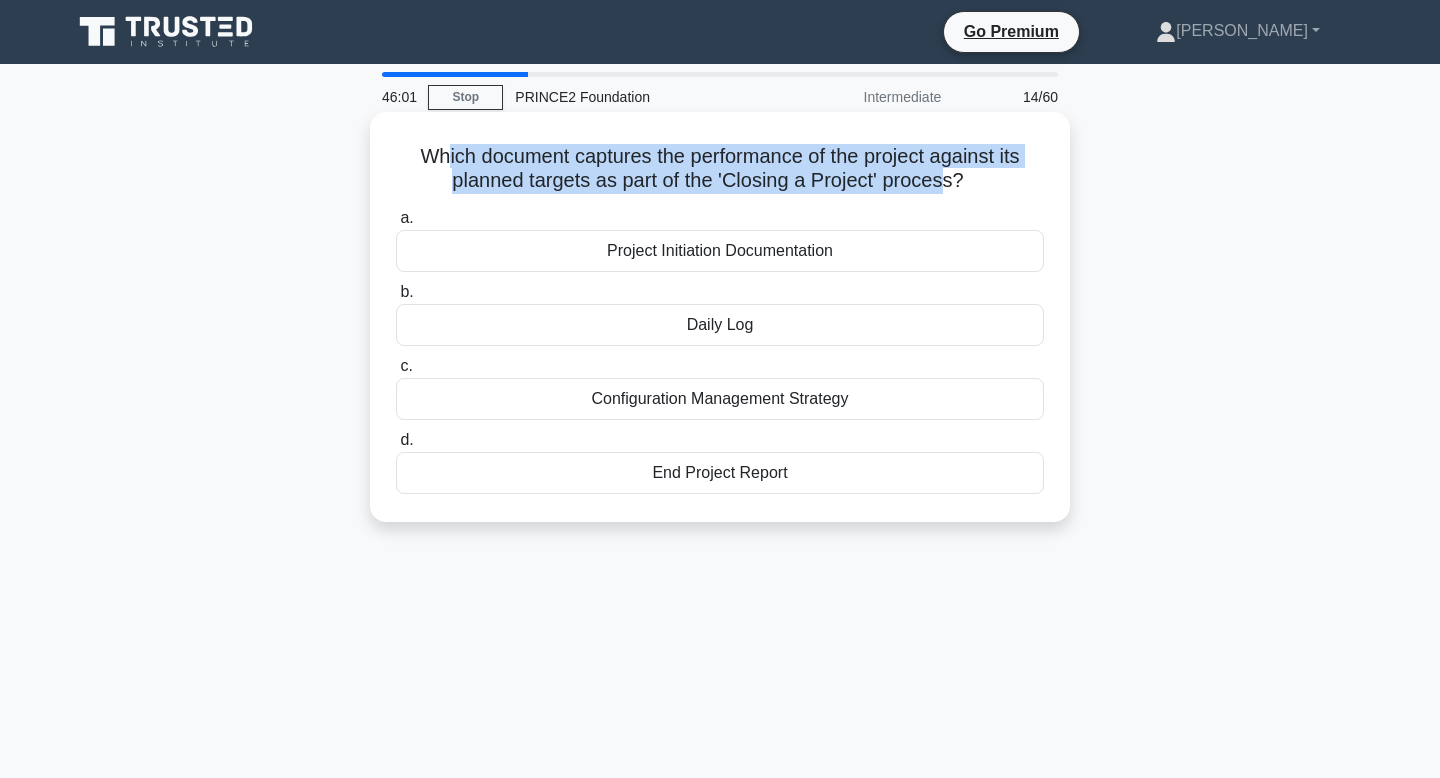 drag, startPoint x: 448, startPoint y: 165, endPoint x: 940, endPoint y: 192, distance: 492.7403 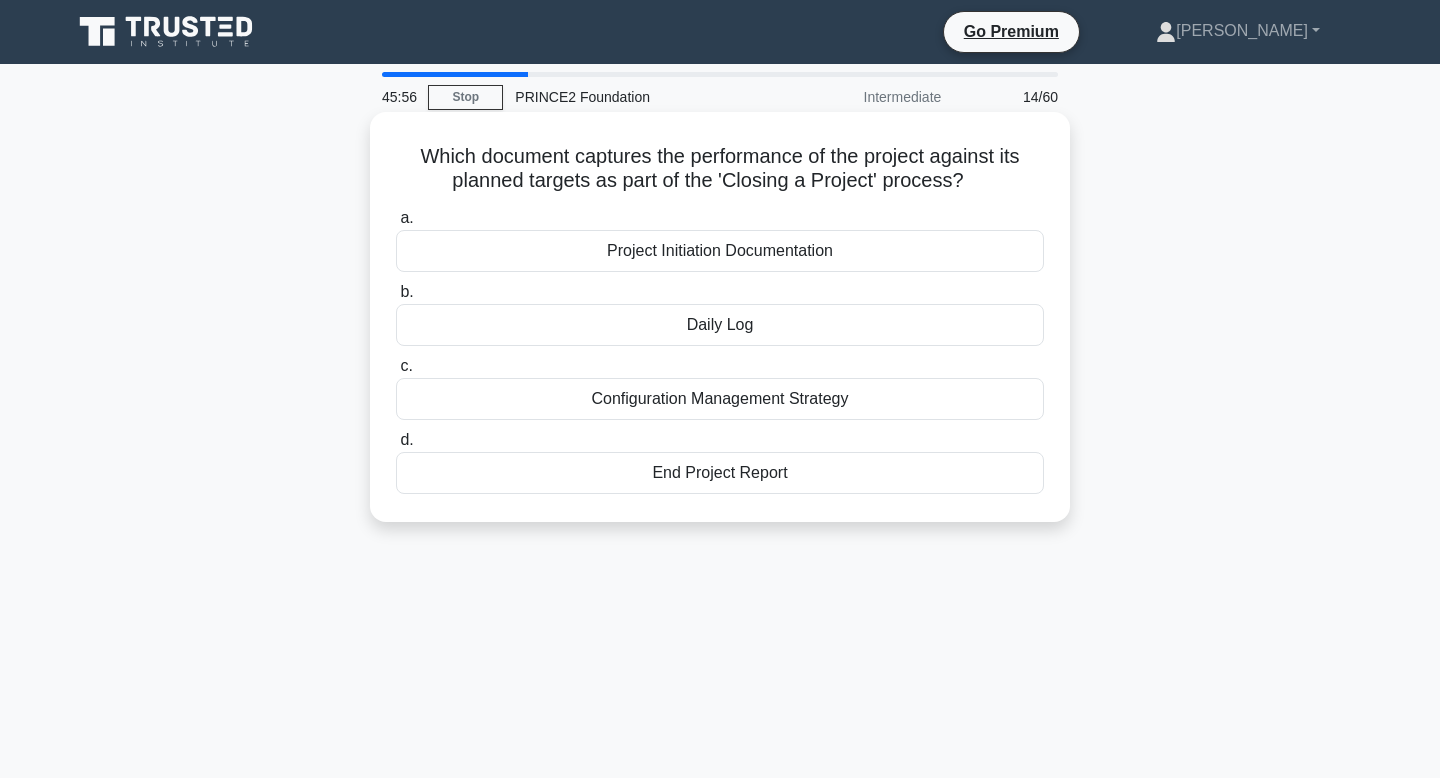 click on "End Project Report" at bounding box center [720, 473] 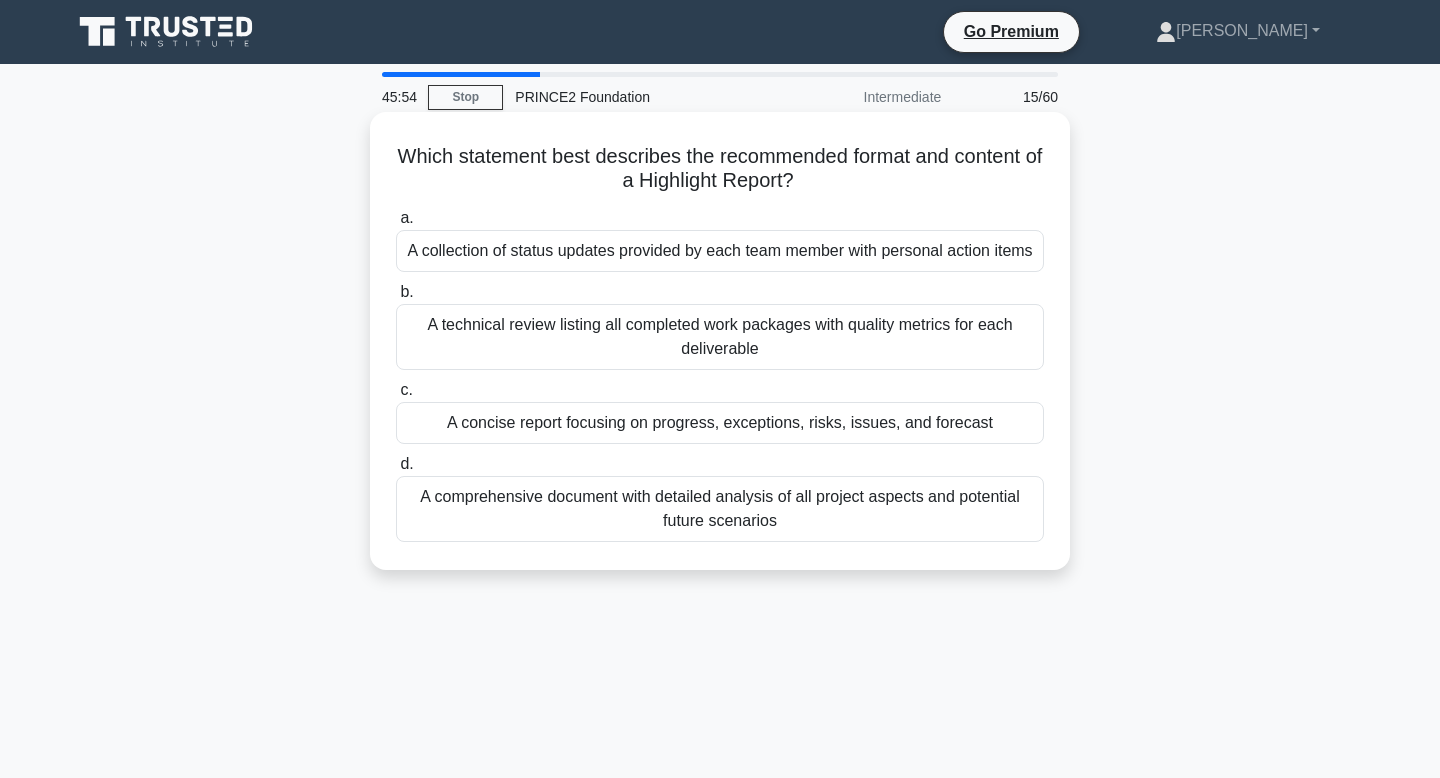 drag, startPoint x: 395, startPoint y: 157, endPoint x: 995, endPoint y: 189, distance: 600.8527 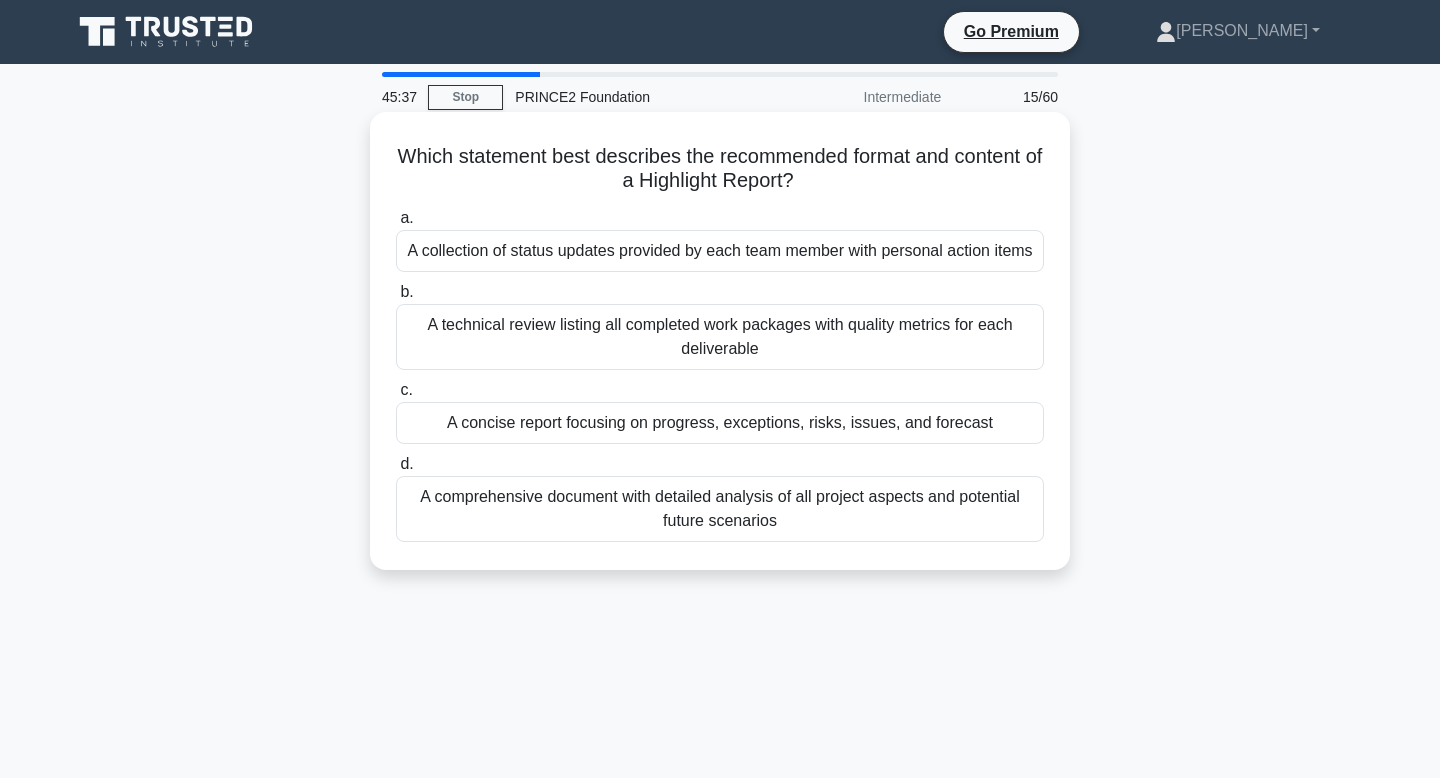 click on "A concise report focusing on progress, exceptions, risks, issues, and forecast" at bounding box center [720, 423] 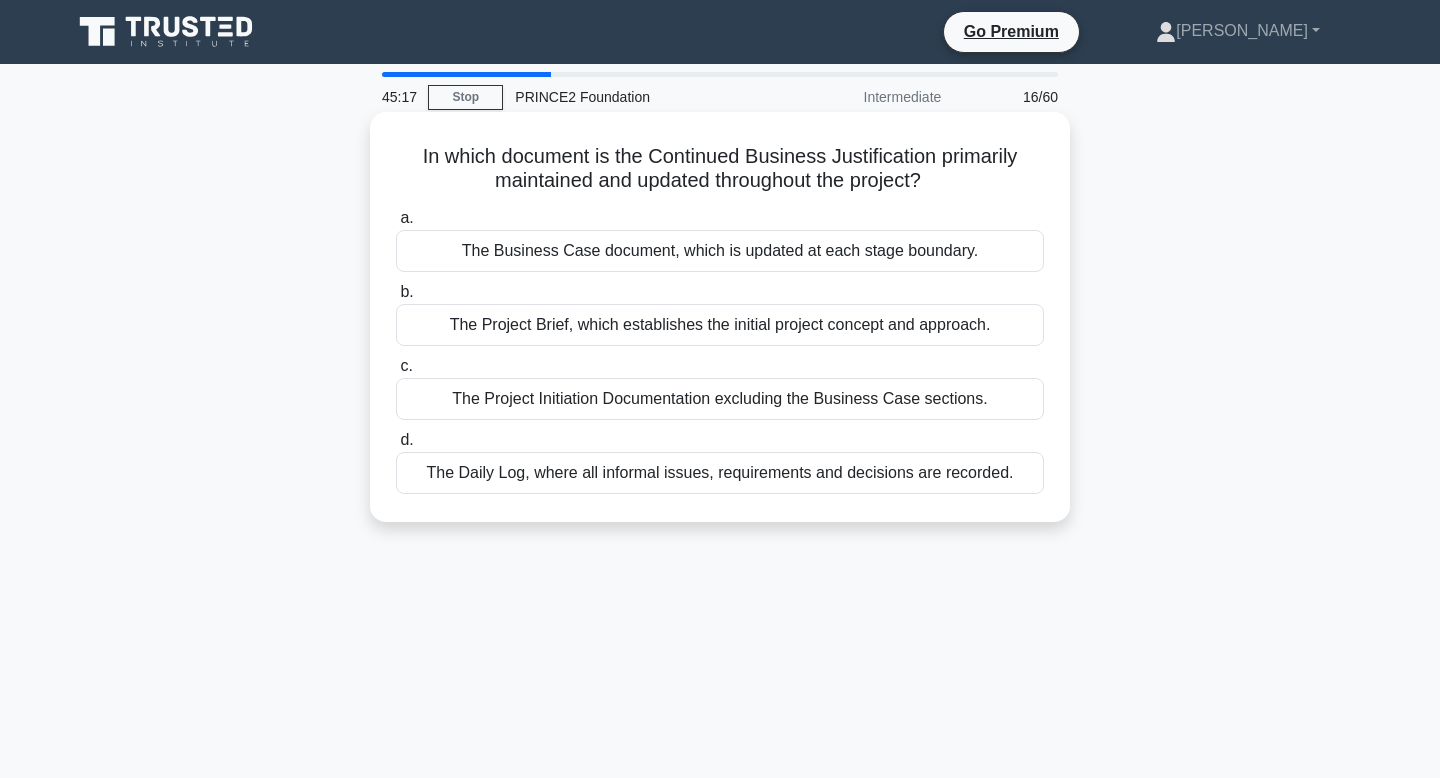 click on "The Business Case document, which is updated at each stage boundary." at bounding box center [720, 251] 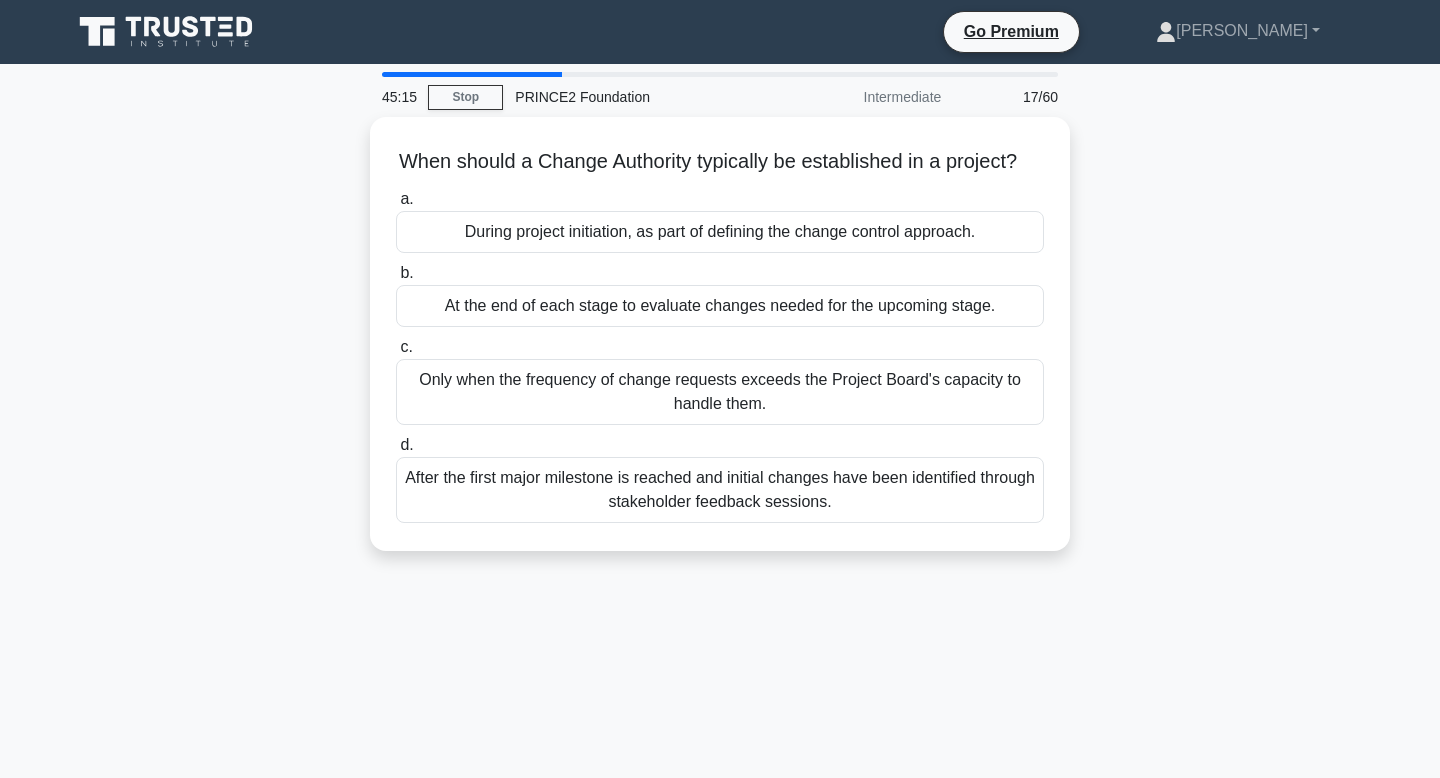 drag, startPoint x: 837, startPoint y: 238, endPoint x: 776, endPoint y: 107, distance: 144.50606 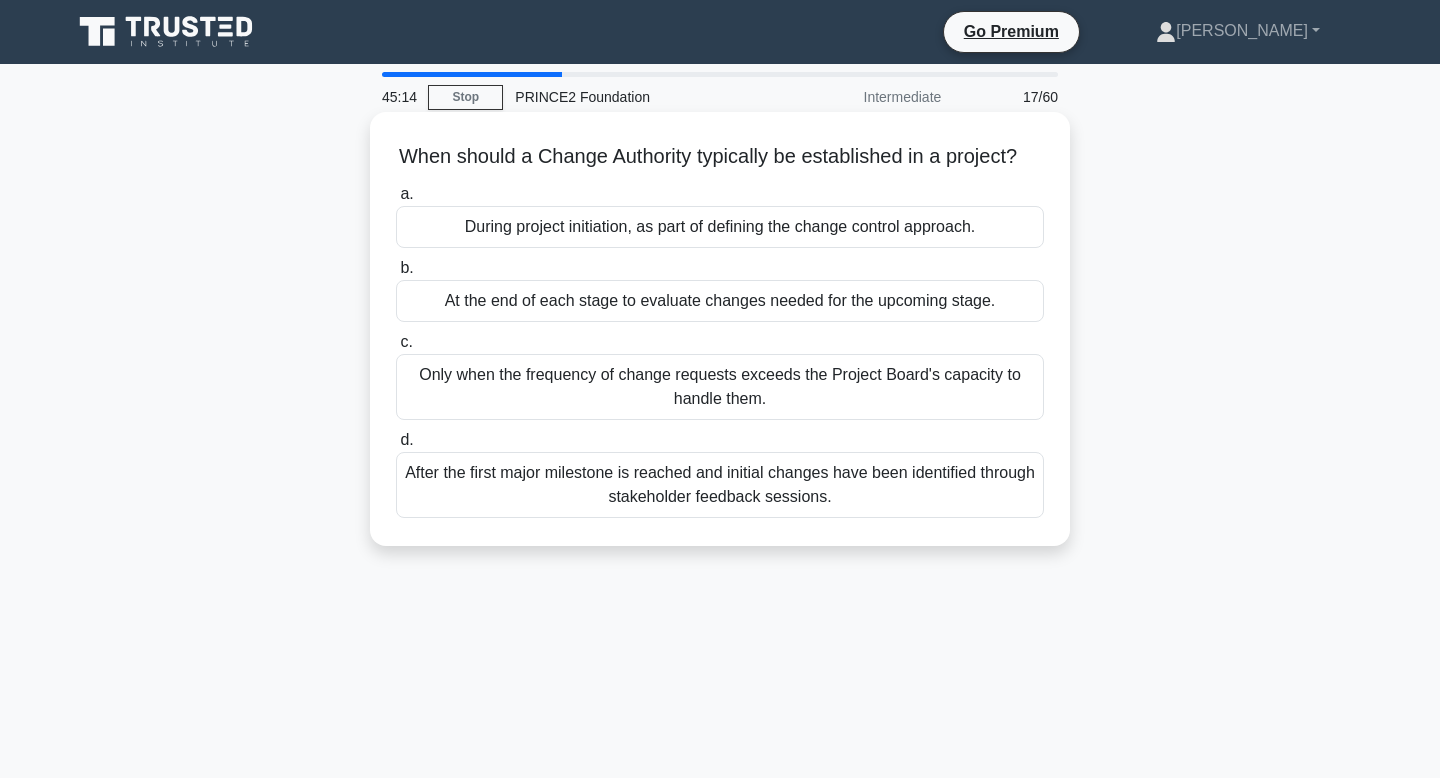 click on "When should a Change Authority typically be established in a project?
.spinner_0XTQ{transform-origin:center;animation:spinner_y6GP .75s linear infinite}@keyframes spinner_y6GP{100%{transform:rotate(360deg)}}" at bounding box center (720, 157) 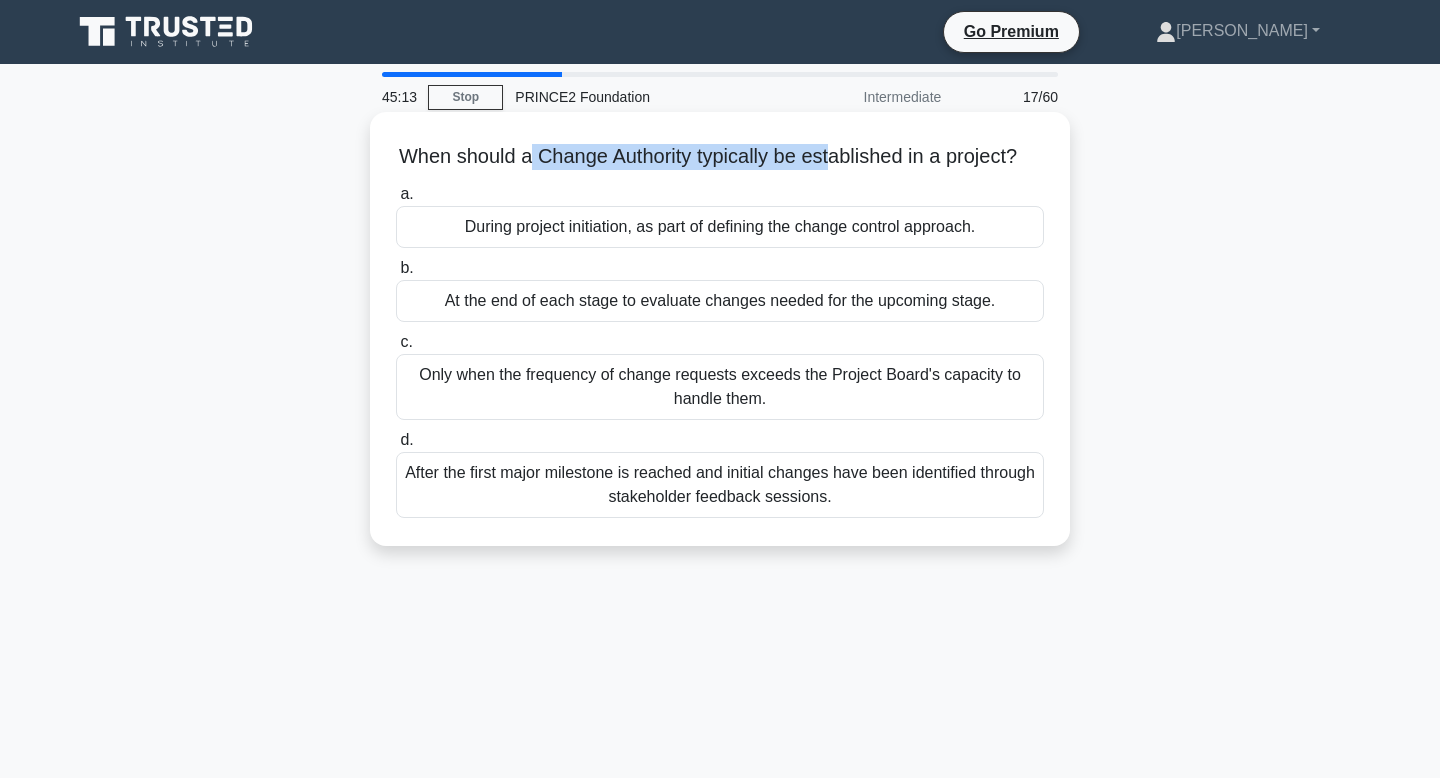 drag, startPoint x: 528, startPoint y: 157, endPoint x: 830, endPoint y: 157, distance: 302 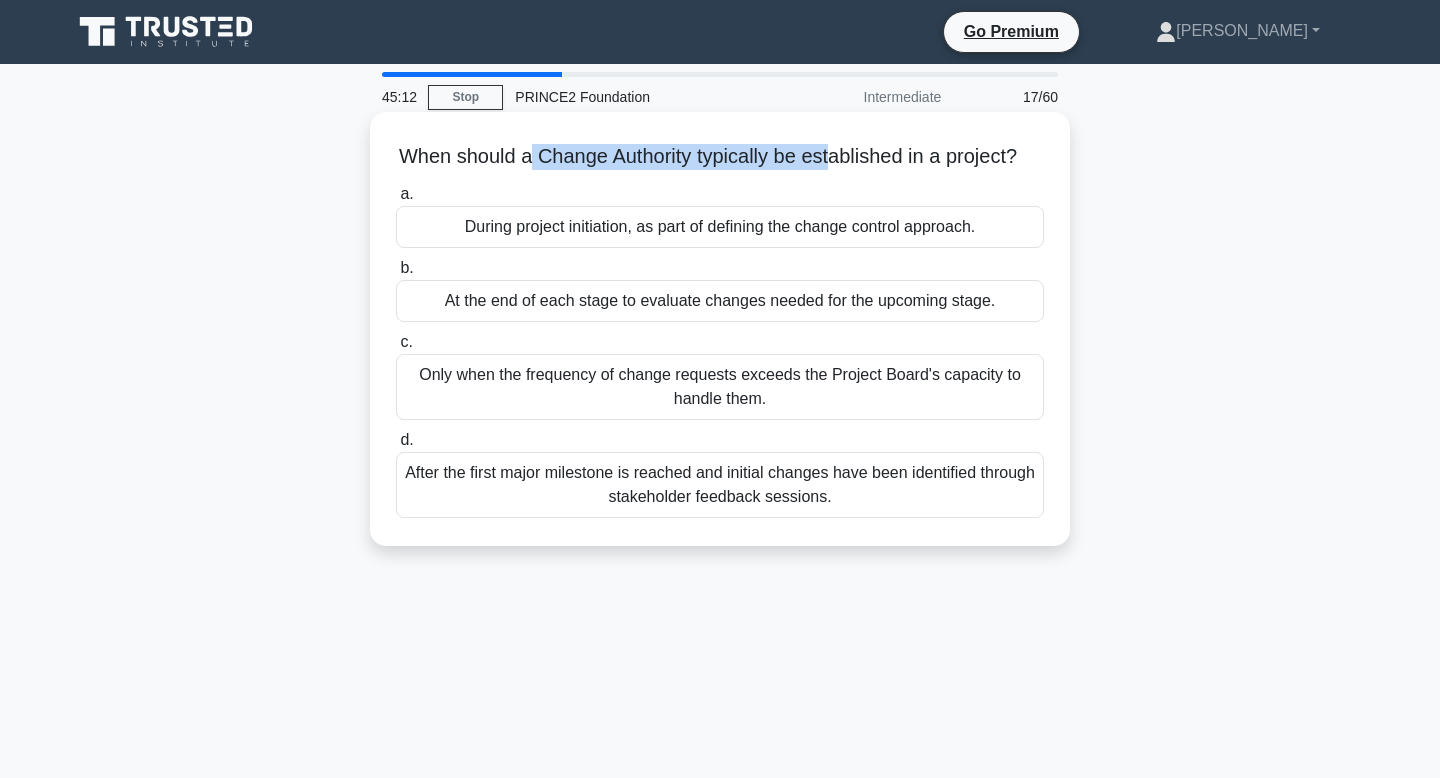 click on "When should a Change Authority typically be established in a project?
.spinner_0XTQ{transform-origin:center;animation:spinner_y6GP .75s linear infinite}@keyframes spinner_y6GP{100%{transform:rotate(360deg)}}" at bounding box center (720, 157) 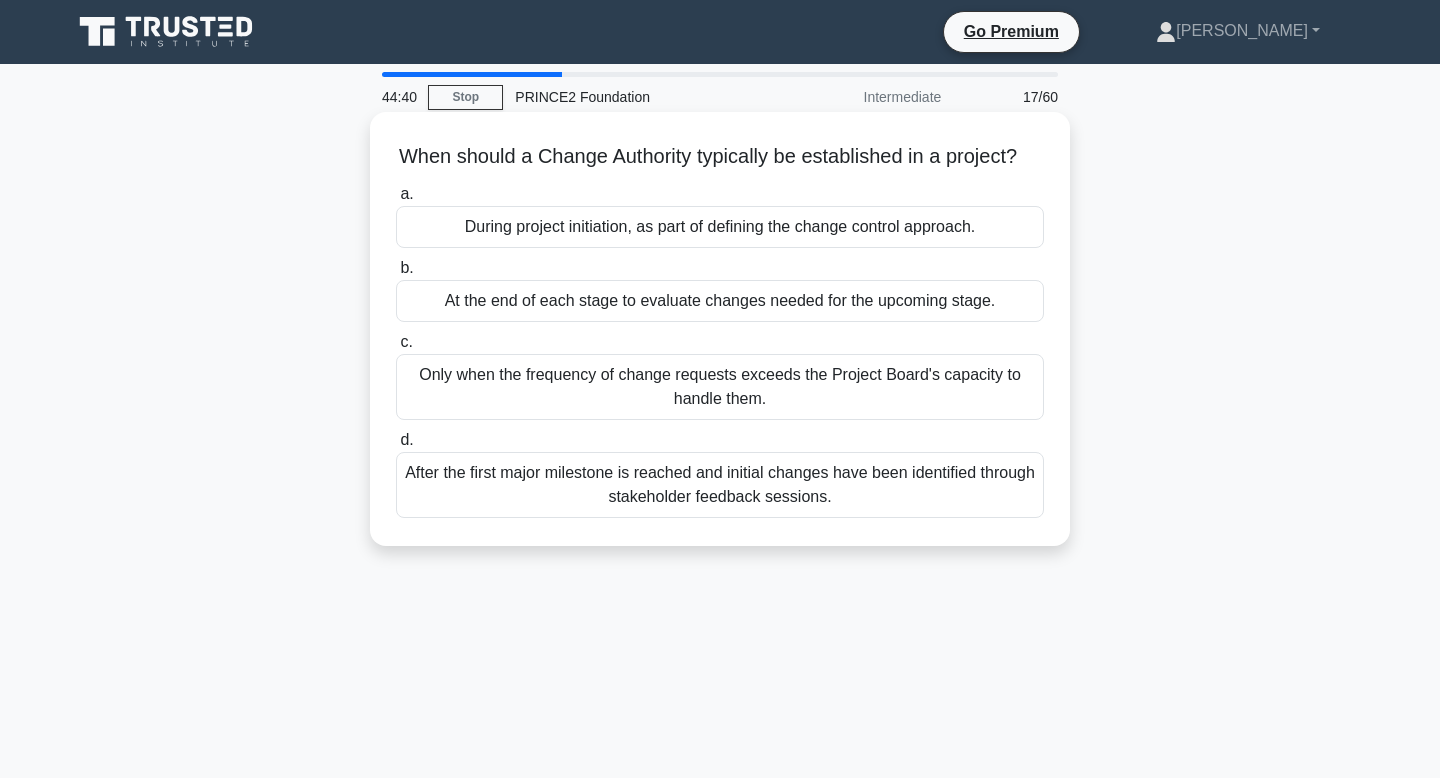 click on "After the first major milestone is reached and initial changes have been identified through stakeholder feedback sessions." at bounding box center (720, 485) 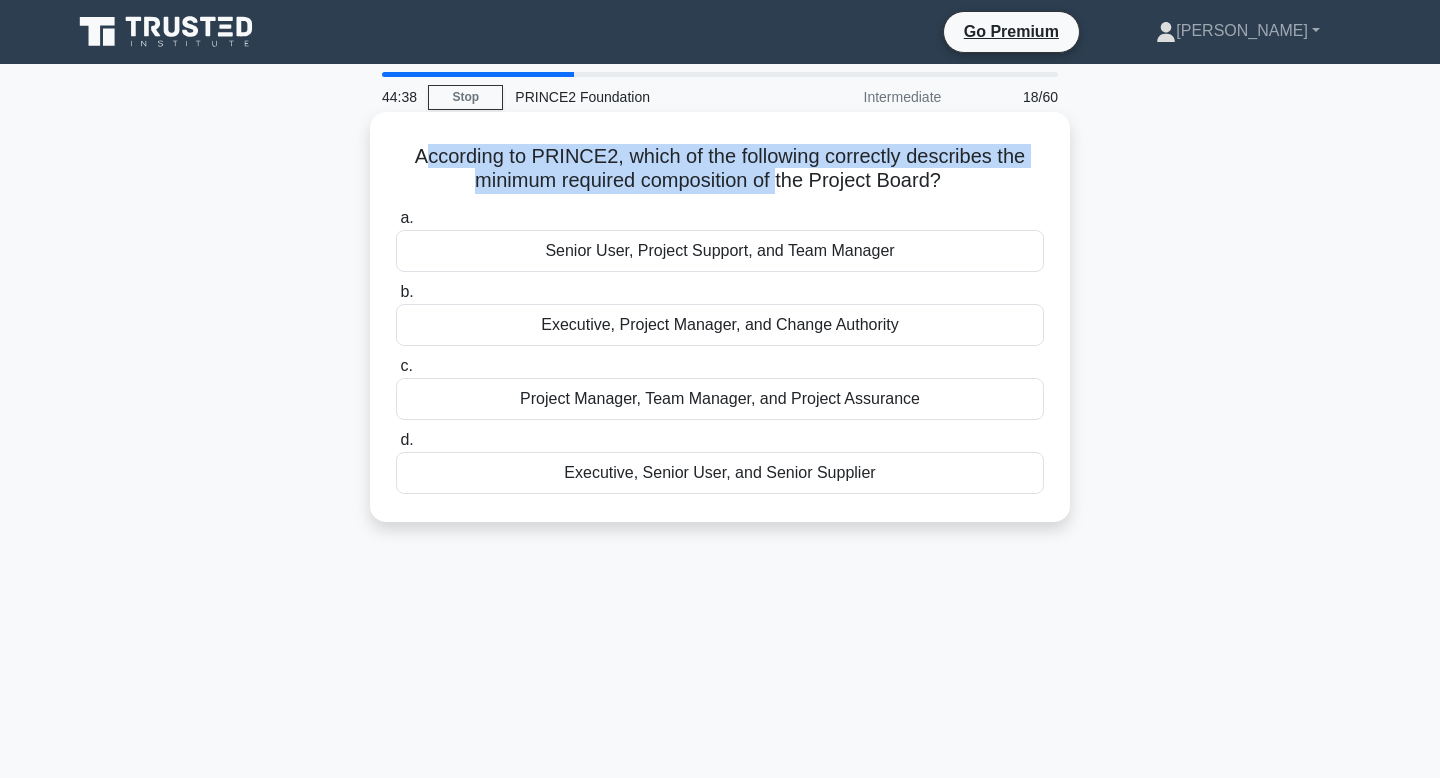 drag, startPoint x: 430, startPoint y: 166, endPoint x: 773, endPoint y: 170, distance: 343.02332 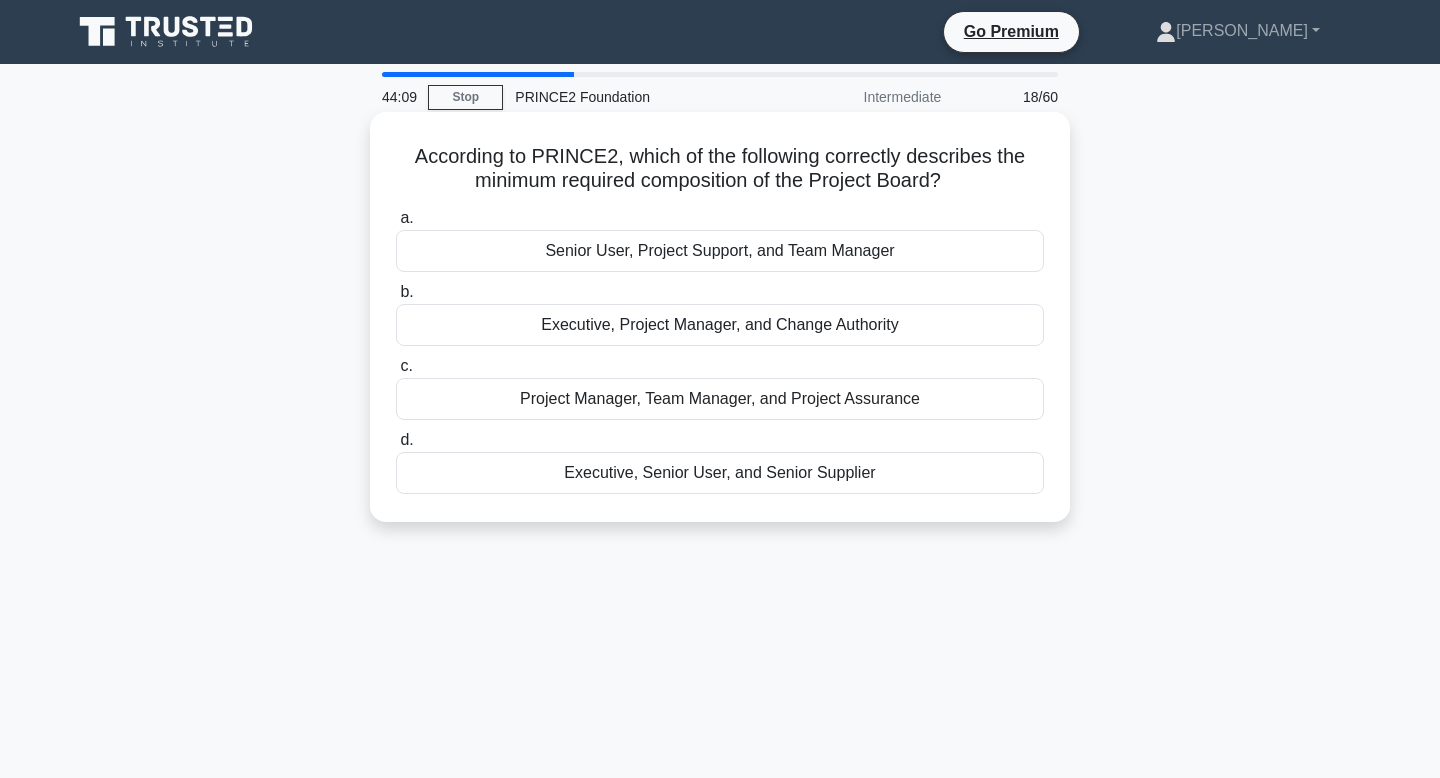 click on "Executive, Senior User, and Senior Supplier" at bounding box center [720, 473] 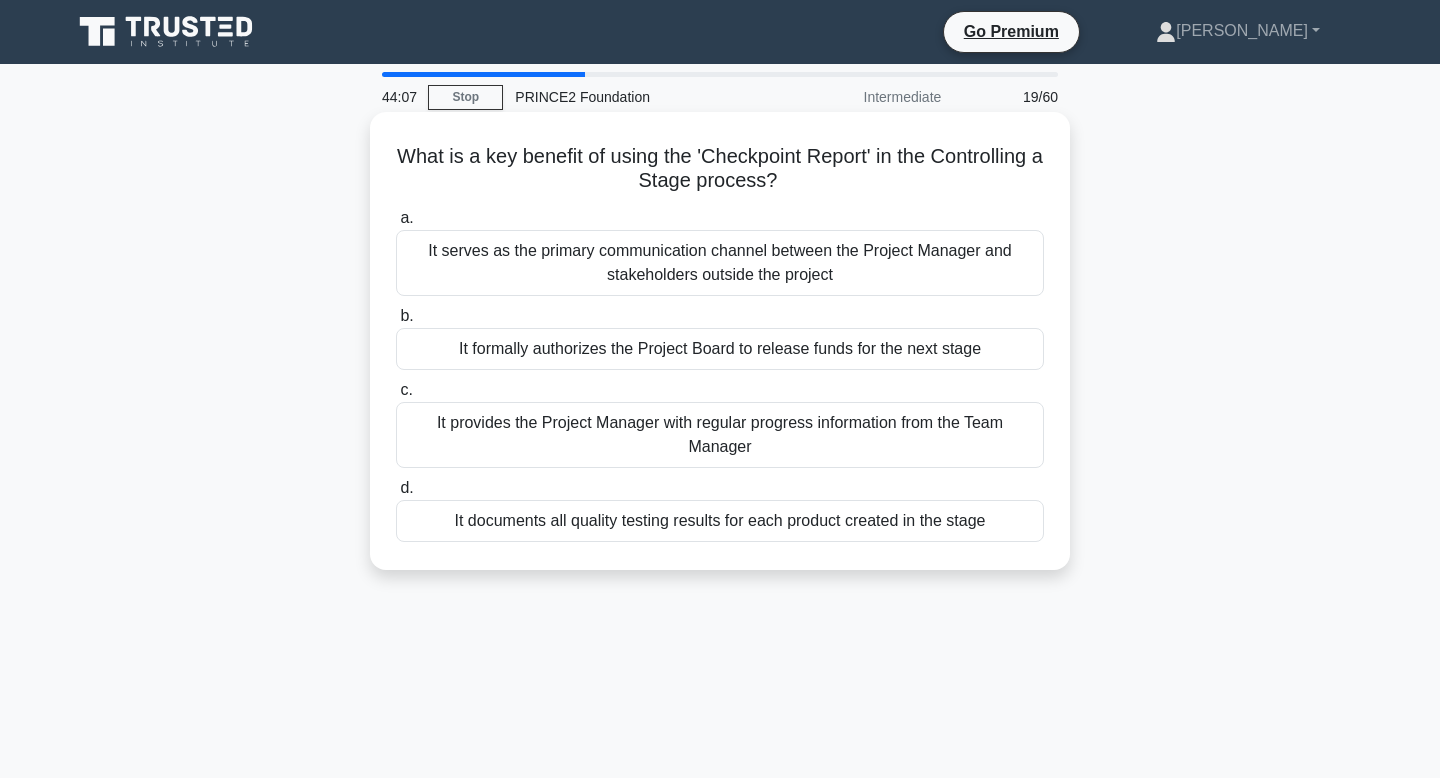 drag, startPoint x: 450, startPoint y: 155, endPoint x: 940, endPoint y: 175, distance: 490.408 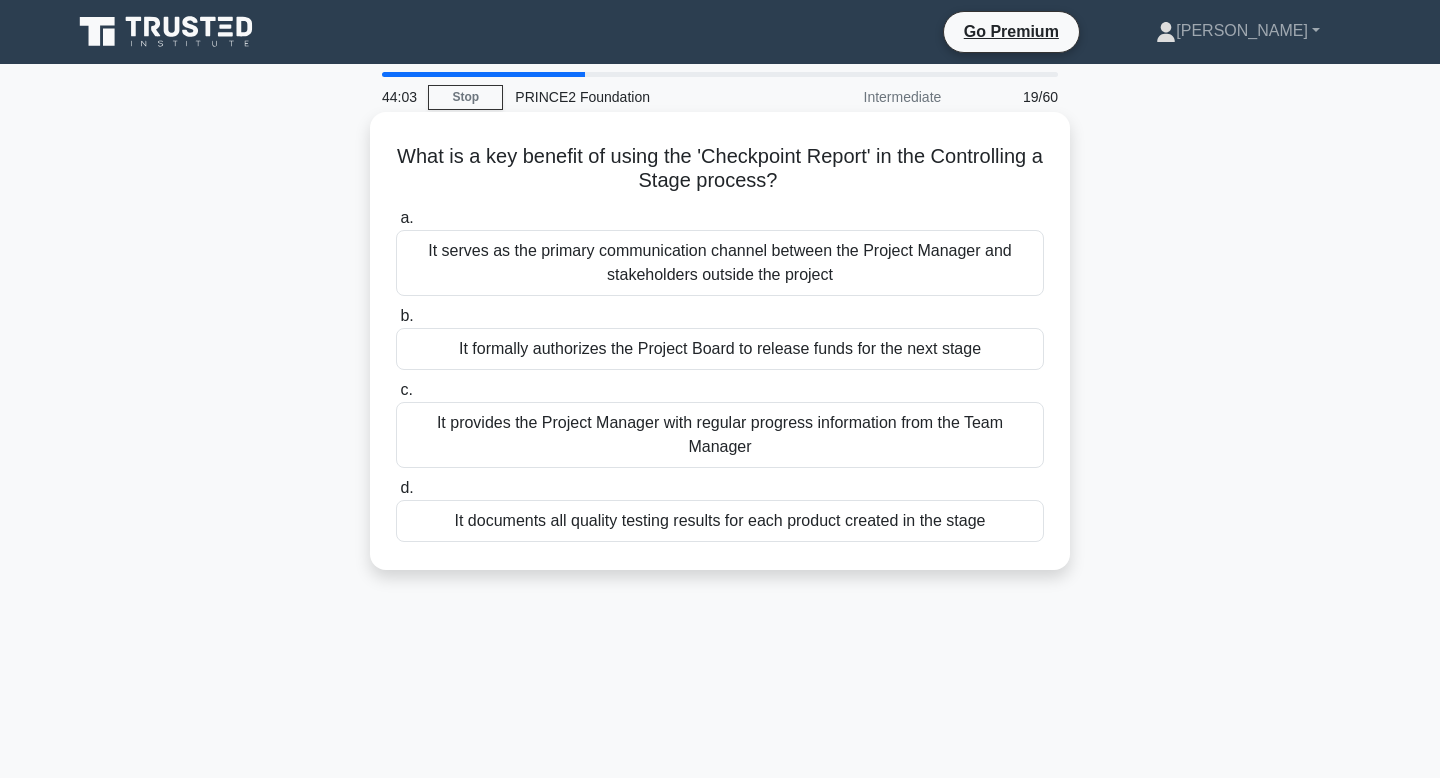 drag, startPoint x: 434, startPoint y: 151, endPoint x: 778, endPoint y: 175, distance: 344.83618 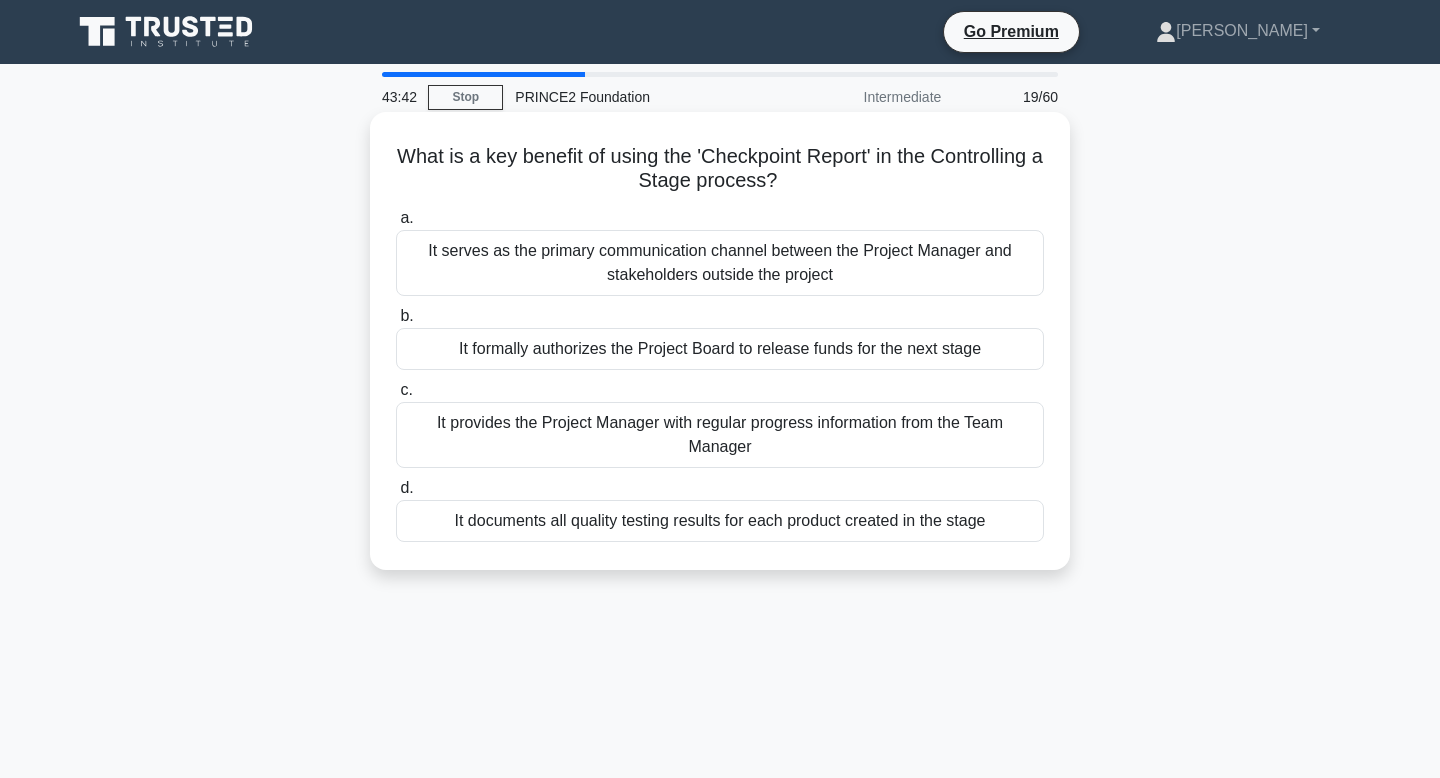 click on "It provides the Project Manager with regular progress information from the Team Manager" at bounding box center [720, 435] 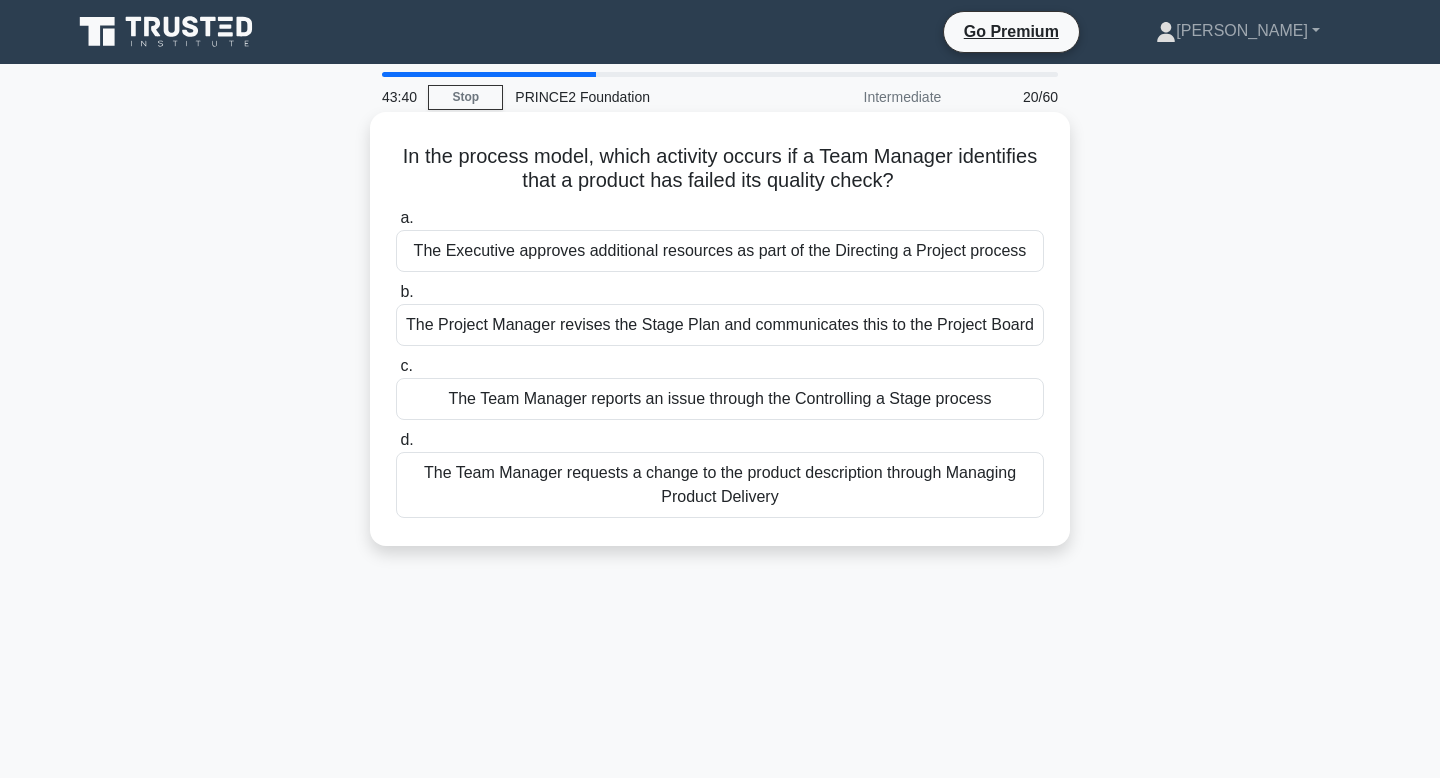 drag, startPoint x: 401, startPoint y: 151, endPoint x: 925, endPoint y: 174, distance: 524.5045 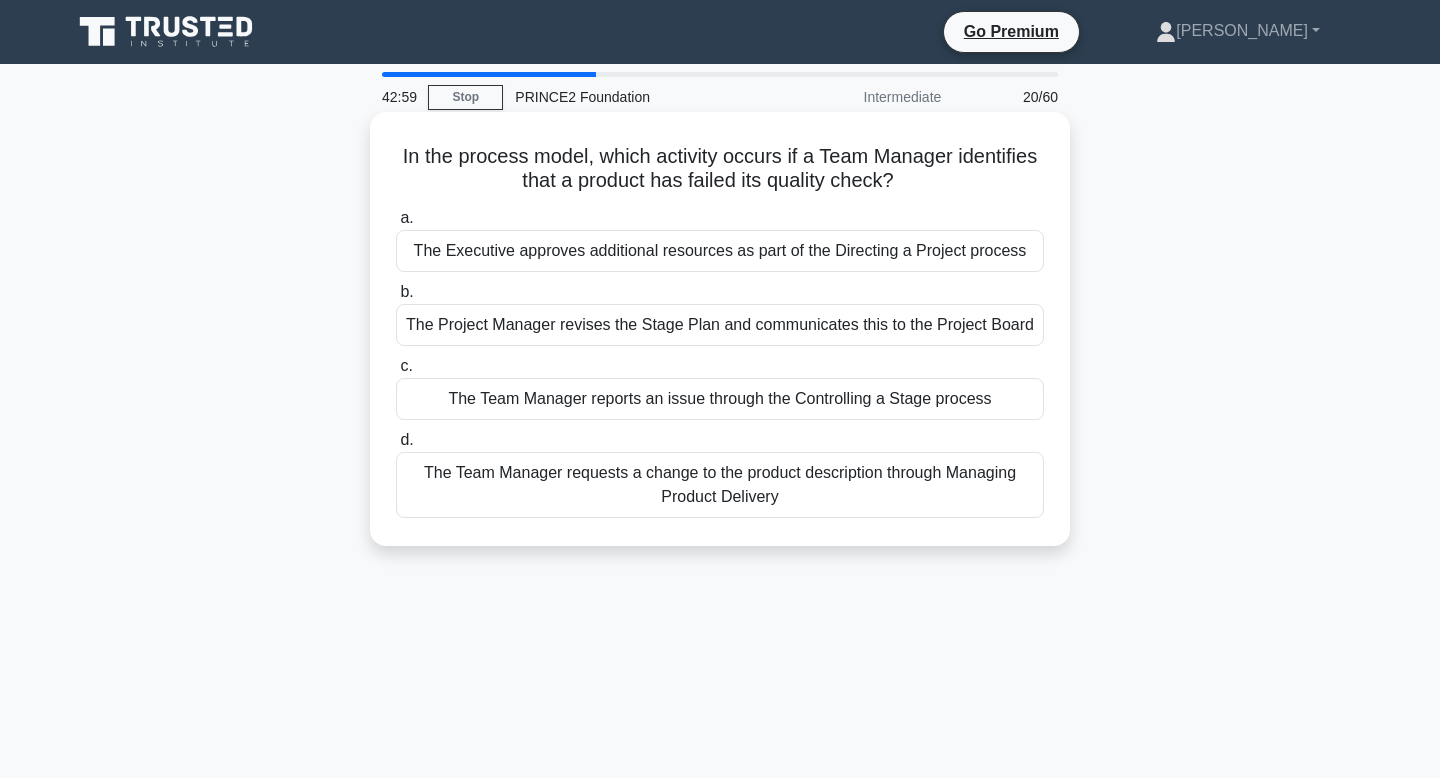click on "The Team Manager reports an issue through the Controlling a Stage process" at bounding box center [720, 399] 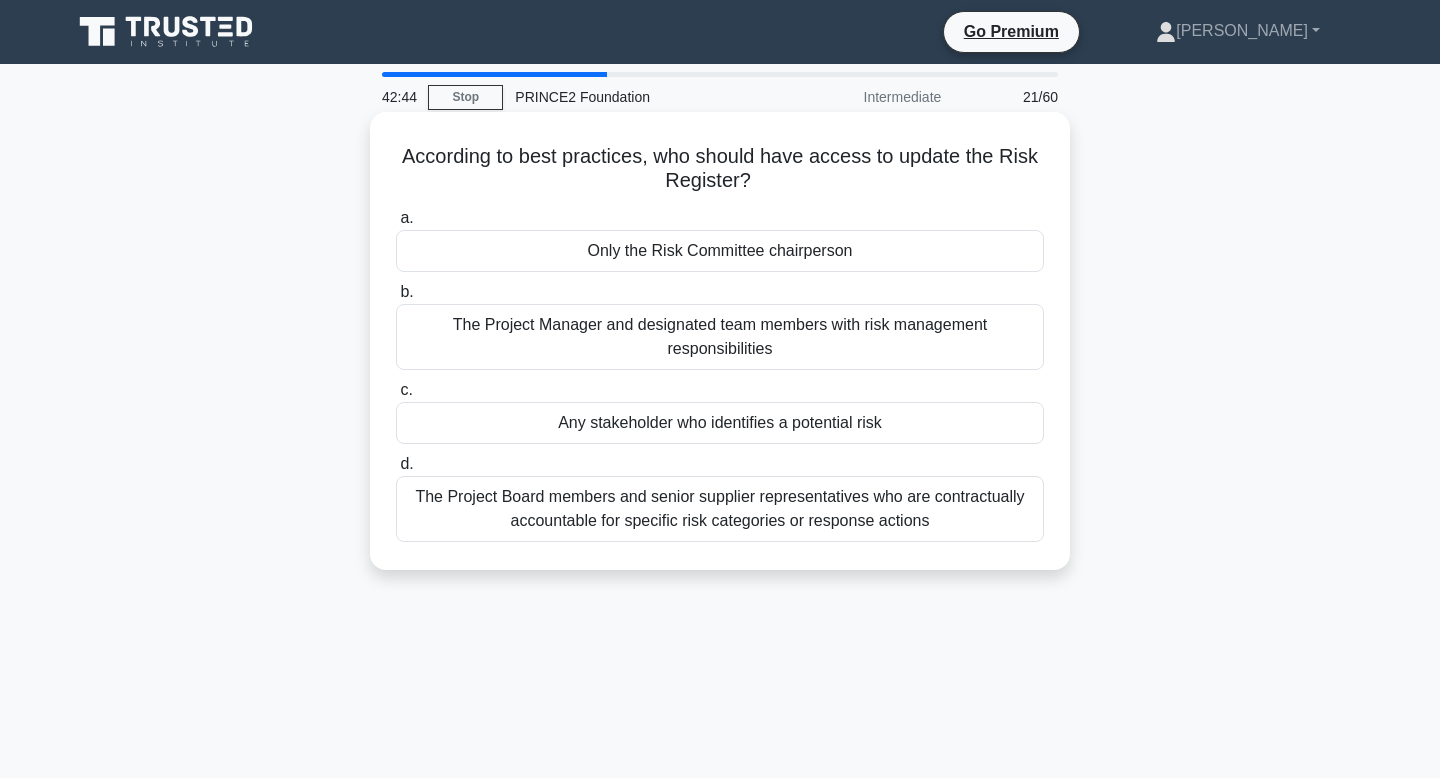 click on "The Project Manager and designated team members with risk management responsibilities" at bounding box center [720, 337] 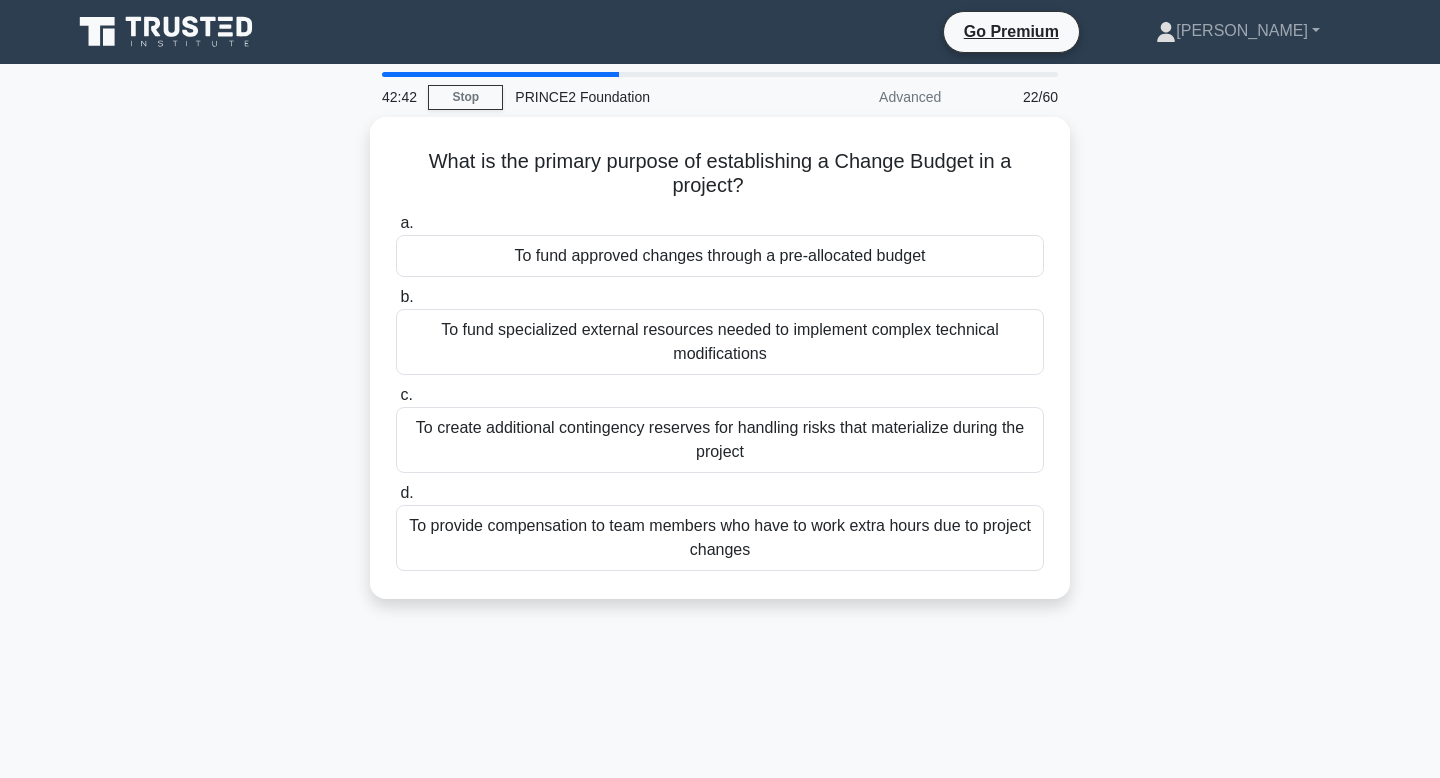 drag, startPoint x: 463, startPoint y: 155, endPoint x: 1076, endPoint y: 181, distance: 613.55115 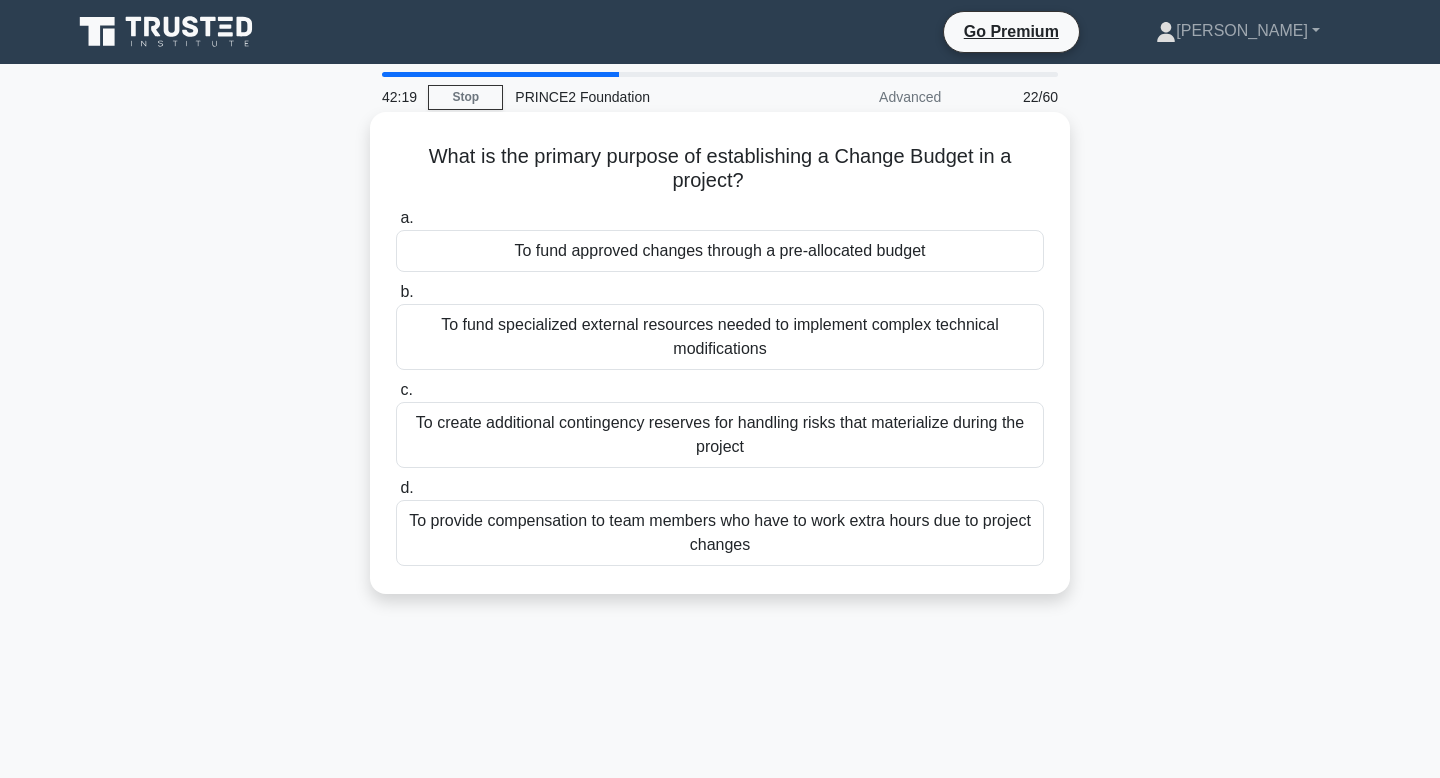 click on "To fund approved changes through a pre-allocated budget" at bounding box center [720, 251] 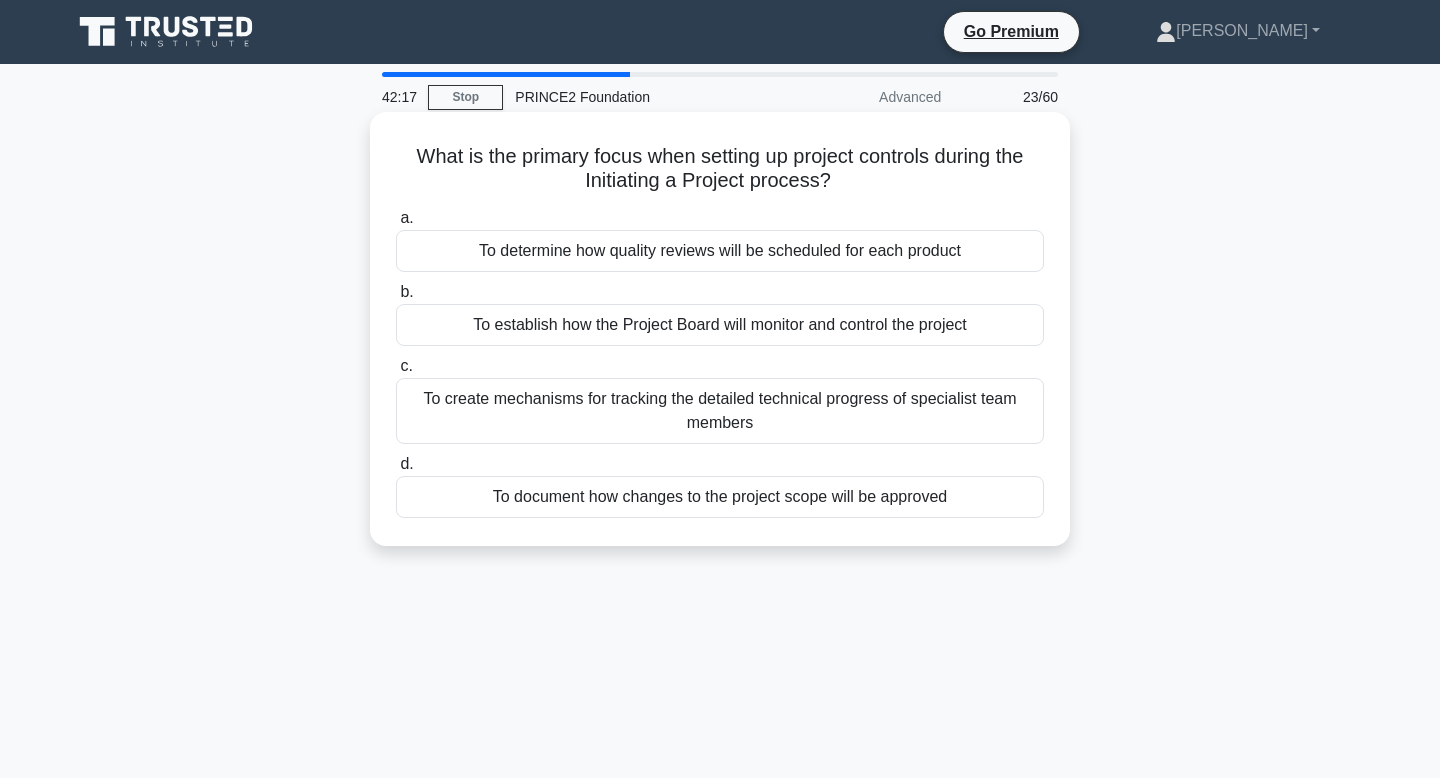 drag, startPoint x: 437, startPoint y: 153, endPoint x: 889, endPoint y: 194, distance: 453.8557 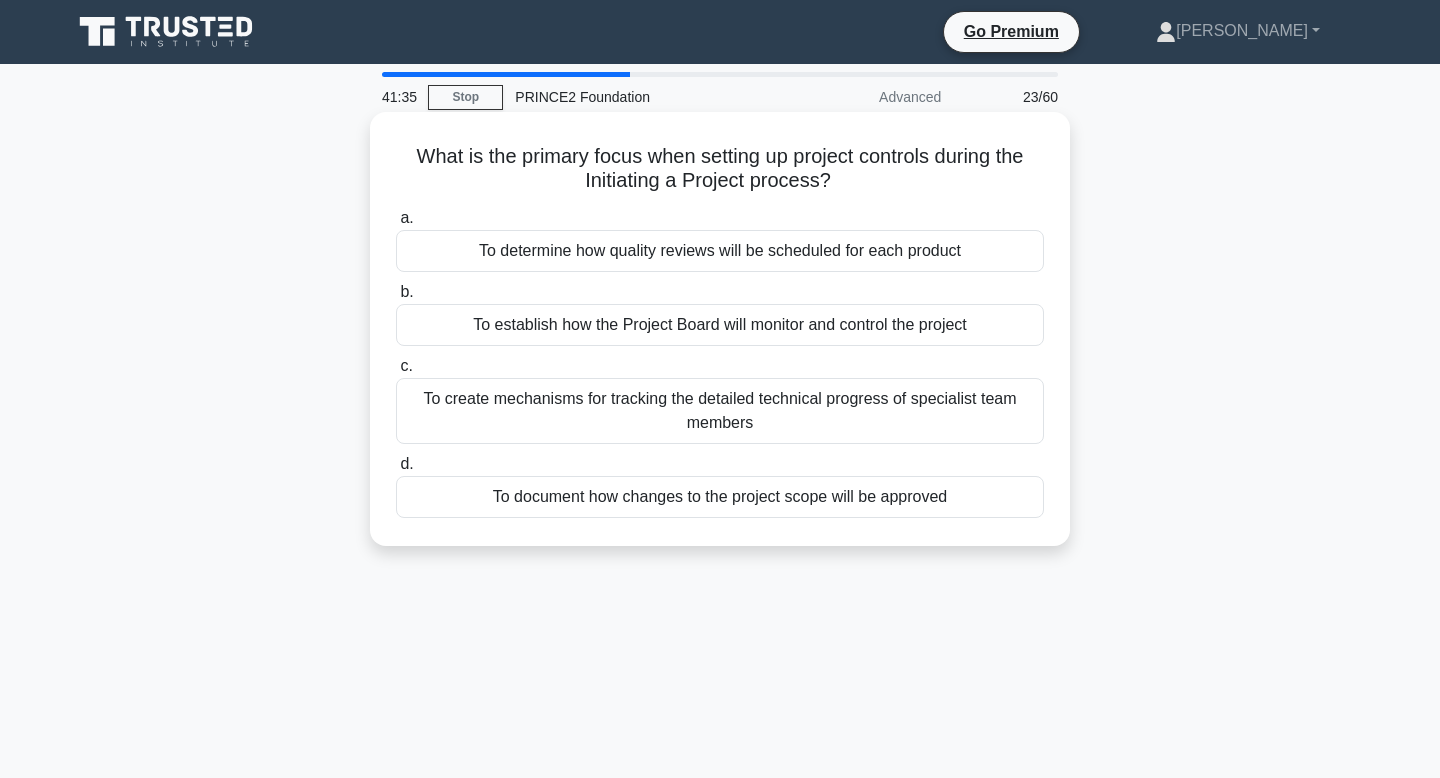 click on "To establish how the Project Board will monitor and control the project" at bounding box center (720, 325) 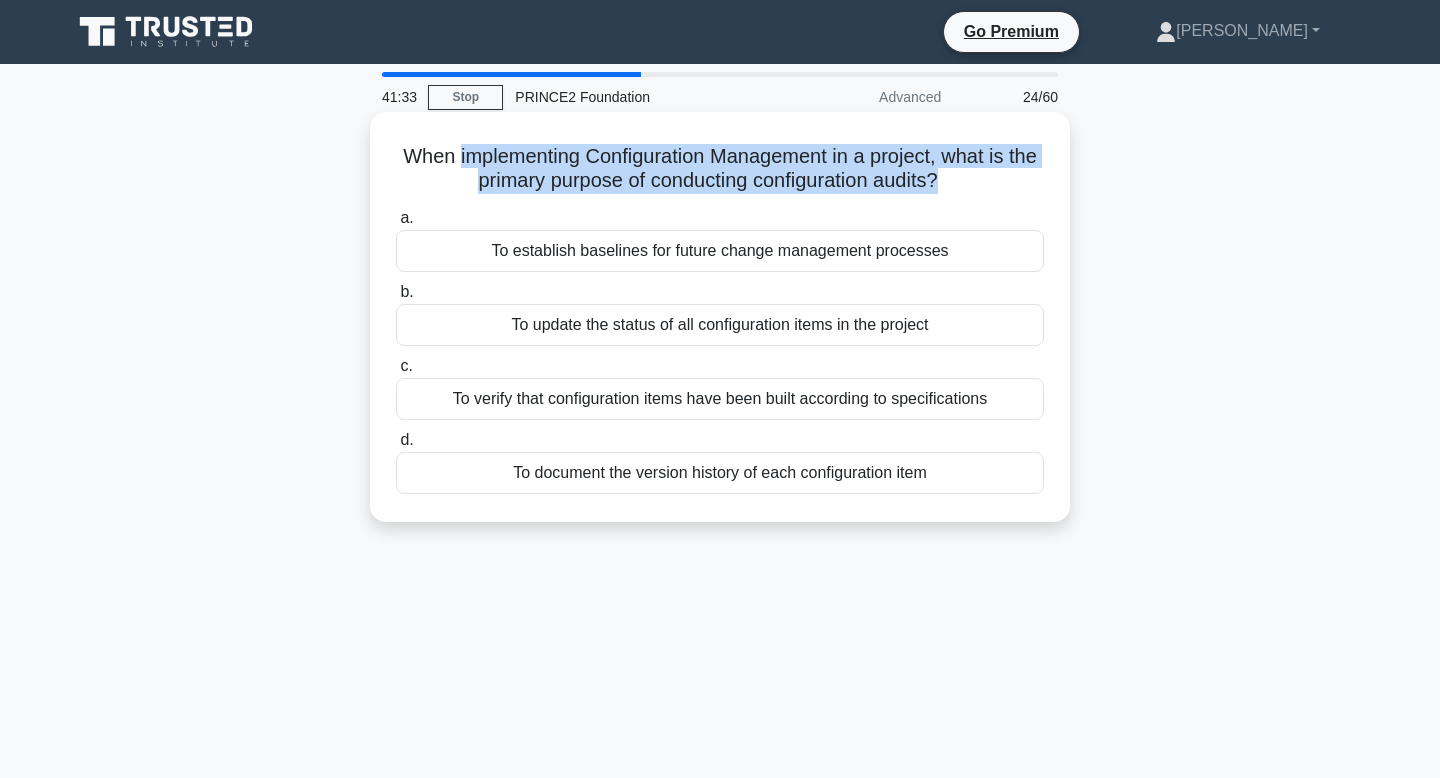 drag, startPoint x: 456, startPoint y: 145, endPoint x: 929, endPoint y: 173, distance: 473.82803 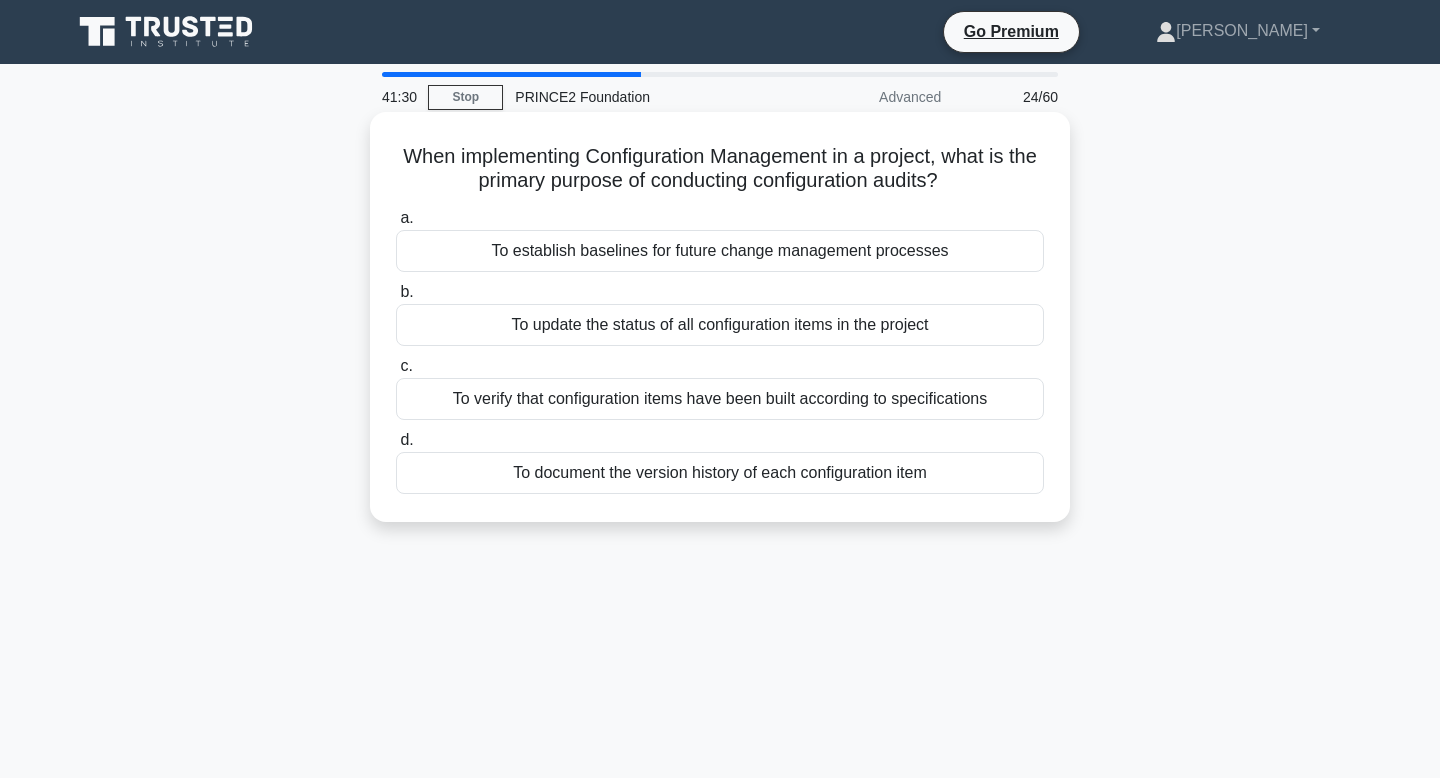 click on "When implementing Configuration Management in a project, what is the primary purpose of conducting configuration audits?
.spinner_0XTQ{transform-origin:center;animation:spinner_y6GP .75s linear infinite}@keyframes spinner_y6GP{100%{transform:rotate(360deg)}}" at bounding box center [720, 169] 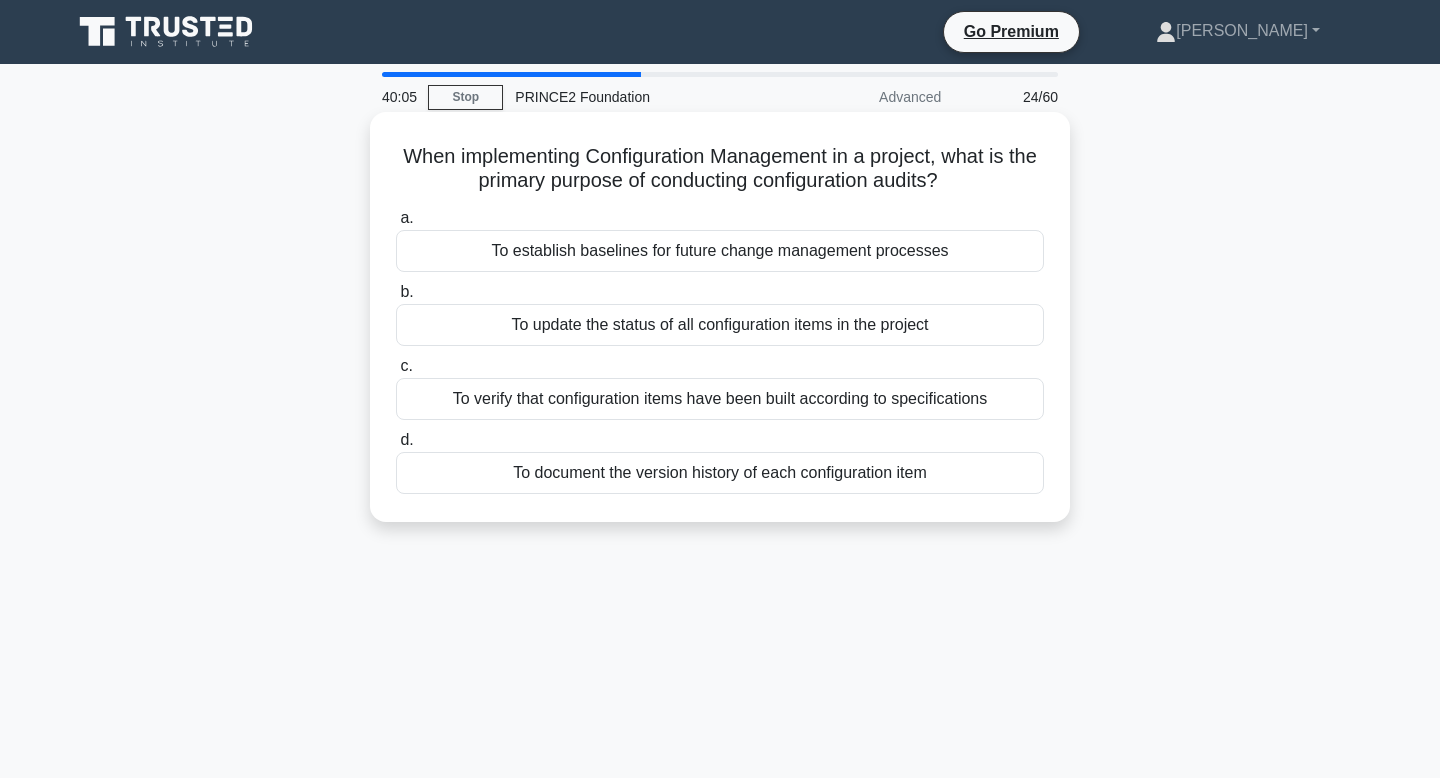 click on "To verify that configuration items have been built according to specifications" at bounding box center (720, 399) 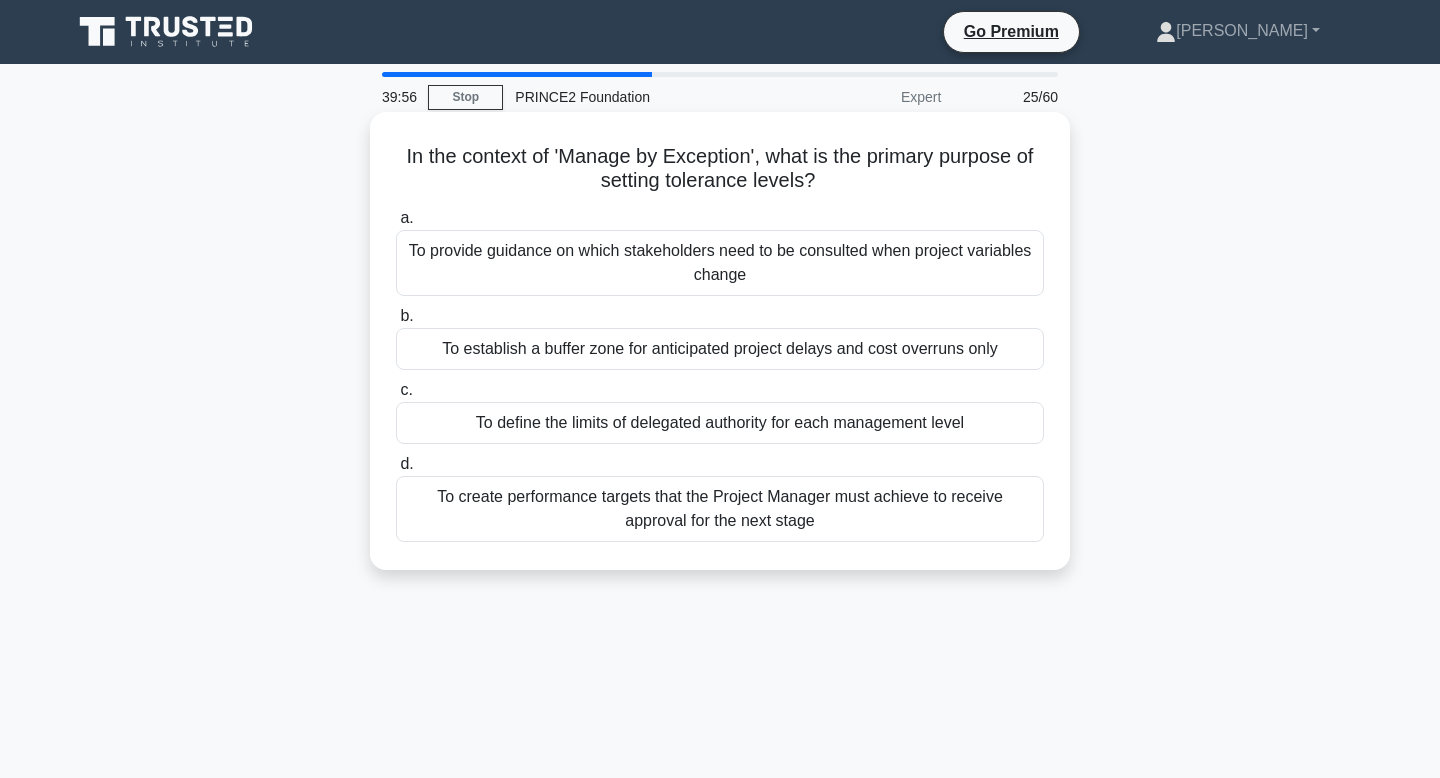 click on "To establish a buffer zone for anticipated project delays and cost overruns only" at bounding box center [720, 349] 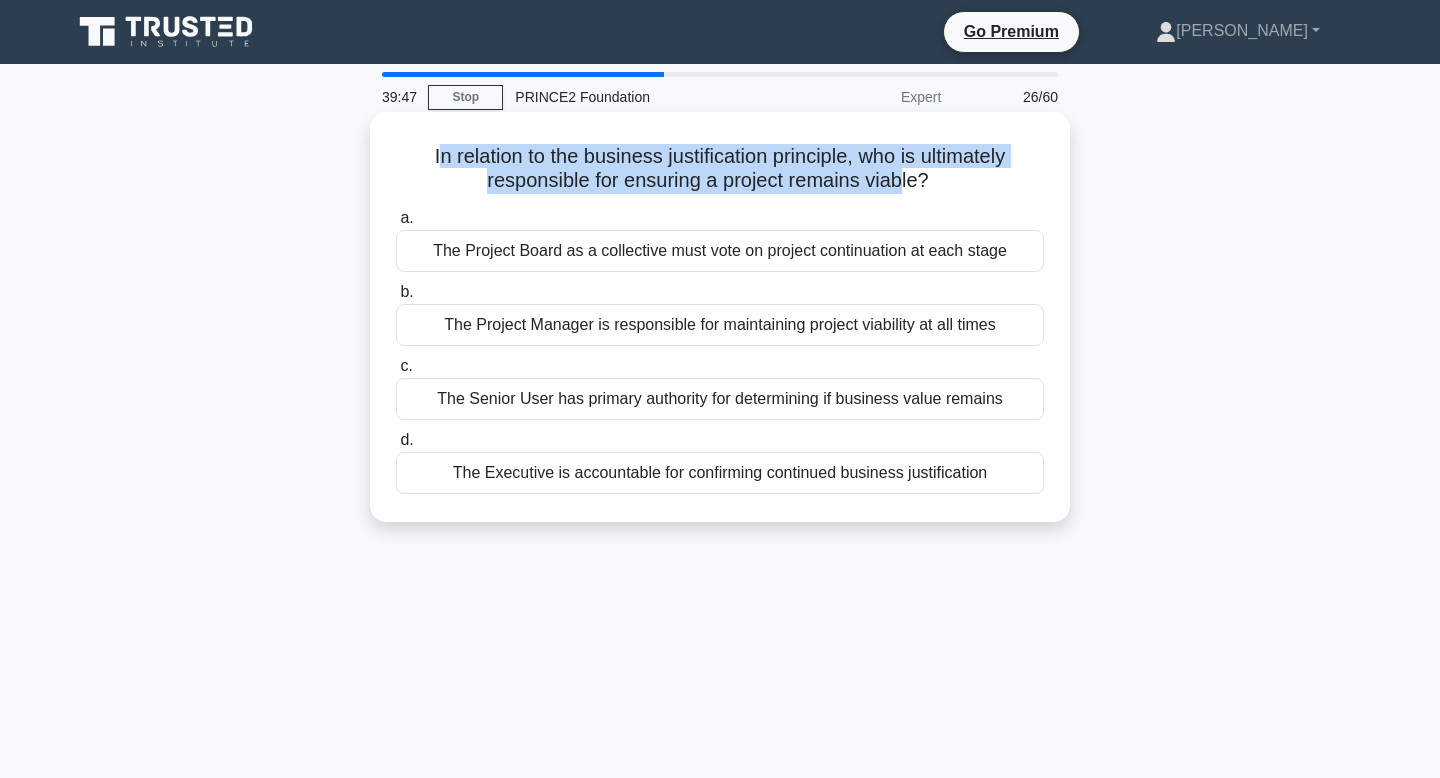 drag, startPoint x: 438, startPoint y: 152, endPoint x: 897, endPoint y: 182, distance: 459.97934 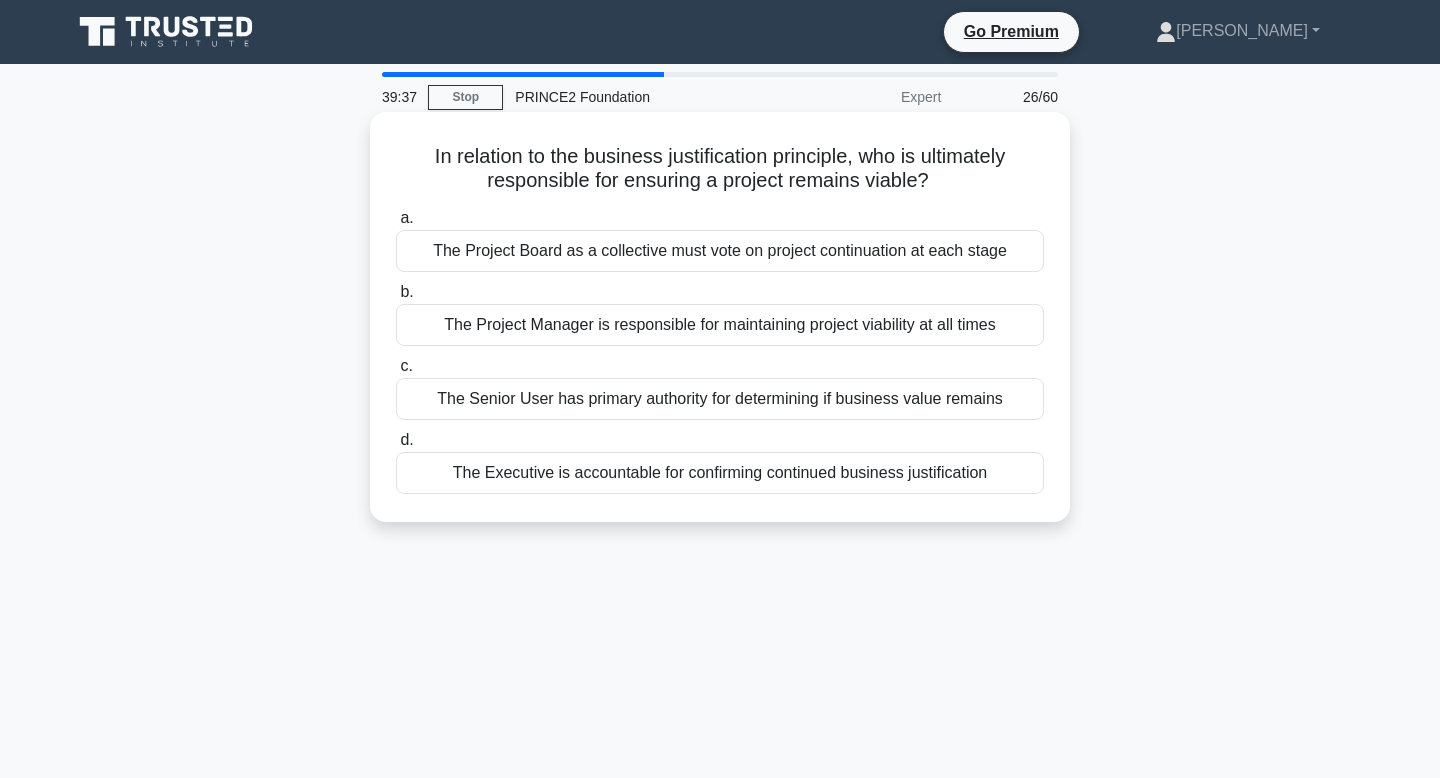 click on "The Project Manager is responsible for maintaining project viability at all times" at bounding box center (720, 325) 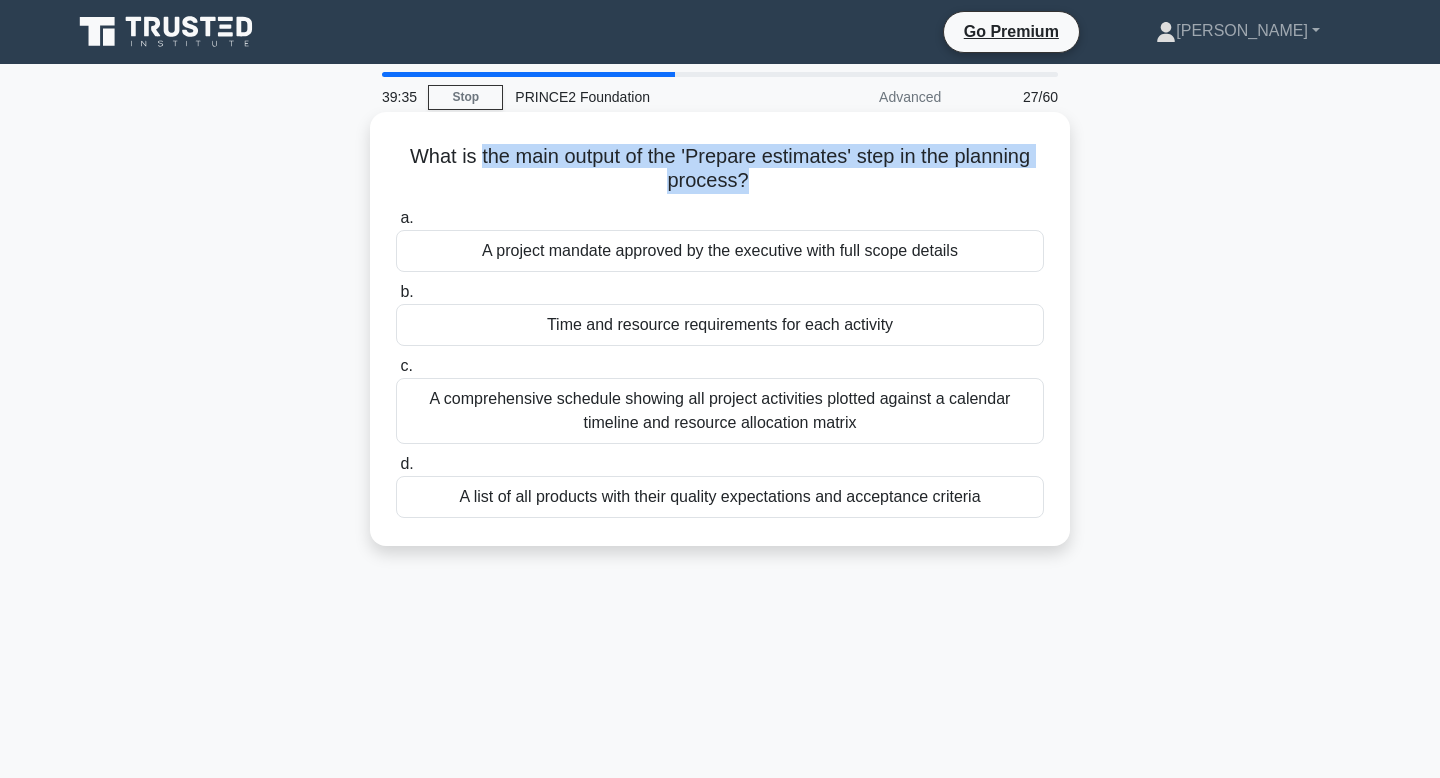 drag, startPoint x: 479, startPoint y: 156, endPoint x: 851, endPoint y: 201, distance: 374.71188 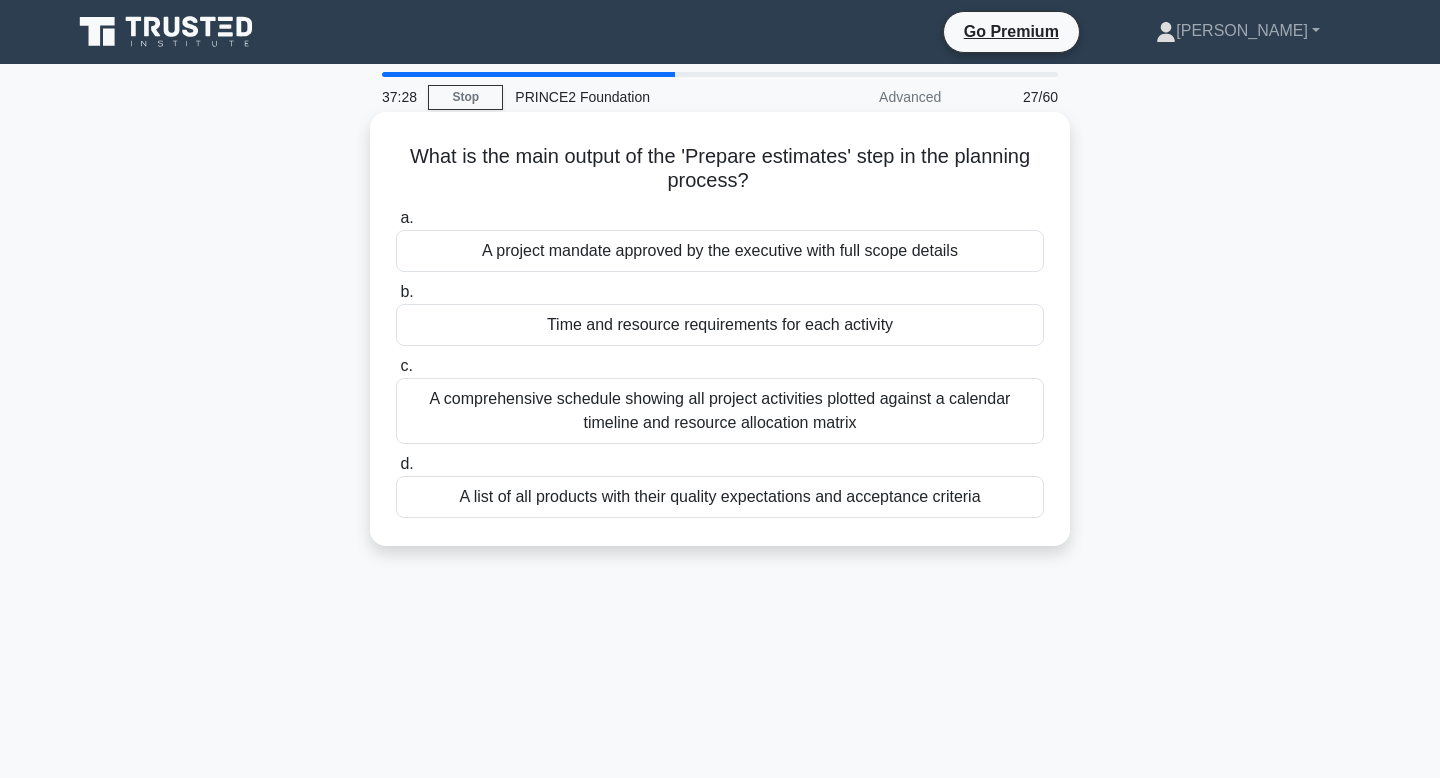 click on "What is the main output of the 'Prepare estimates' step in the planning process?
.spinner_0XTQ{transform-origin:center;animation:spinner_y6GP .75s linear infinite}@keyframes spinner_y6GP{100%{transform:rotate(360deg)}}" at bounding box center [720, 169] 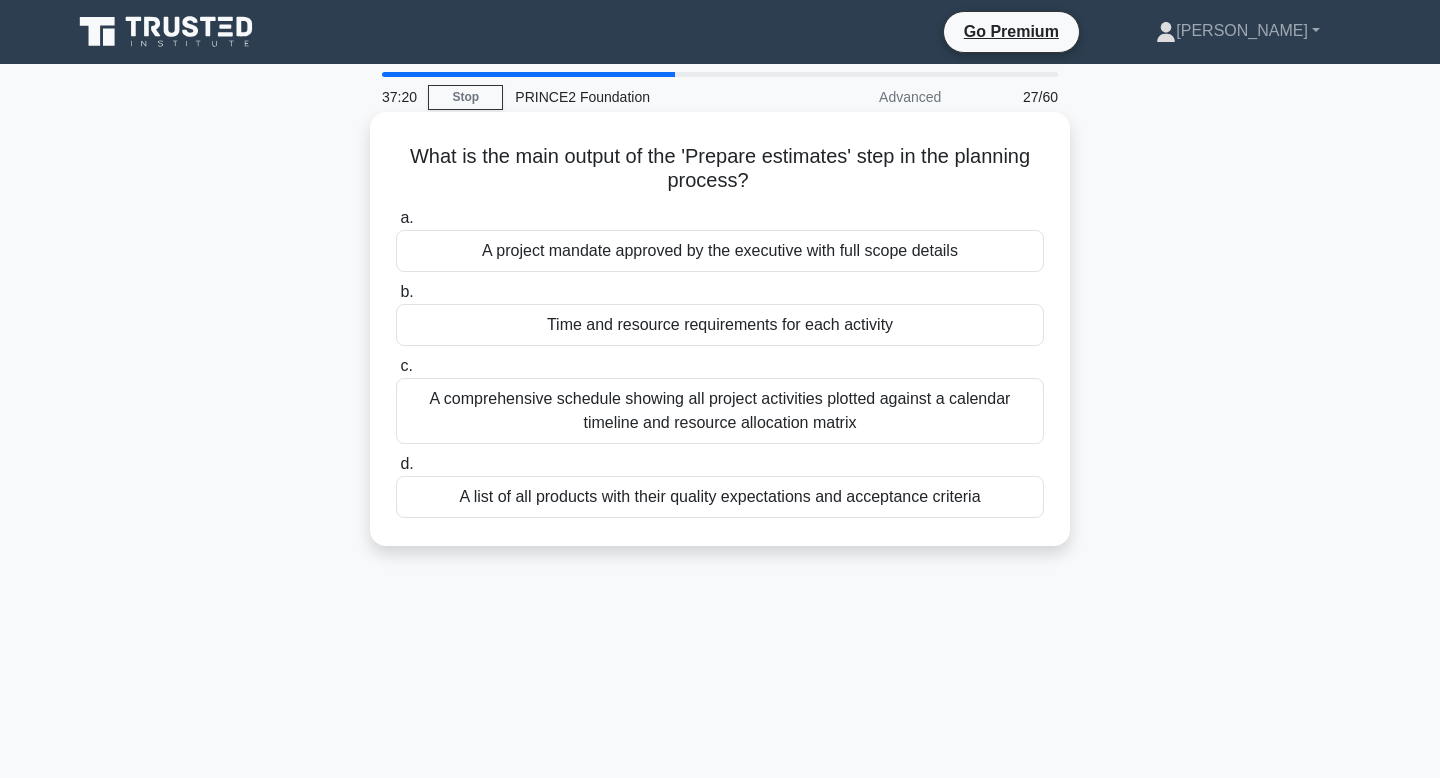 drag, startPoint x: 539, startPoint y: 144, endPoint x: 800, endPoint y: 170, distance: 262.2918 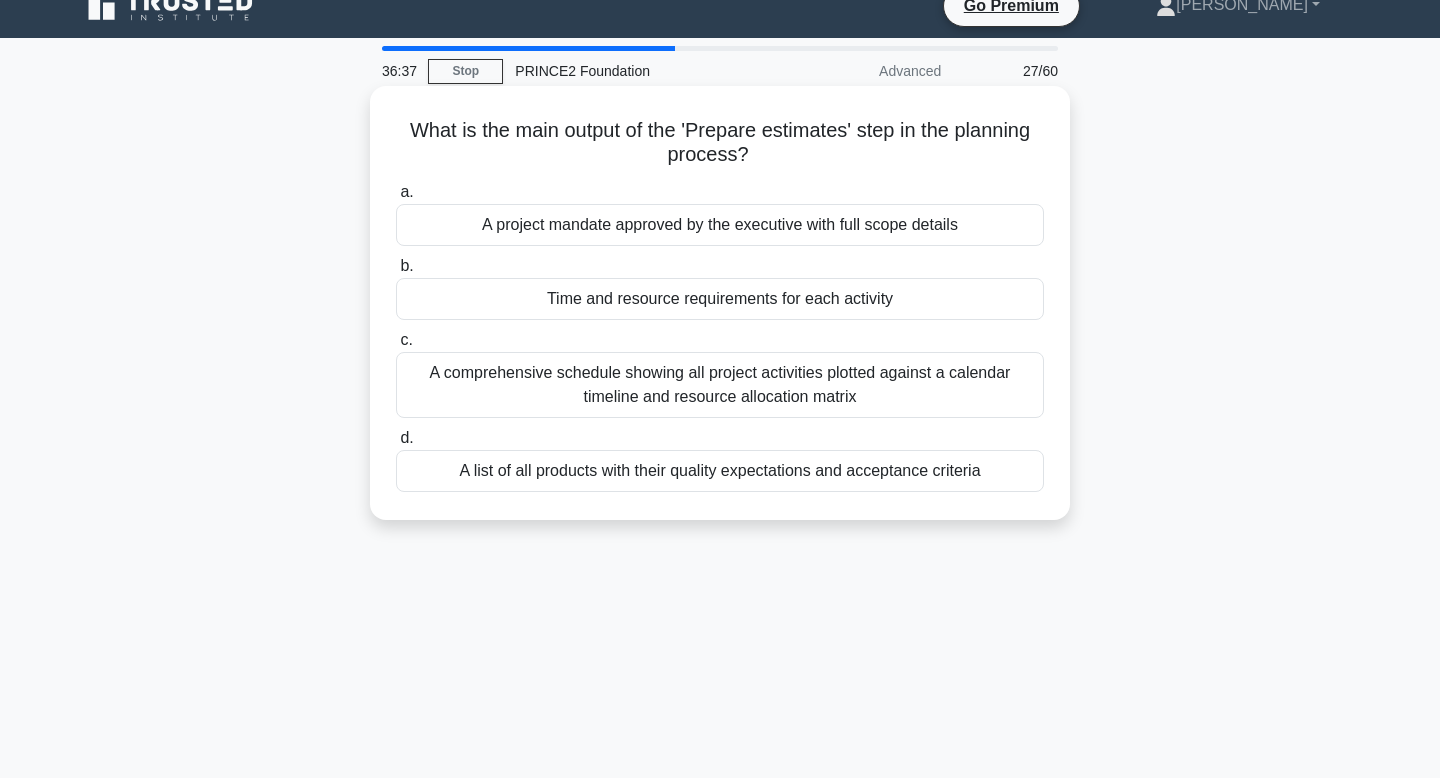 scroll, scrollTop: 0, scrollLeft: 0, axis: both 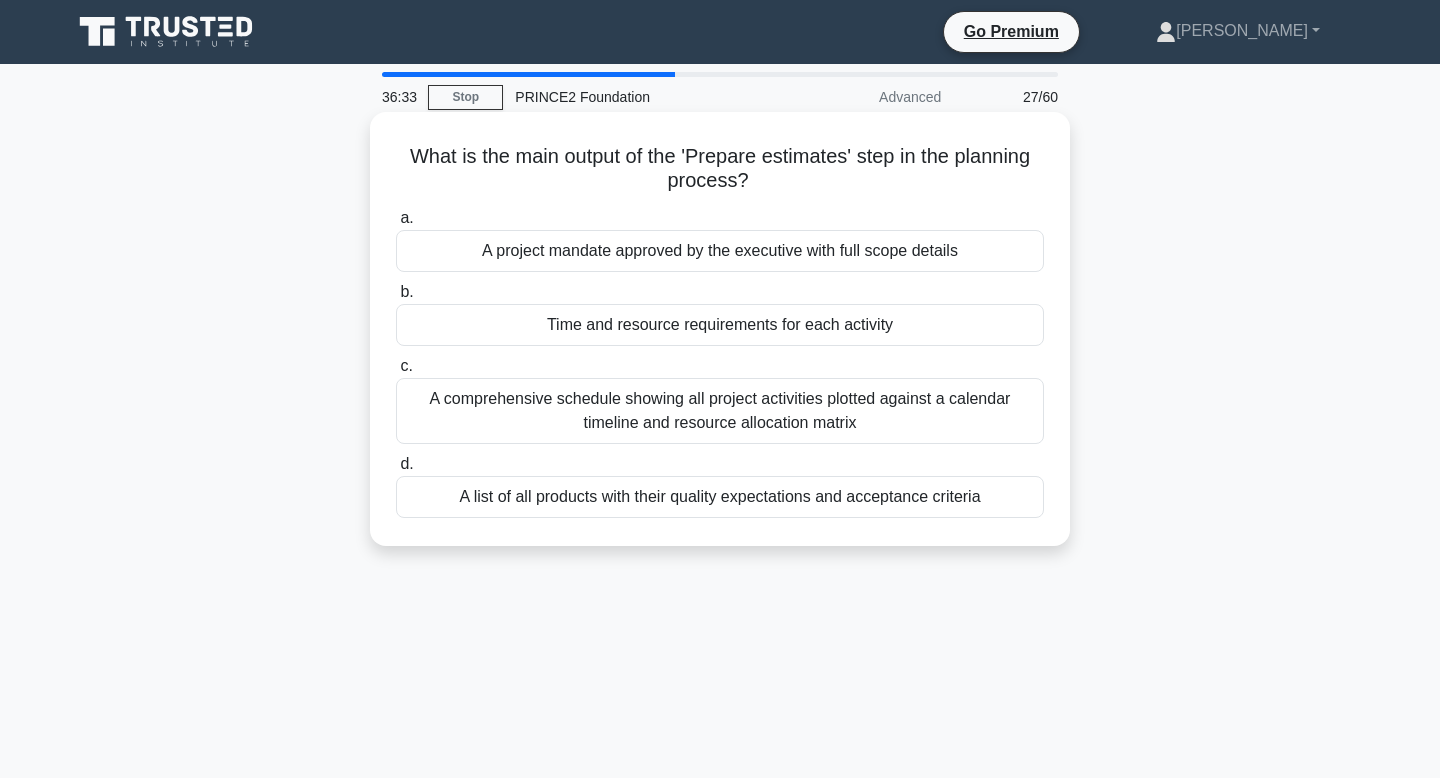click on "Time and resource requirements for each activity" at bounding box center [720, 325] 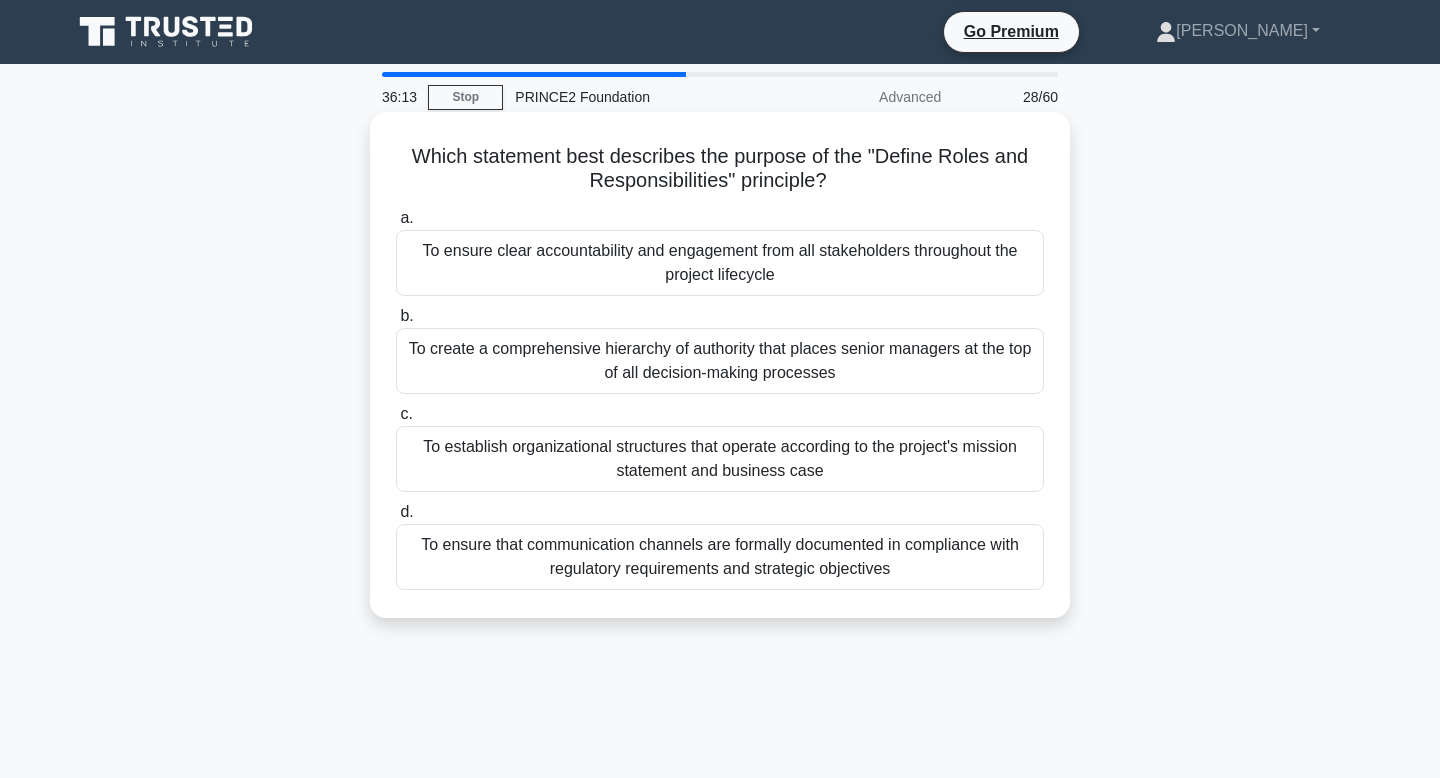 click on "To establish organizational structures that operate according to the project's mission statement and business case" at bounding box center (720, 459) 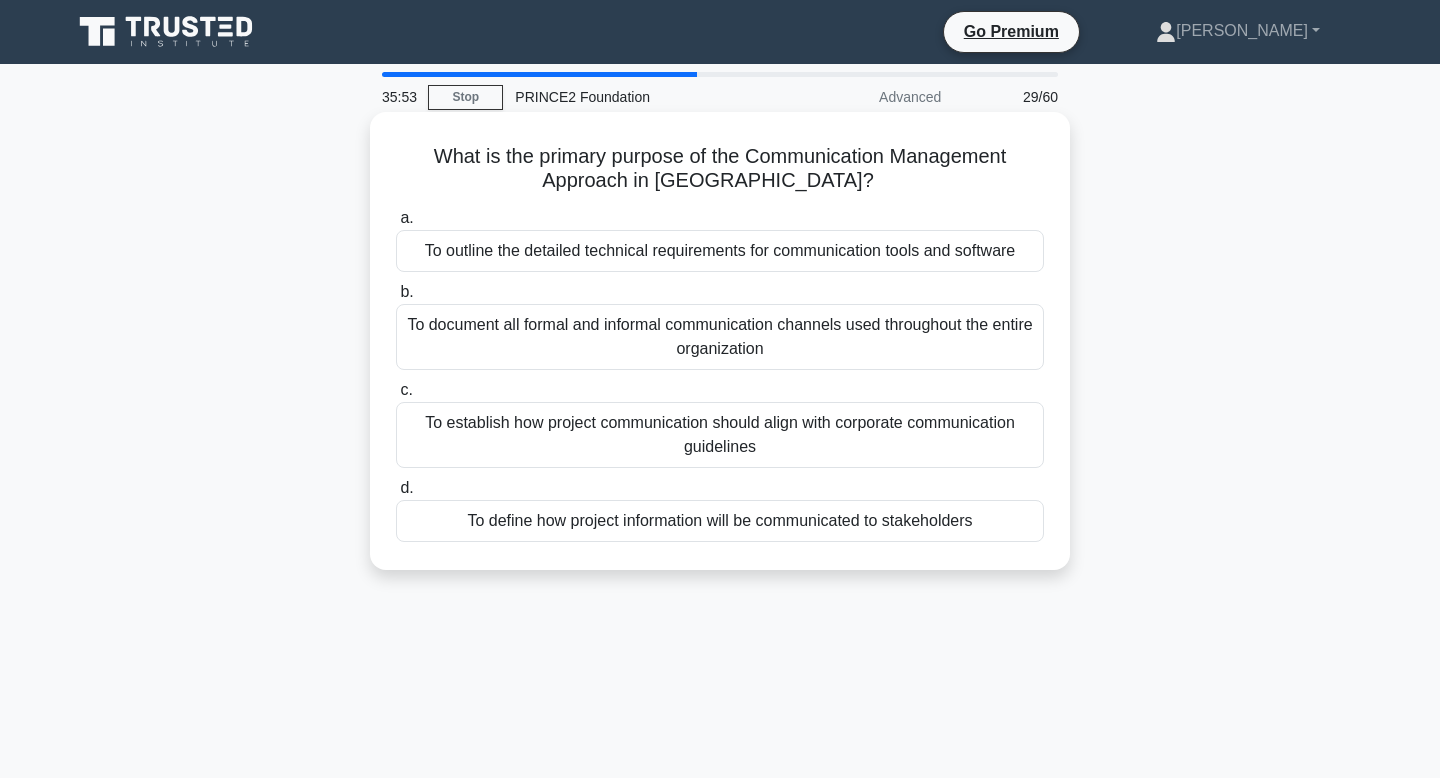 click on "To define how project information will be communicated to stakeholders" at bounding box center [720, 521] 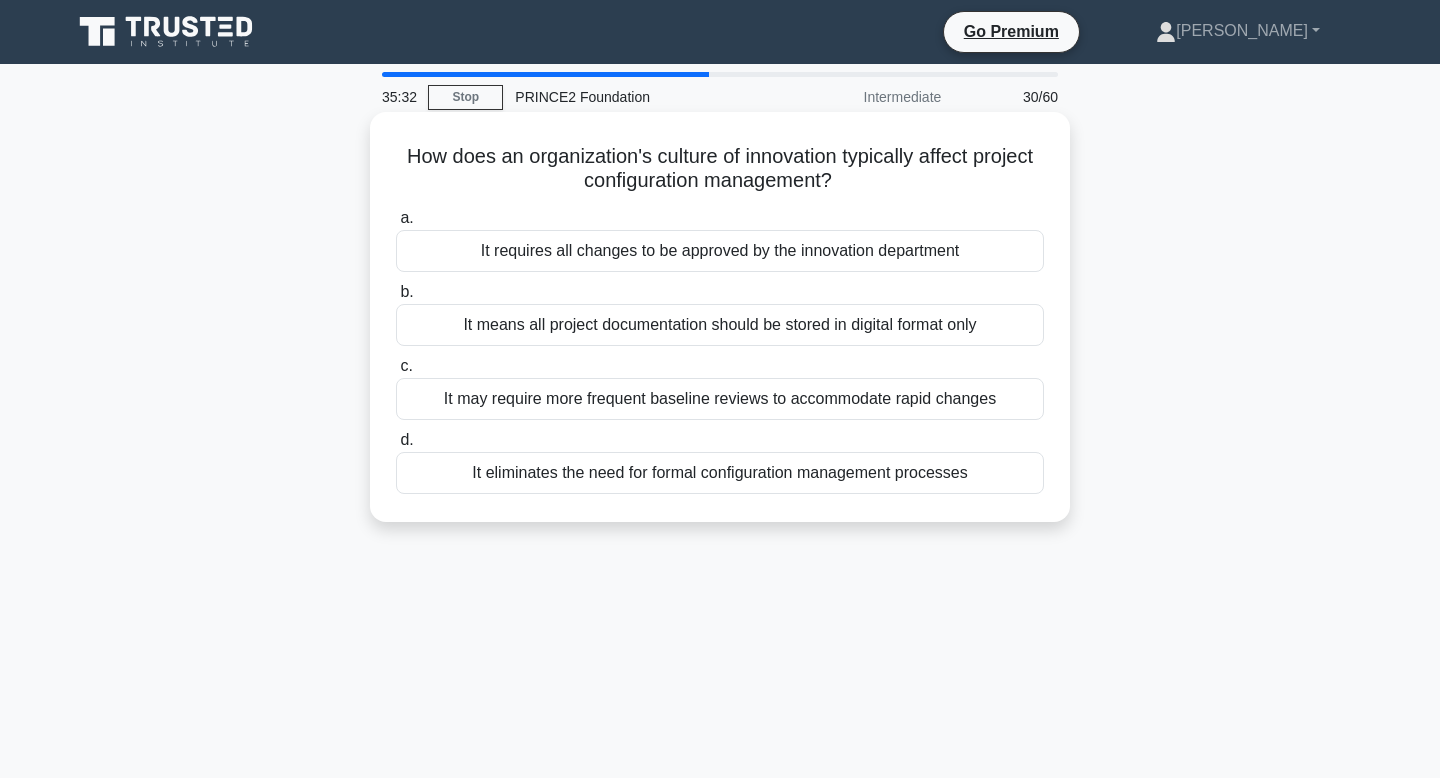 click on "It may require more frequent baseline reviews to accommodate rapid changes" at bounding box center [720, 399] 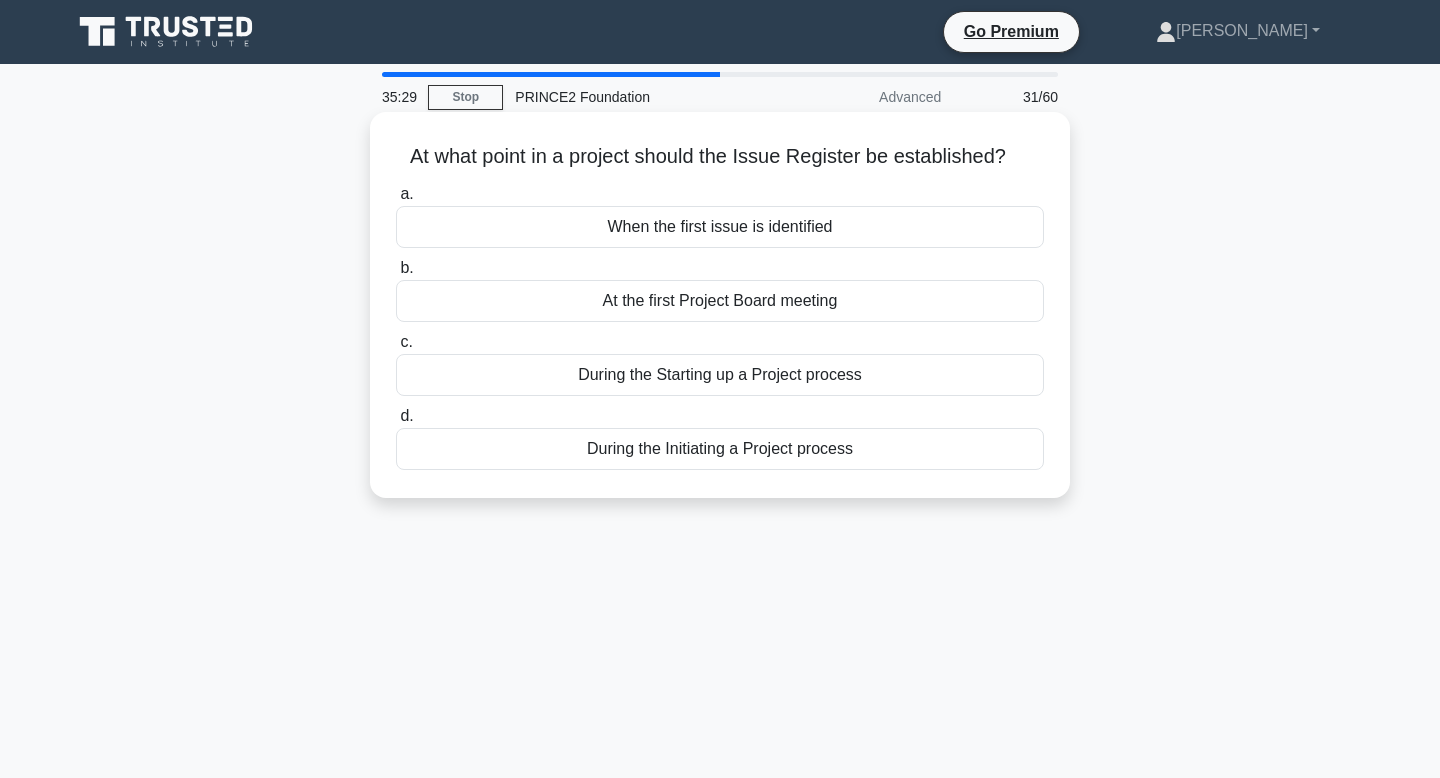 drag, startPoint x: 439, startPoint y: 157, endPoint x: 971, endPoint y: 171, distance: 532.1842 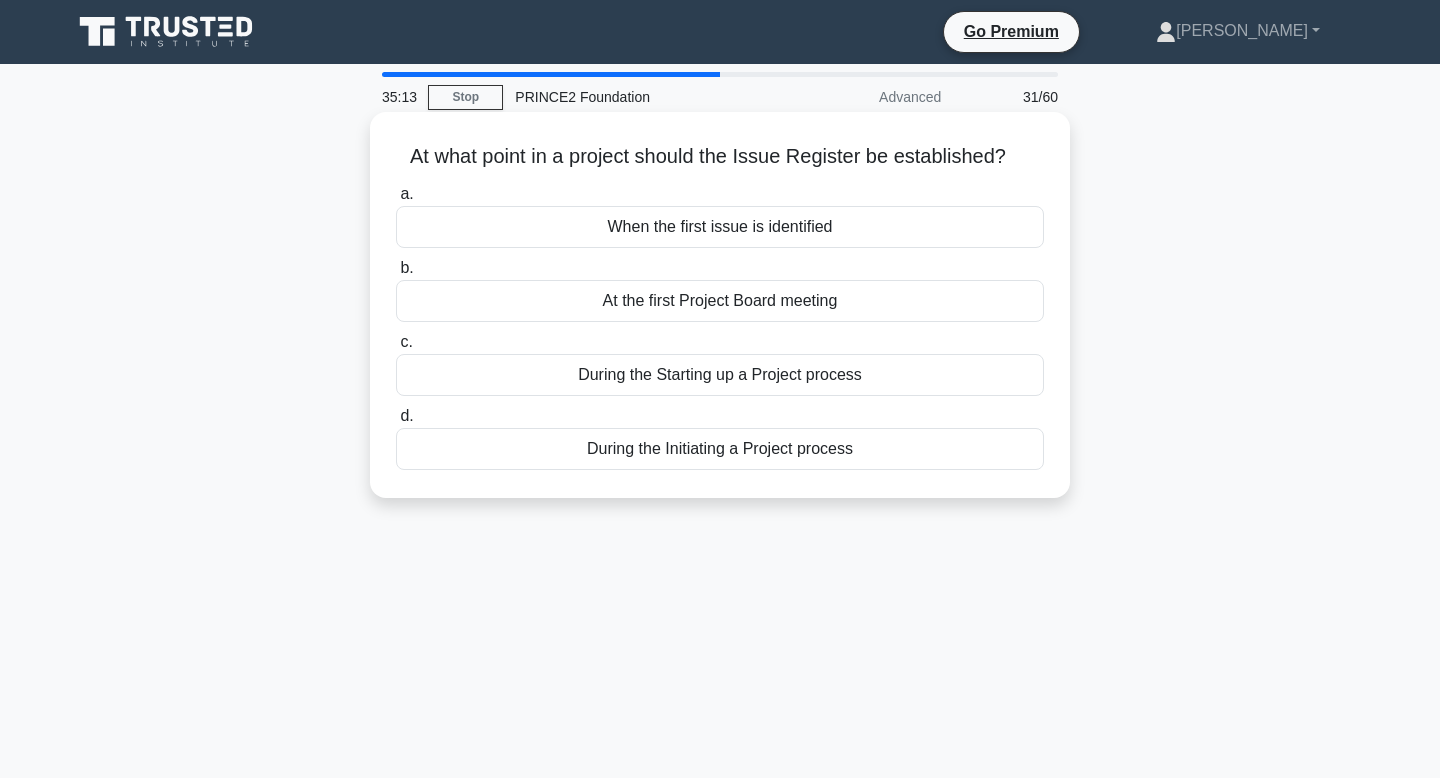 click on "When the first issue is identified" at bounding box center (720, 227) 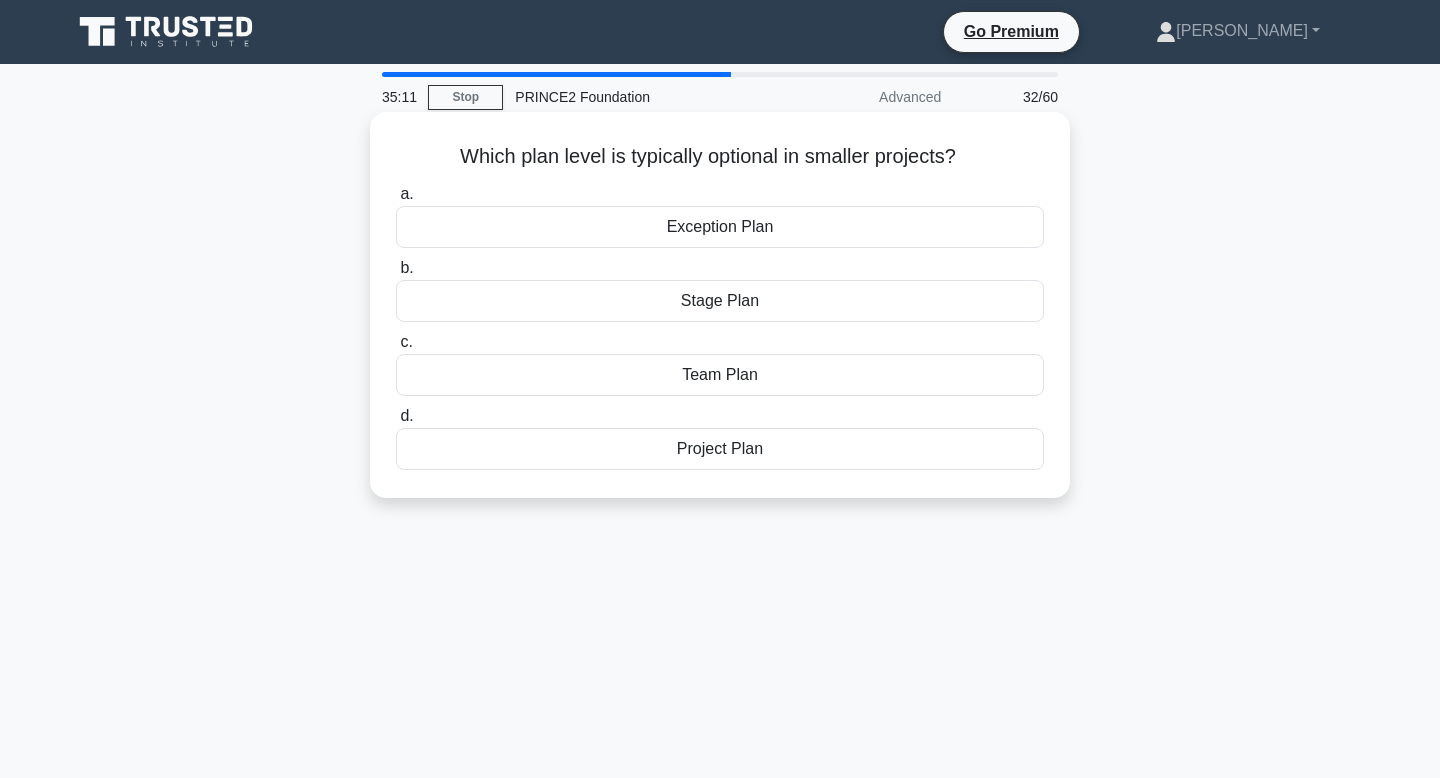 drag, startPoint x: 485, startPoint y: 156, endPoint x: 1004, endPoint y: 160, distance: 519.01544 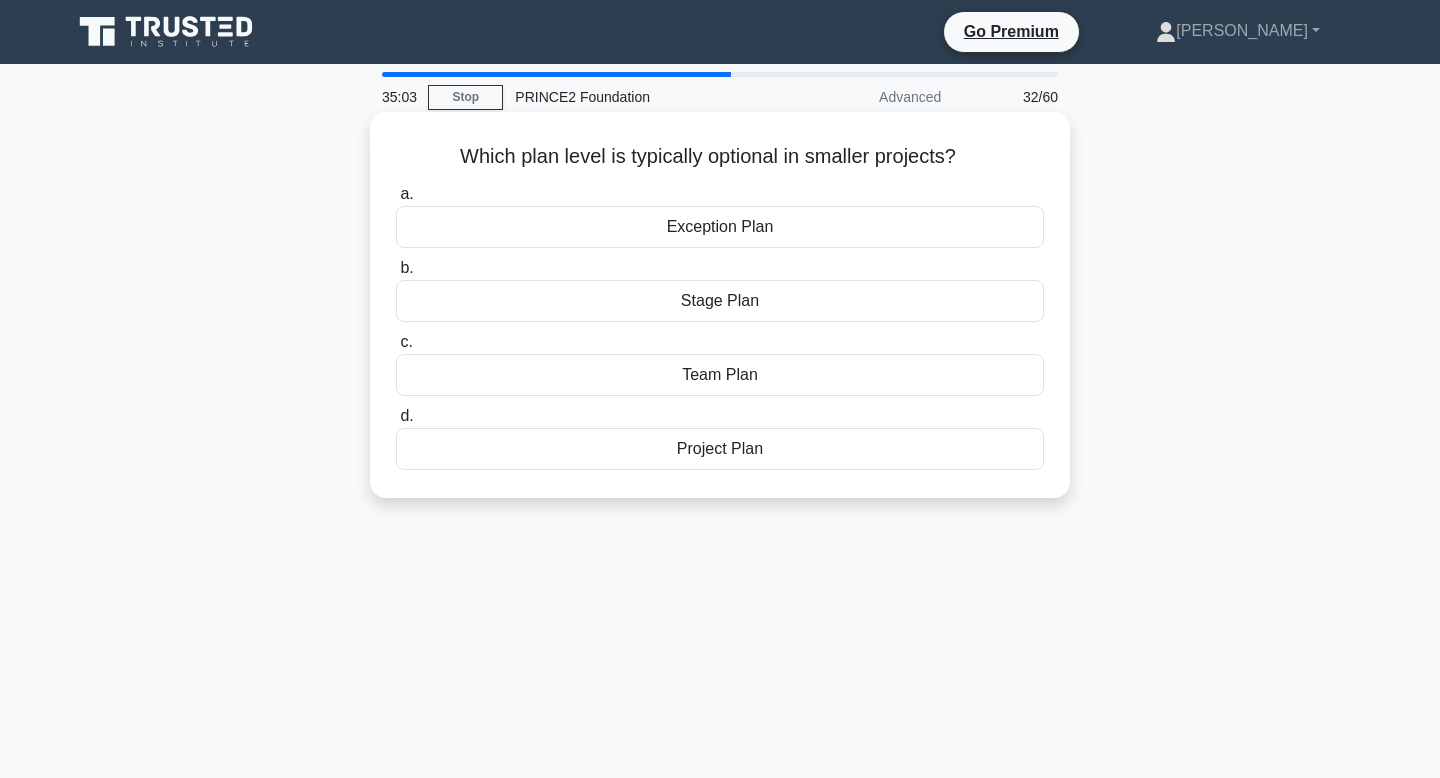 click on "Team Plan" at bounding box center (720, 375) 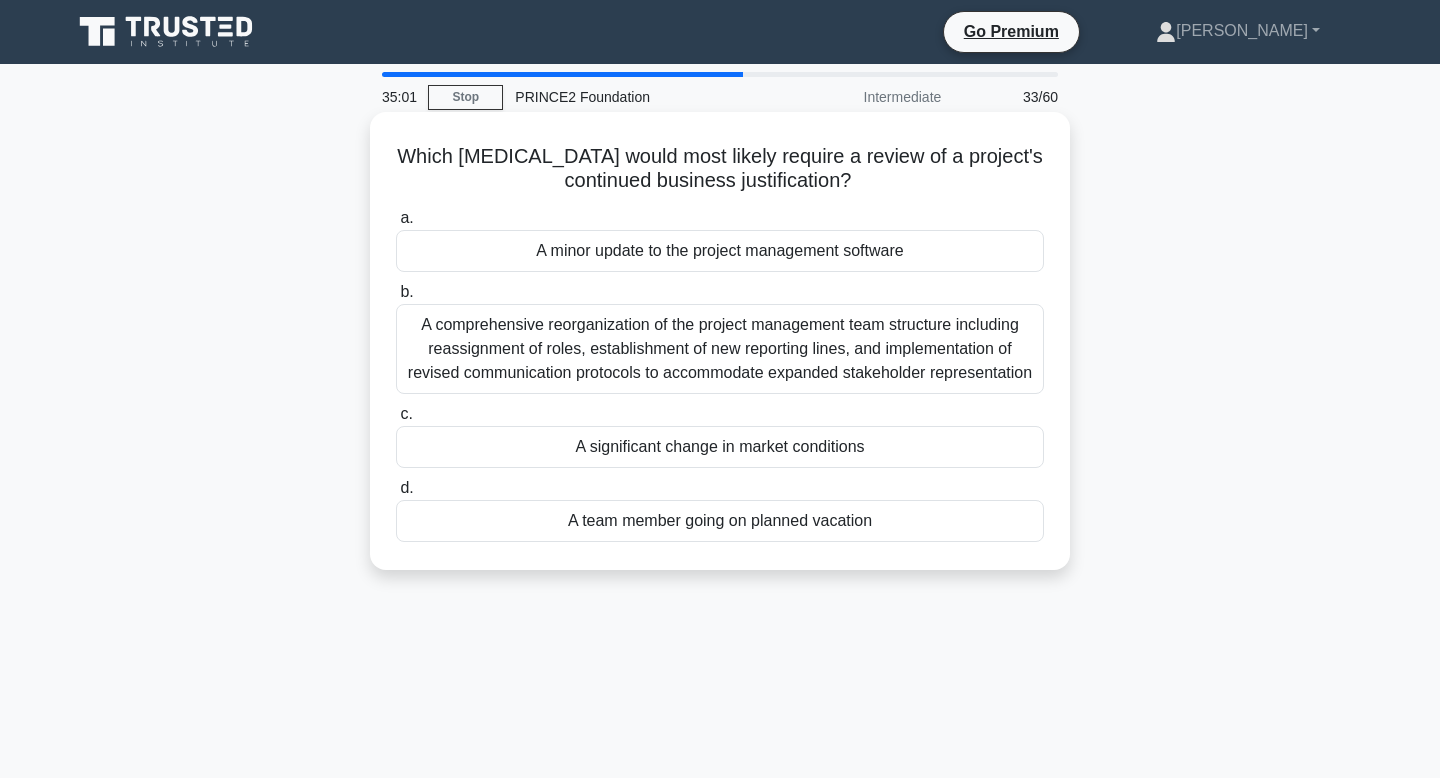 drag, startPoint x: 418, startPoint y: 150, endPoint x: 917, endPoint y: 179, distance: 499.84198 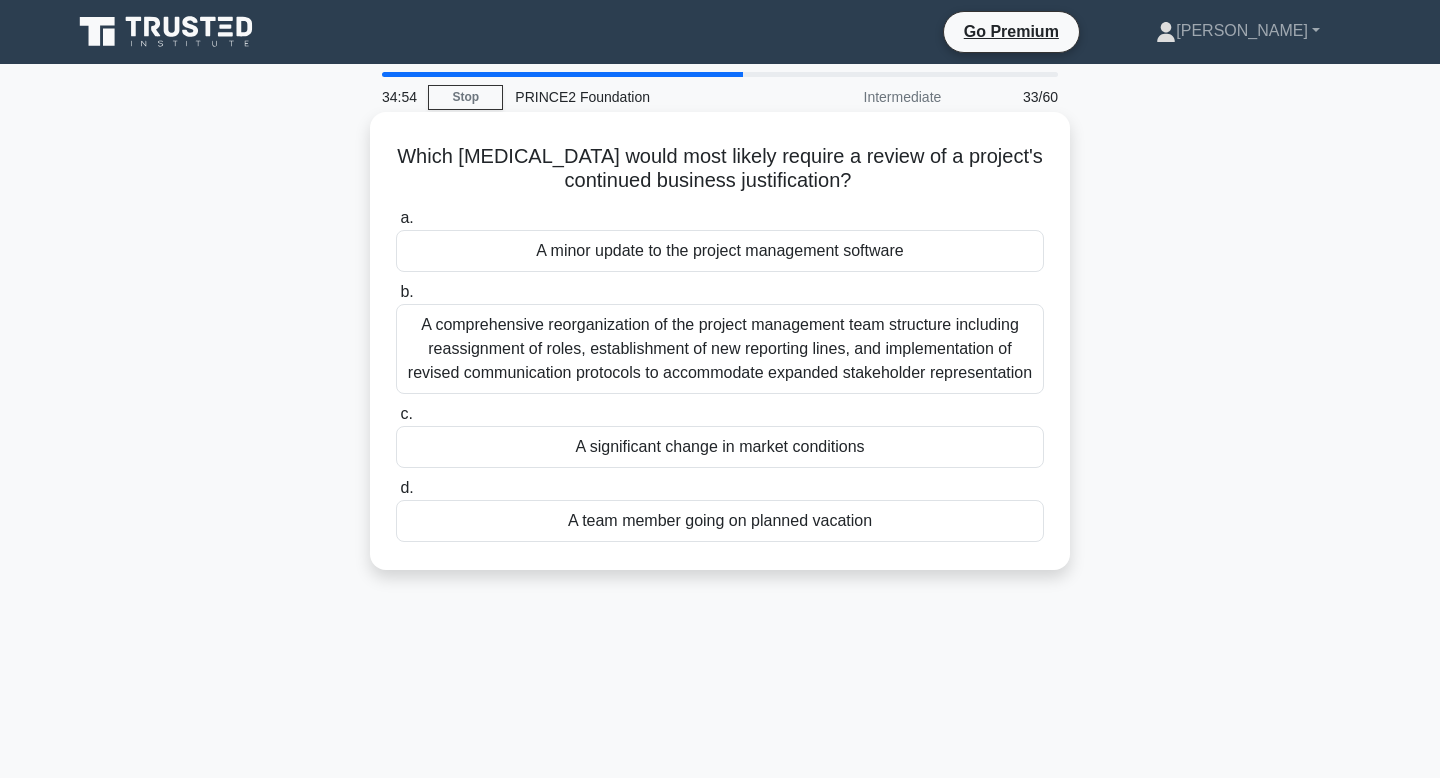 click on "Which environmental factor would most likely require a review of a project's continued business justification?
.spinner_0XTQ{transform-origin:center;animation:spinner_y6GP .75s linear infinite}@keyframes spinner_y6GP{100%{transform:rotate(360deg)}}" at bounding box center [720, 169] 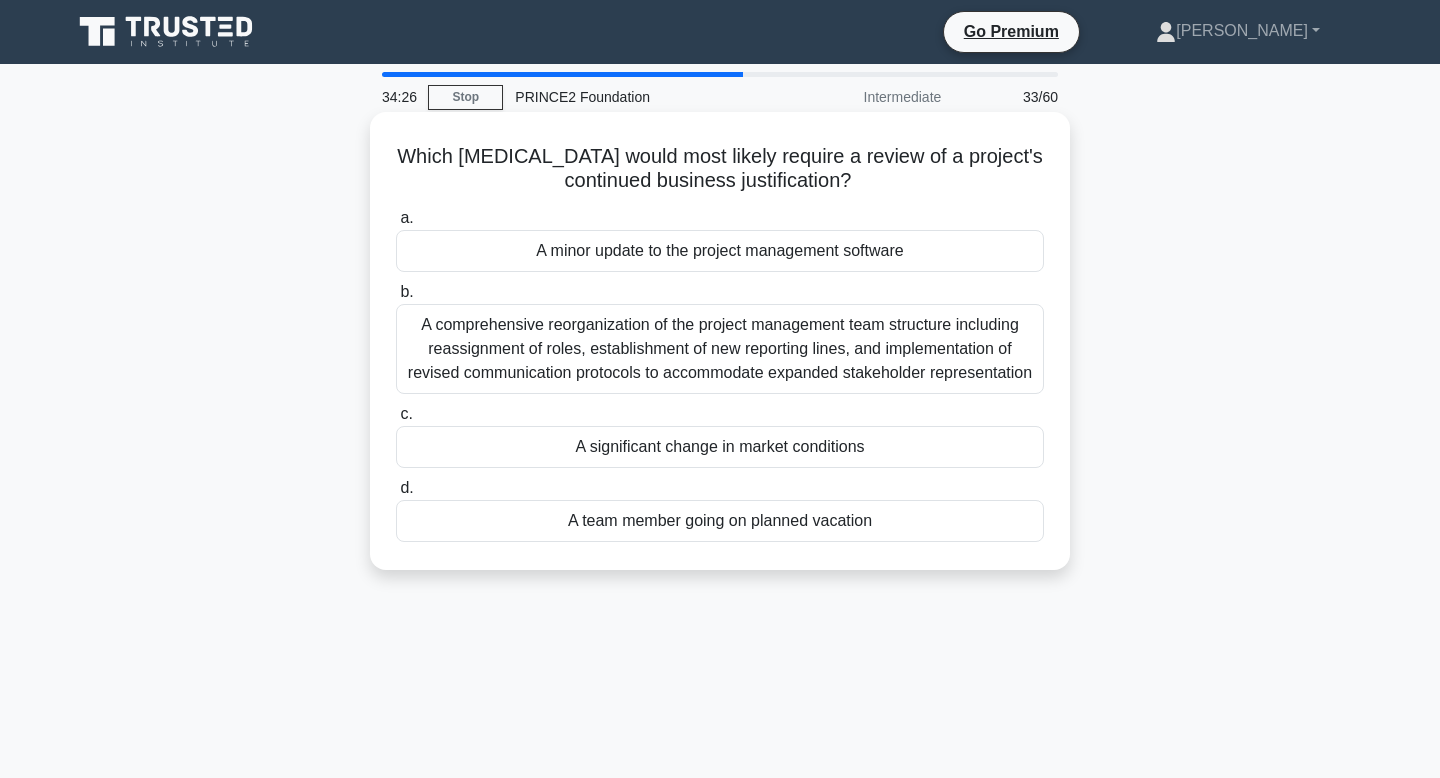 click on "A significant change in market conditions" at bounding box center (720, 447) 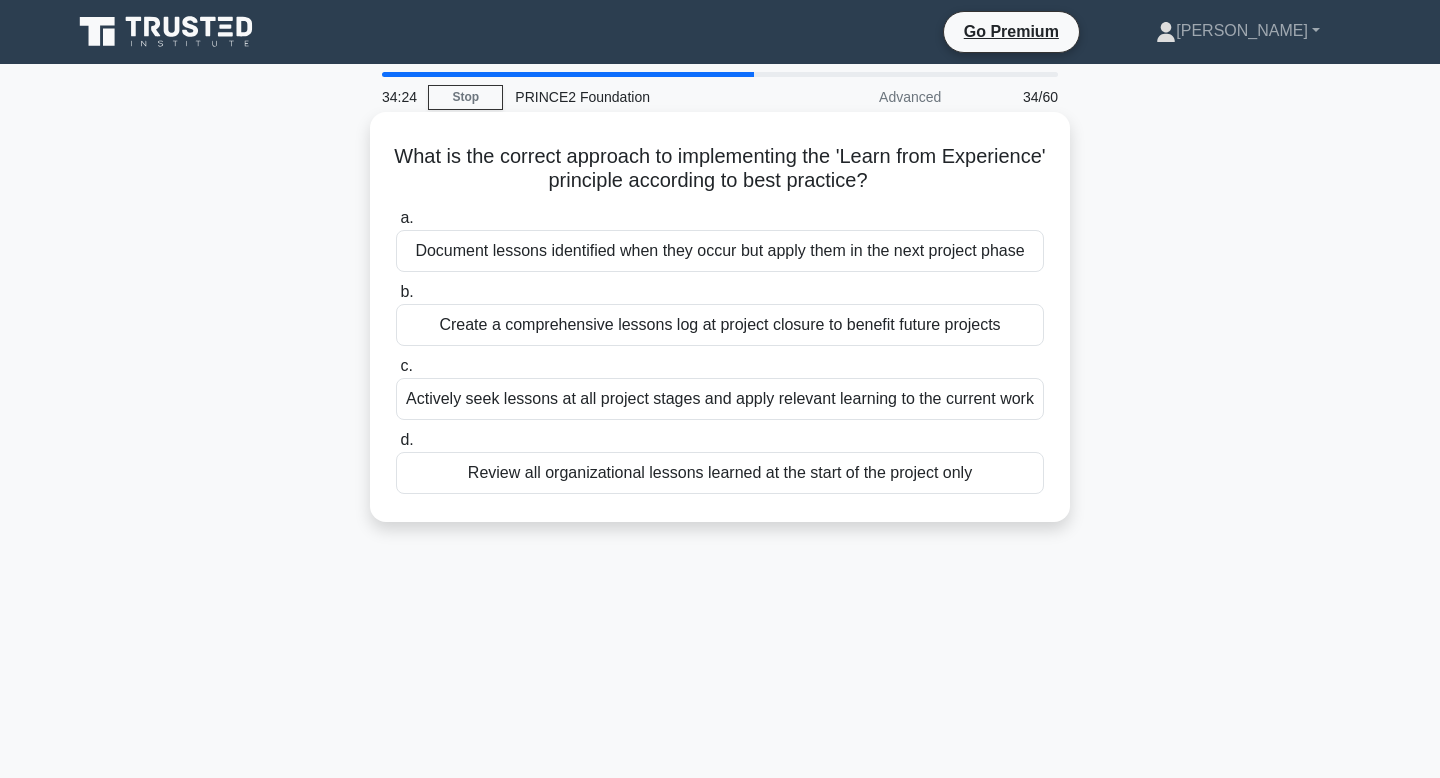 drag, startPoint x: 462, startPoint y: 158, endPoint x: 931, endPoint y: 195, distance: 470.4572 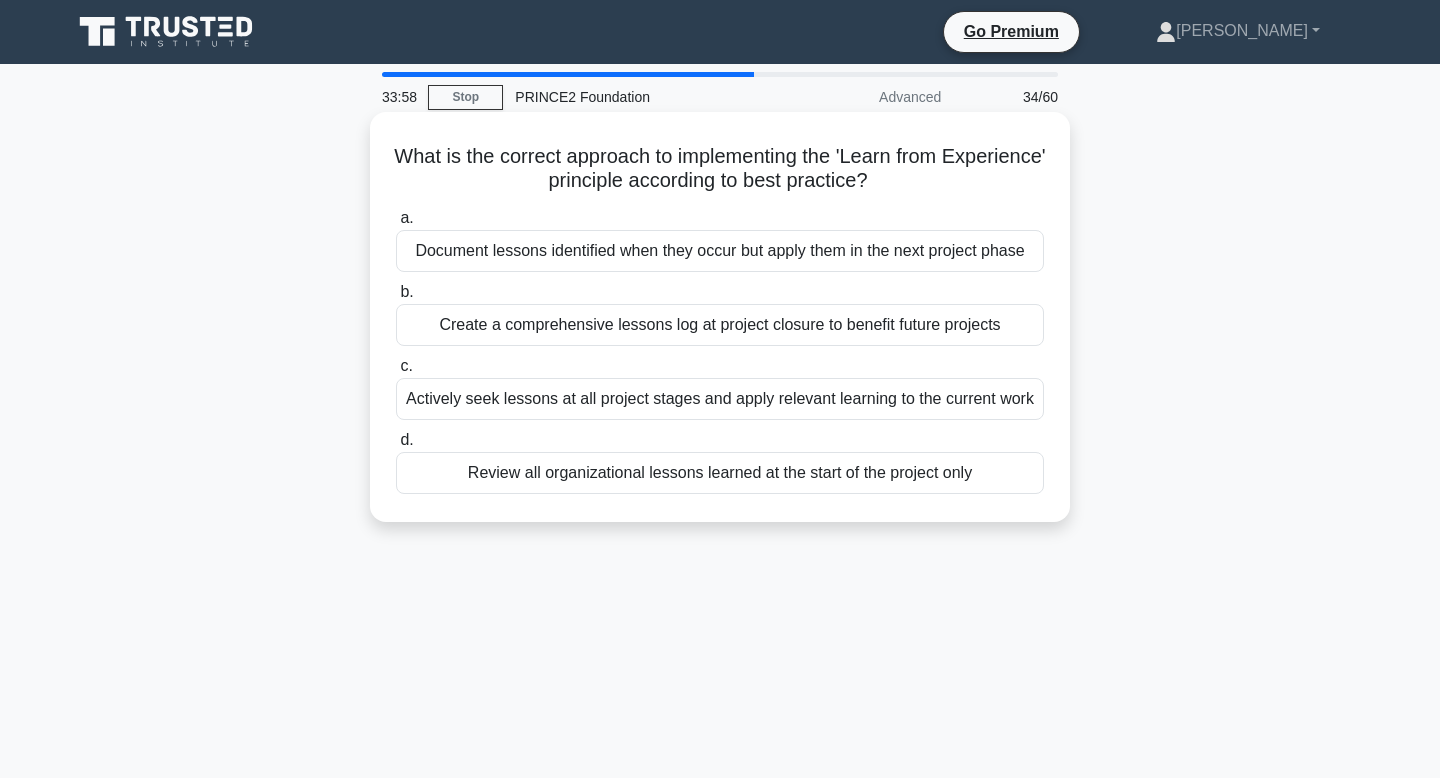 click on "Actively seek lessons at all project stages and apply relevant learning to the current work" at bounding box center (720, 399) 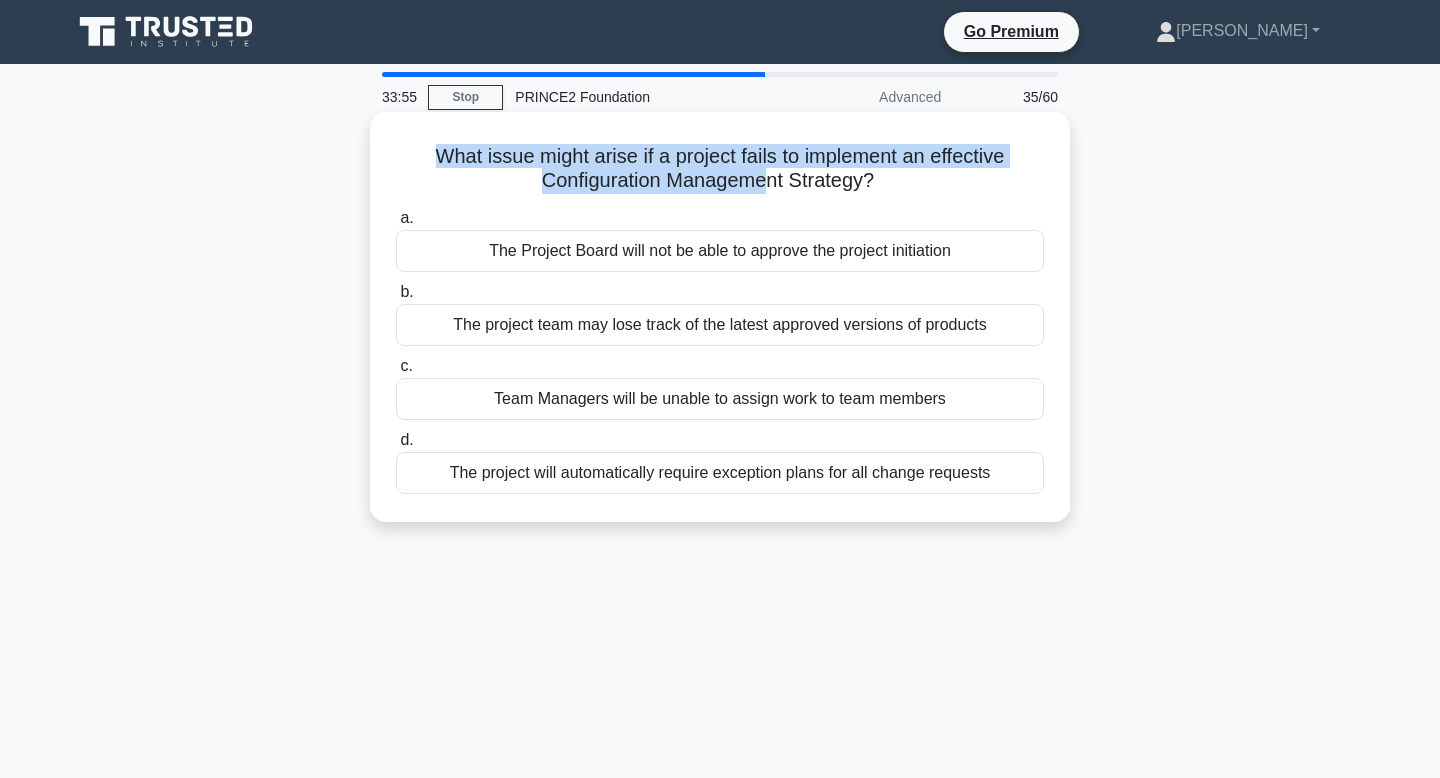 drag, startPoint x: 433, startPoint y: 153, endPoint x: 766, endPoint y: 180, distance: 334.0928 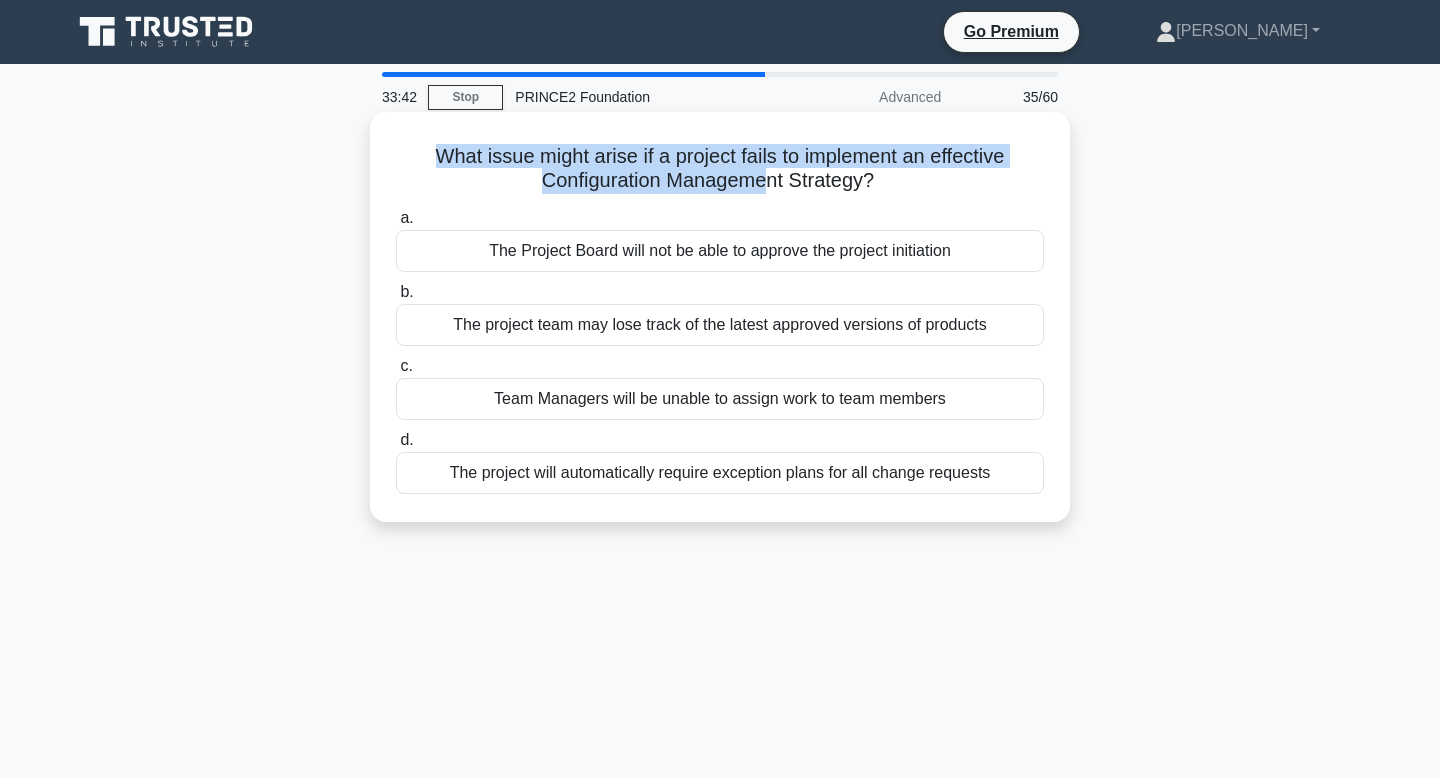 click on "What issue might arise if a project fails to implement an effective Configuration Management Strategy?
.spinner_0XTQ{transform-origin:center;animation:spinner_y6GP .75s linear infinite}@keyframes spinner_y6GP{100%{transform:rotate(360deg)}}" at bounding box center (720, 169) 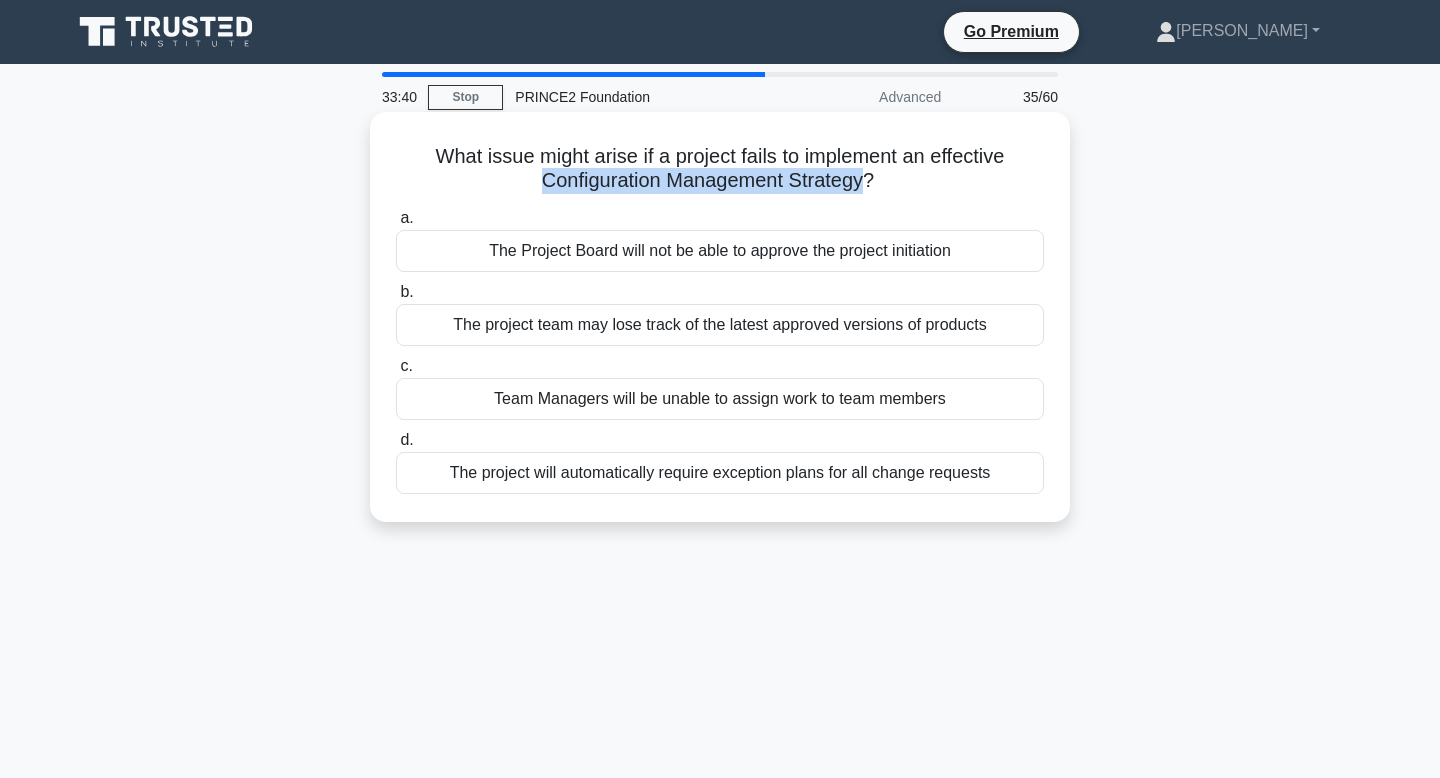 drag, startPoint x: 532, startPoint y: 181, endPoint x: 860, endPoint y: 191, distance: 328.1524 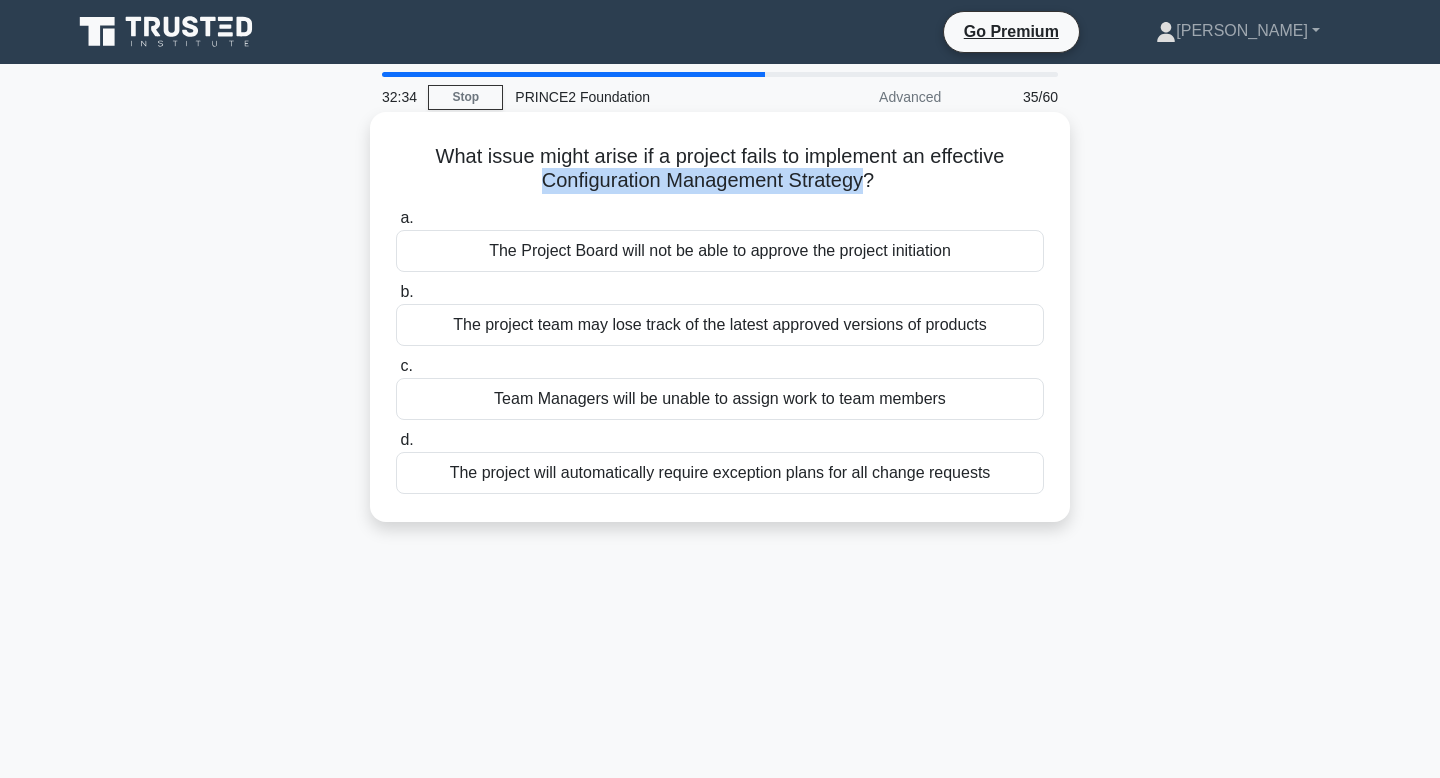 drag, startPoint x: 496, startPoint y: 160, endPoint x: 934, endPoint y: 175, distance: 438.25677 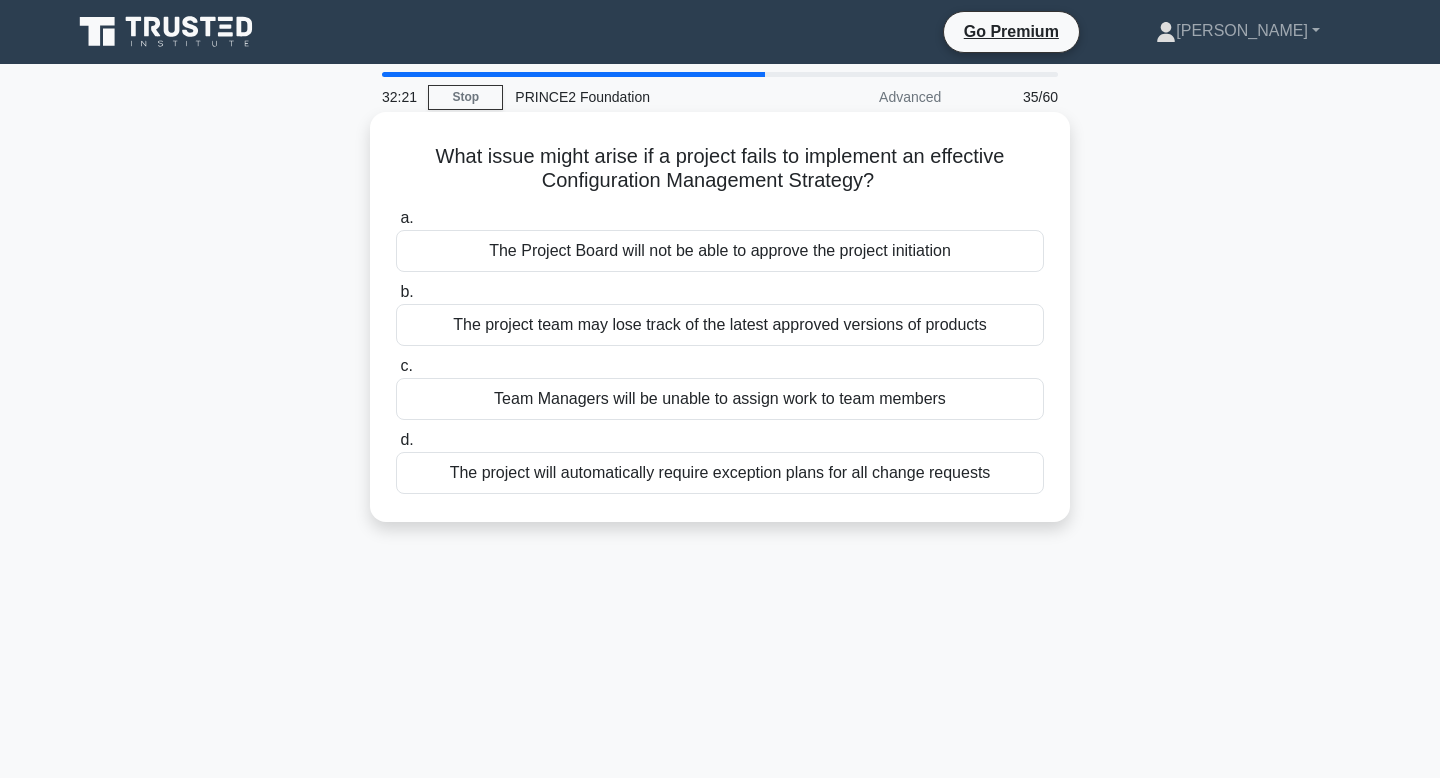click on "The project team may lose track of the latest approved versions of products" at bounding box center (720, 325) 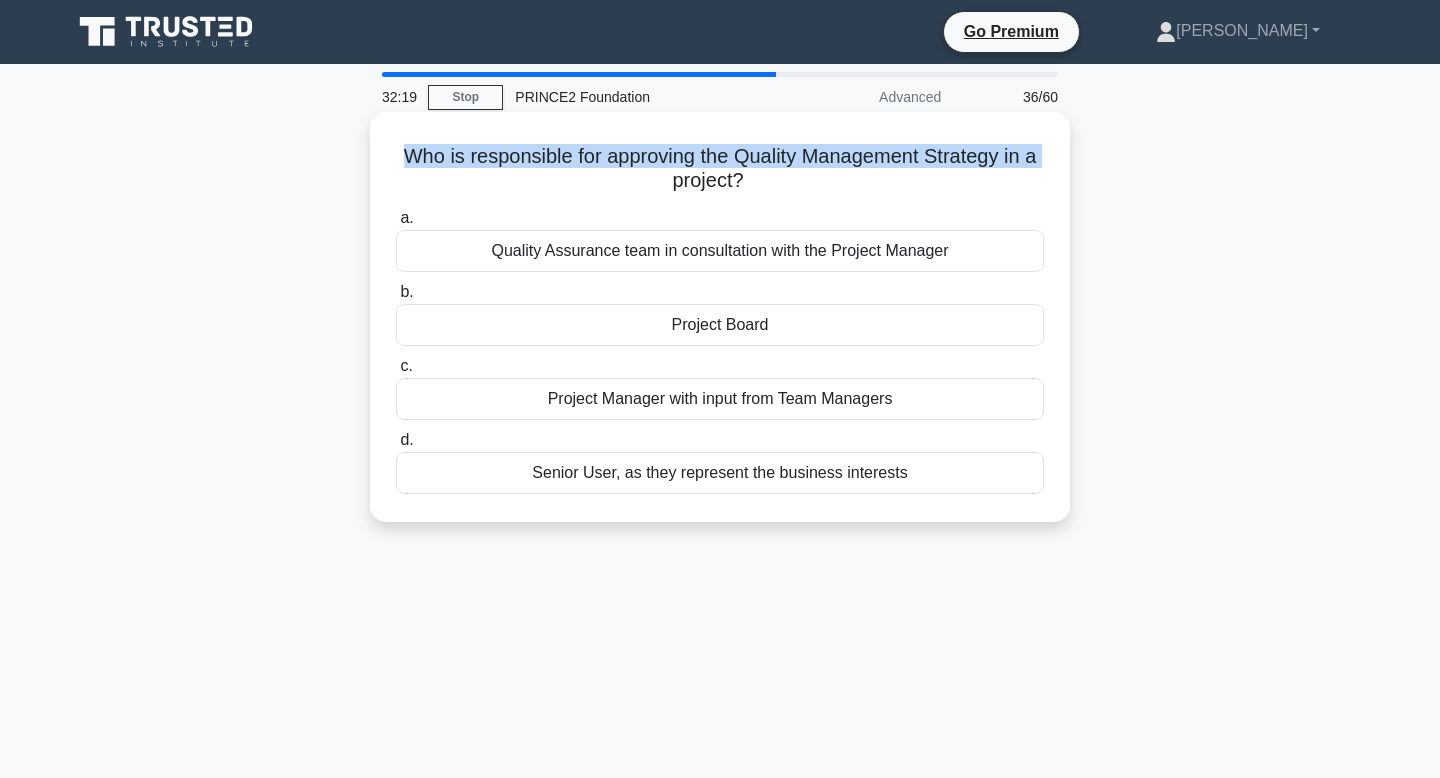 drag, startPoint x: 430, startPoint y: 173, endPoint x: 751, endPoint y: 141, distance: 322.59106 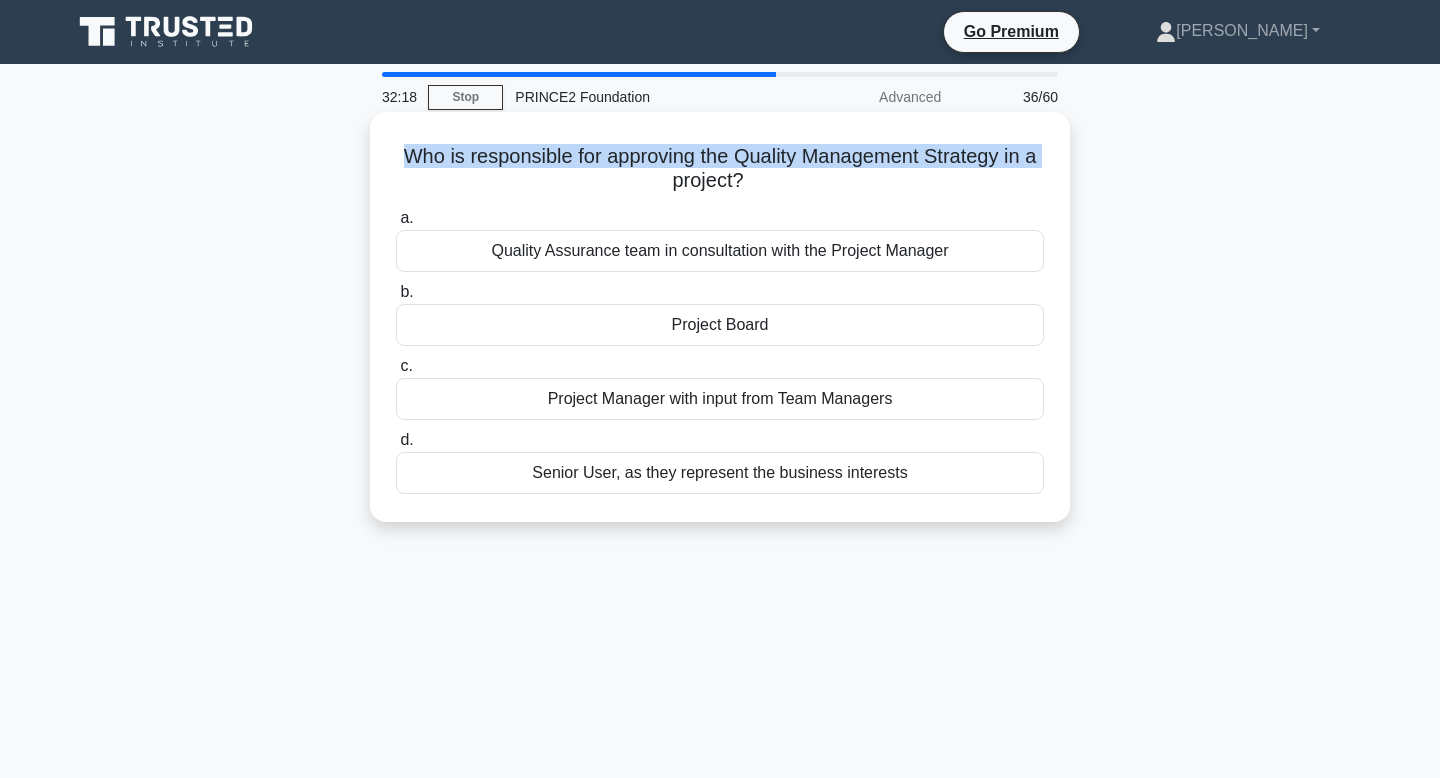 click on "Who is responsible for approving the Quality Management Strategy in a project?
.spinner_0XTQ{transform-origin:center;animation:spinner_y6GP .75s linear infinite}@keyframes spinner_y6GP{100%{transform:rotate(360deg)}}" at bounding box center [720, 169] 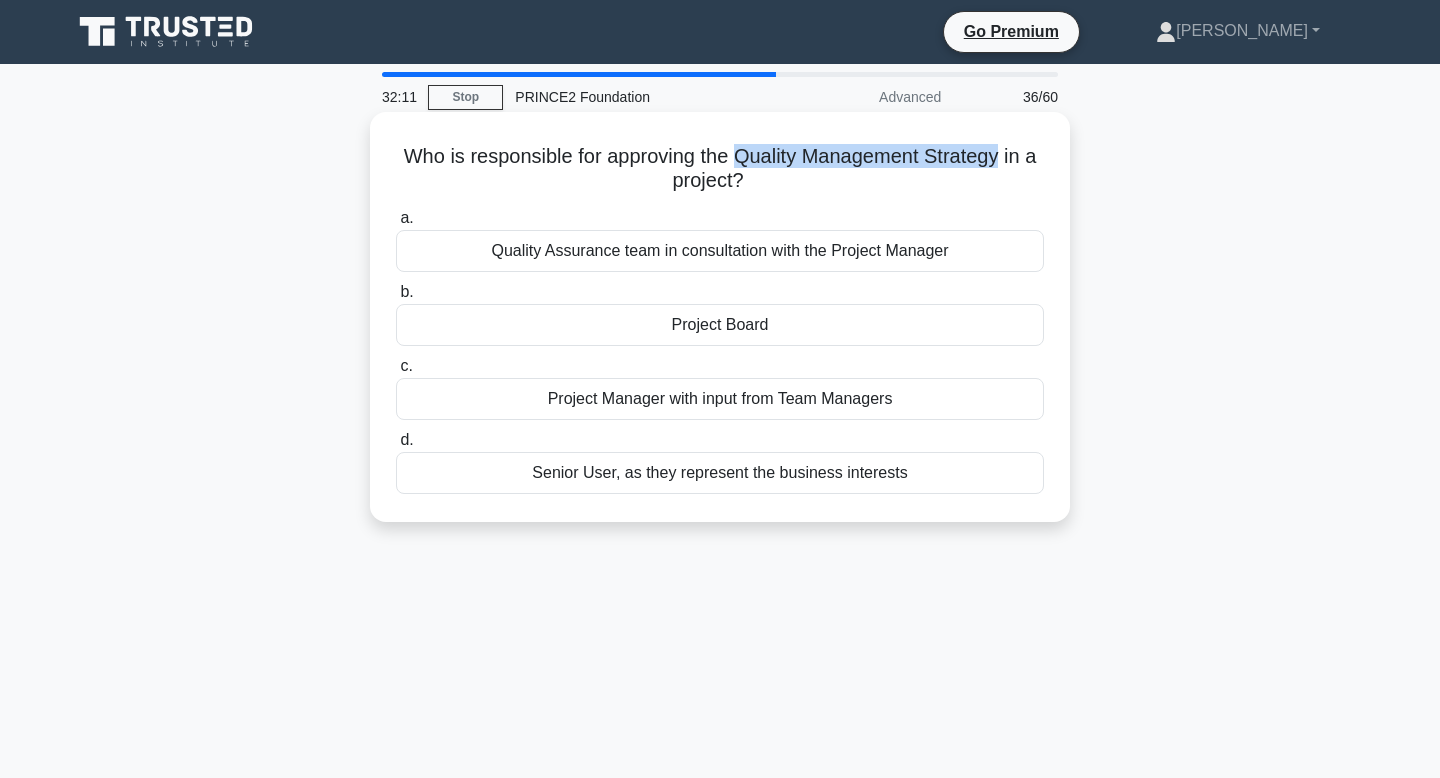 copy on "Quality Management Strategy" 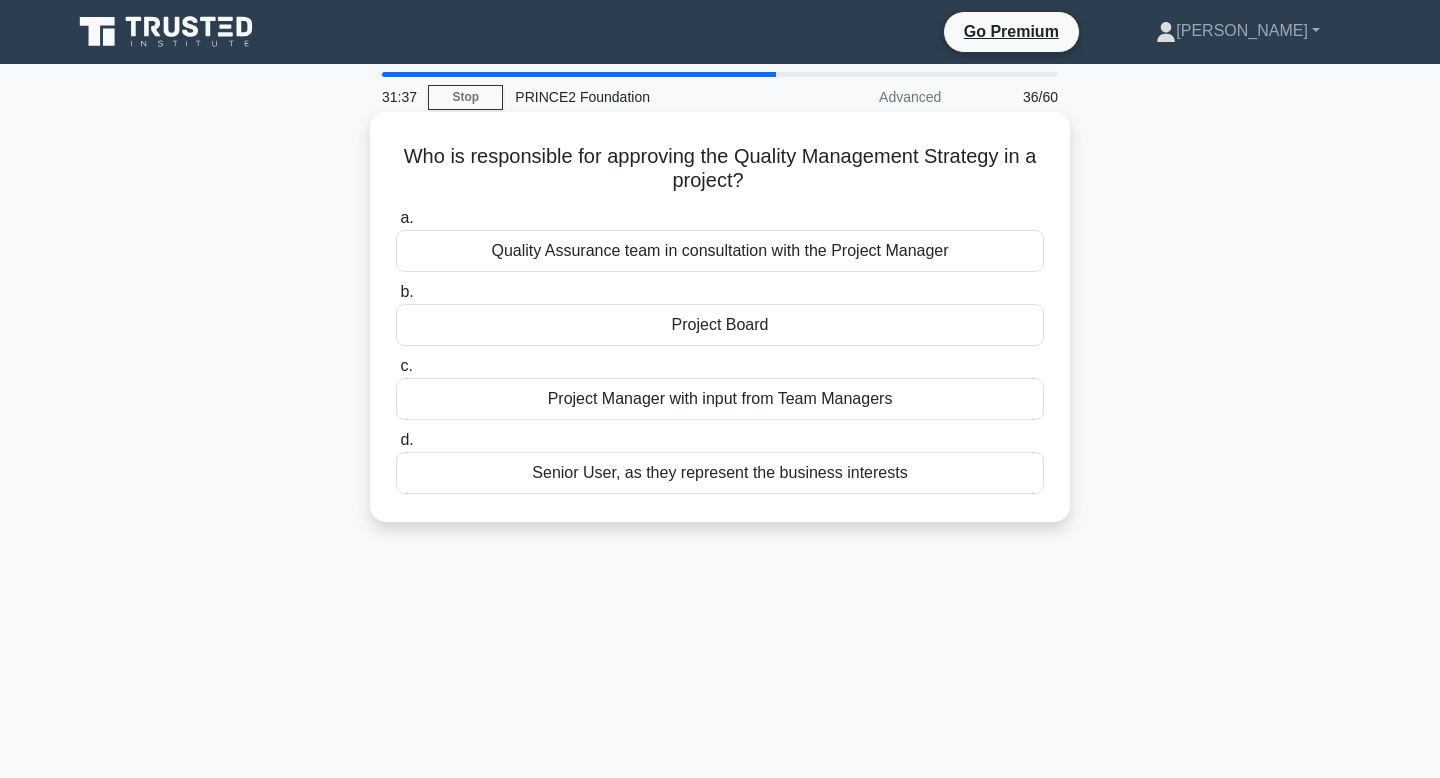 click on "Who is responsible for approving the Quality Management Strategy in a project?
.spinner_0XTQ{transform-origin:center;animation:spinner_y6GP .75s linear infinite}@keyframes spinner_y6GP{100%{transform:rotate(360deg)}}" at bounding box center (720, 169) 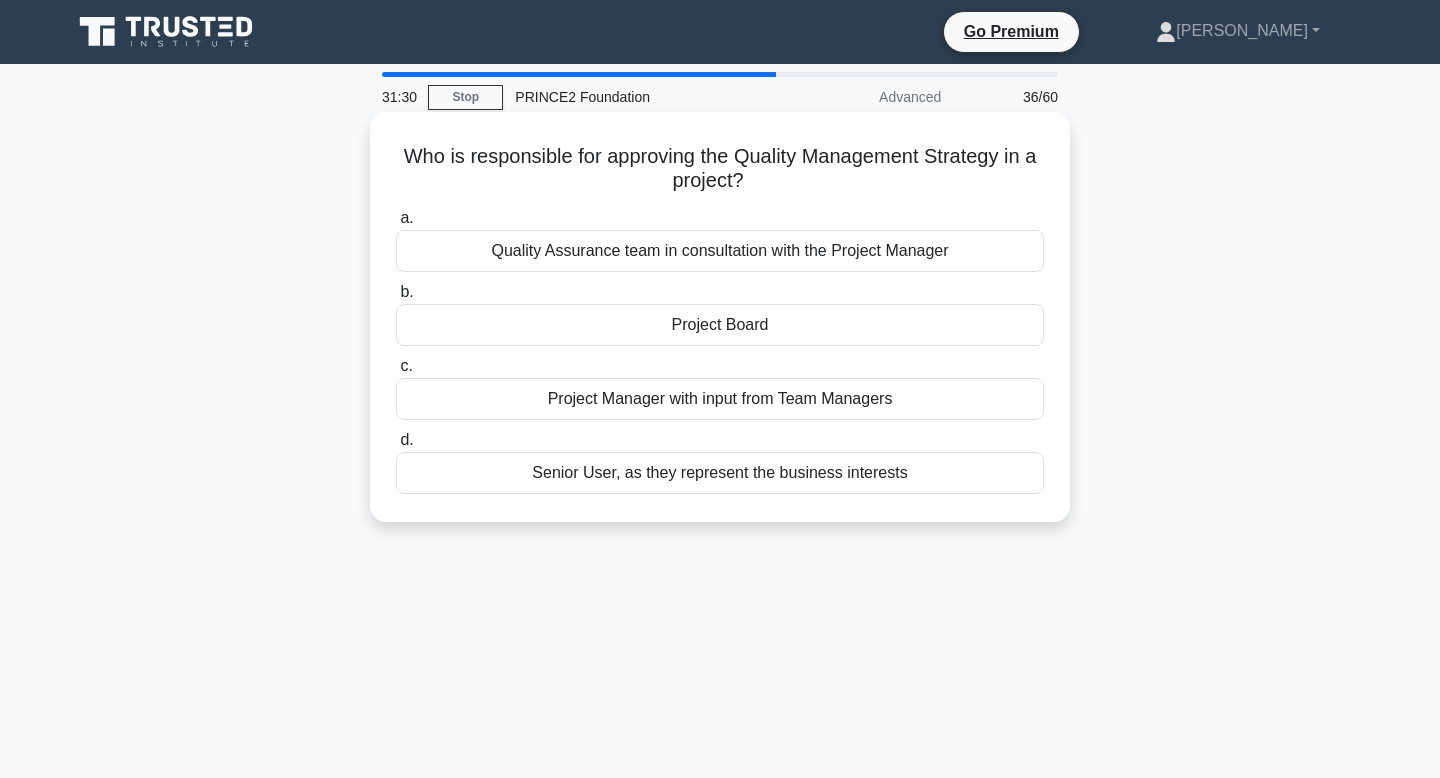 click on "Quality Assurance team in consultation with the Project Manager" at bounding box center (720, 251) 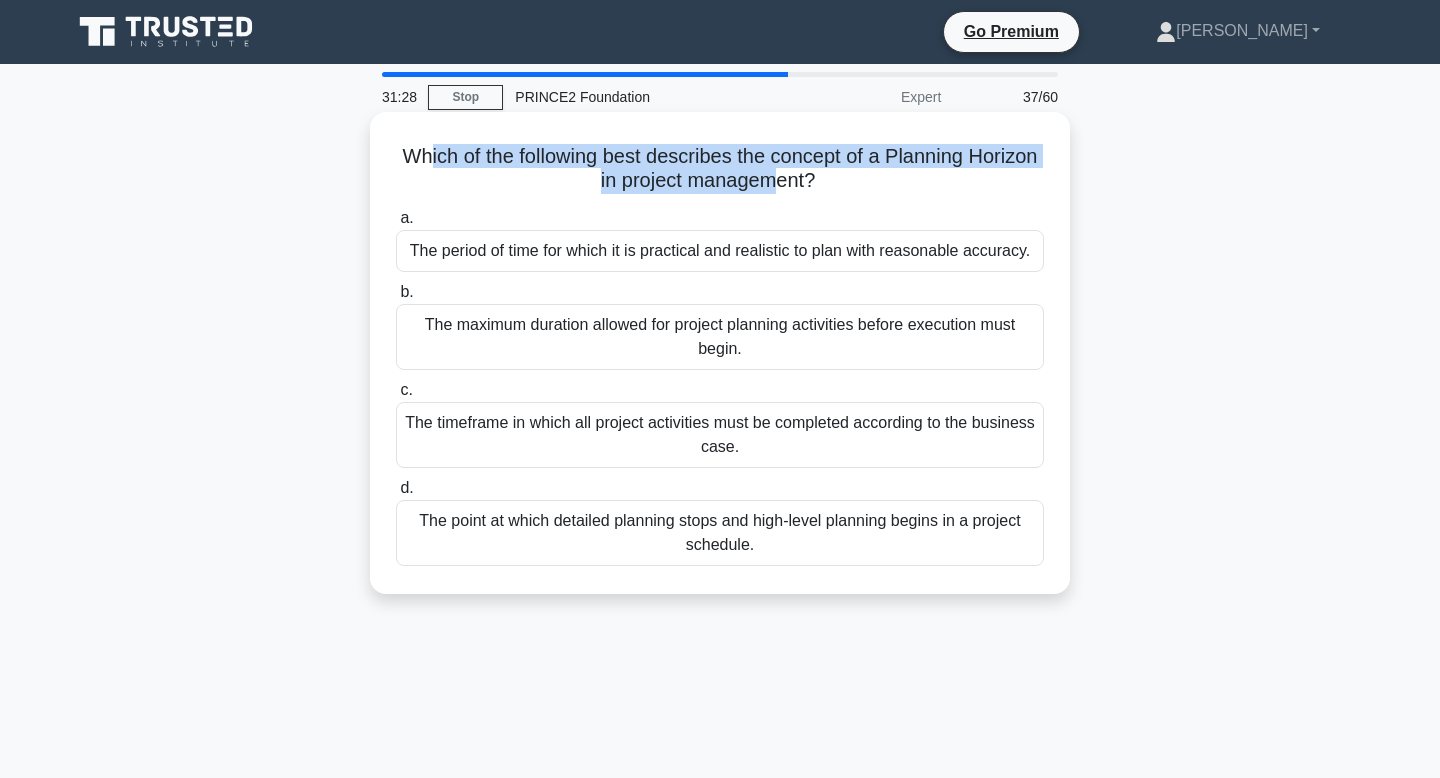 drag, startPoint x: 428, startPoint y: 148, endPoint x: 776, endPoint y: 174, distance: 348.9699 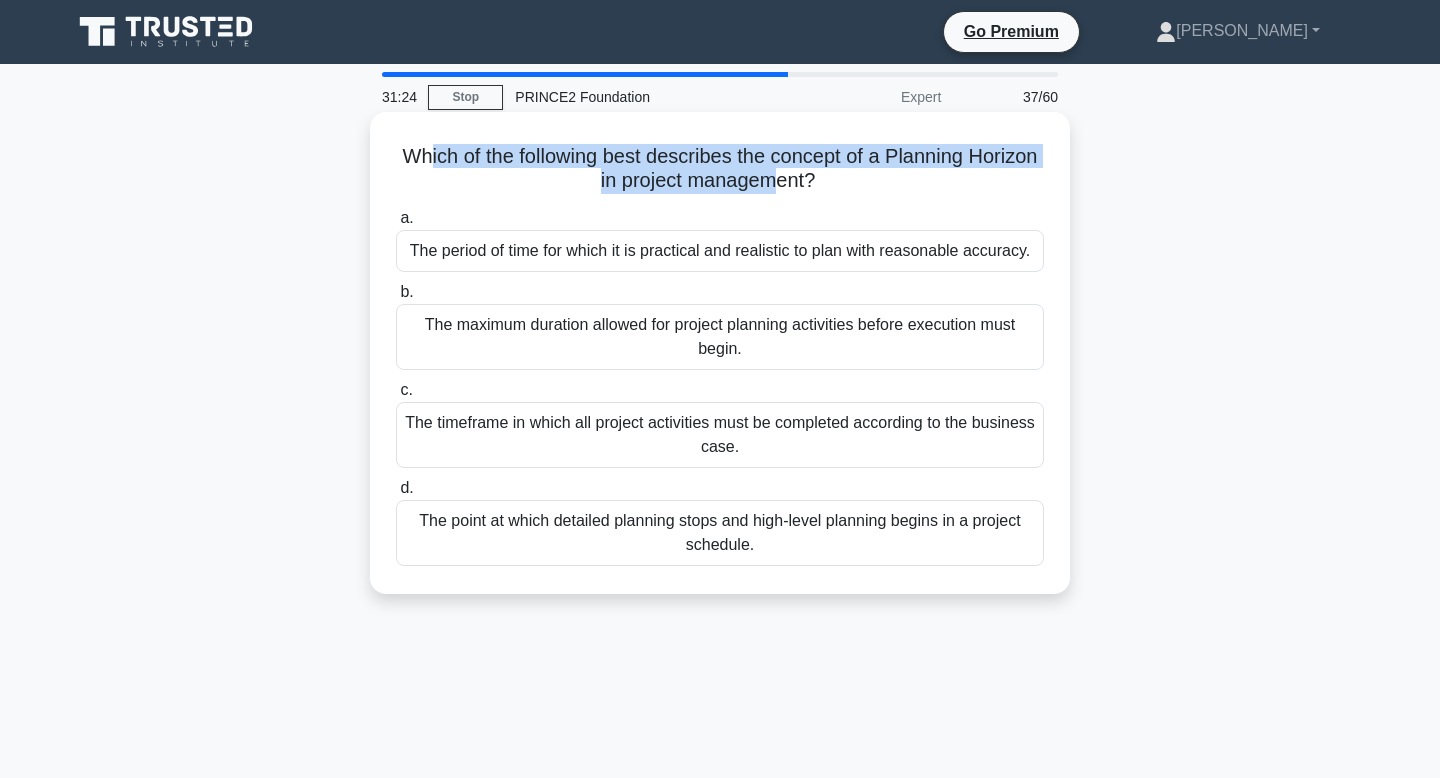 click on "Which of the following best describes the concept of a Planning Horizon in project management?
.spinner_0XTQ{transform-origin:center;animation:spinner_y6GP .75s linear infinite}@keyframes spinner_y6GP{100%{transform:rotate(360deg)}}" at bounding box center (720, 169) 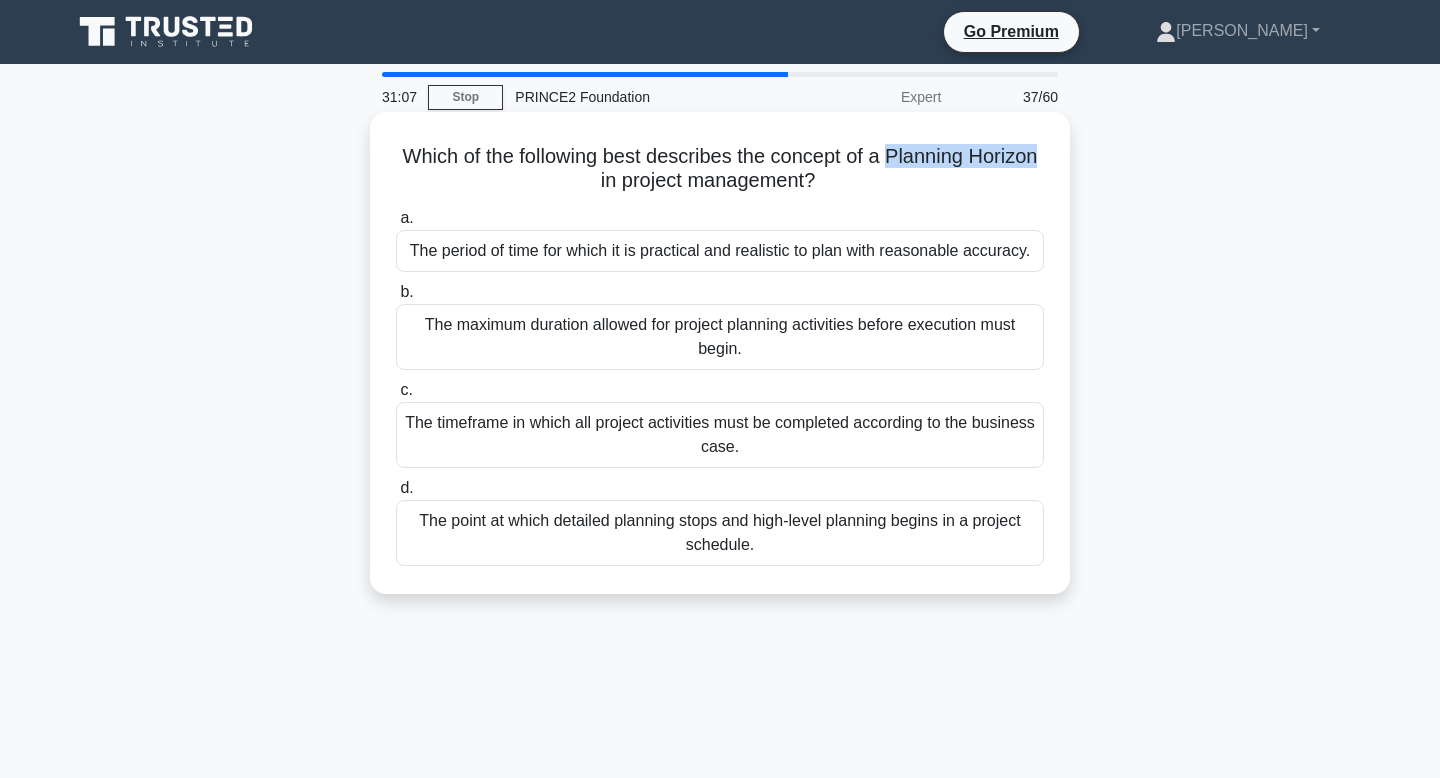 drag, startPoint x: 888, startPoint y: 162, endPoint x: 1050, endPoint y: 162, distance: 162 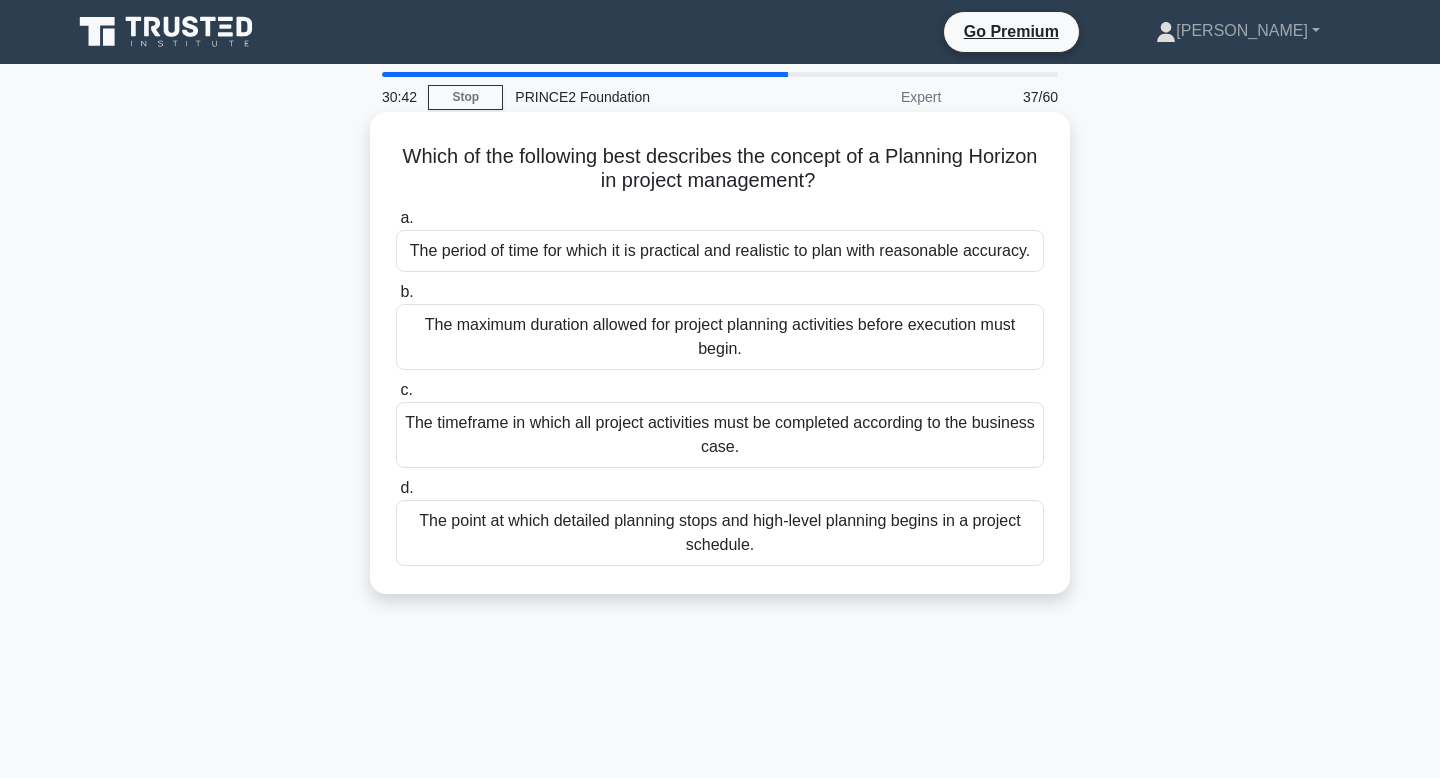 click on "The timeframe in which all project activities must be completed according to the business case." at bounding box center (720, 435) 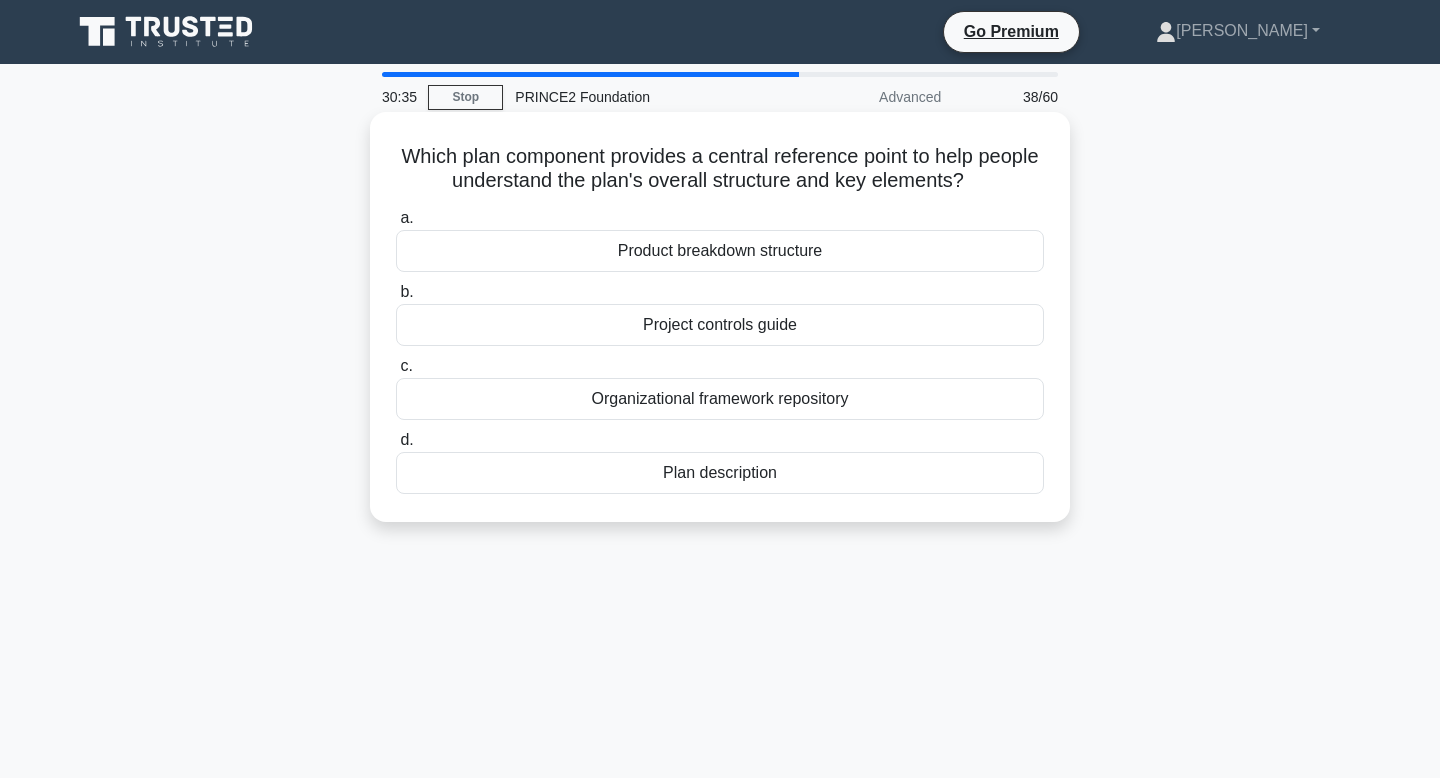 drag, startPoint x: 384, startPoint y: 160, endPoint x: 1001, endPoint y: 176, distance: 617.2074 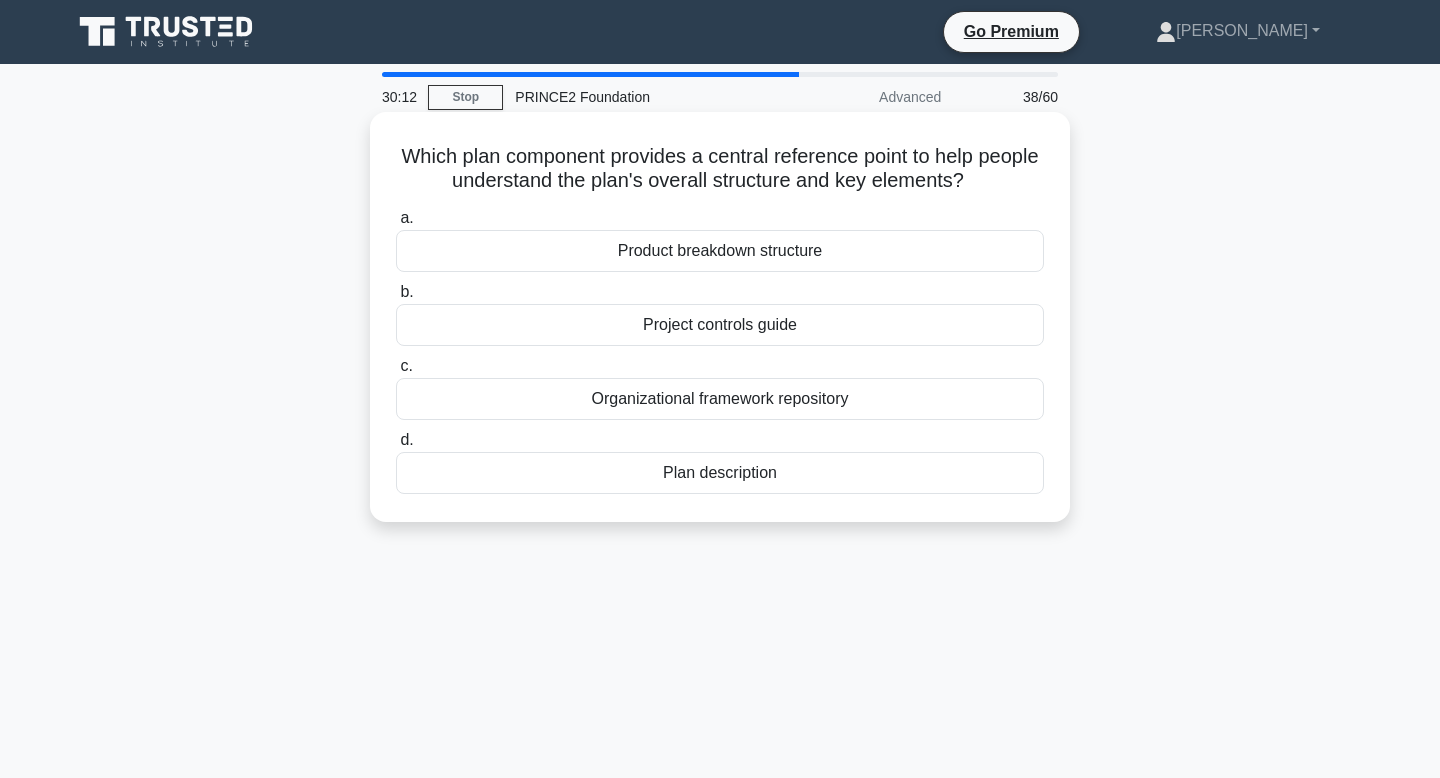 click on "Plan description" at bounding box center (720, 473) 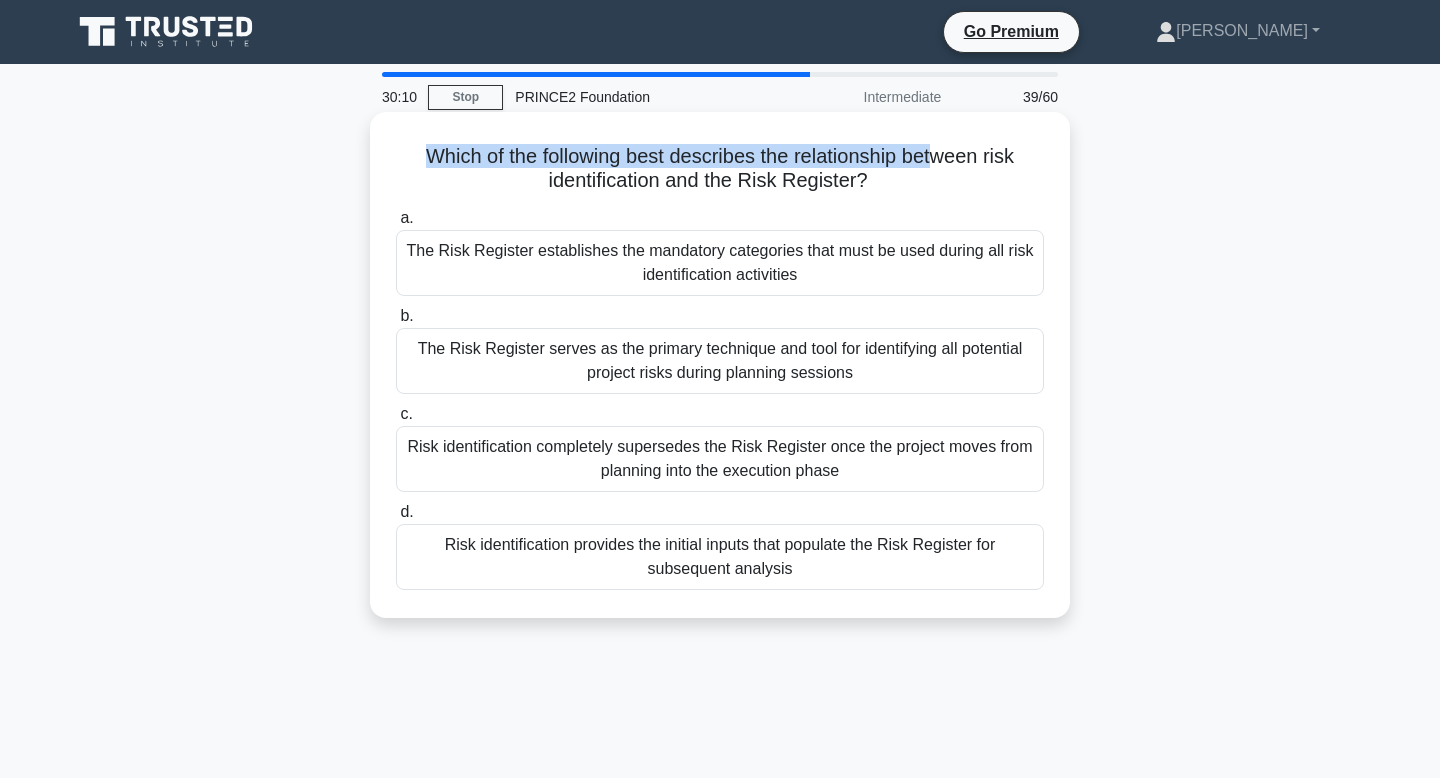 drag, startPoint x: 432, startPoint y: 154, endPoint x: 933, endPoint y: 163, distance: 501.08084 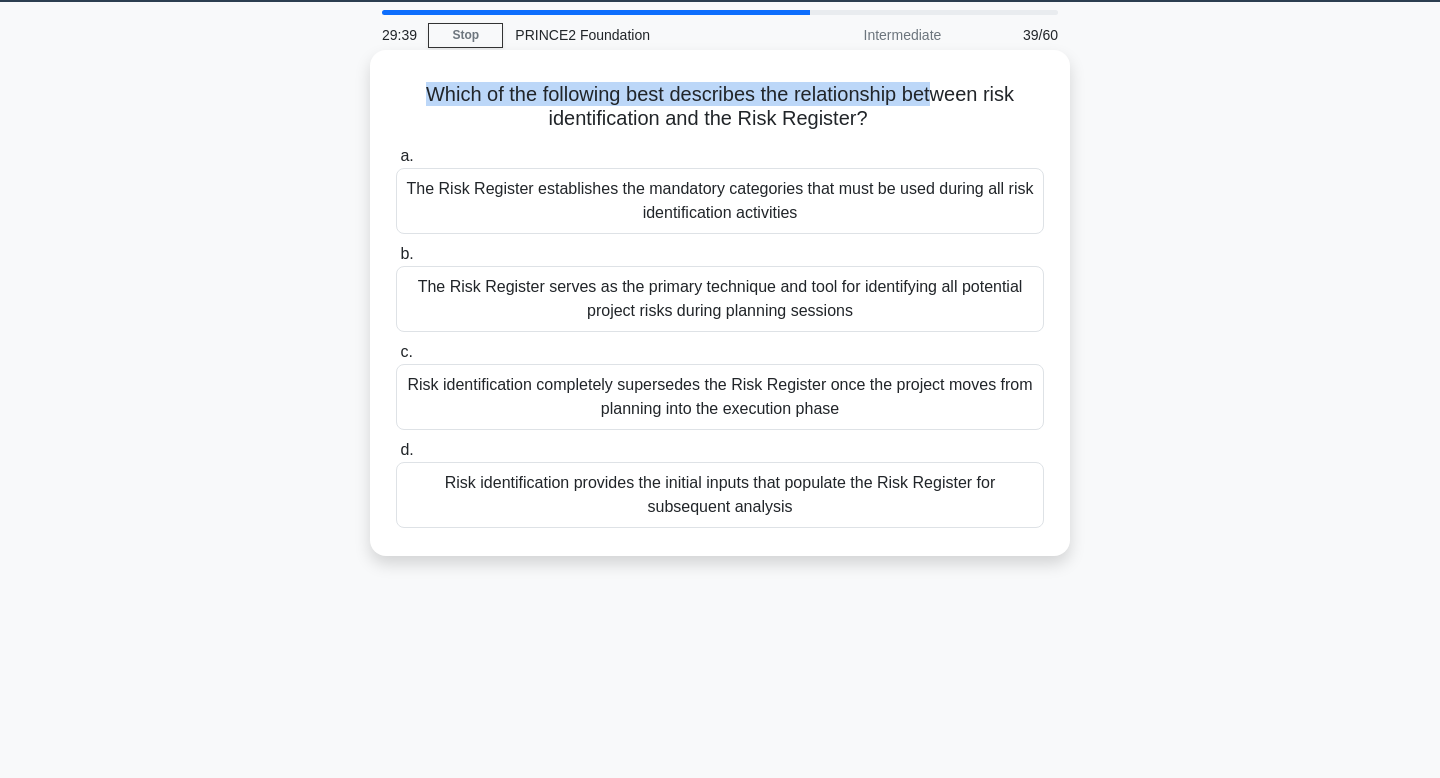 scroll, scrollTop: 92, scrollLeft: 0, axis: vertical 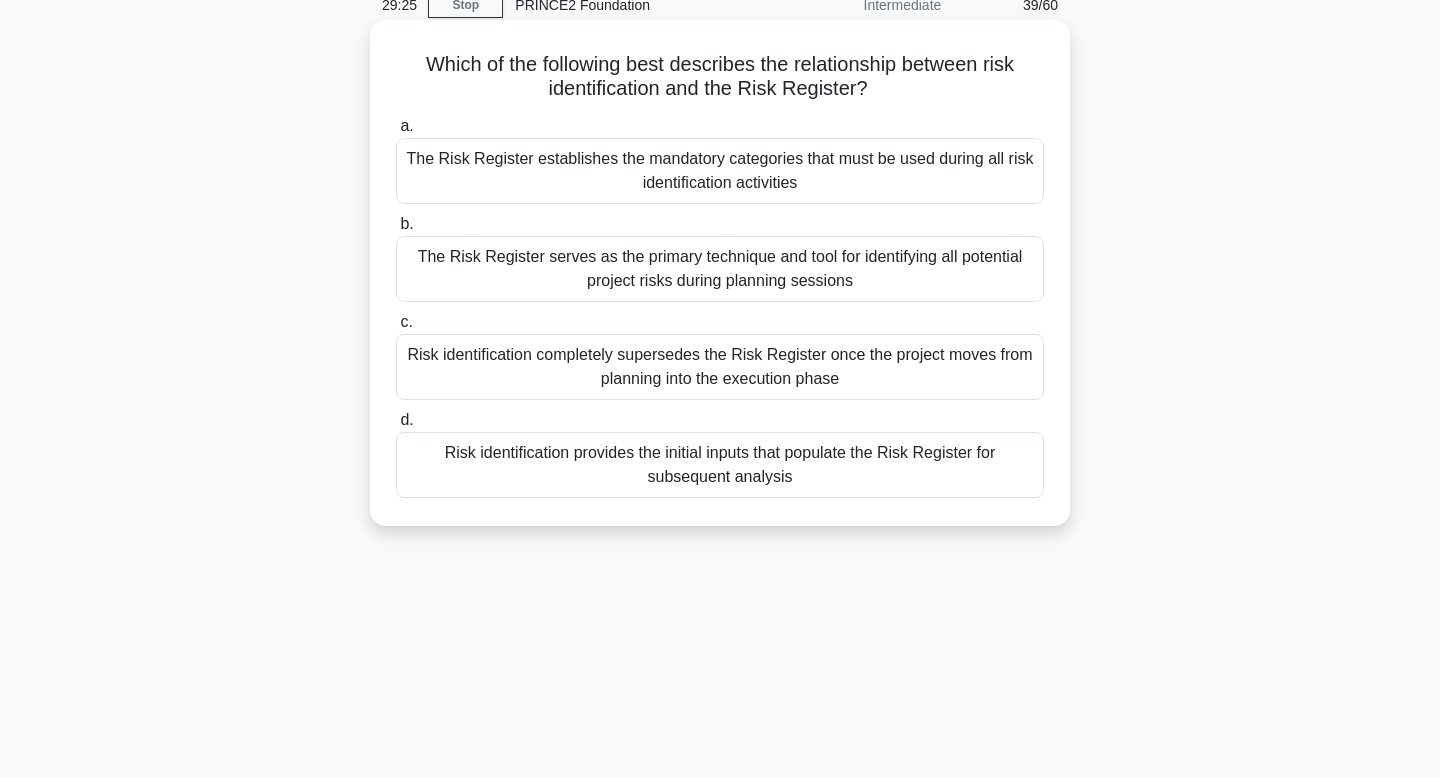 click on "Risk identification provides the initial inputs that populate the Risk Register for subsequent analysis" at bounding box center (720, 465) 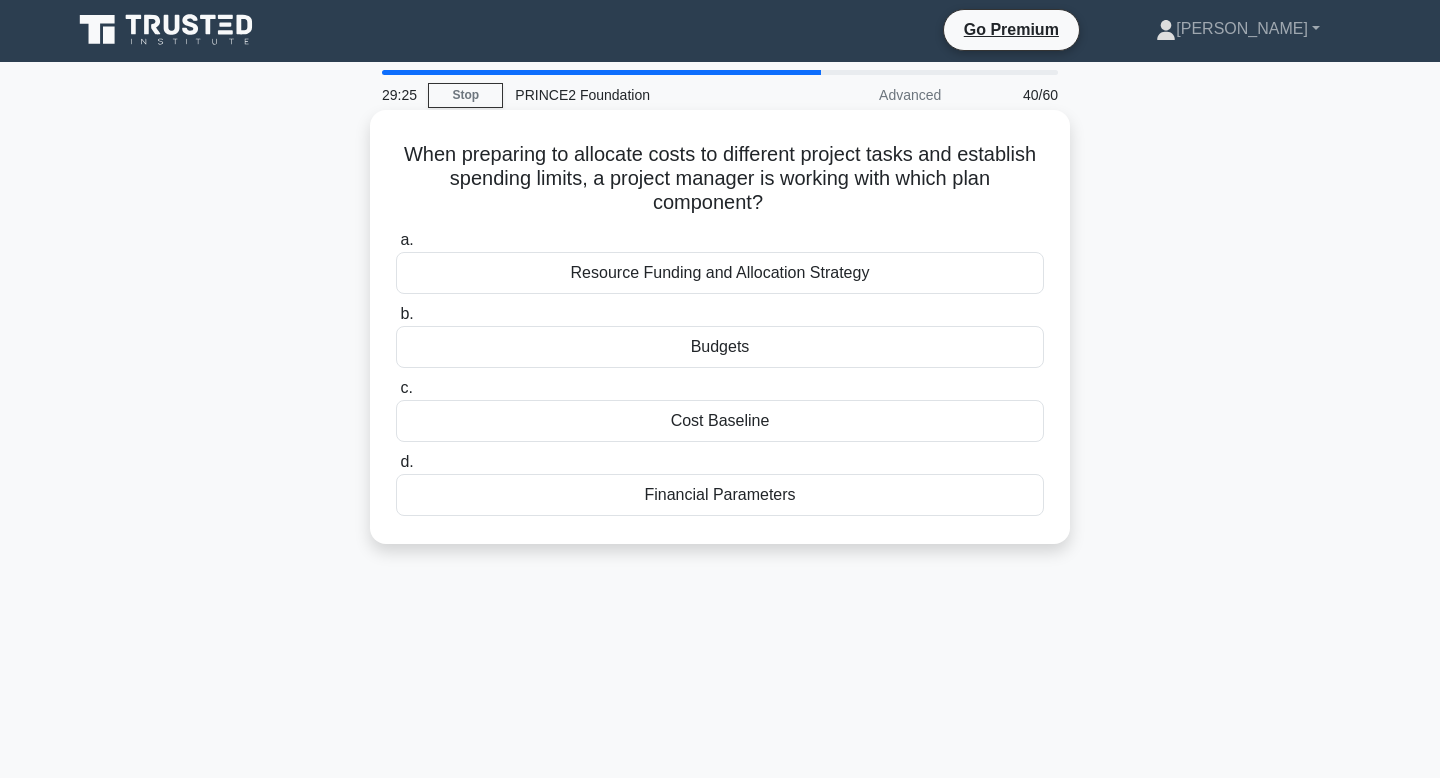 scroll, scrollTop: 0, scrollLeft: 0, axis: both 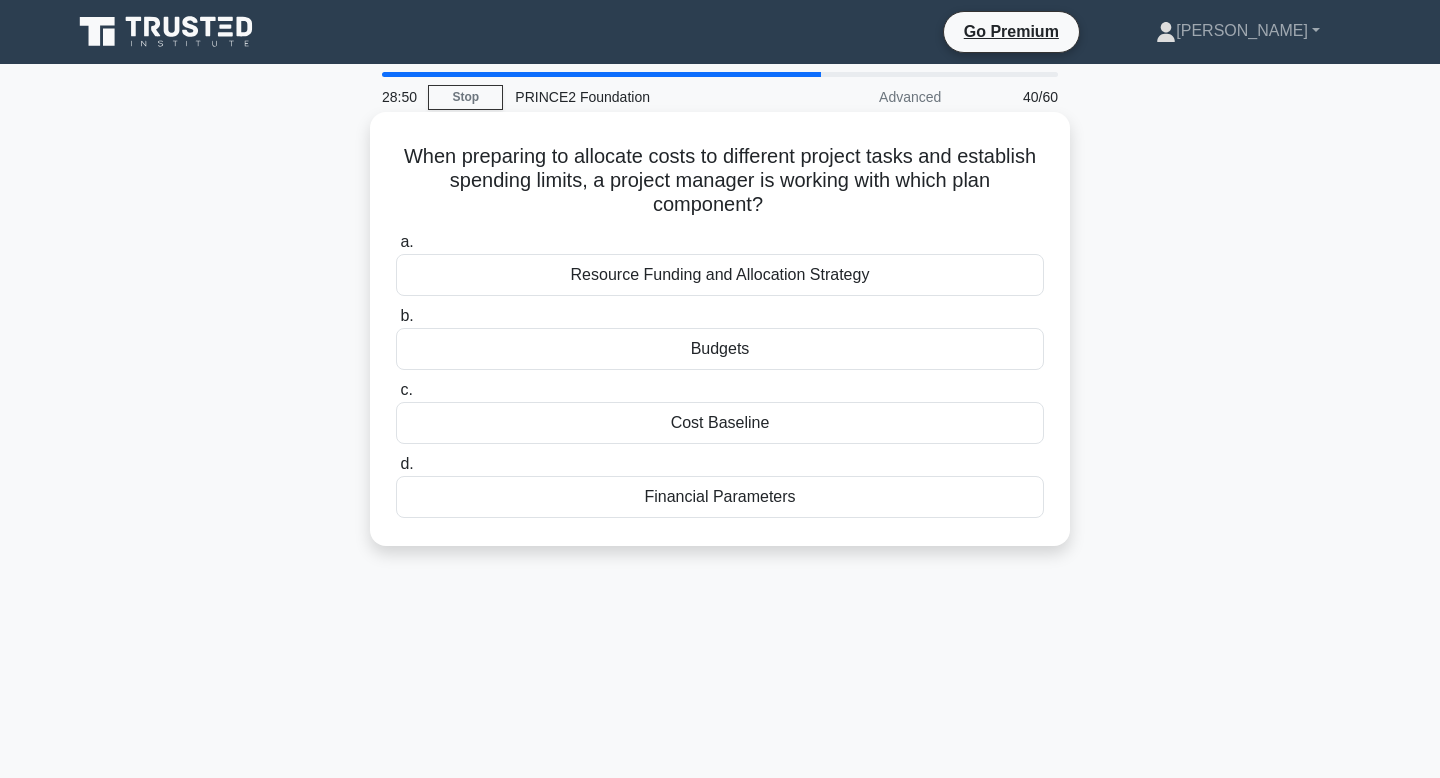 click on "Resource Funding and Allocation Strategy" at bounding box center (720, 275) 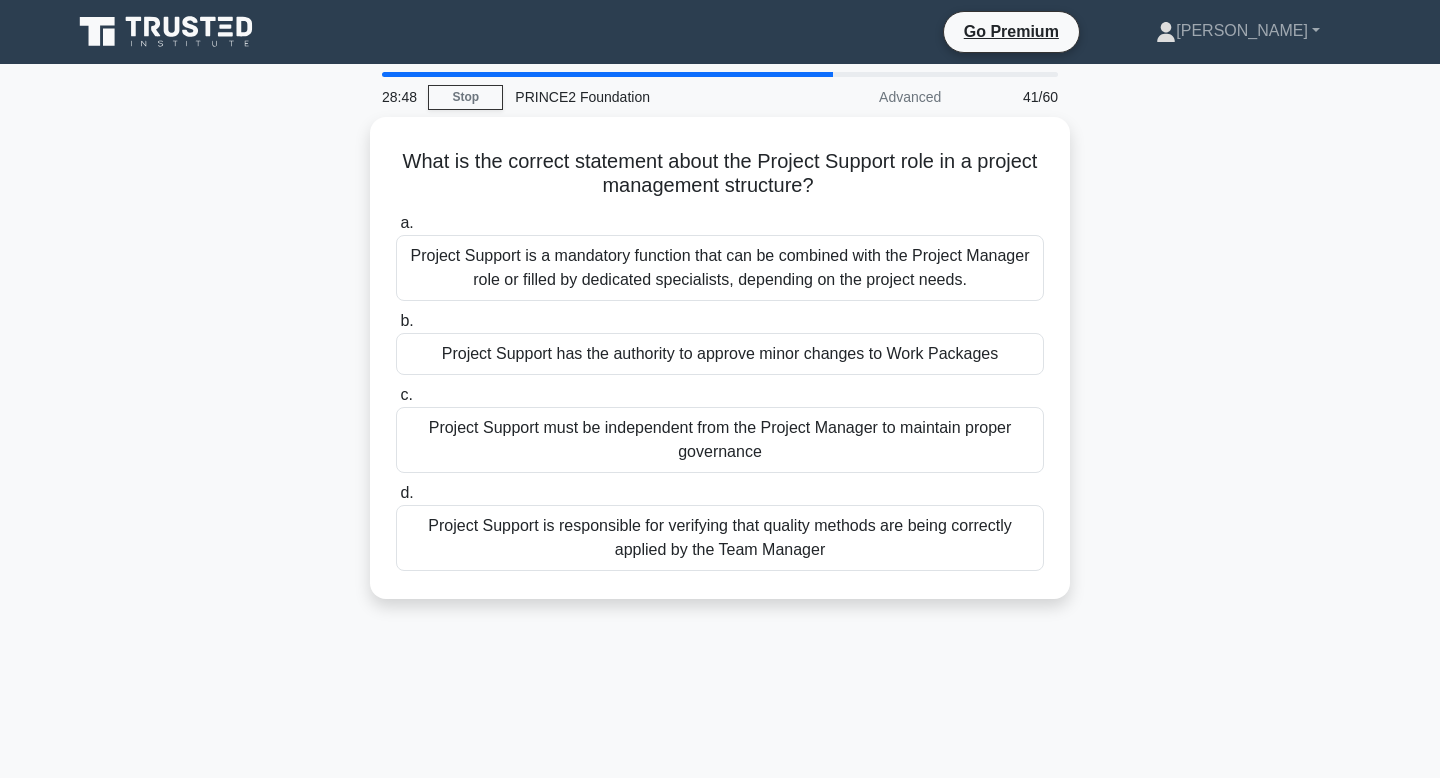 drag, startPoint x: 397, startPoint y: 161, endPoint x: 1082, endPoint y: 191, distance: 685.6566 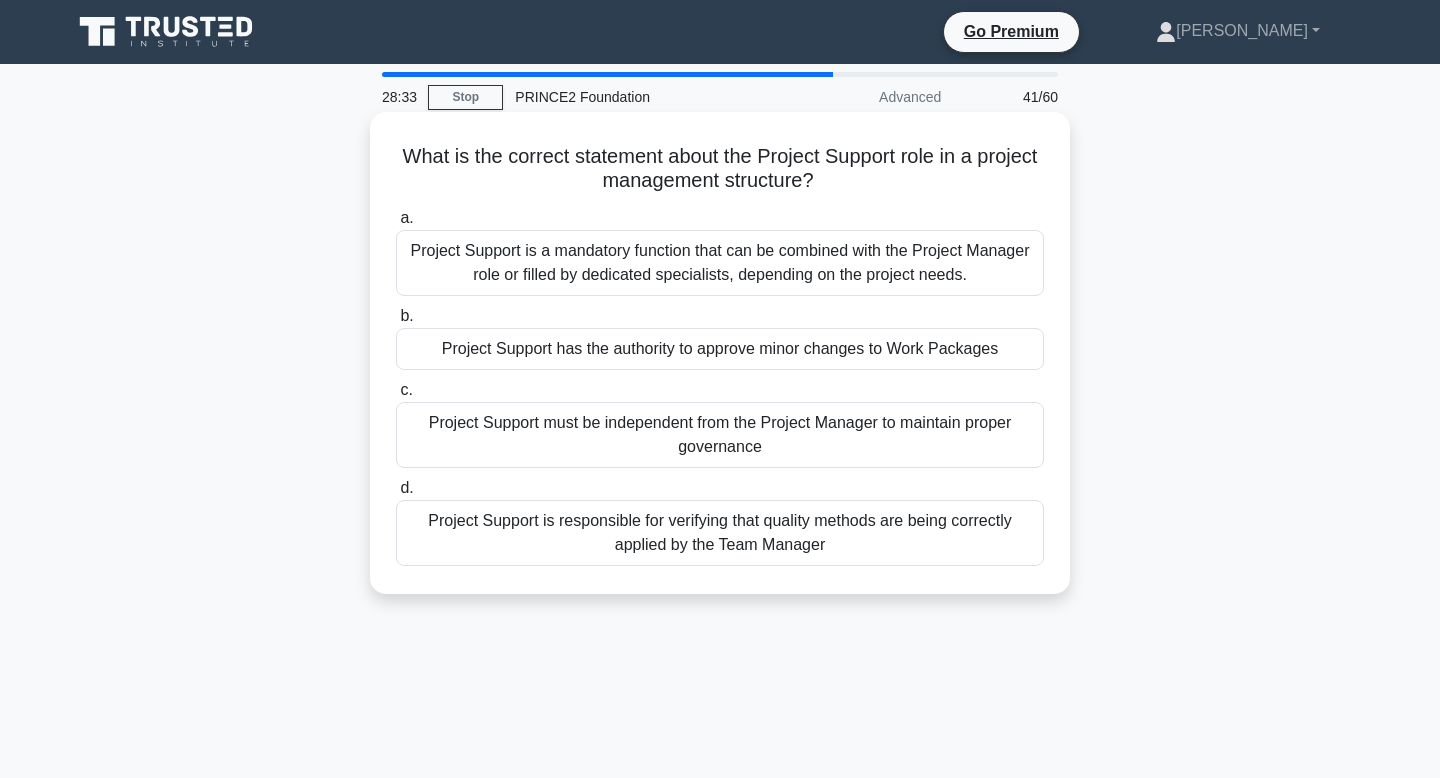 click on "Project Support is a mandatory function that can be combined with the Project Manager role or filled by dedicated specialists, depending on the project needs." at bounding box center [720, 263] 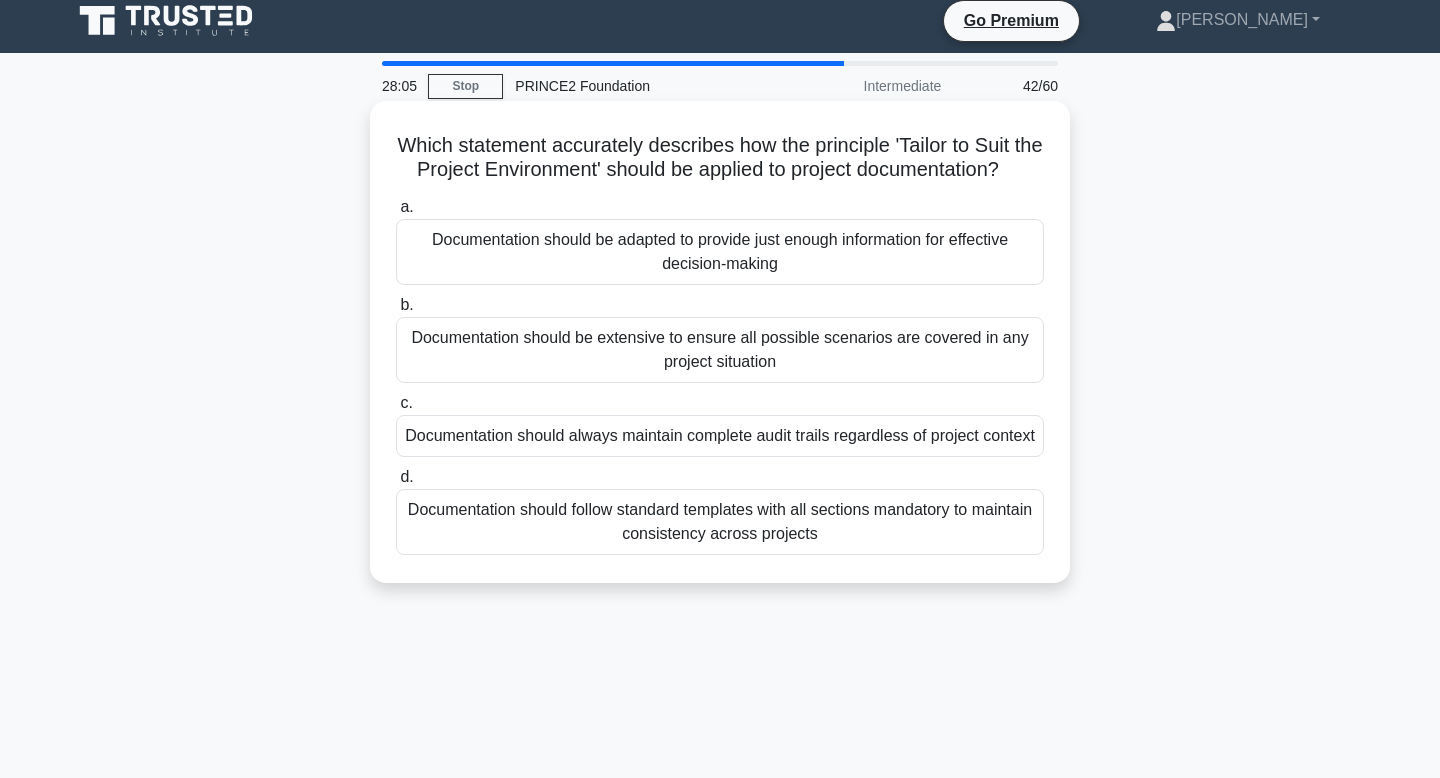 scroll, scrollTop: 0, scrollLeft: 0, axis: both 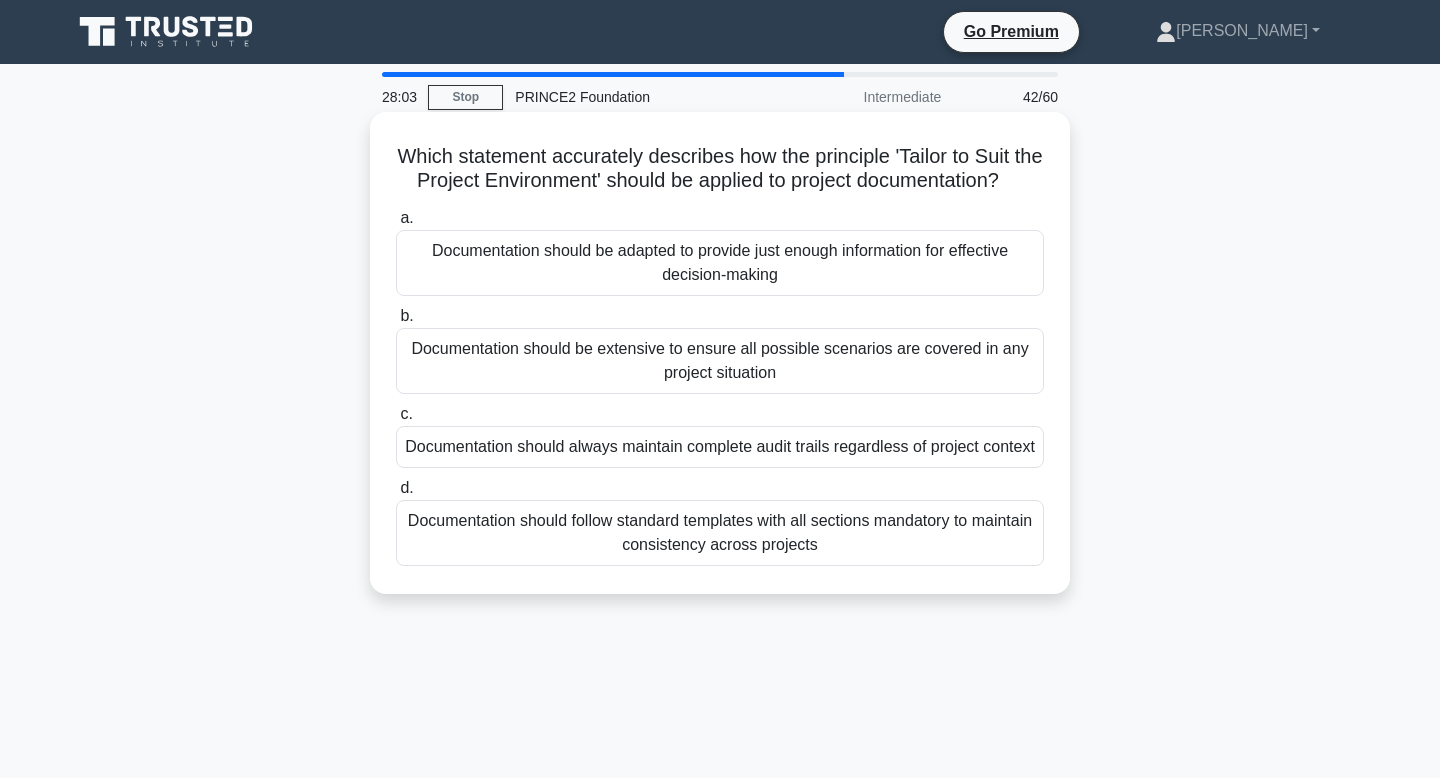 click on "Documentation should be extensive to ensure all possible scenarios are covered in any project situation" at bounding box center (720, 361) 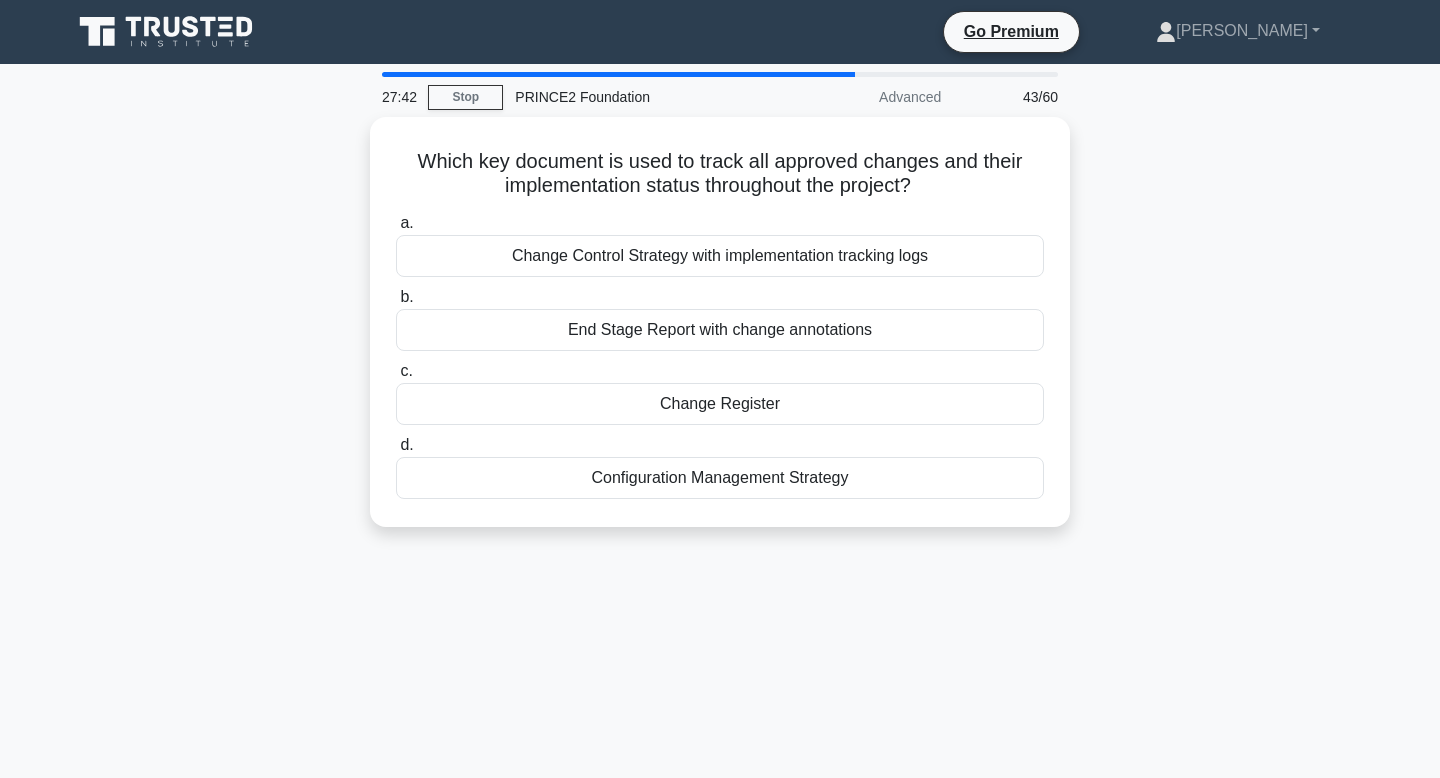 drag, startPoint x: 588, startPoint y: 576, endPoint x: 1097, endPoint y: 423, distance: 531.49786 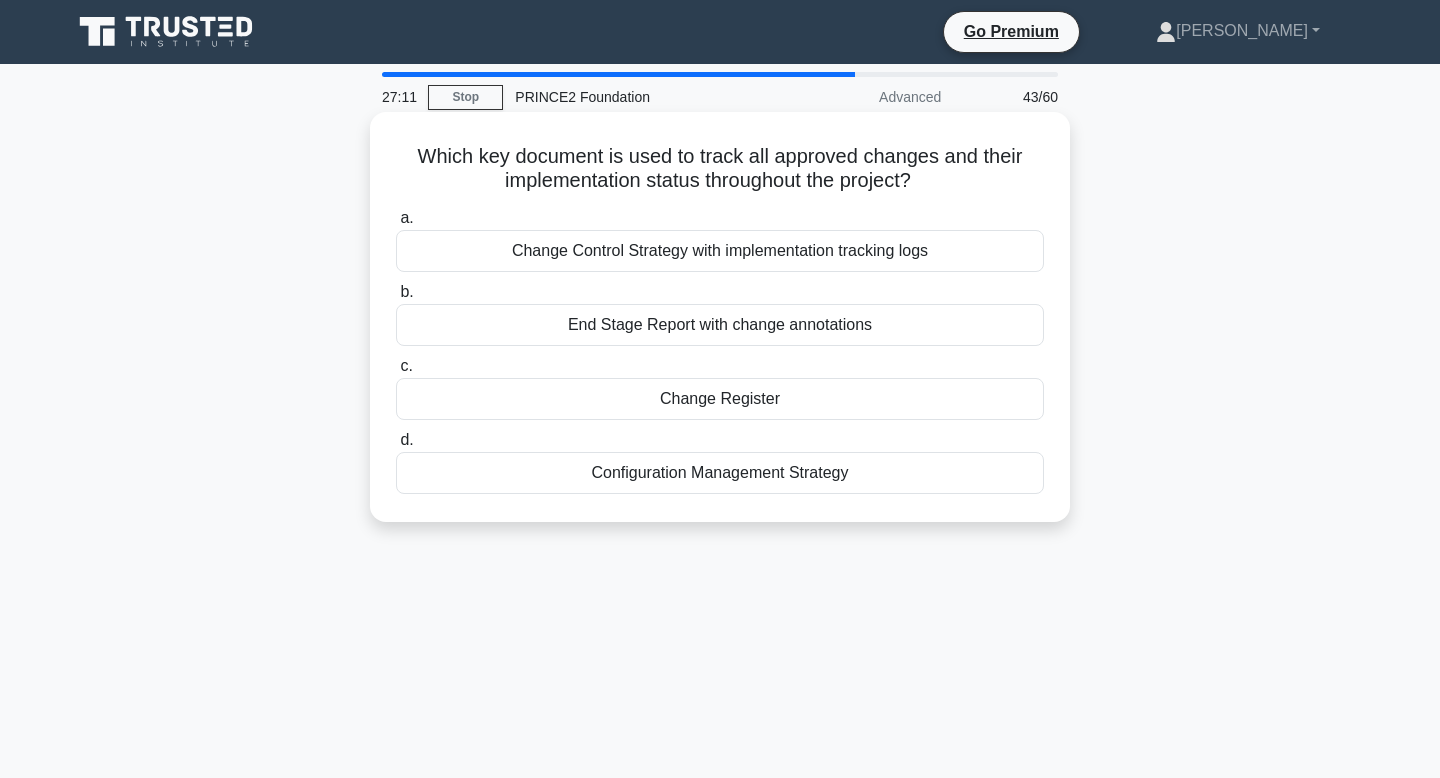 click on "End Stage Report with change annotations" at bounding box center (720, 325) 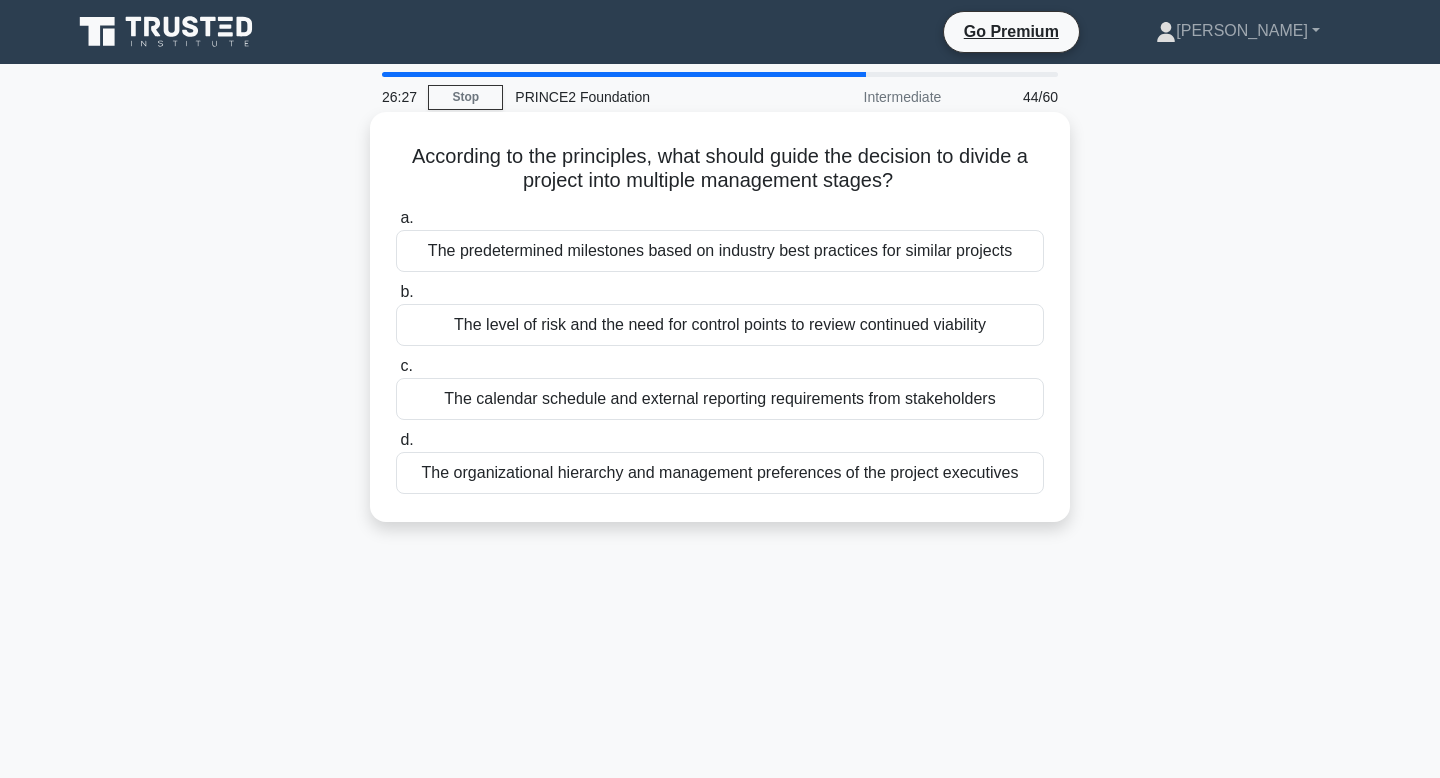 click on "The level of risk and the need for control points to review continued viability" at bounding box center (720, 325) 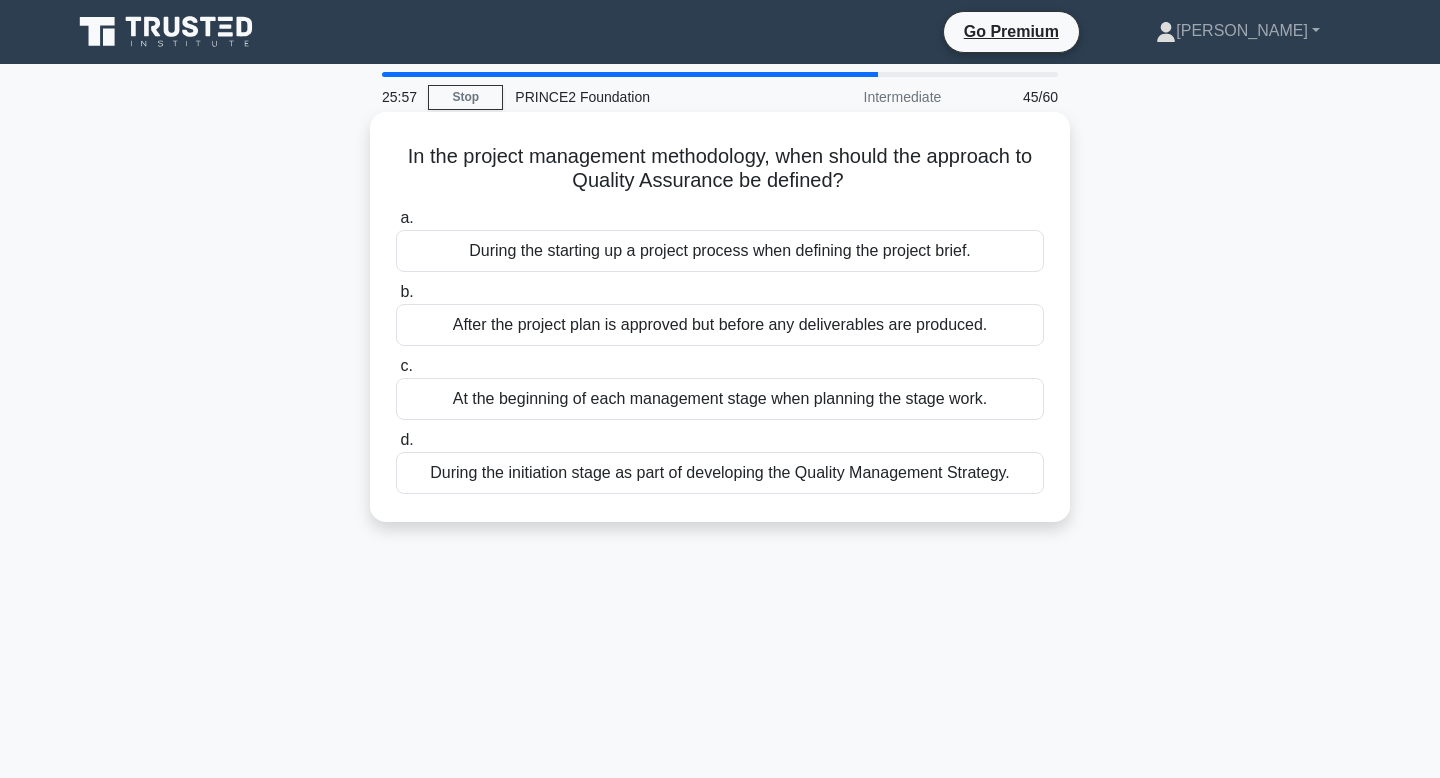 click on "After the project plan is approved but before any deliverables are produced." at bounding box center (720, 325) 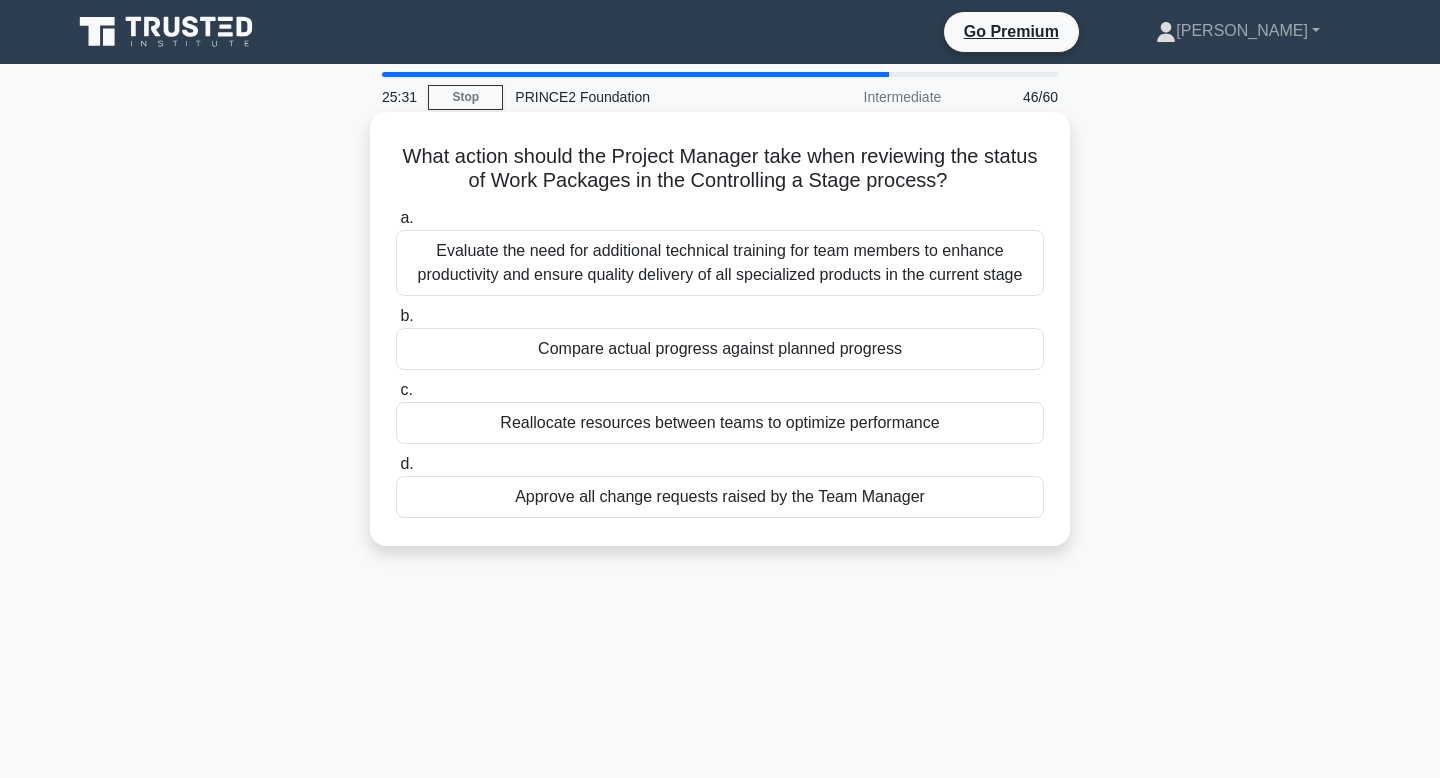 click on "Compare actual progress against planned progress" at bounding box center (720, 349) 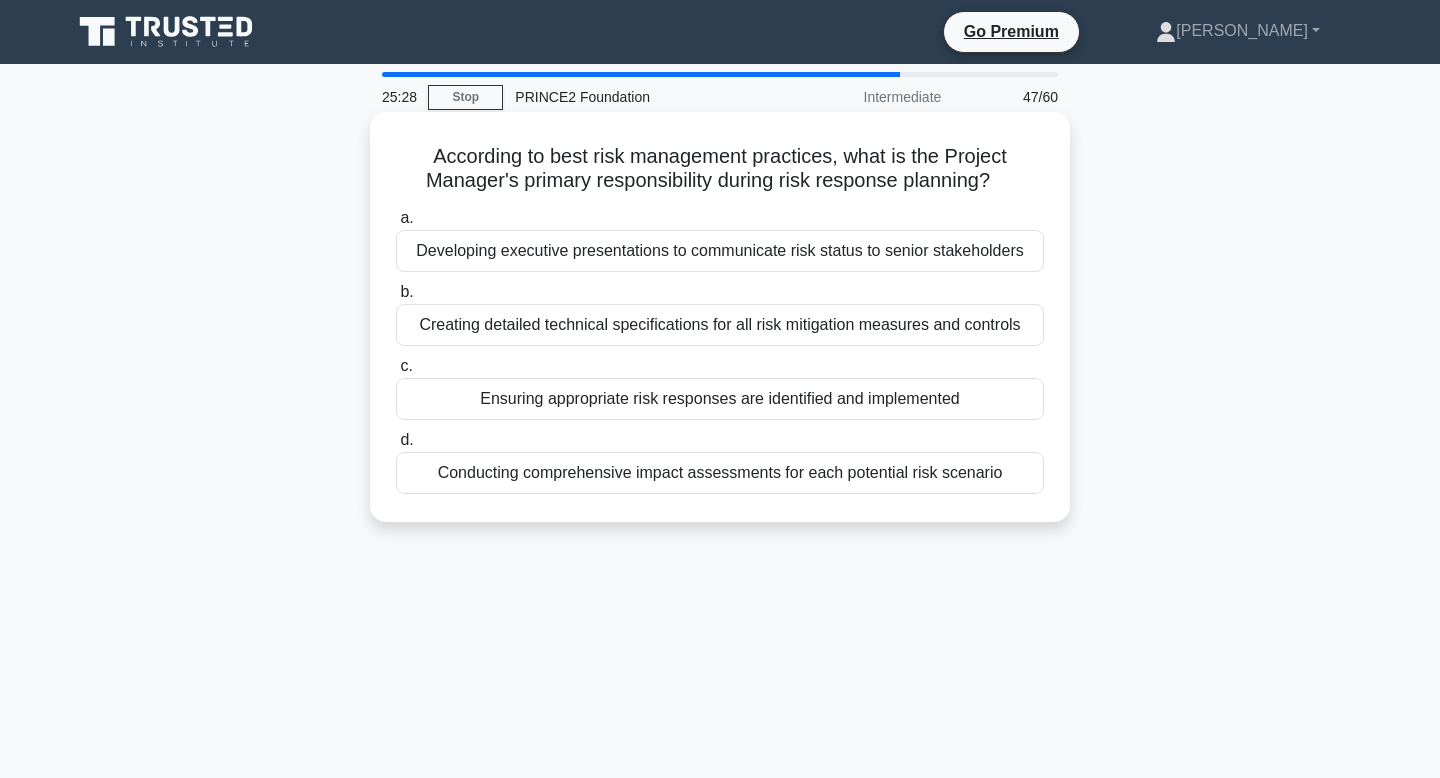 drag, startPoint x: 524, startPoint y: 149, endPoint x: 999, endPoint y: 171, distance: 475.5092 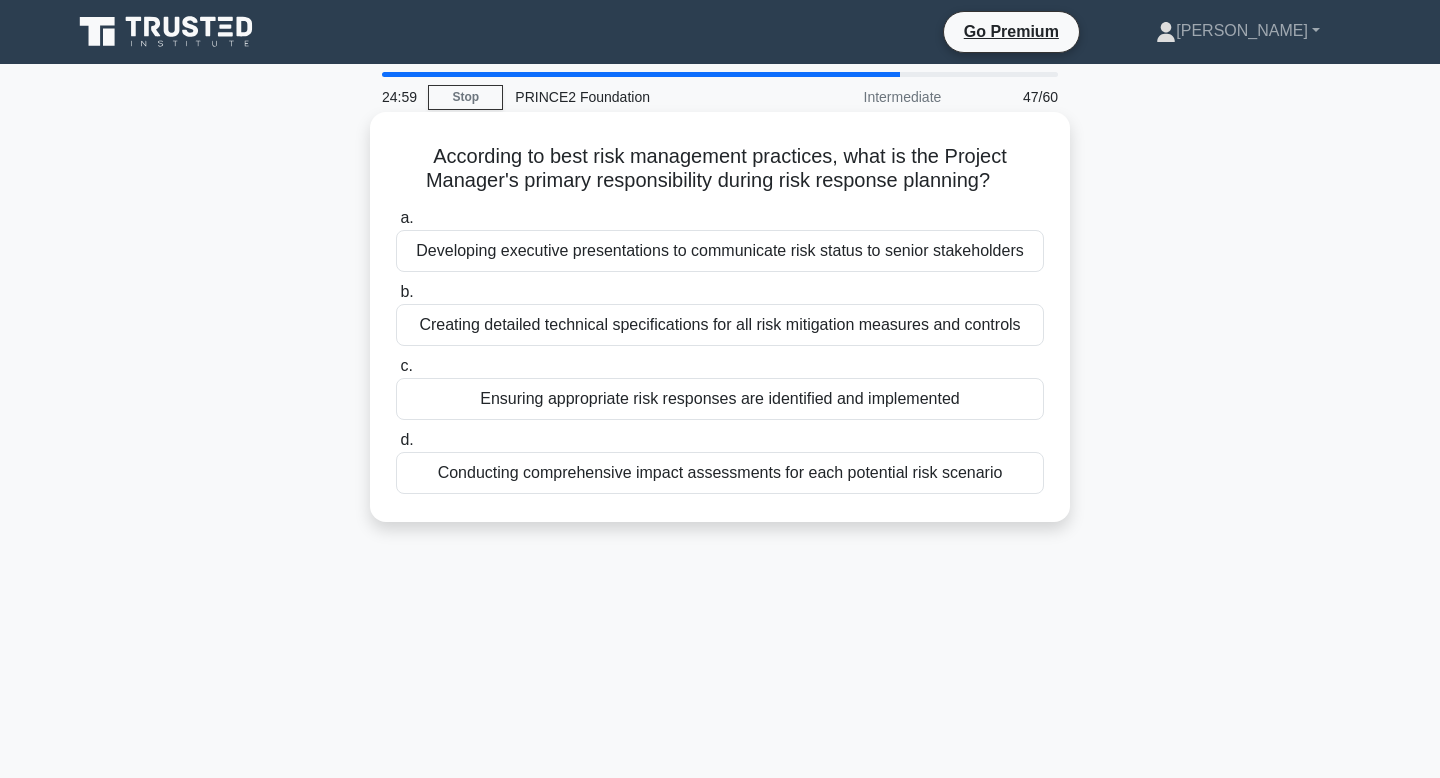 click on "Conducting comprehensive impact assessments for each potential risk scenario" at bounding box center (720, 473) 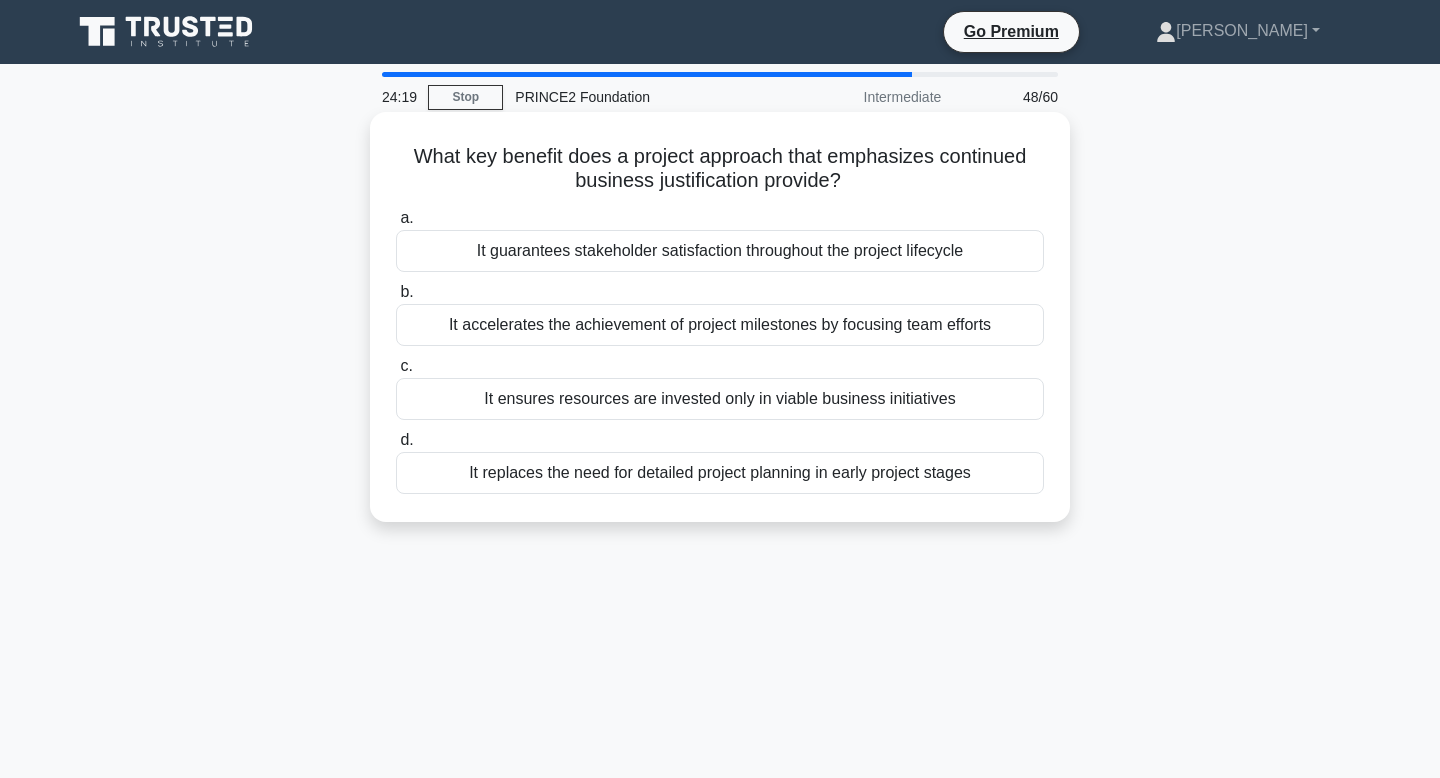 click on "It ensures resources are invested only in viable business initiatives" at bounding box center [720, 399] 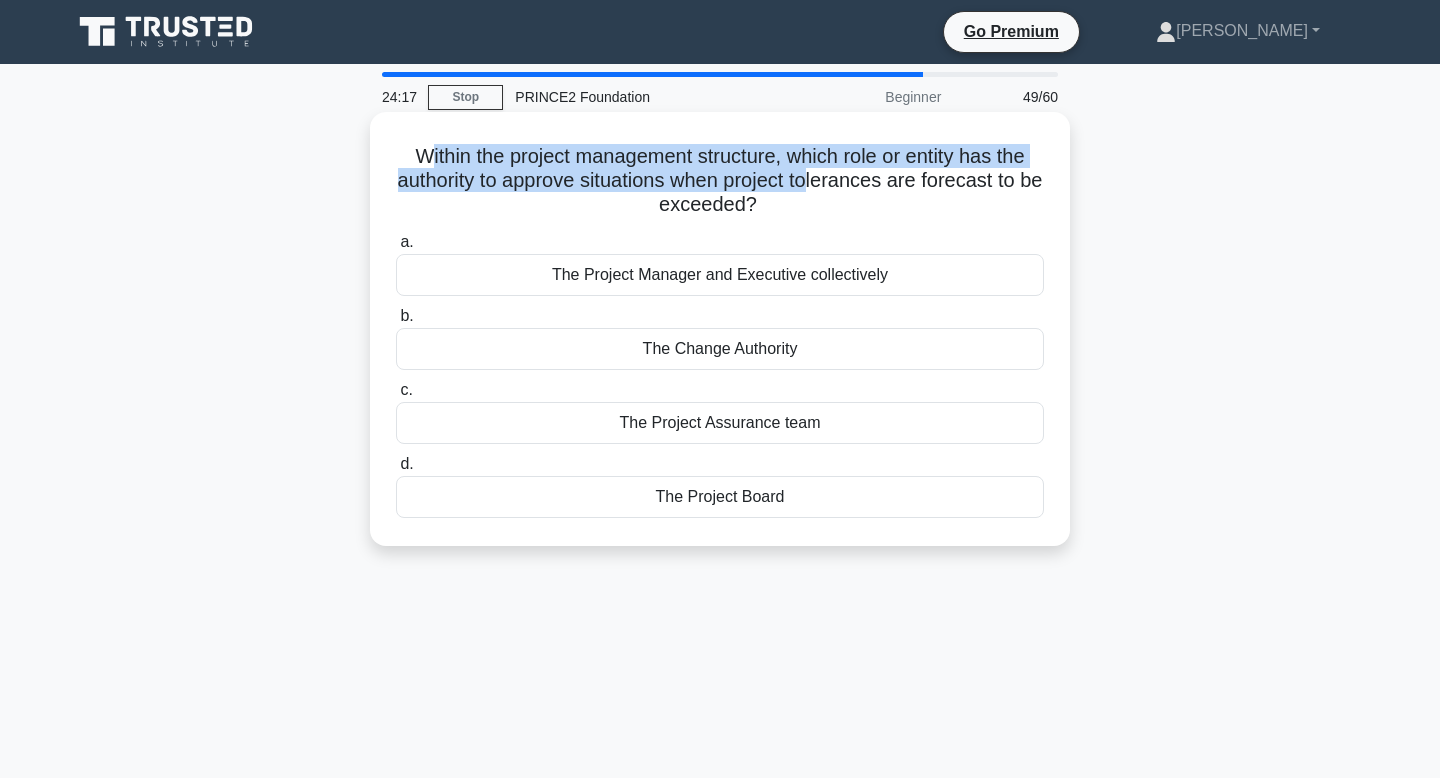 drag, startPoint x: 420, startPoint y: 160, endPoint x: 807, endPoint y: 190, distance: 388.16104 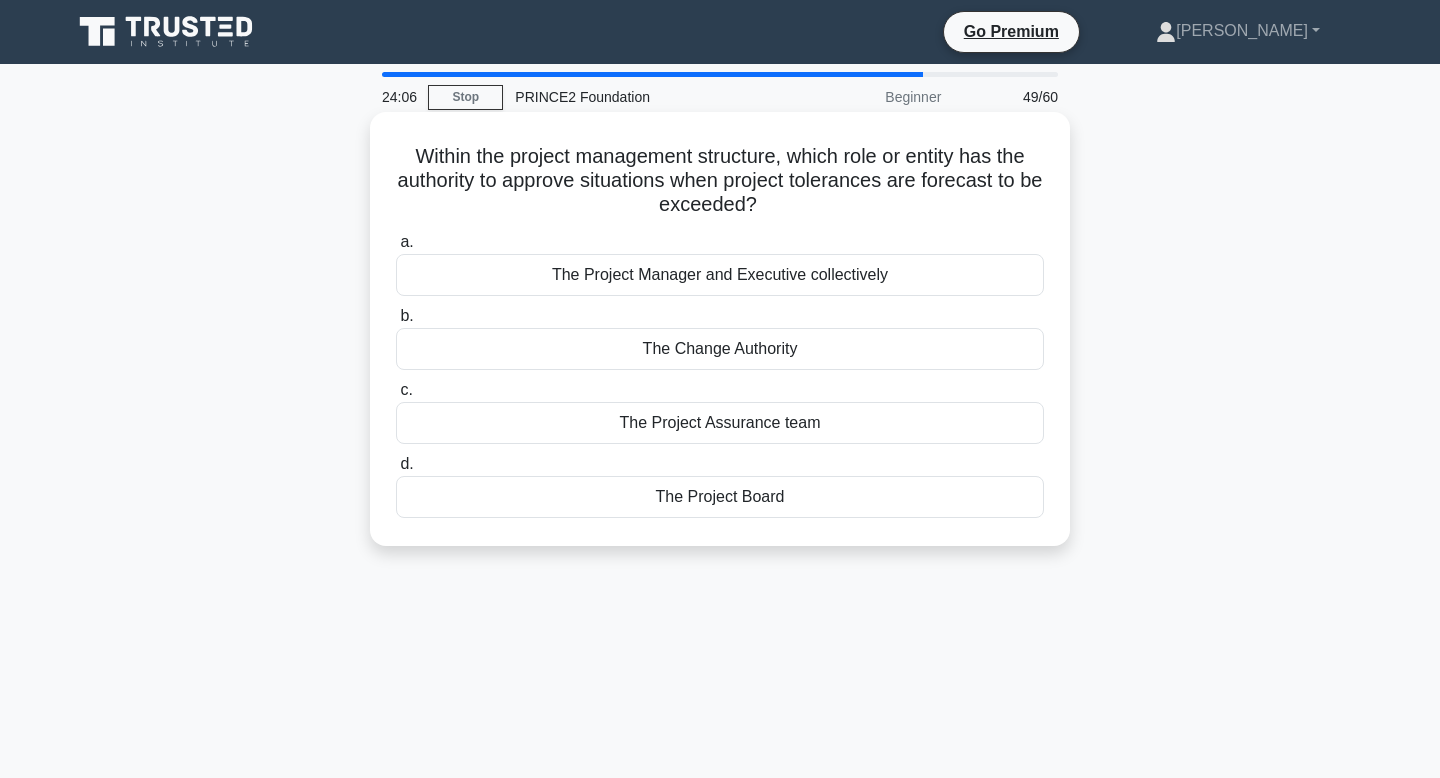 click on "The Project Board" at bounding box center (720, 497) 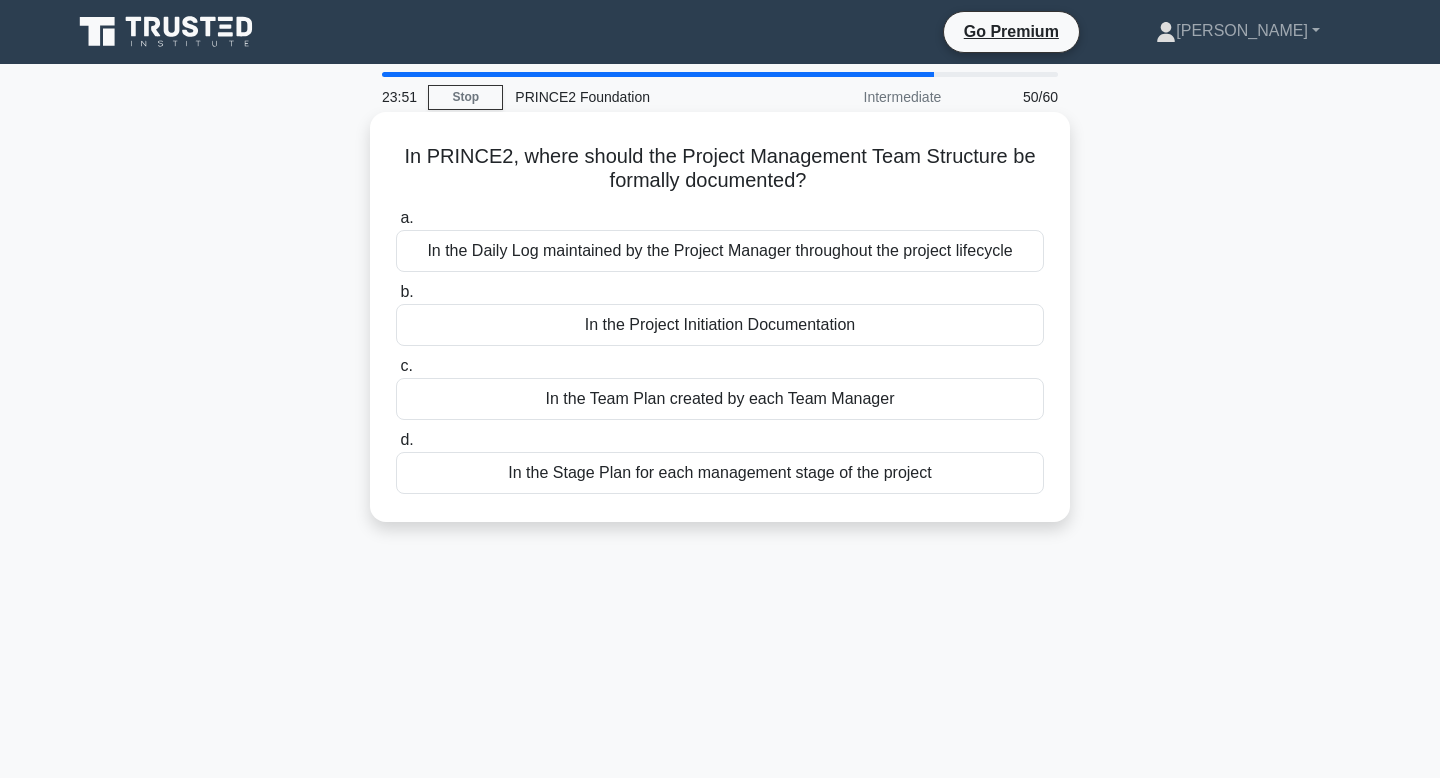 click on "In the Project Initiation Documentation" at bounding box center (720, 325) 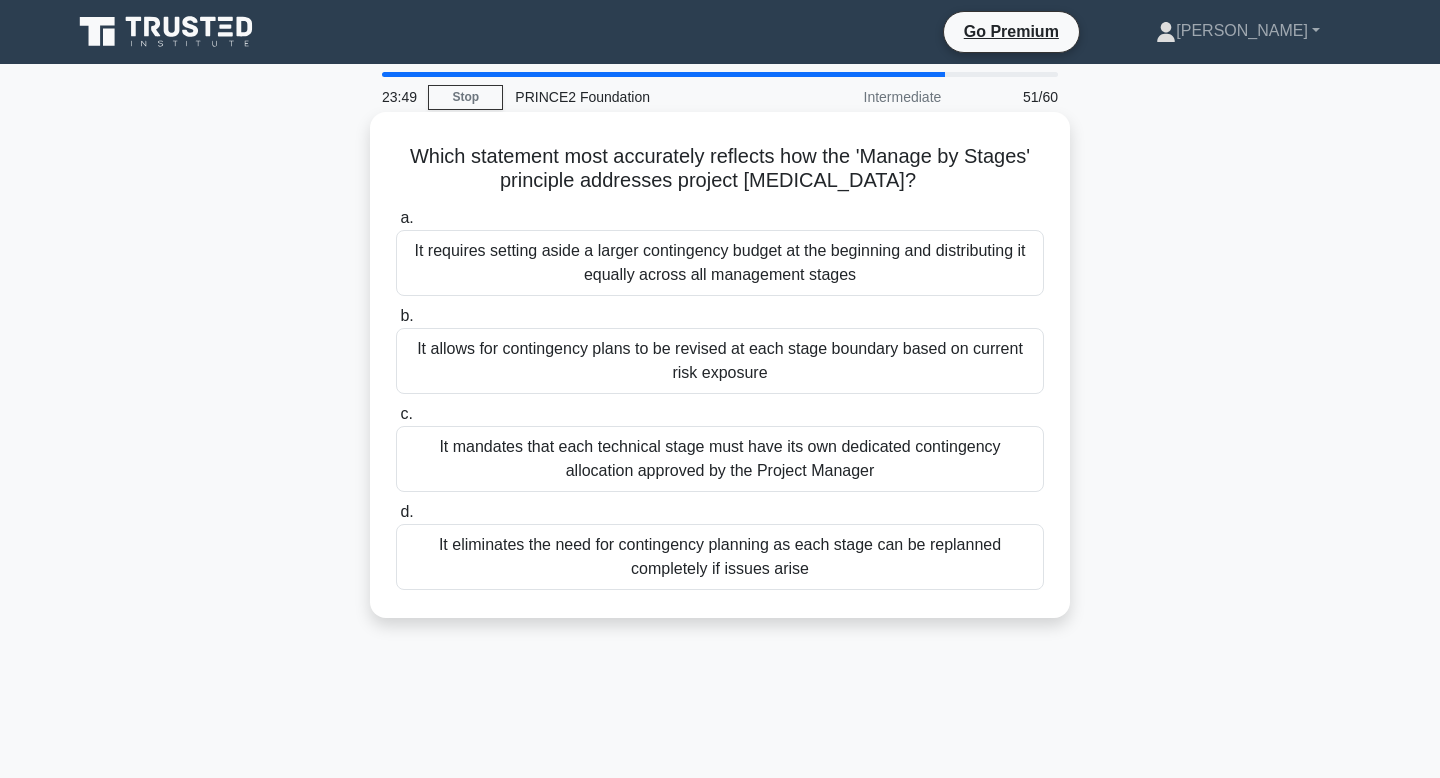 drag, startPoint x: 407, startPoint y: 155, endPoint x: 985, endPoint y: 185, distance: 578.778 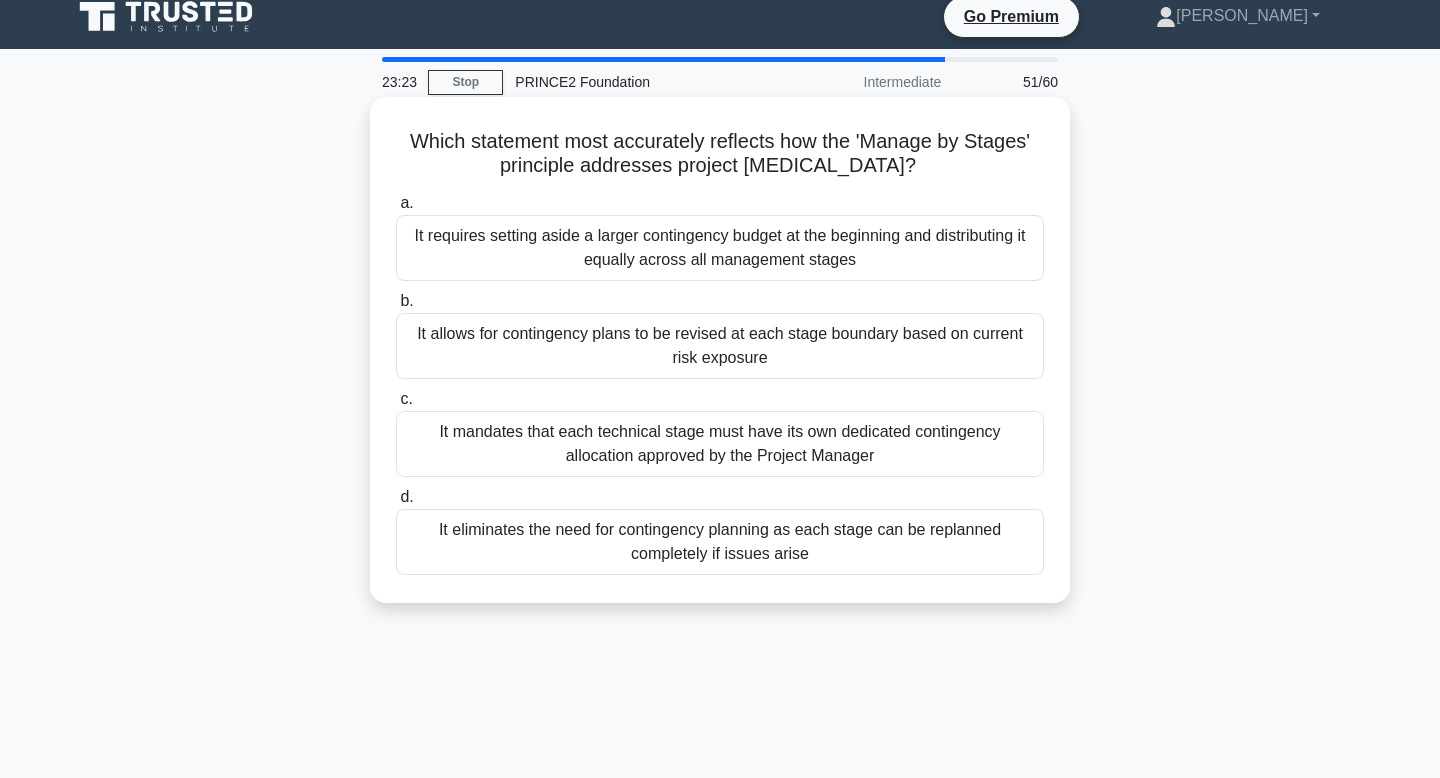 scroll, scrollTop: 0, scrollLeft: 0, axis: both 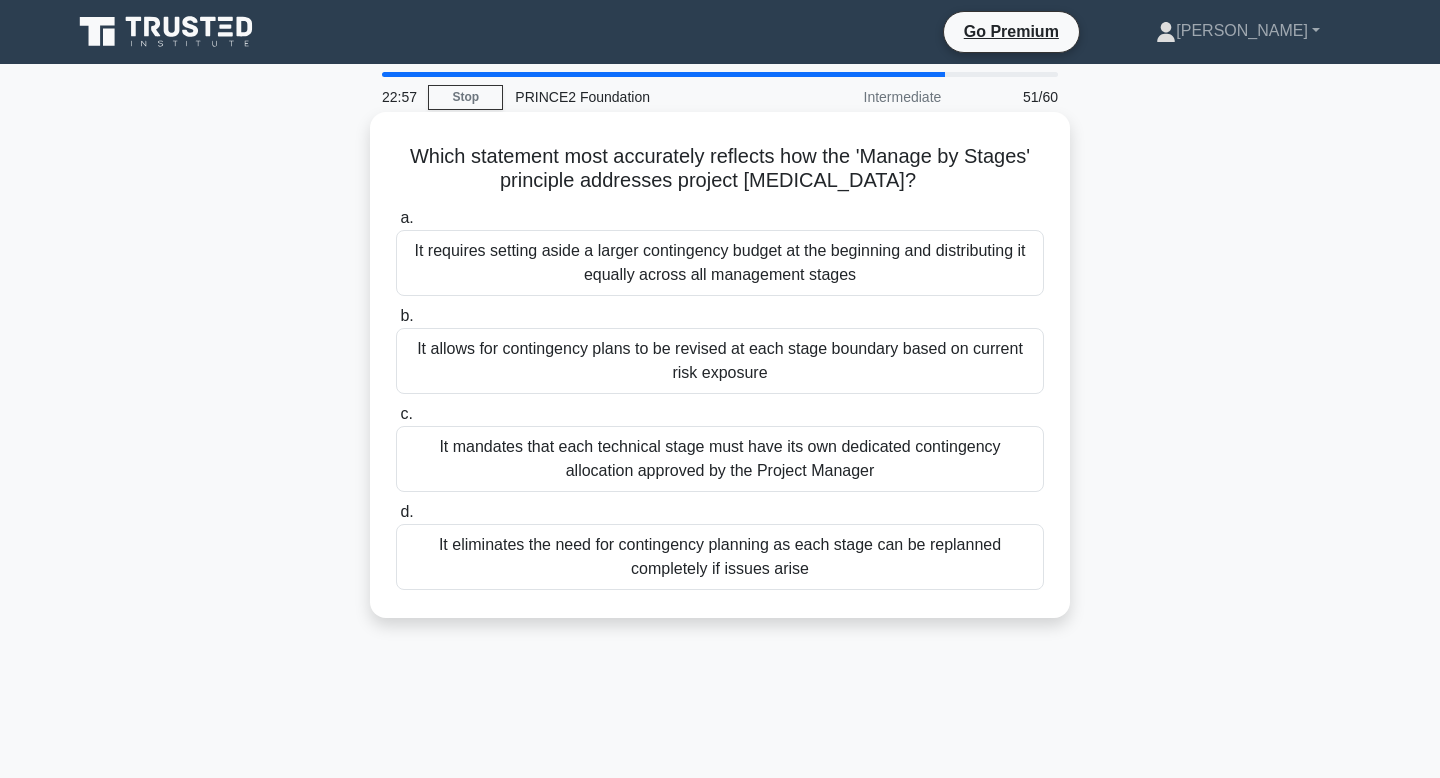 click on "Which statement most accurately reflects how the 'Manage by Stages' principle addresses project contingency management?
.spinner_0XTQ{transform-origin:center;animation:spinner_y6GP .75s linear infinite}@keyframes spinner_y6GP{100%{transform:rotate(360deg)}}" at bounding box center (720, 169) 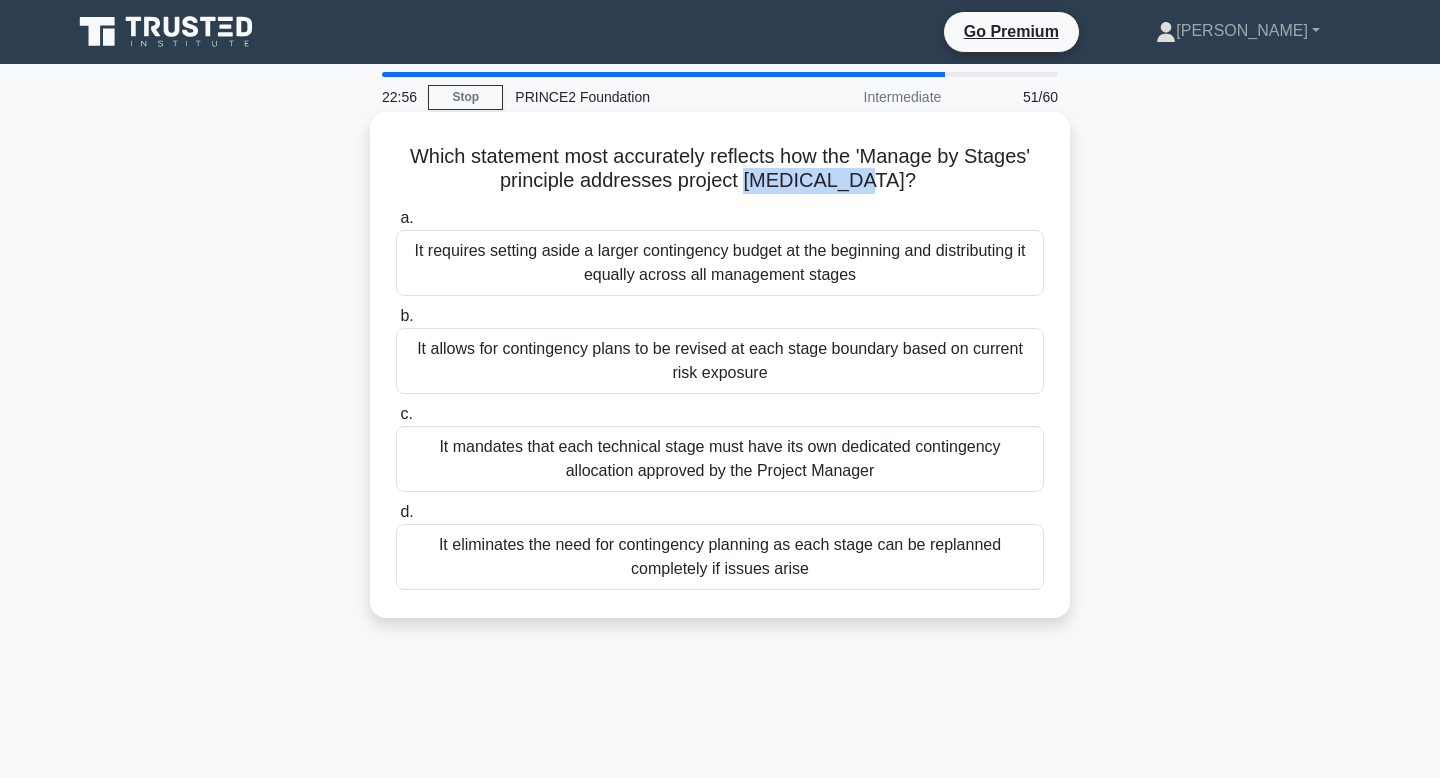 click on "Which statement most accurately reflects how the 'Manage by Stages' principle addresses project contingency management?
.spinner_0XTQ{transform-origin:center;animation:spinner_y6GP .75s linear infinite}@keyframes spinner_y6GP{100%{transform:rotate(360deg)}}" at bounding box center (720, 169) 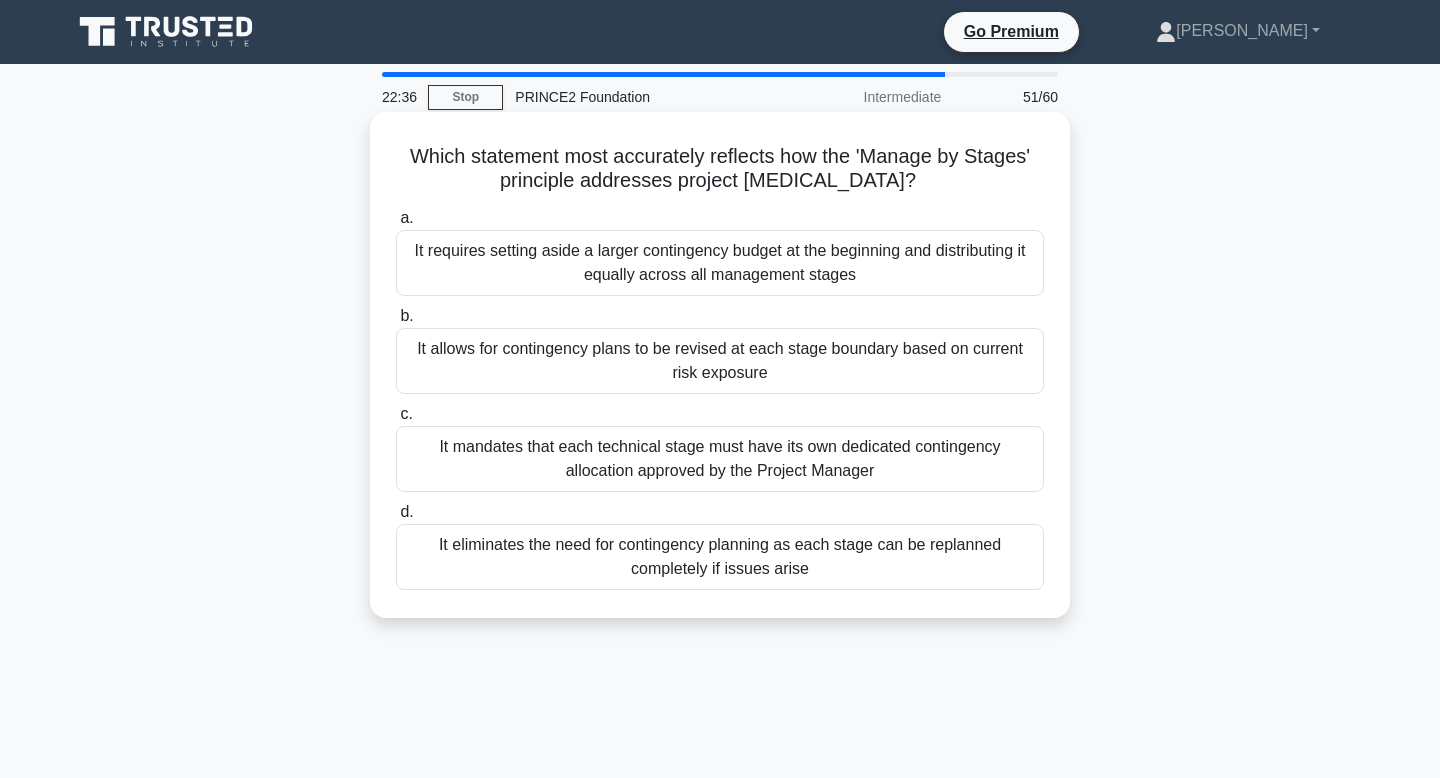 click on "It mandates that each technical stage must have its own dedicated contingency allocation approved by the Project Manager" at bounding box center (720, 459) 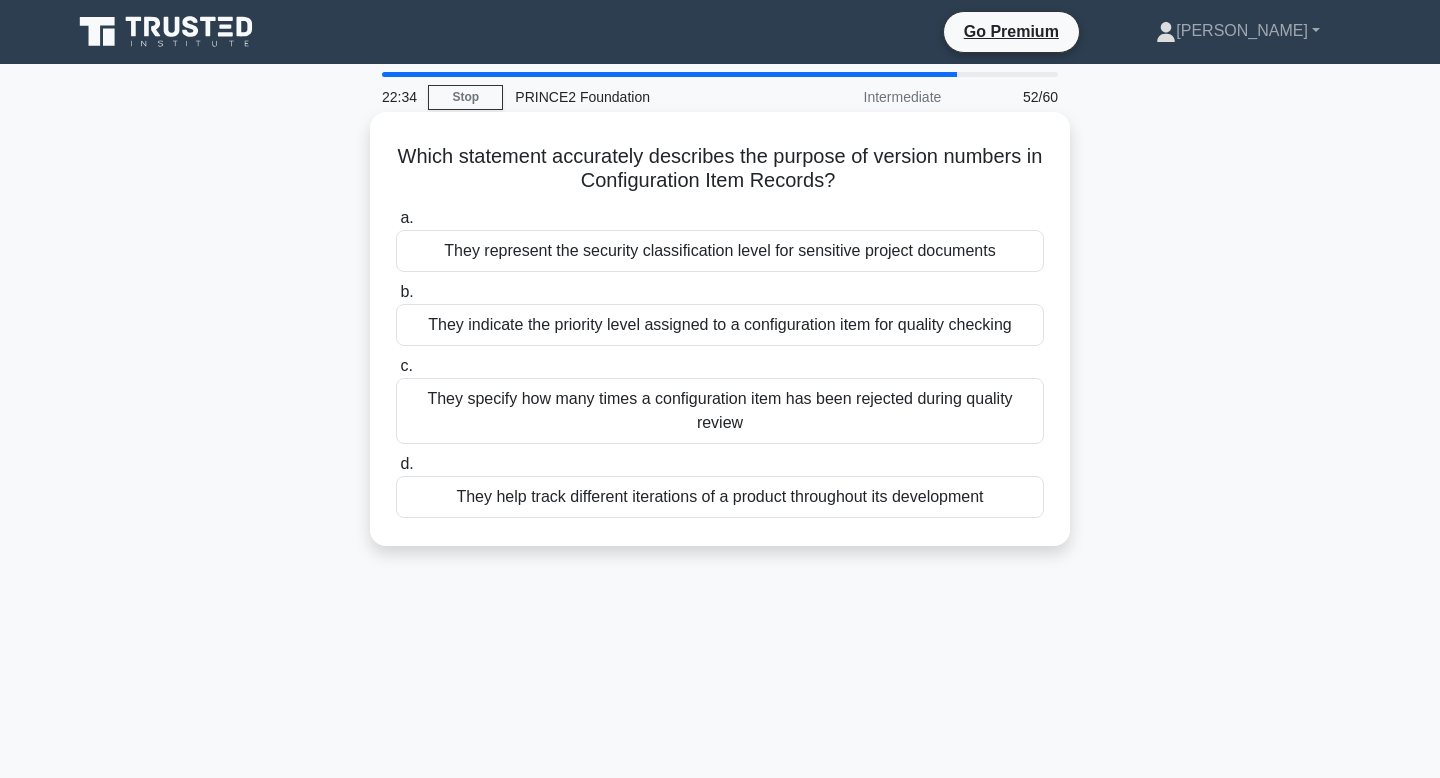drag, startPoint x: 440, startPoint y: 160, endPoint x: 908, endPoint y: 172, distance: 468.1538 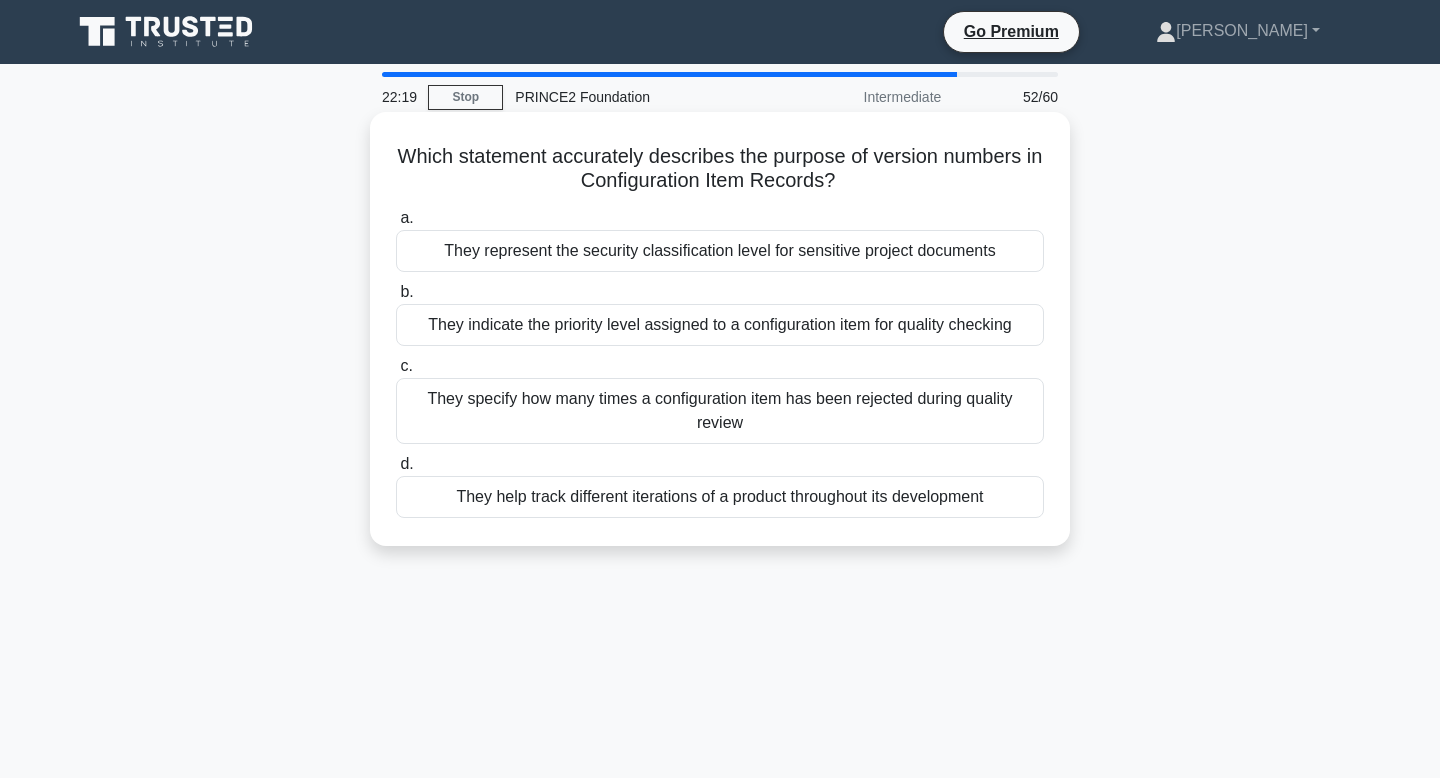 click on "They help track different iterations of a product throughout its development" at bounding box center (720, 497) 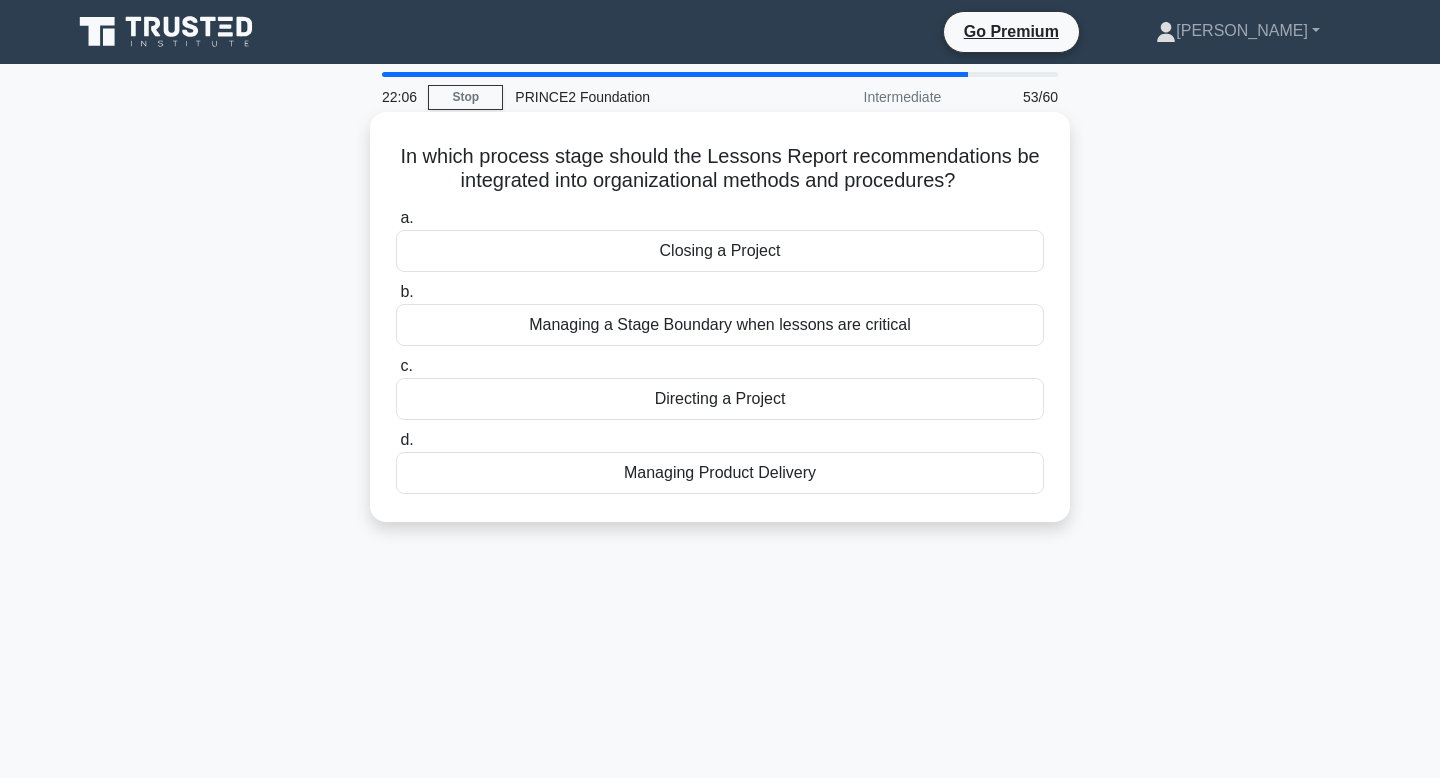 click on "Closing a Project" at bounding box center (720, 251) 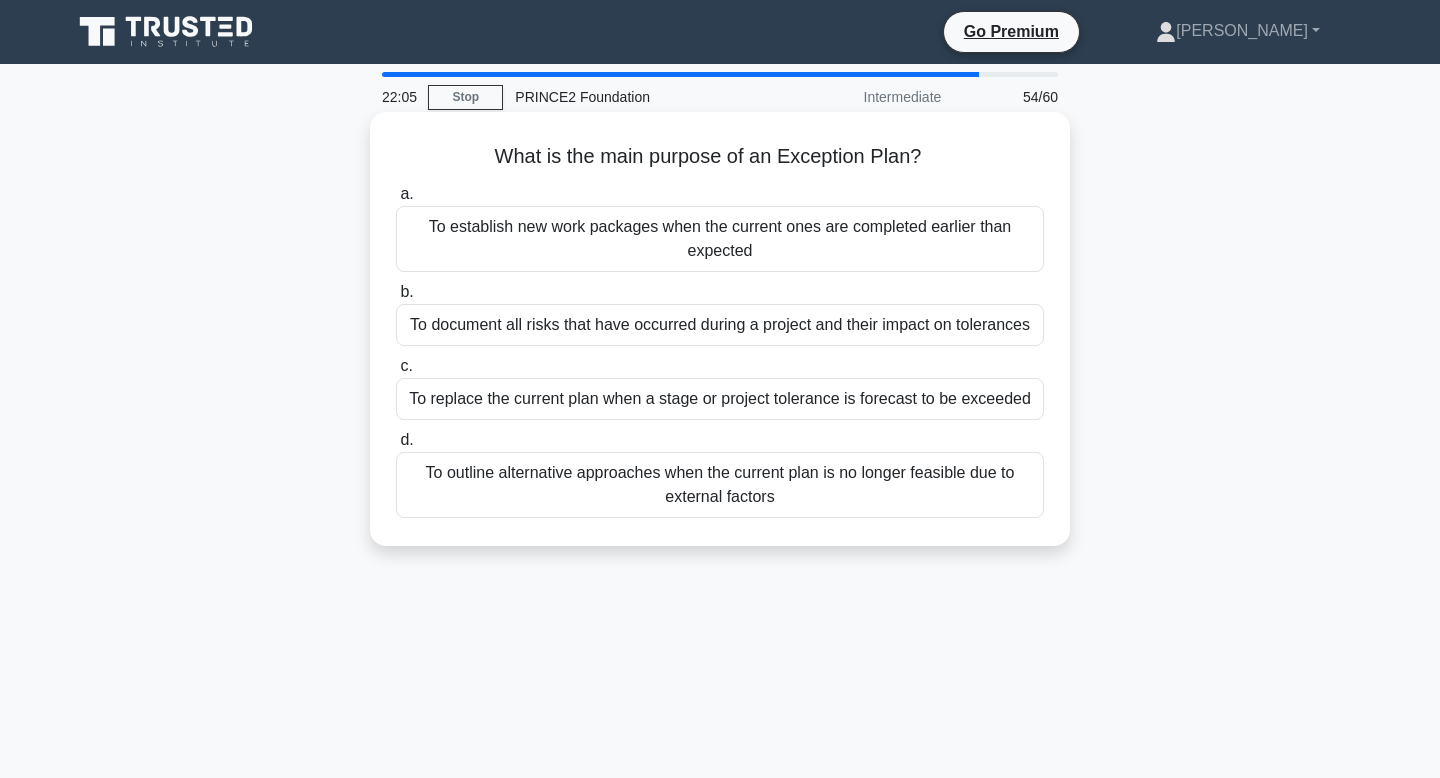 drag, startPoint x: 526, startPoint y: 163, endPoint x: 961, endPoint y: 163, distance: 435 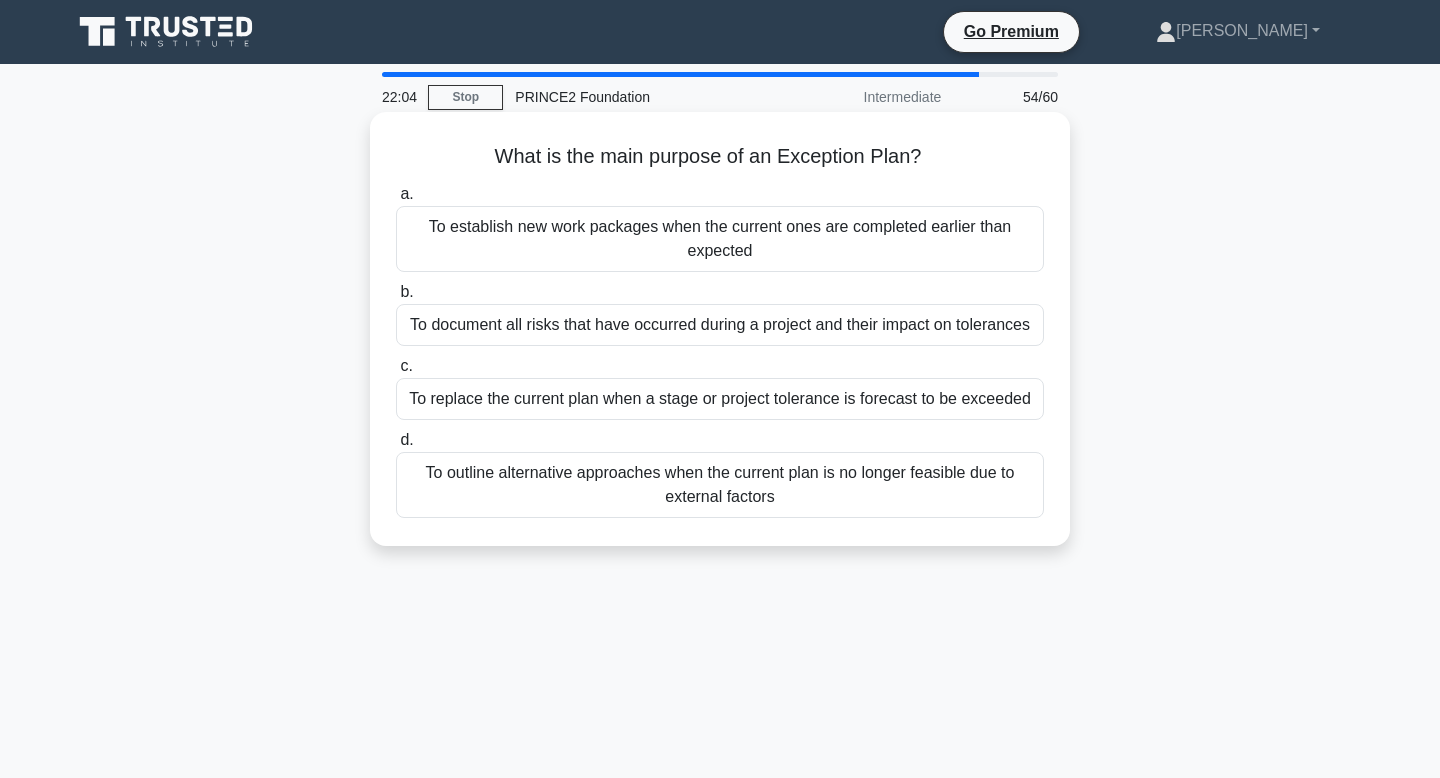 click on ".spinner_0XTQ{transform-origin:center;animation:spinner_y6GP .75s linear infinite}@keyframes spinner_y6GP{100%{transform:rotate(360deg)}}" 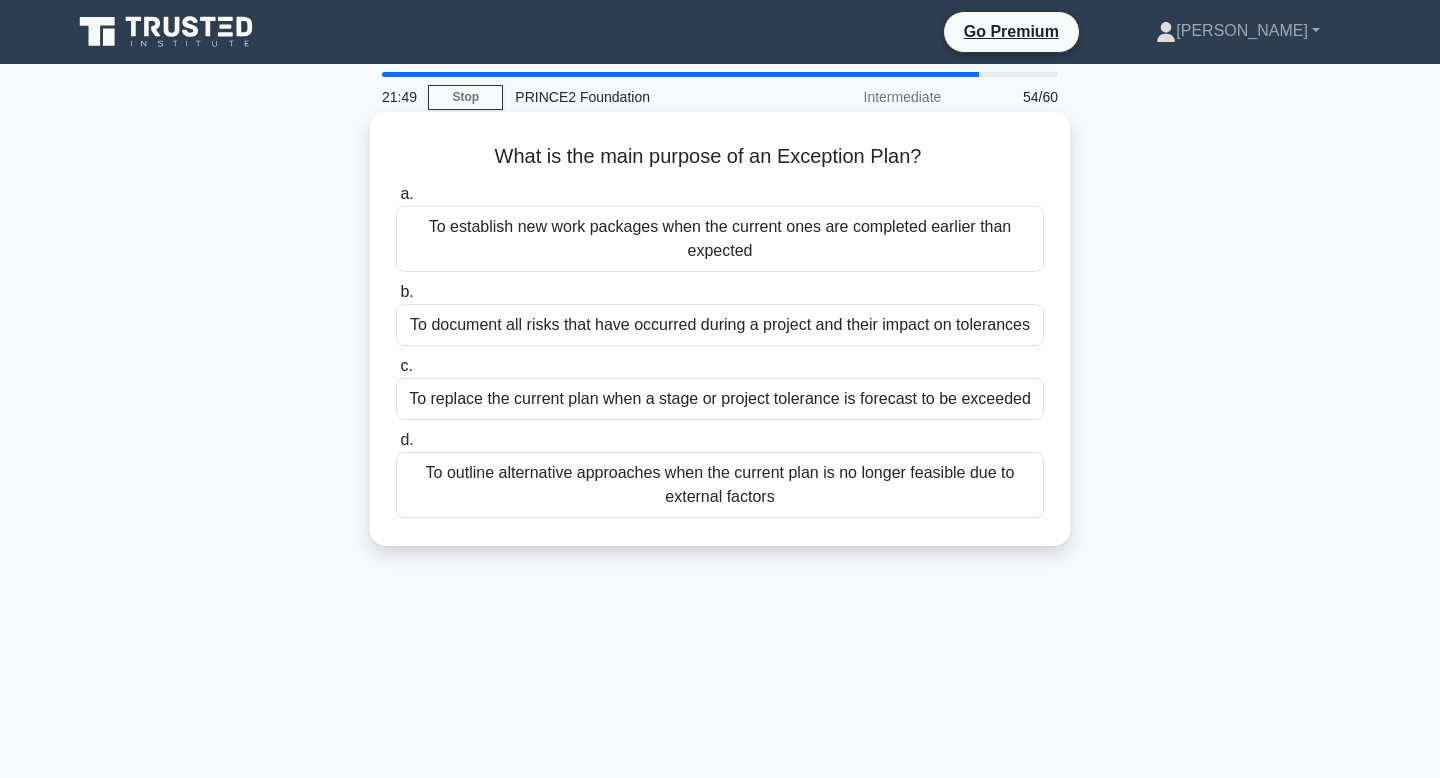 click on "To replace the current plan when a stage or project tolerance is forecast to be exceeded" at bounding box center [720, 399] 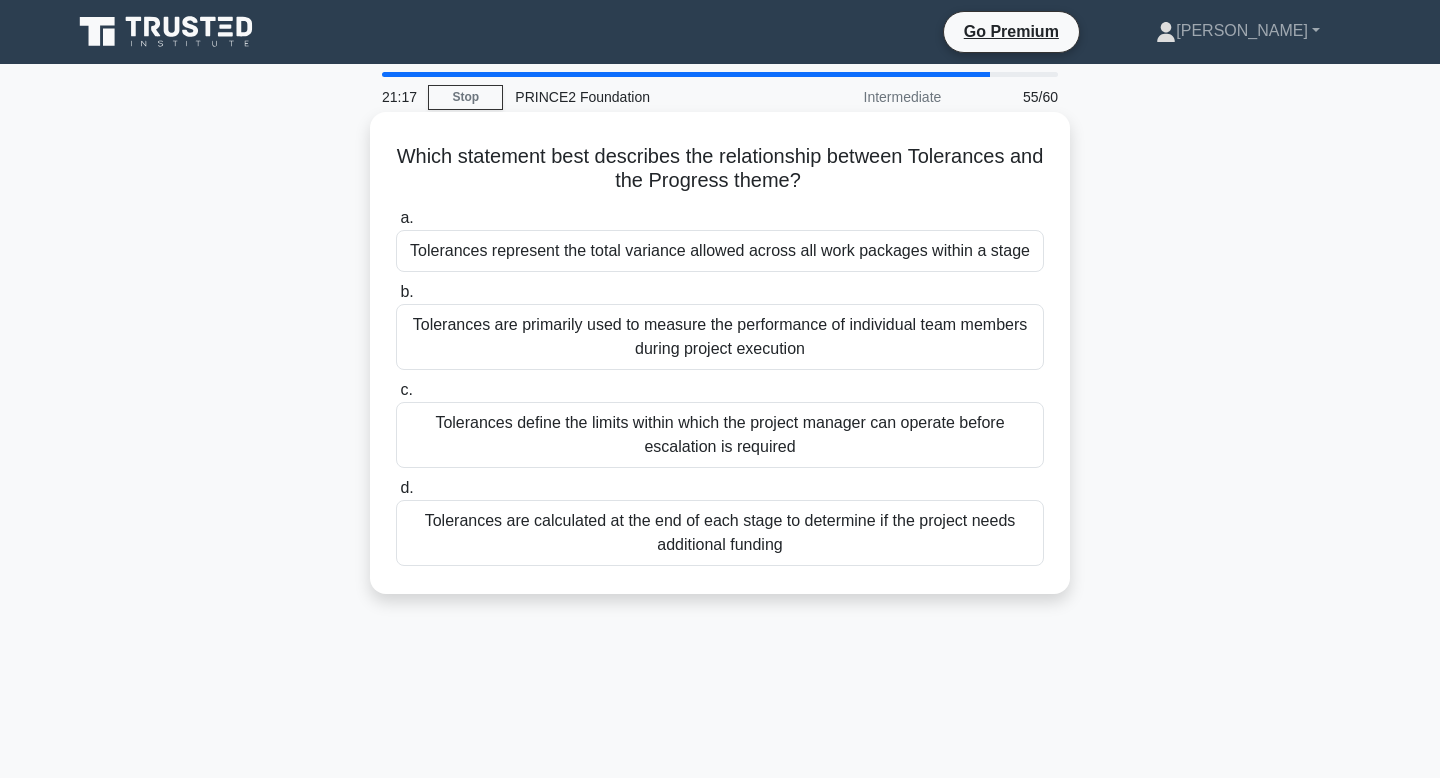 click on "Tolerances define the limits within which the project manager can operate before escalation is required" at bounding box center [720, 435] 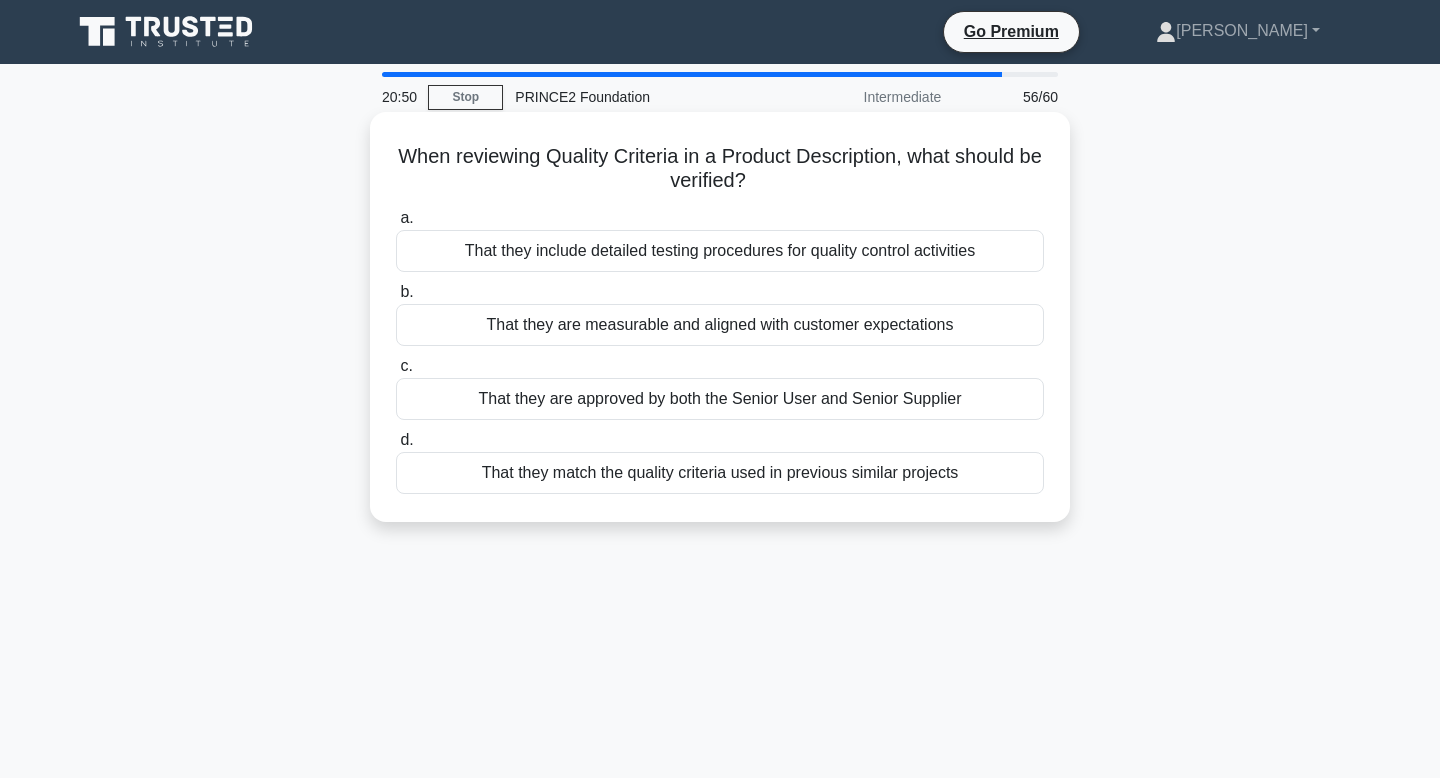 click on "That they are measurable and aligned with customer expectations" at bounding box center (720, 325) 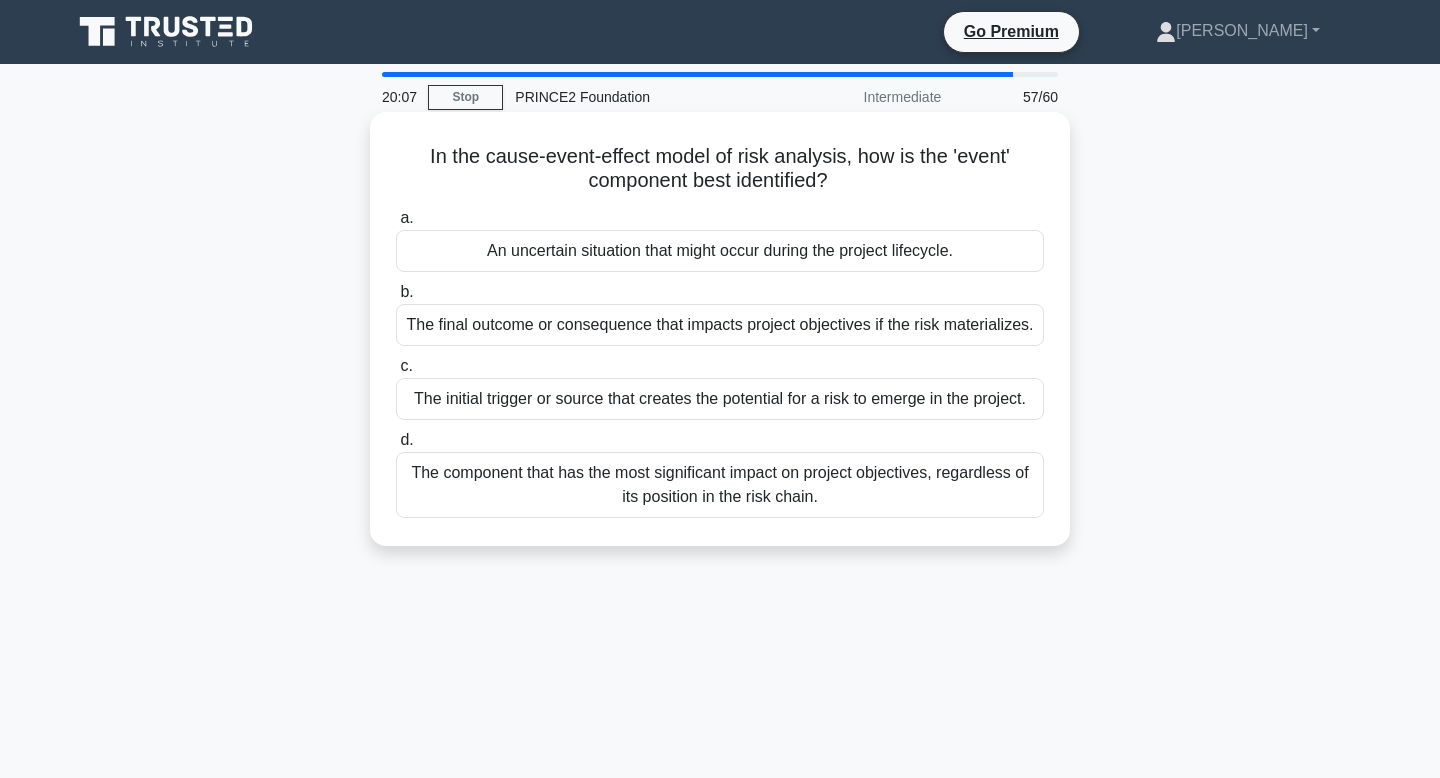 click on "The initial trigger or source that creates the potential for a risk to emerge in the project." at bounding box center (720, 399) 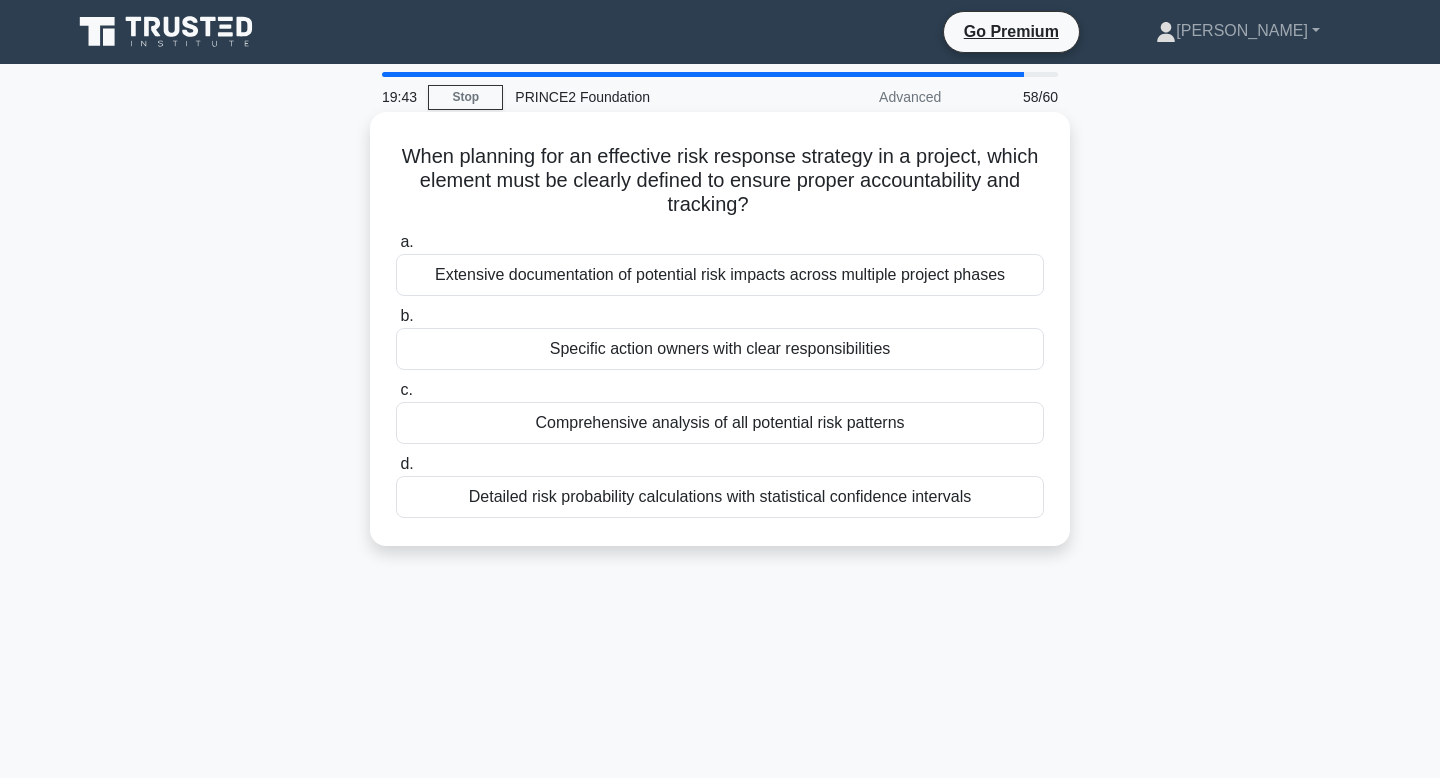 click on "Comprehensive analysis of all potential risk patterns" at bounding box center (720, 423) 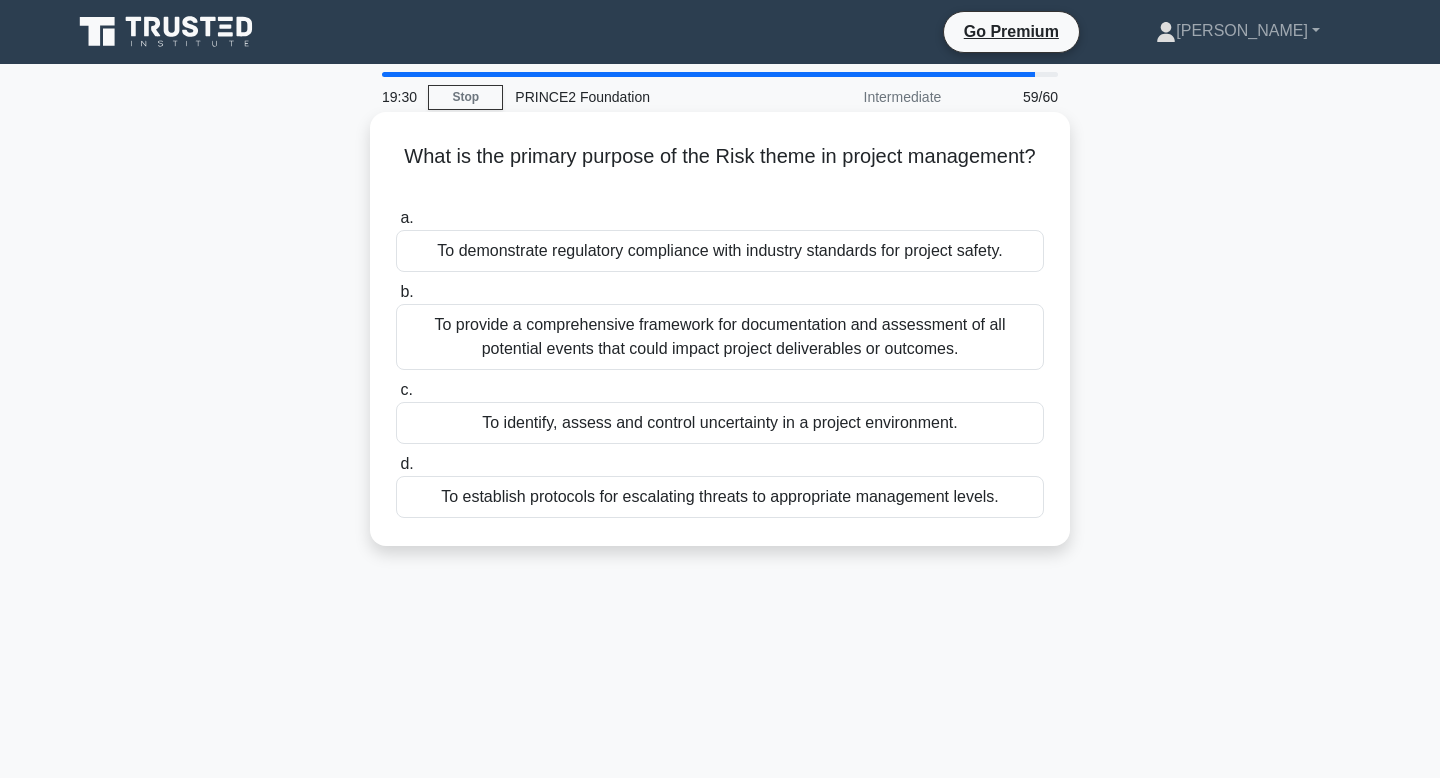 click on "To identify, assess and control uncertainty in a project environment." at bounding box center (720, 423) 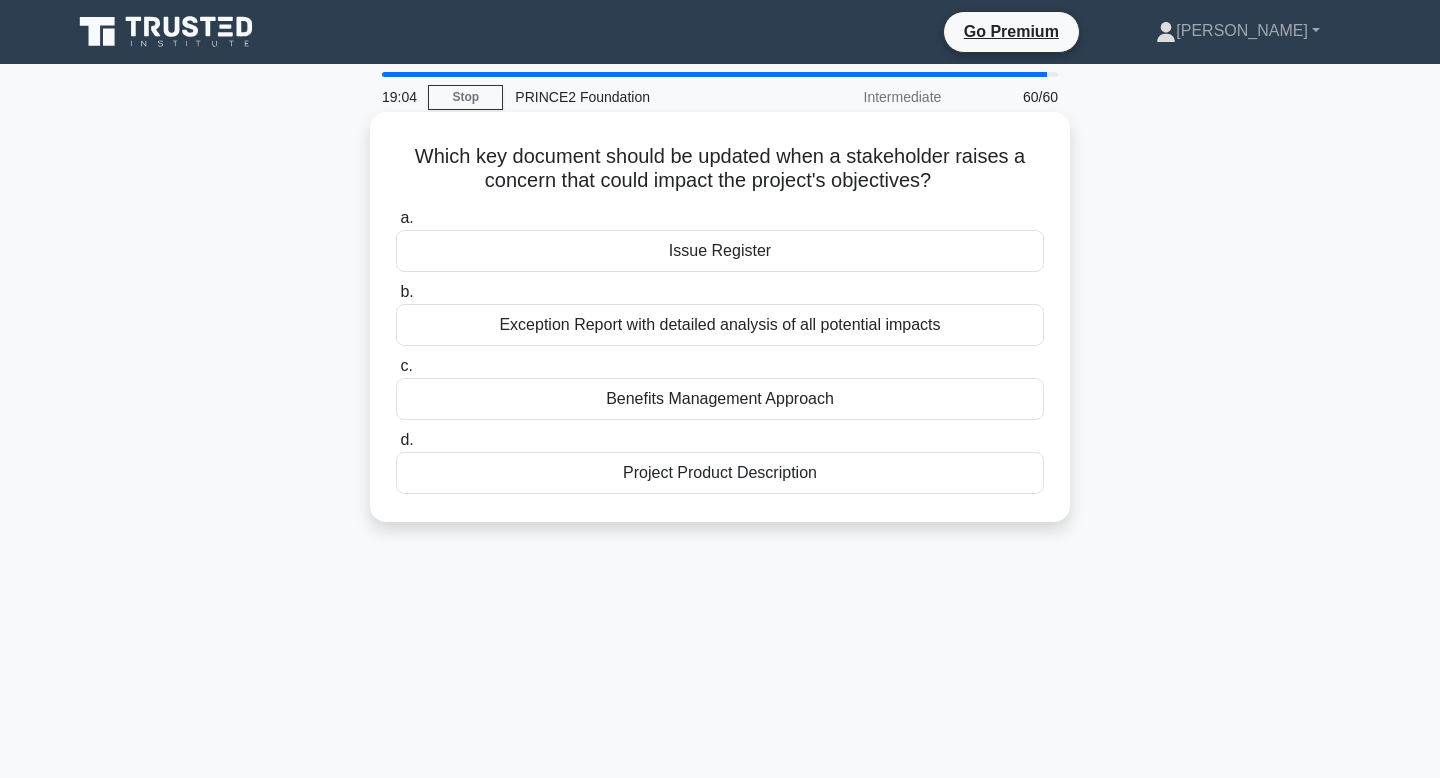 click on "Project Product Description" at bounding box center [720, 473] 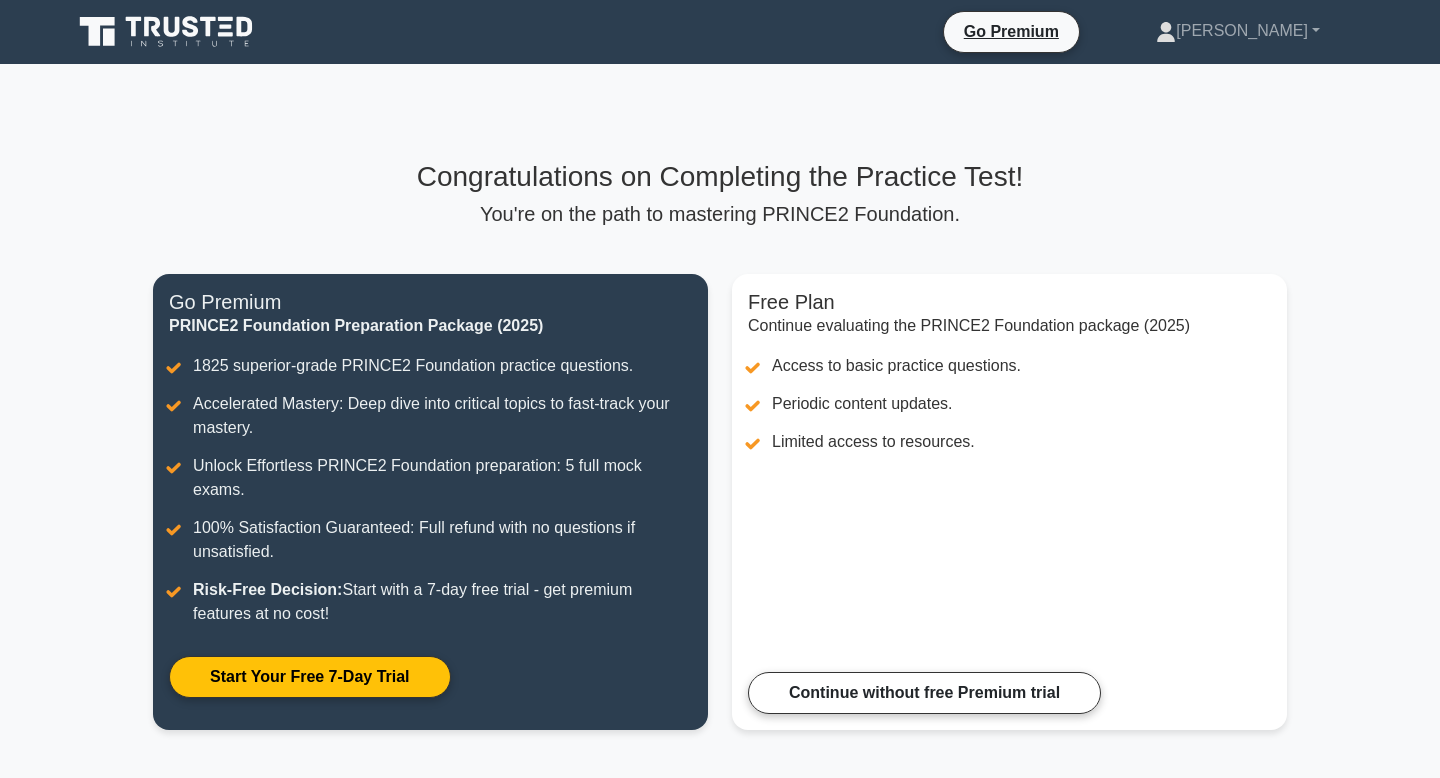 scroll, scrollTop: 0, scrollLeft: 0, axis: both 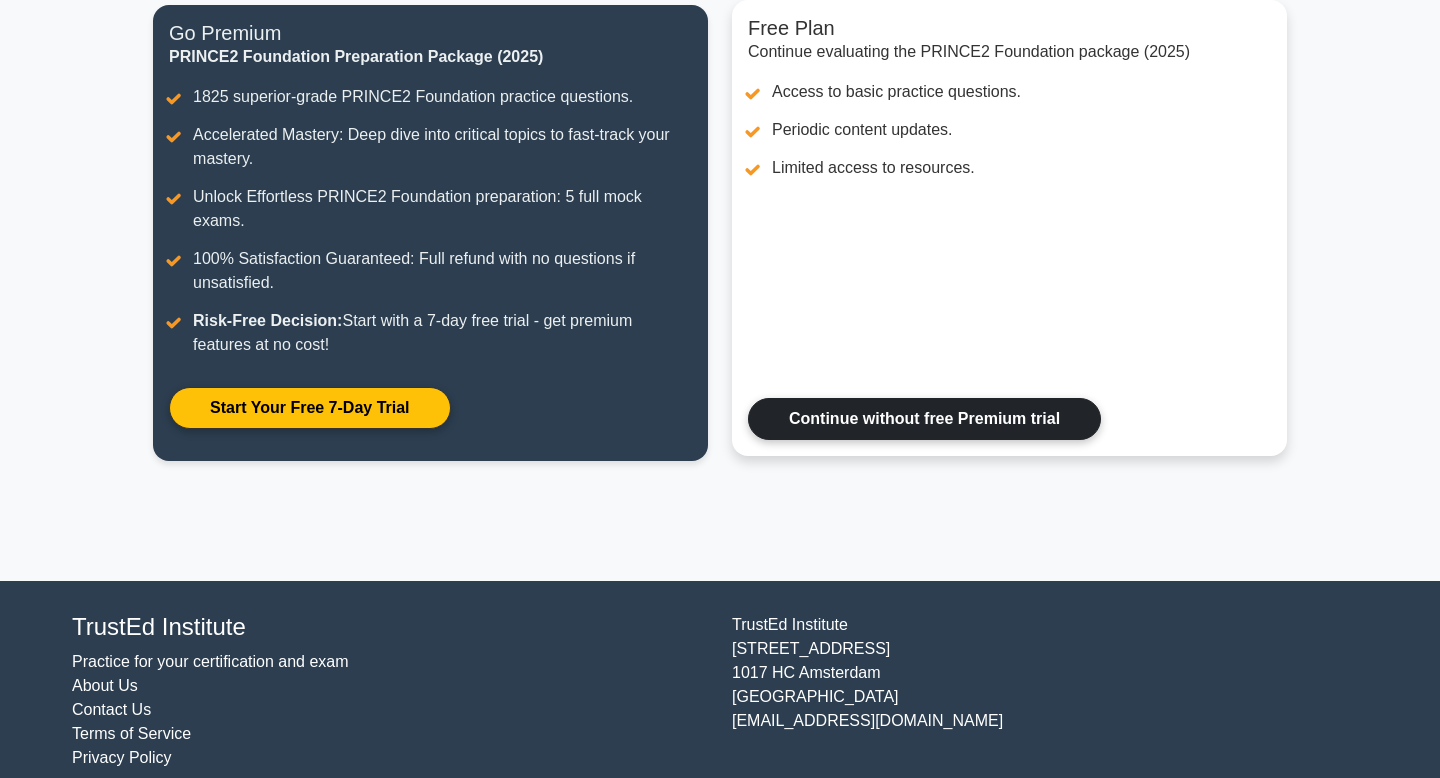 click on "Continue without free Premium trial" at bounding box center (924, 419) 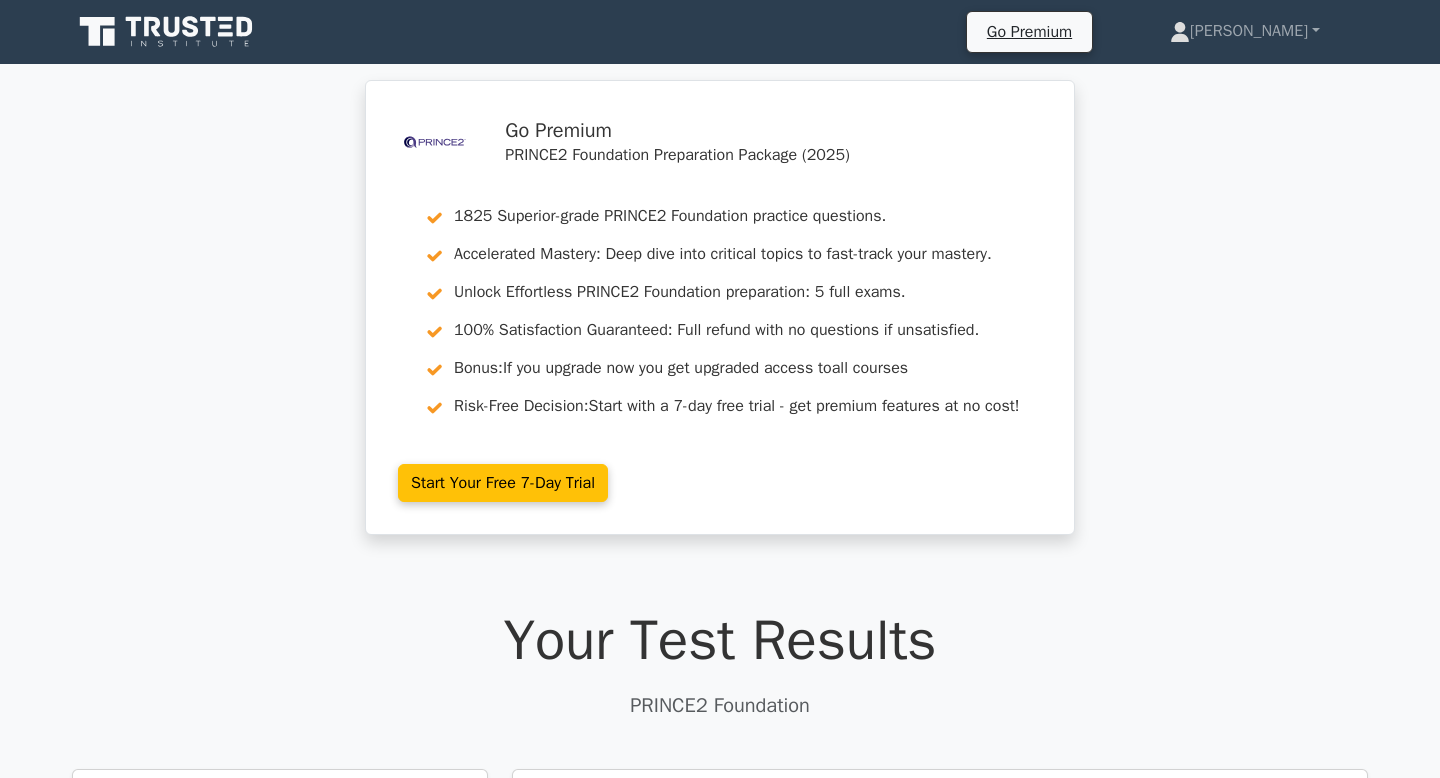 scroll, scrollTop: 0, scrollLeft: 0, axis: both 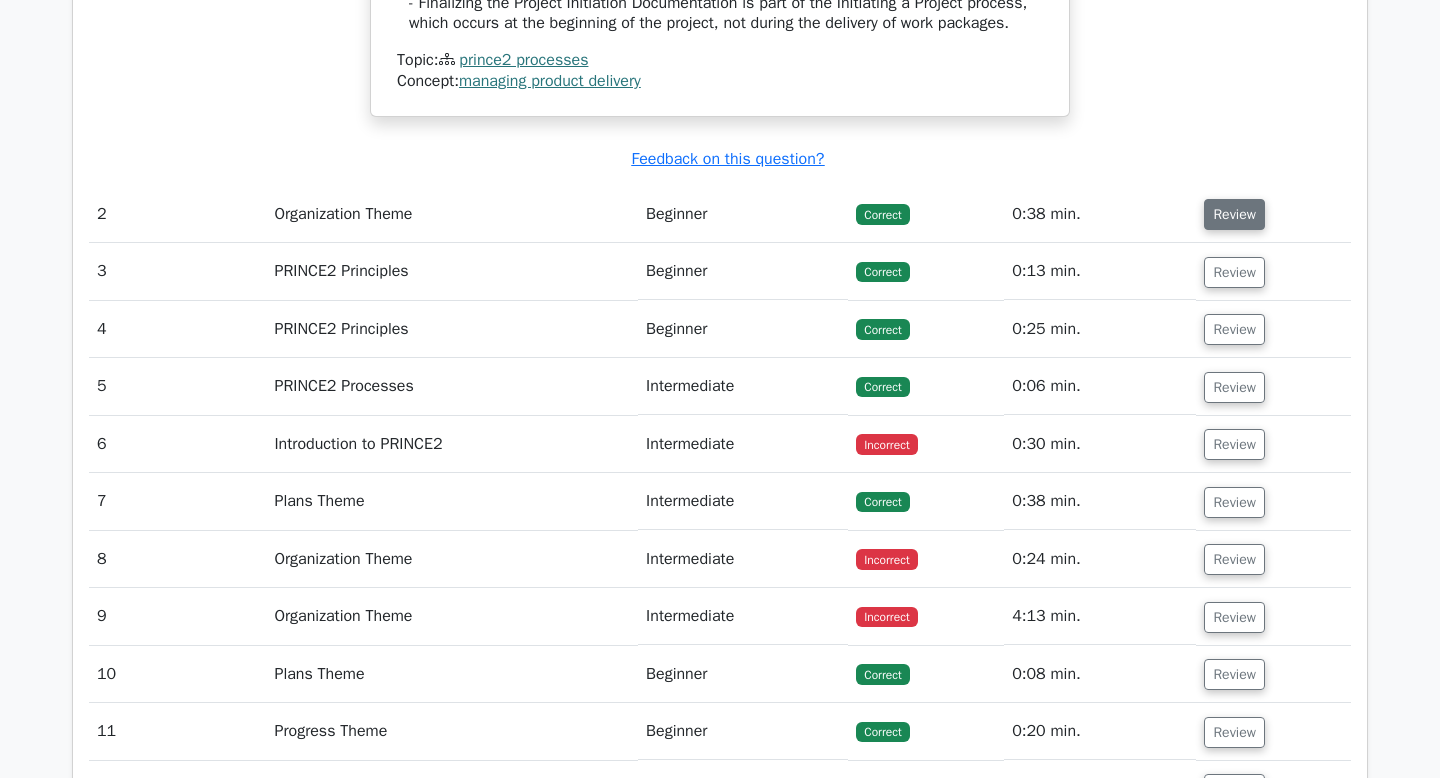click on "Review" at bounding box center [1234, 214] 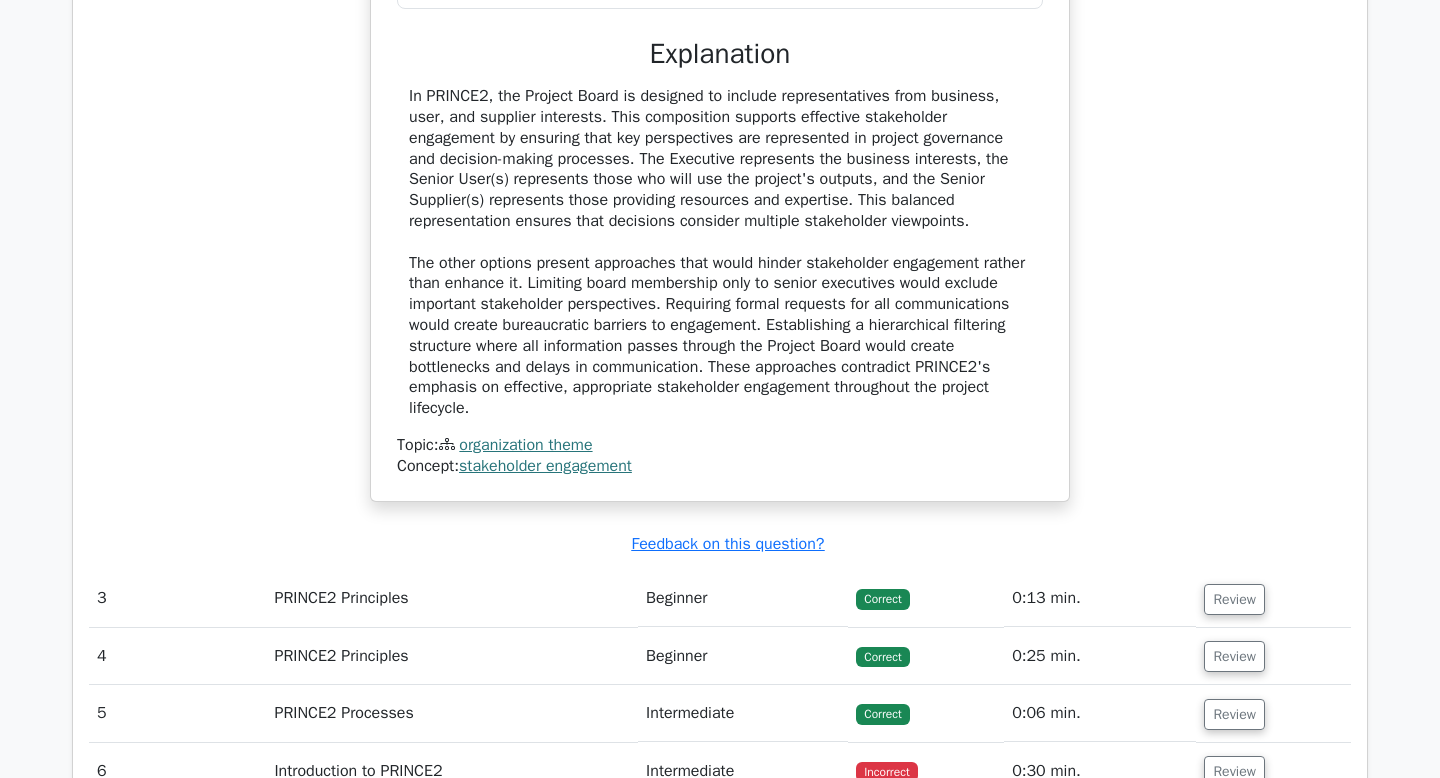 scroll, scrollTop: 3599, scrollLeft: 0, axis: vertical 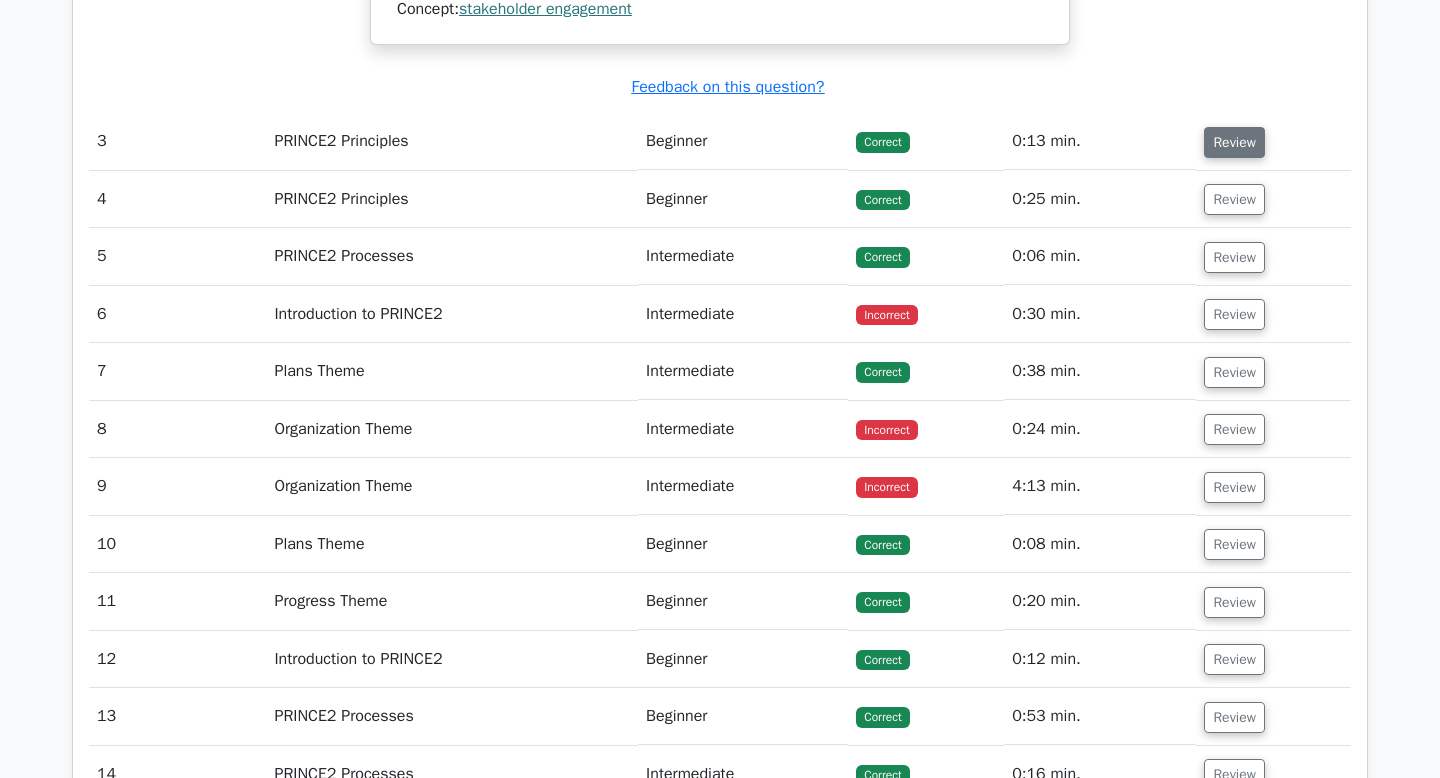 click on "Review" at bounding box center (1234, 142) 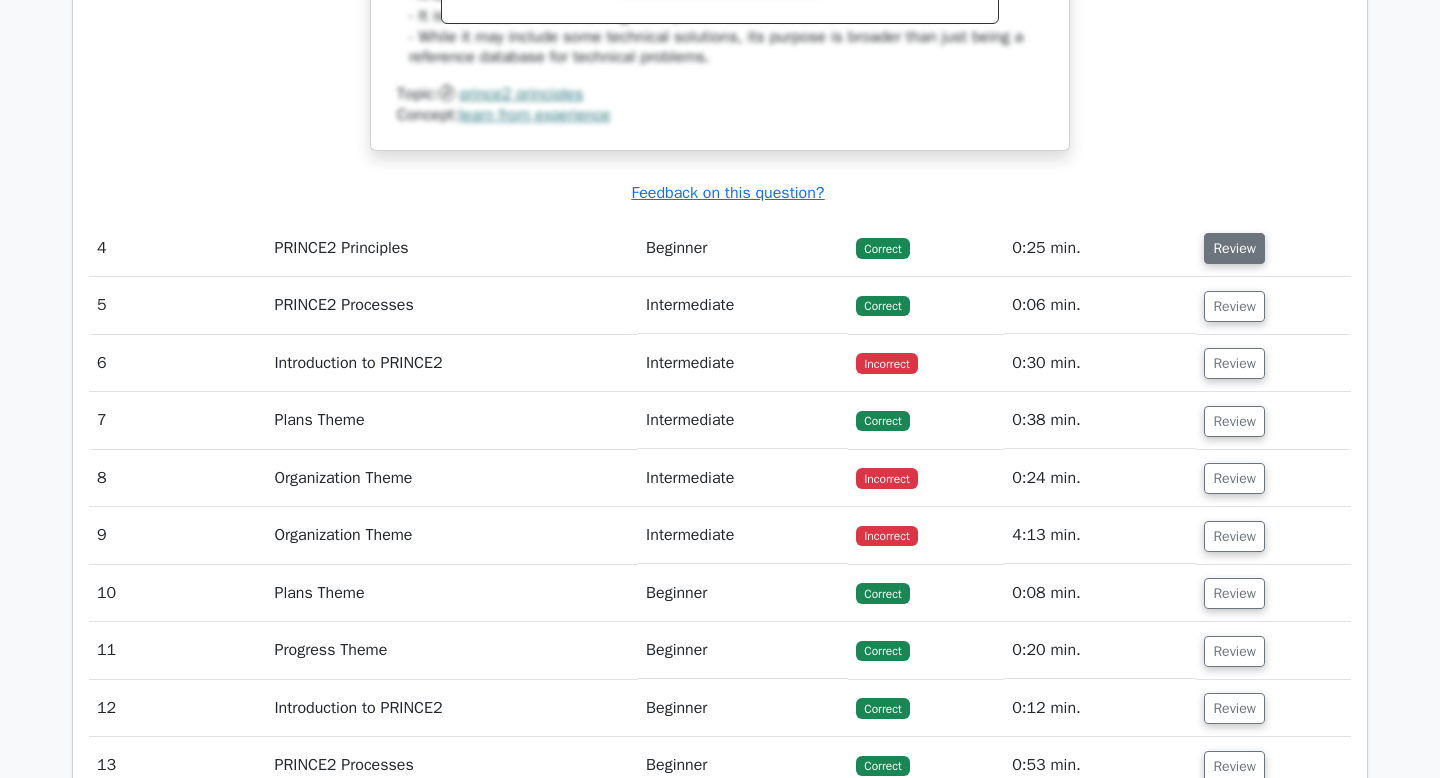 click on "Review" at bounding box center (1234, 248) 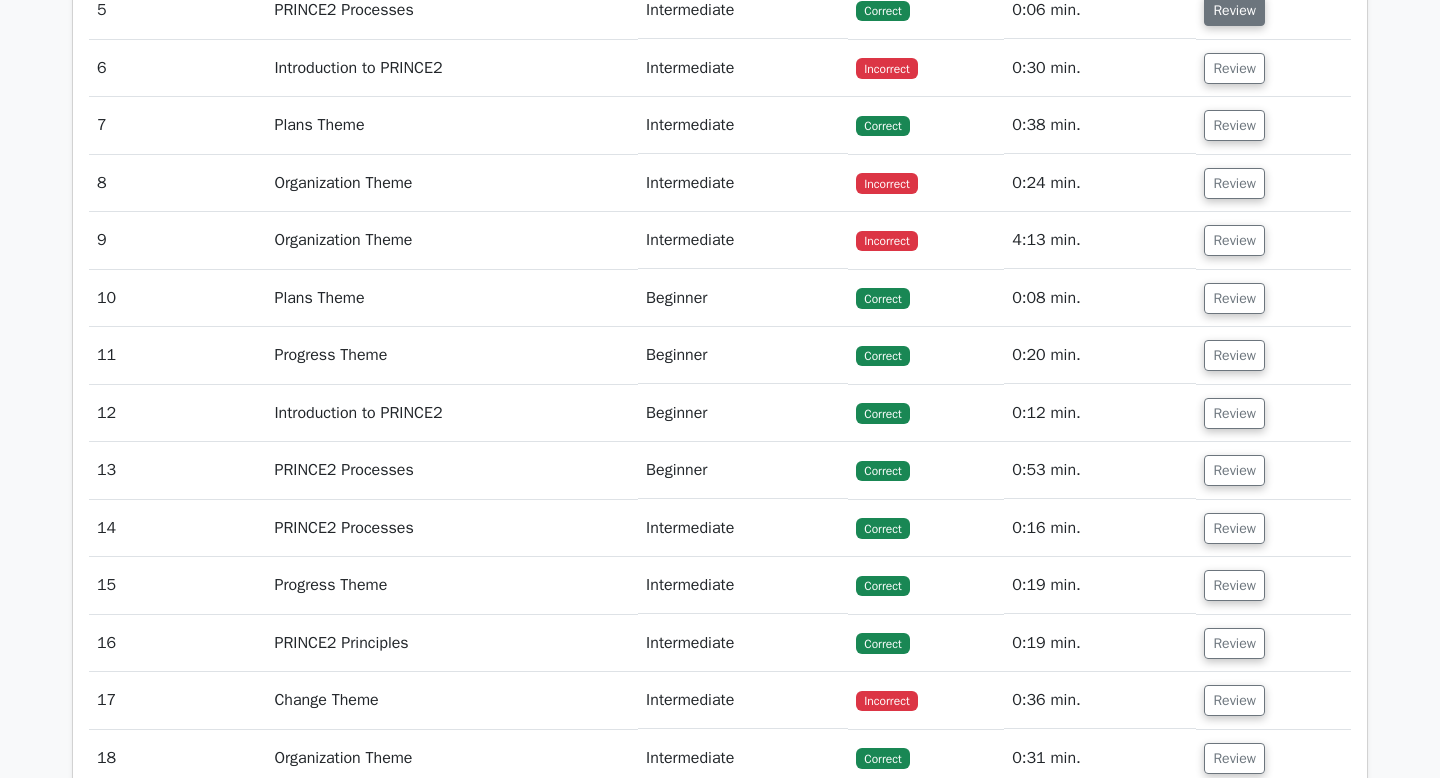 scroll, scrollTop: 5743, scrollLeft: 0, axis: vertical 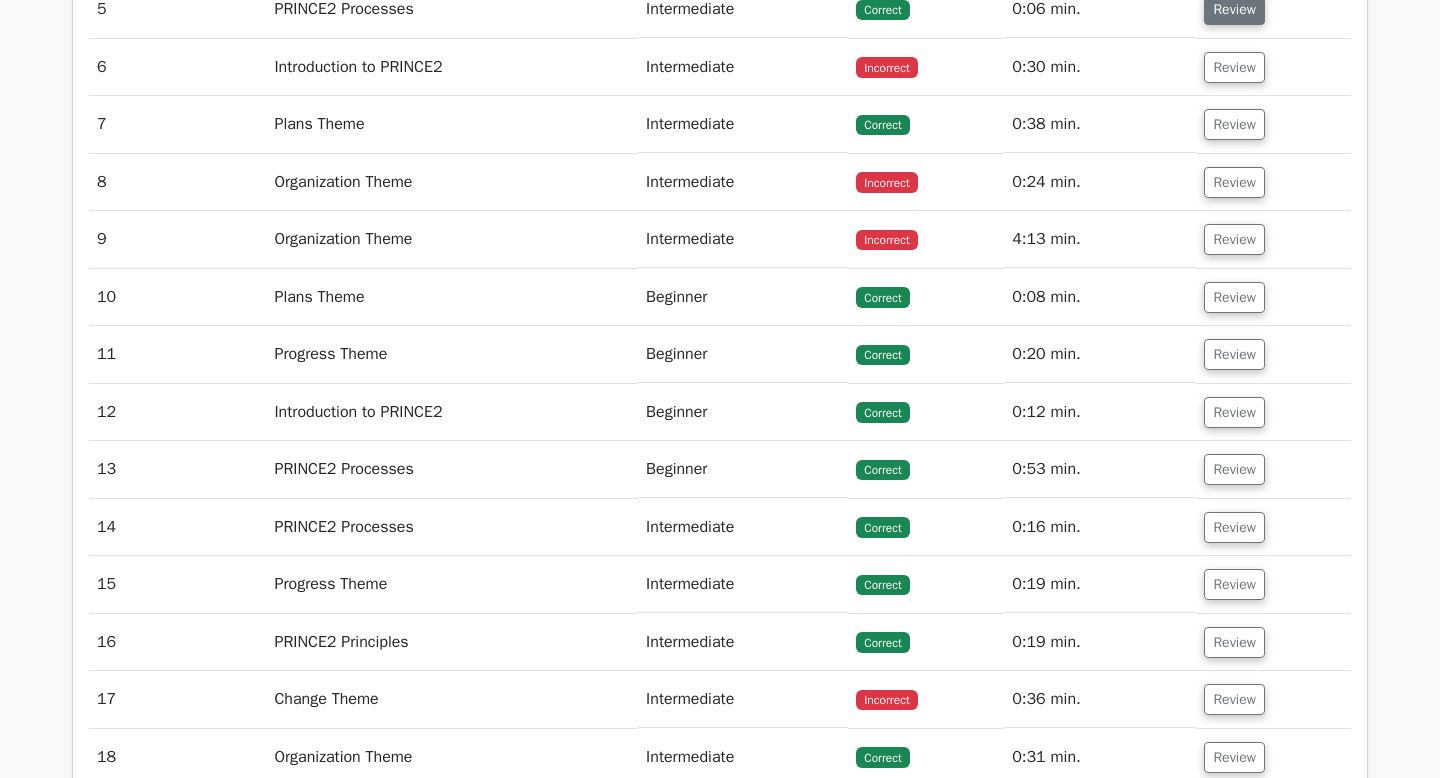 click on "Review" at bounding box center (1234, 9) 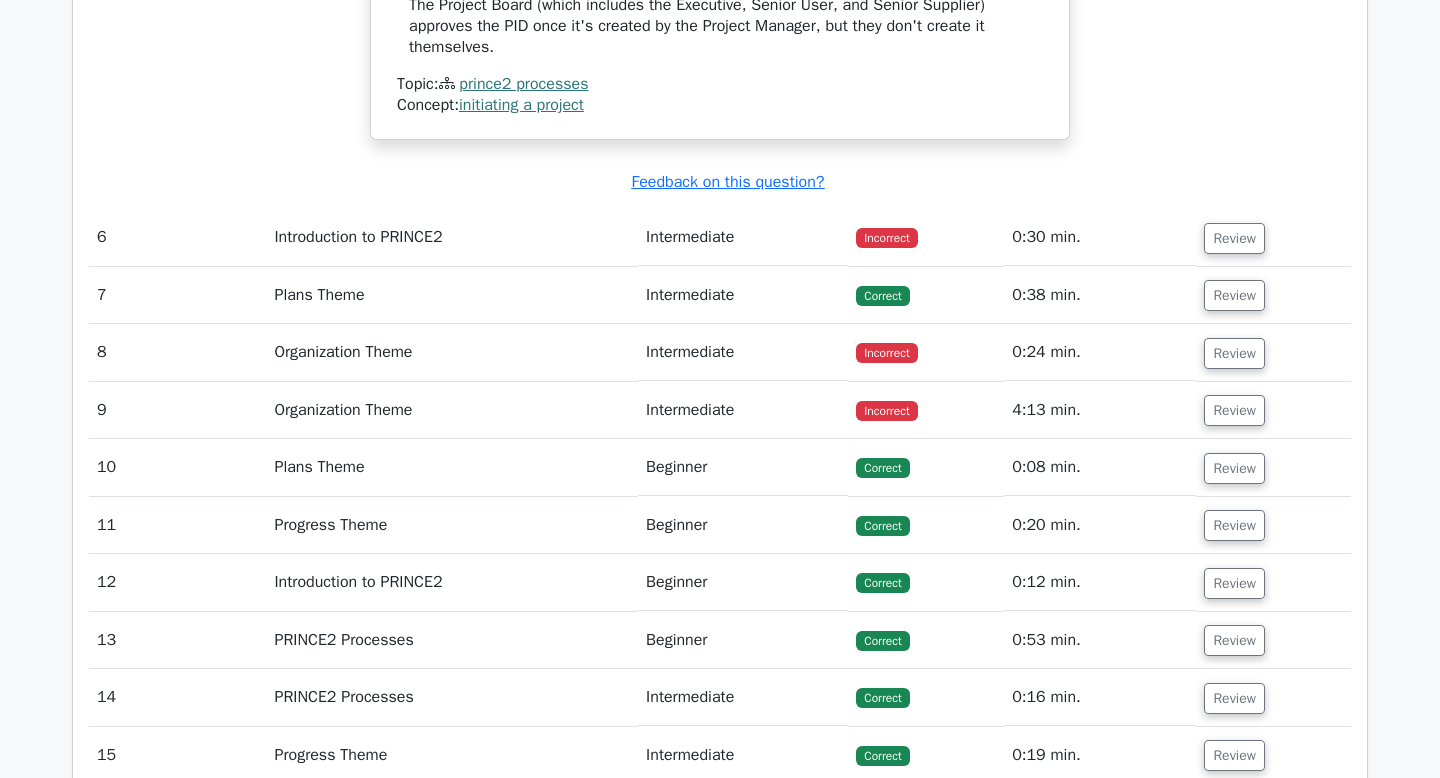 scroll, scrollTop: 6545, scrollLeft: 0, axis: vertical 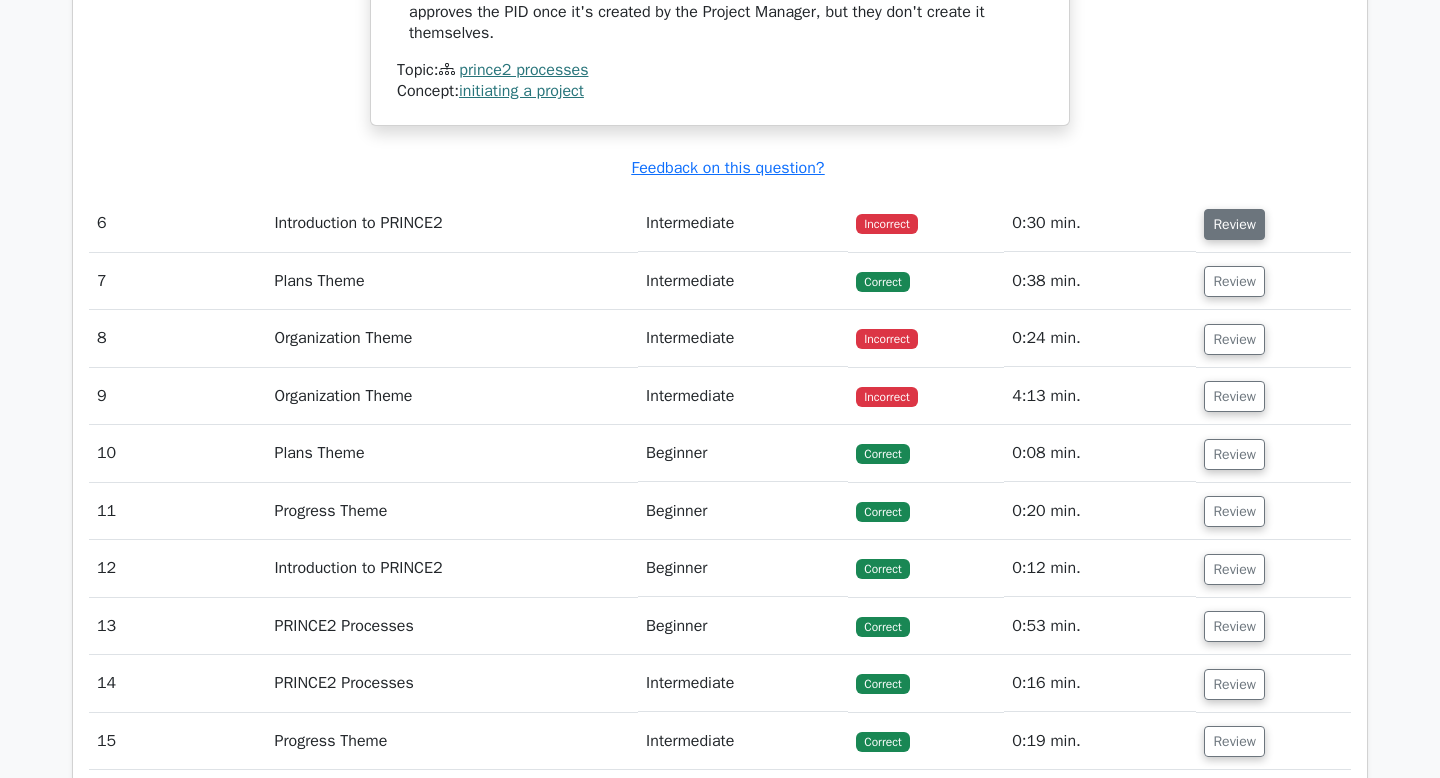 click on "Review" at bounding box center (1234, 224) 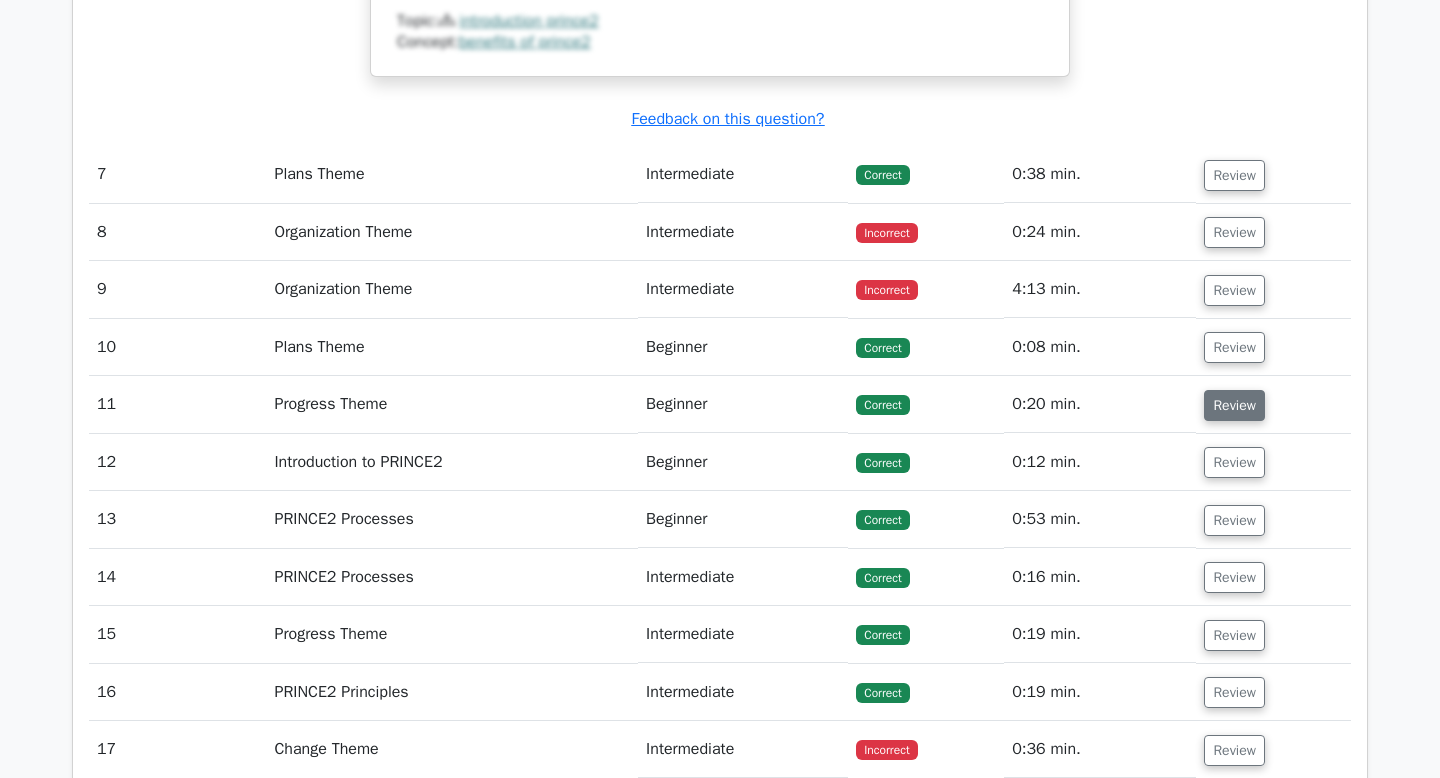scroll, scrollTop: 7636, scrollLeft: 0, axis: vertical 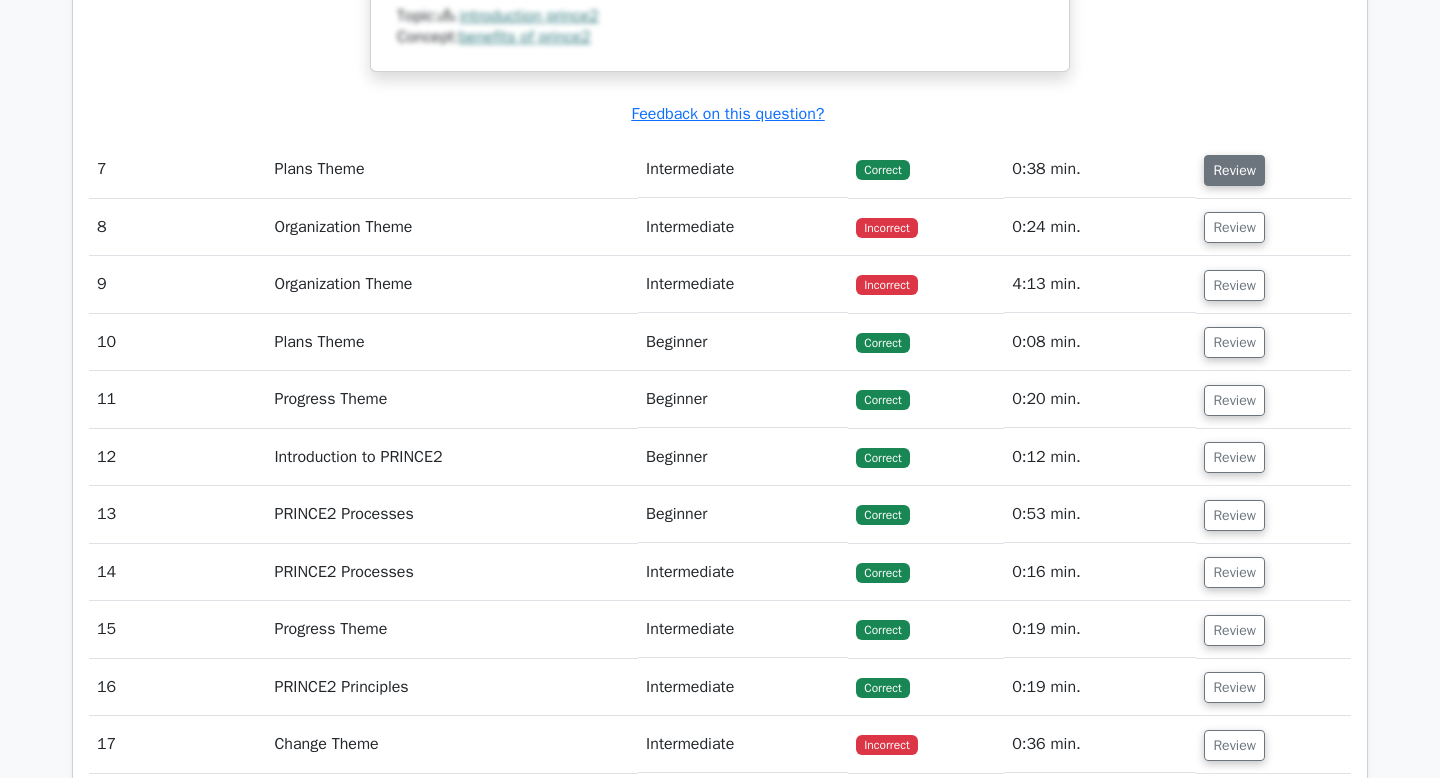 click on "Review" at bounding box center [1234, 170] 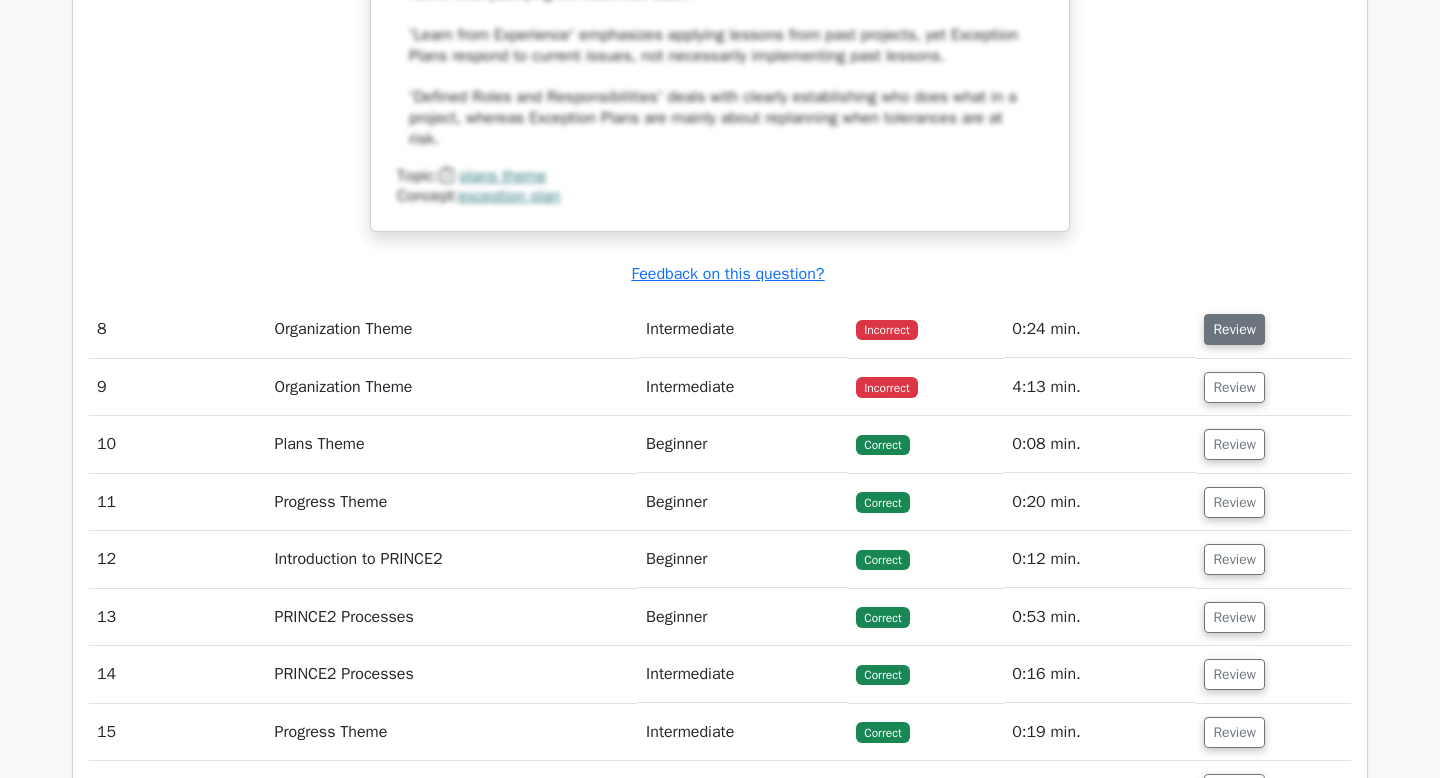 click on "Review" at bounding box center (1234, 329) 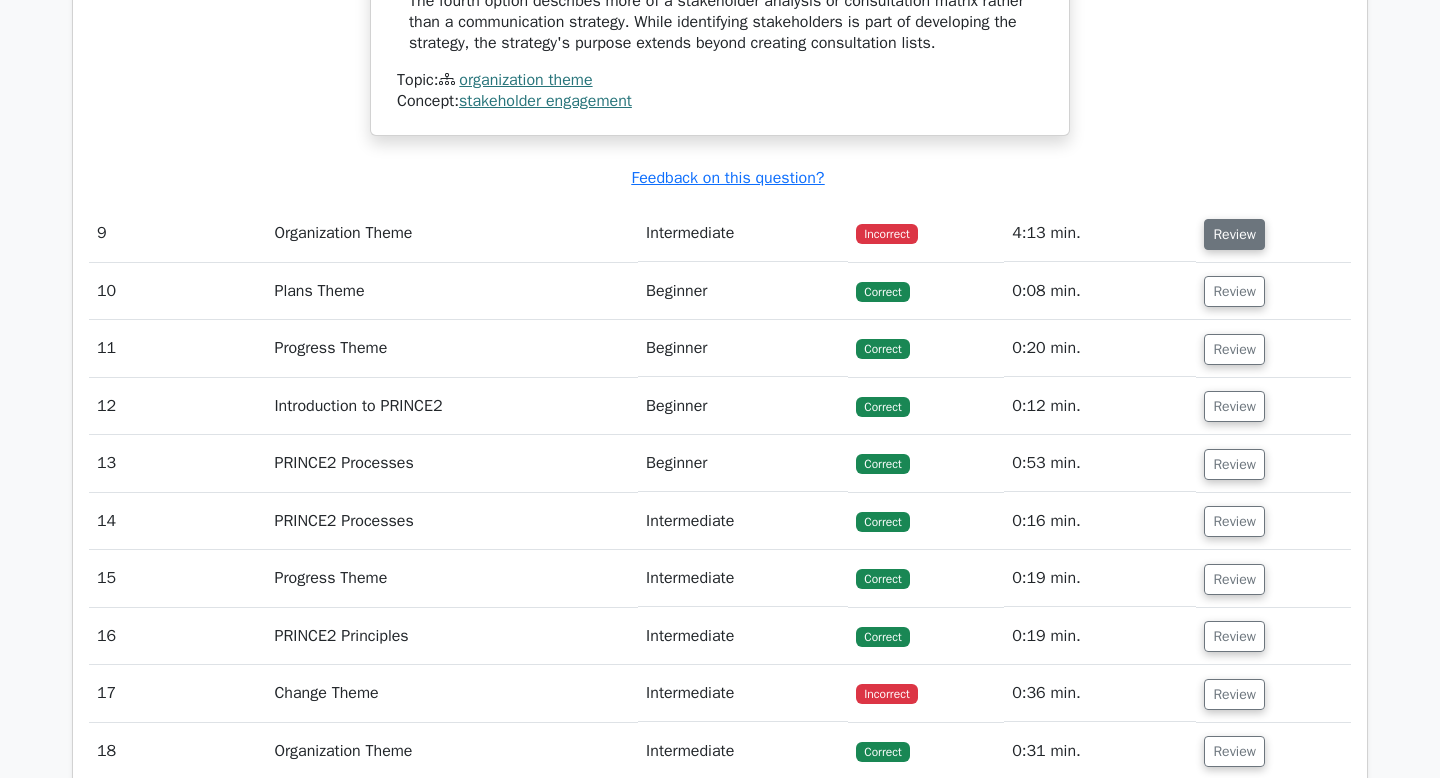 click on "Review" at bounding box center (1234, 234) 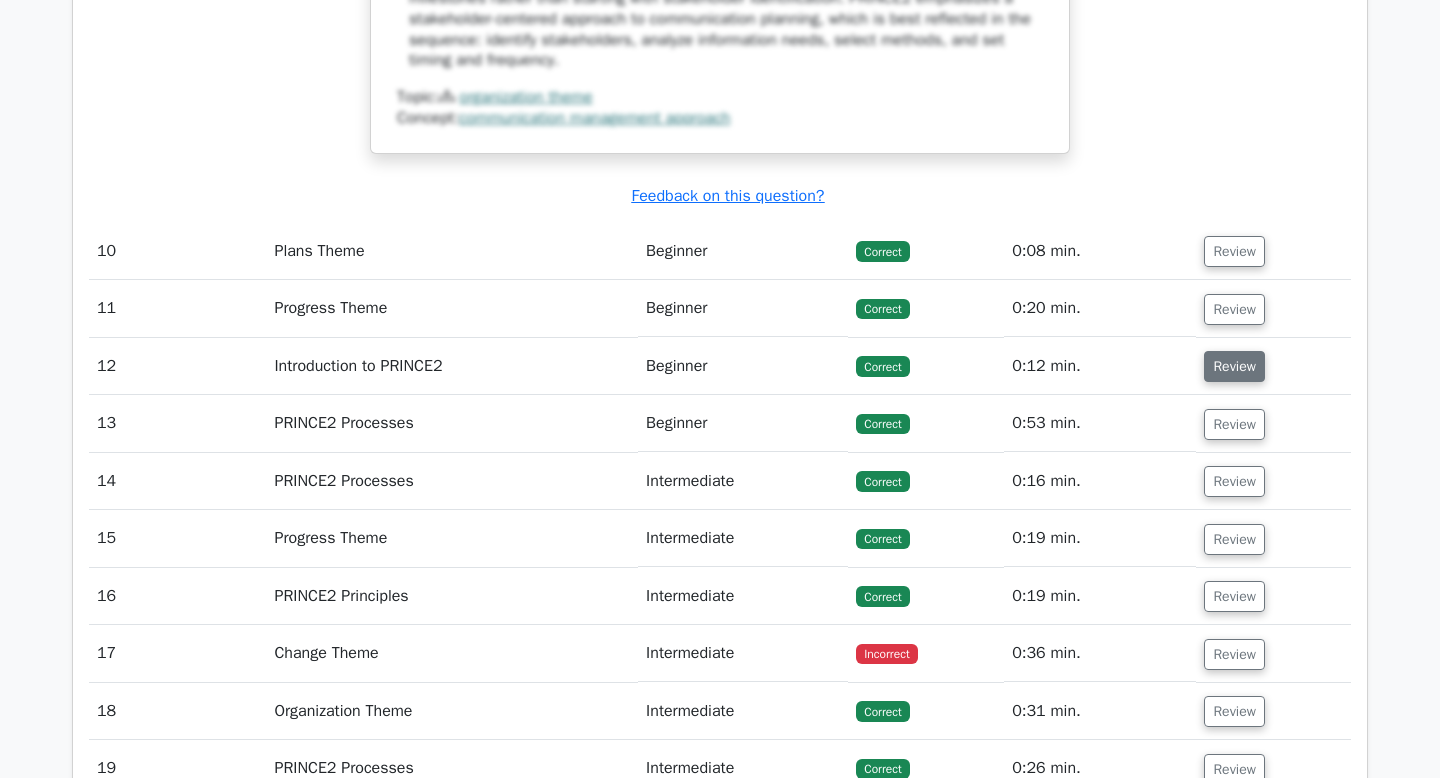 scroll, scrollTop: 10964, scrollLeft: 0, axis: vertical 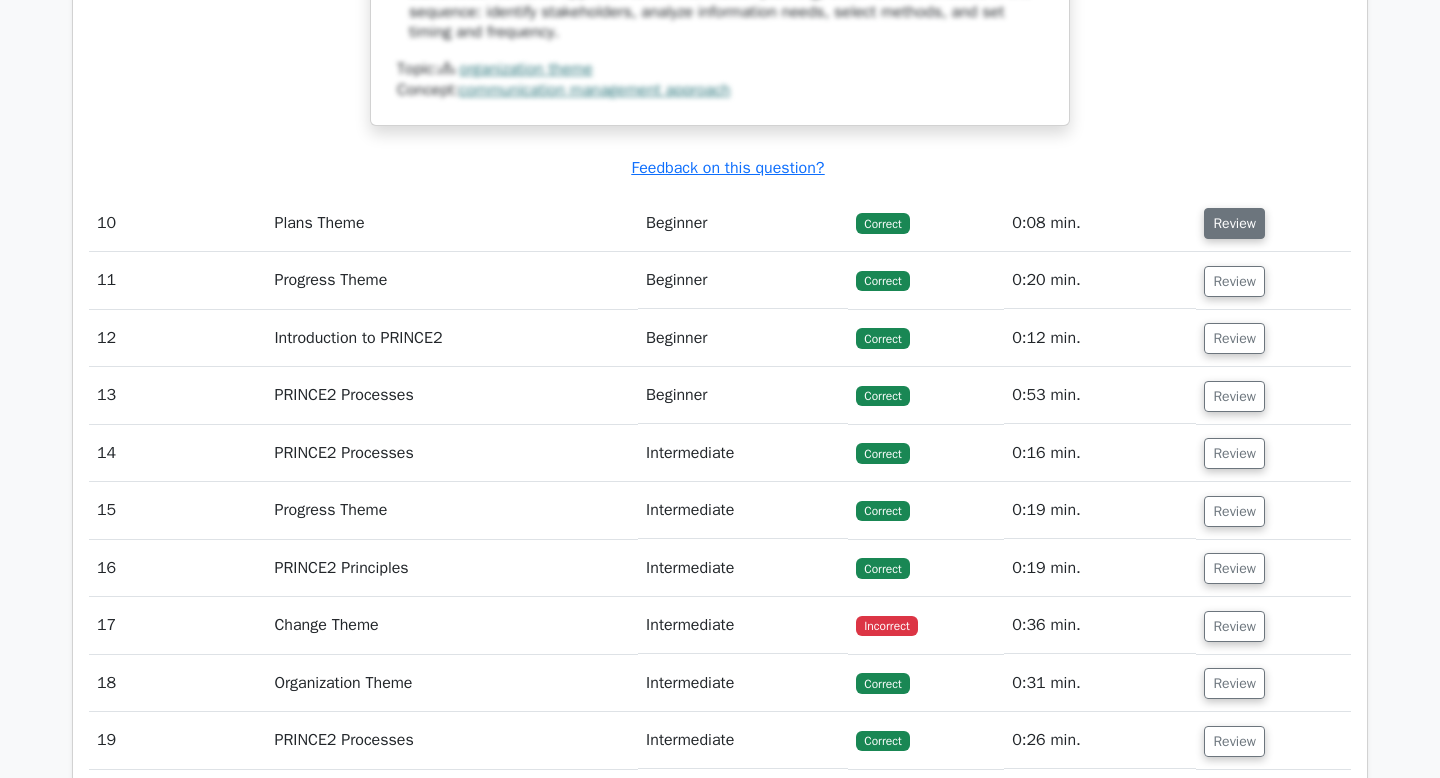 click on "Review" at bounding box center [1234, 223] 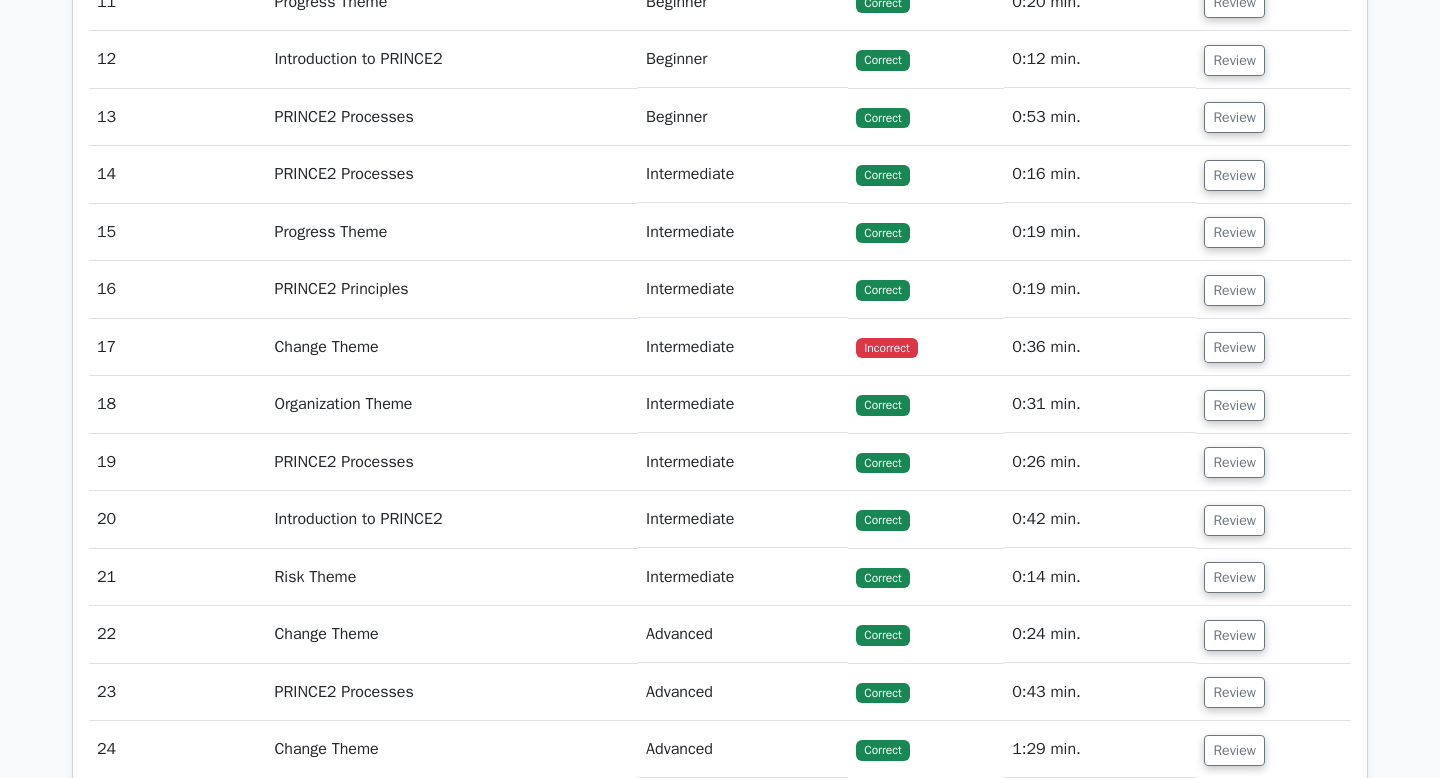 scroll, scrollTop: 12123, scrollLeft: 0, axis: vertical 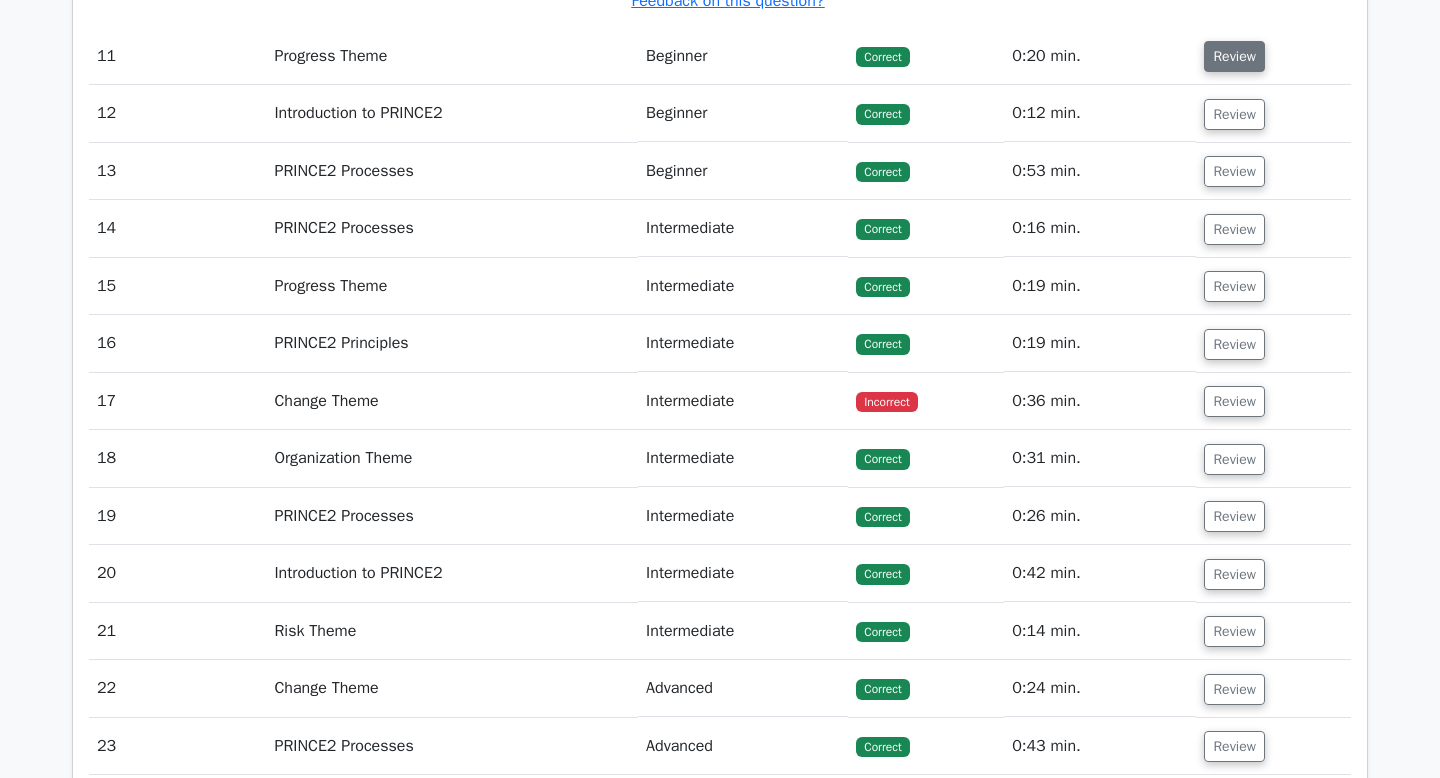 click on "Review" at bounding box center [1234, 56] 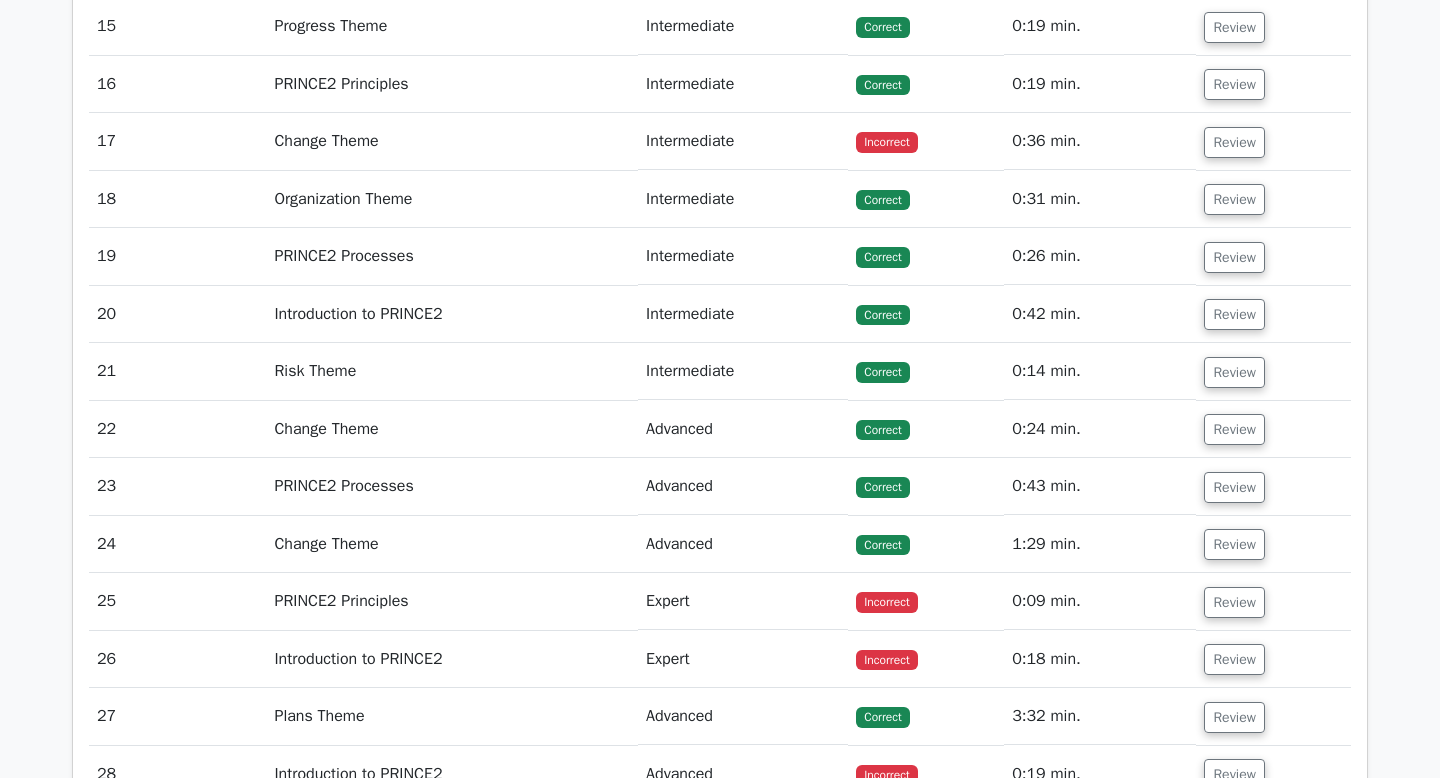 scroll, scrollTop: 13255, scrollLeft: 0, axis: vertical 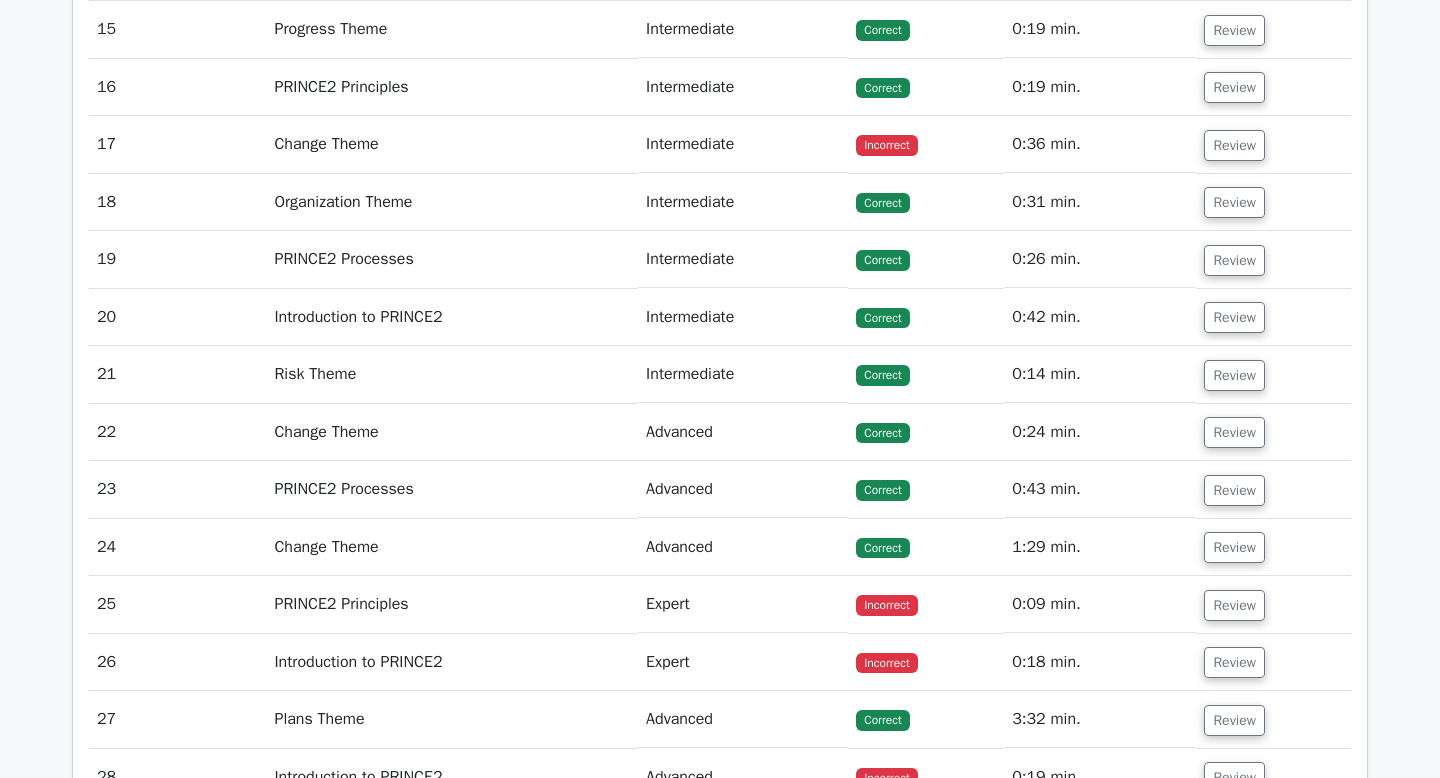click on "Review" at bounding box center (1234, -143) 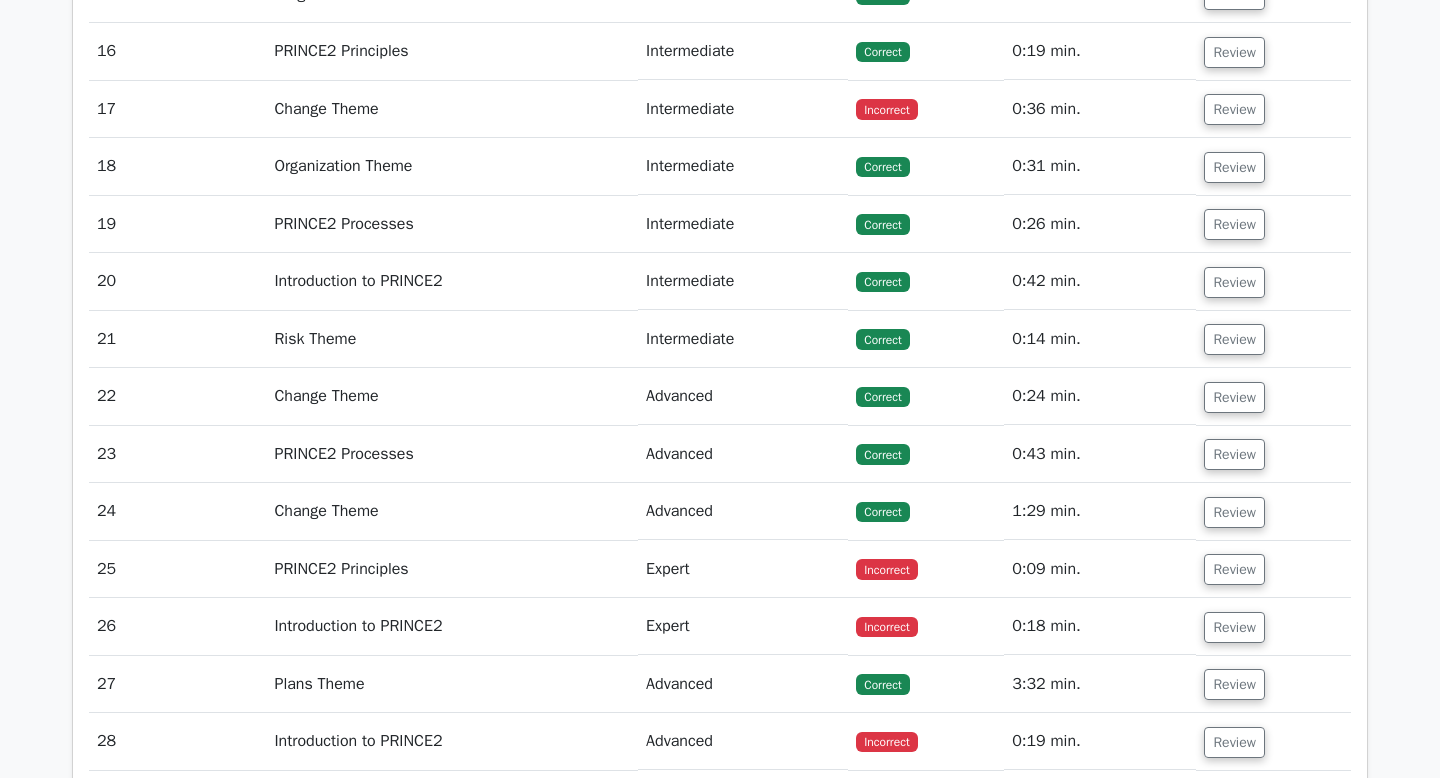 scroll, scrollTop: 14299, scrollLeft: 0, axis: vertical 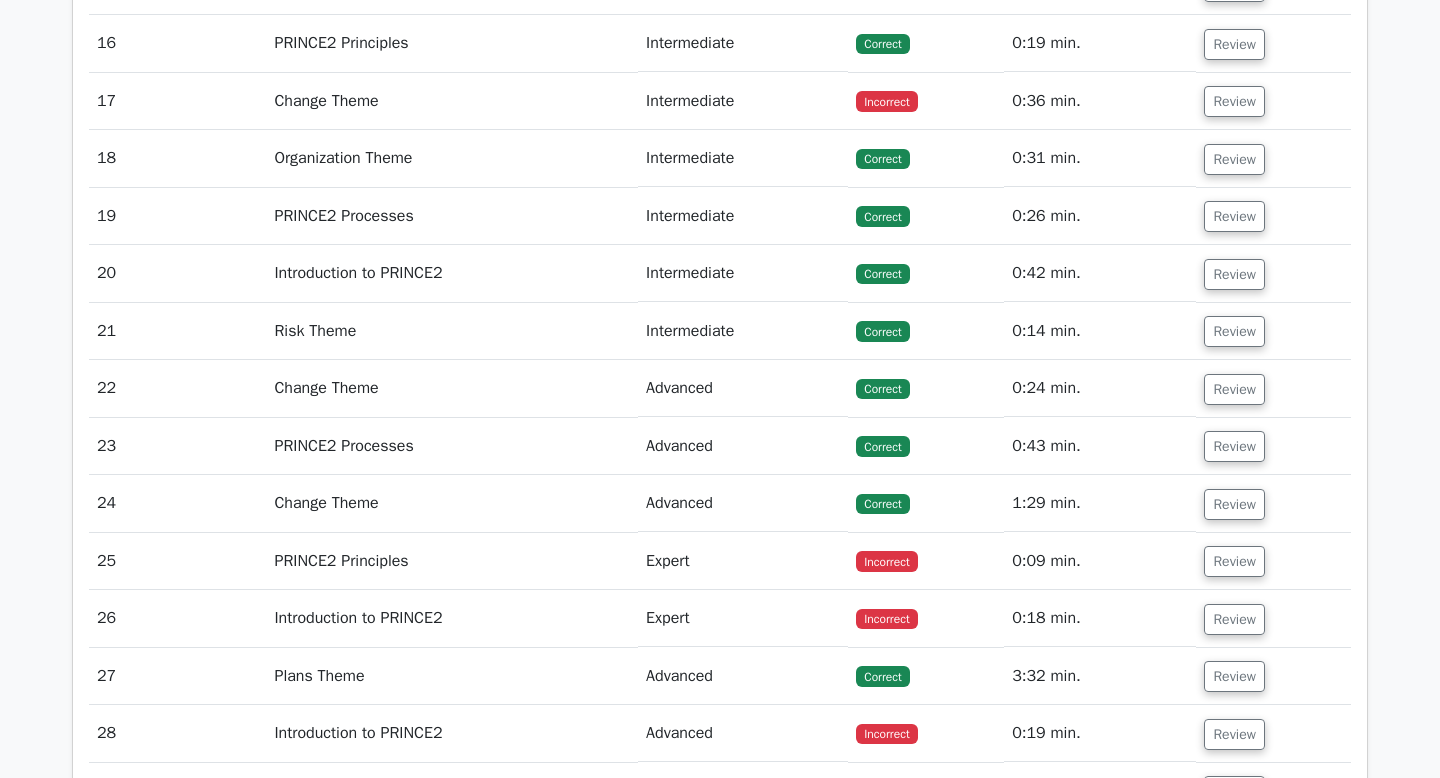 click on "Review" at bounding box center (1234, -129) 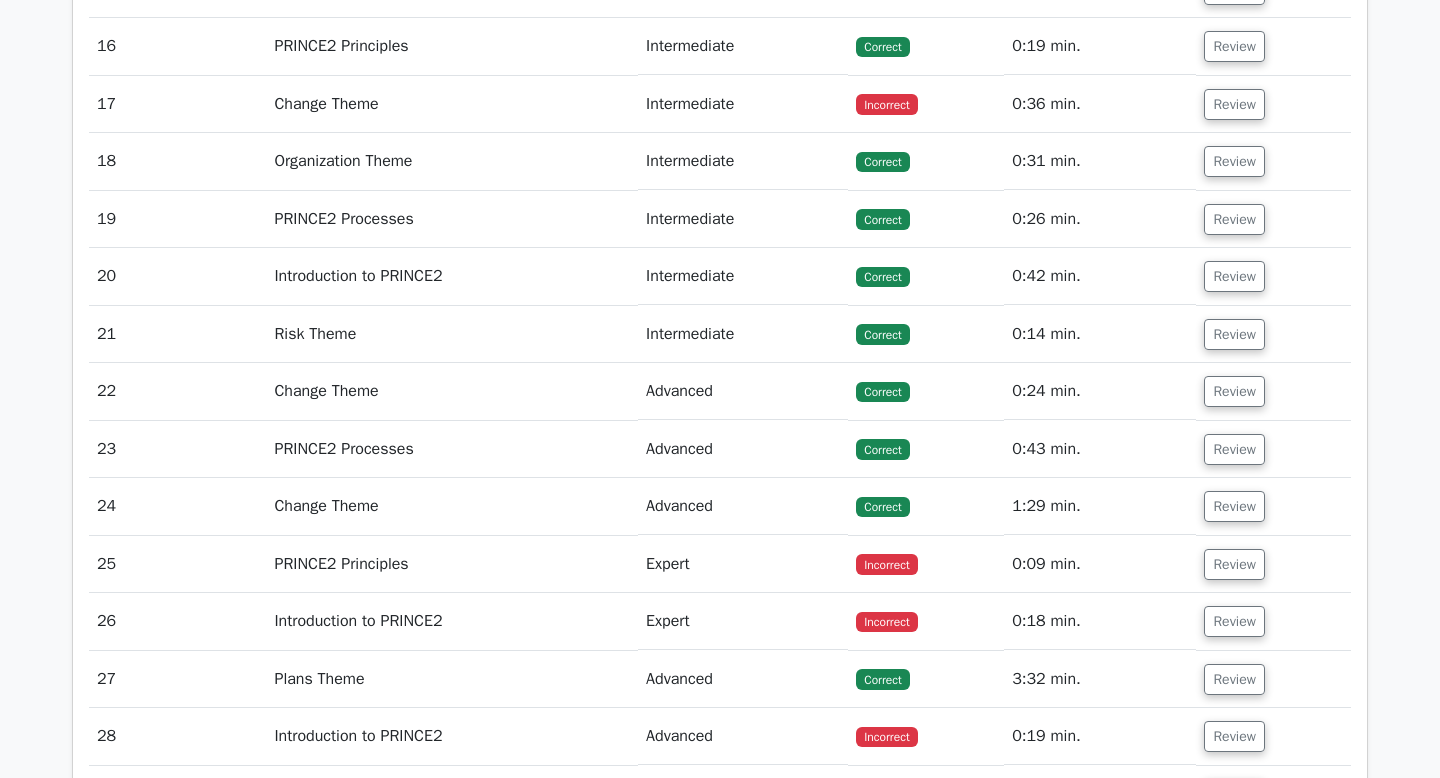 scroll, scrollTop: 15320, scrollLeft: 0, axis: vertical 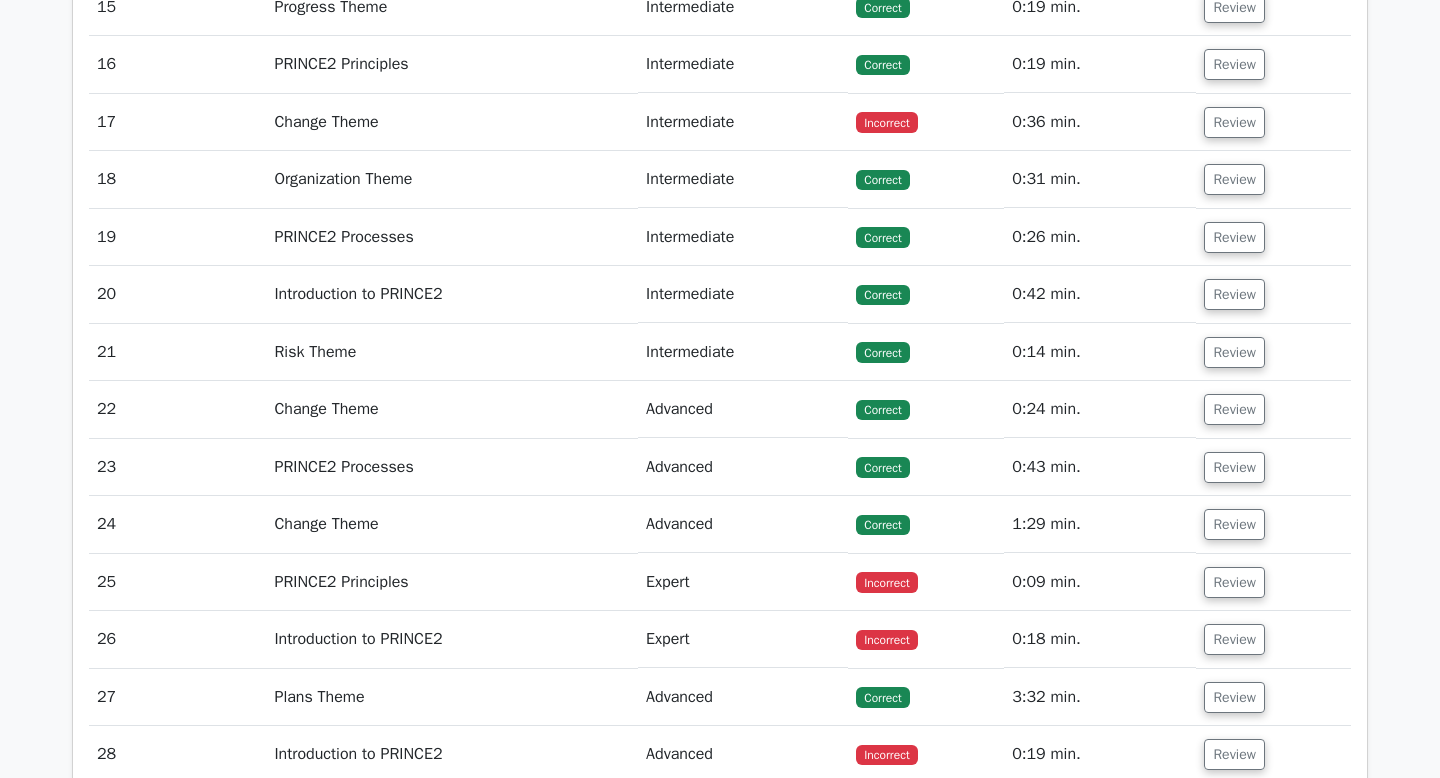 click on "Review" at bounding box center [1234, -51] 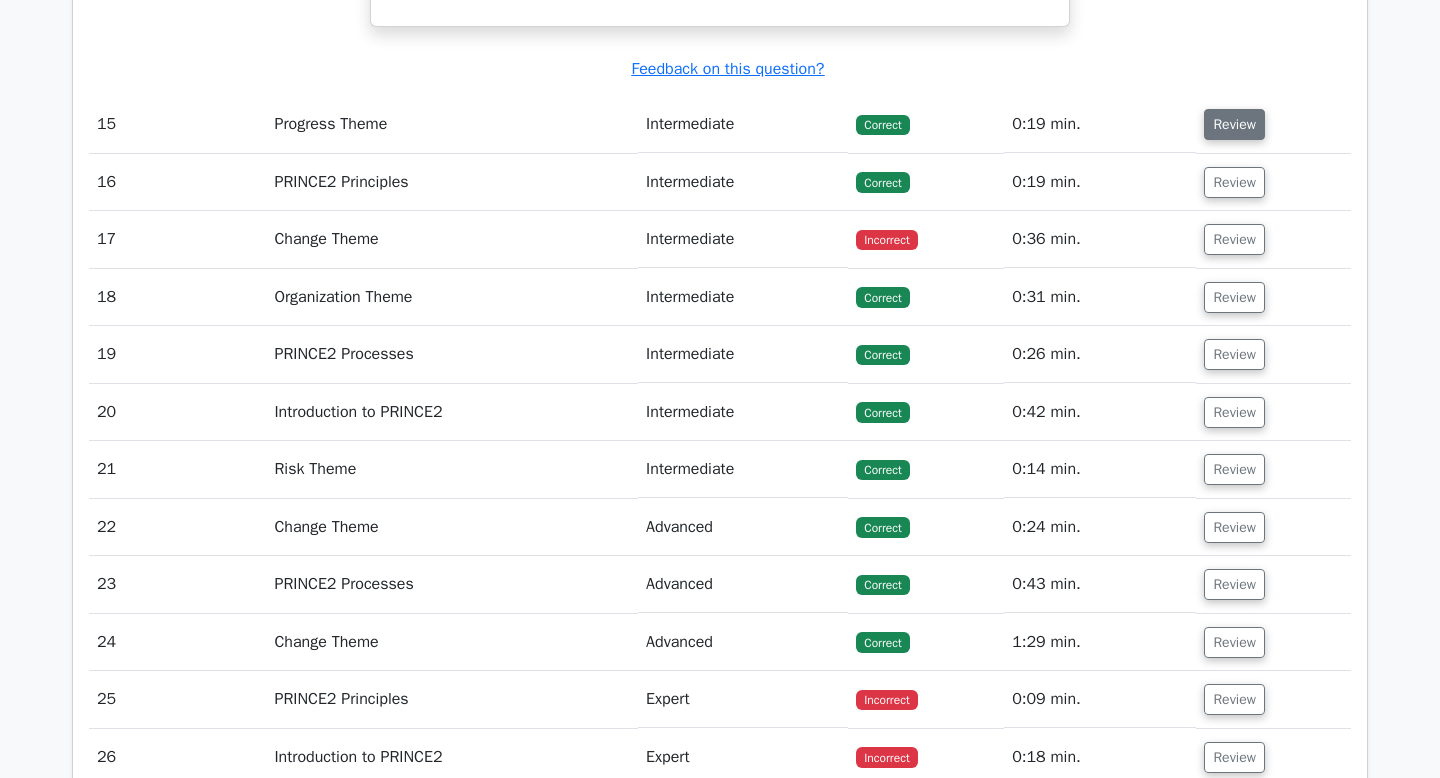 click on "Review" at bounding box center [1234, 124] 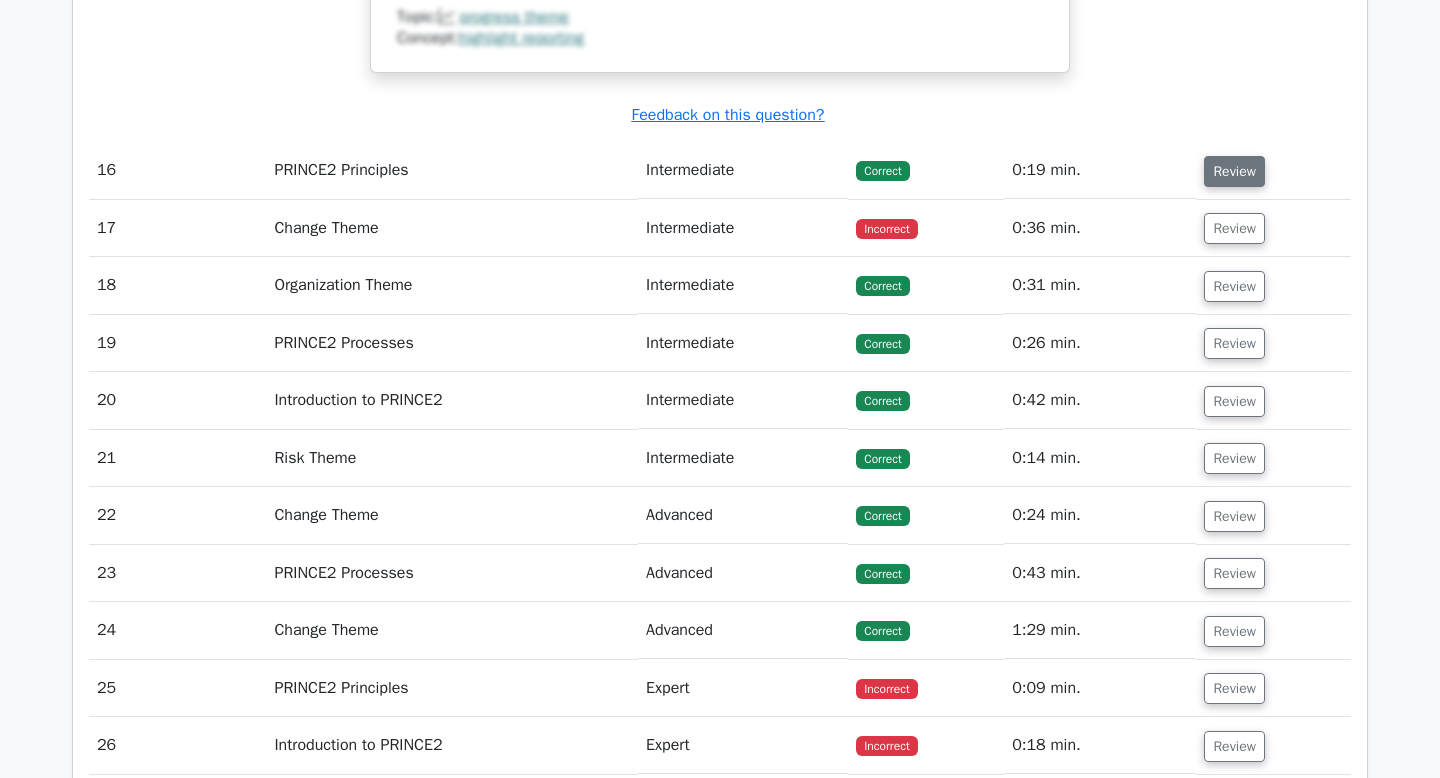 click on "Review" at bounding box center [1234, 171] 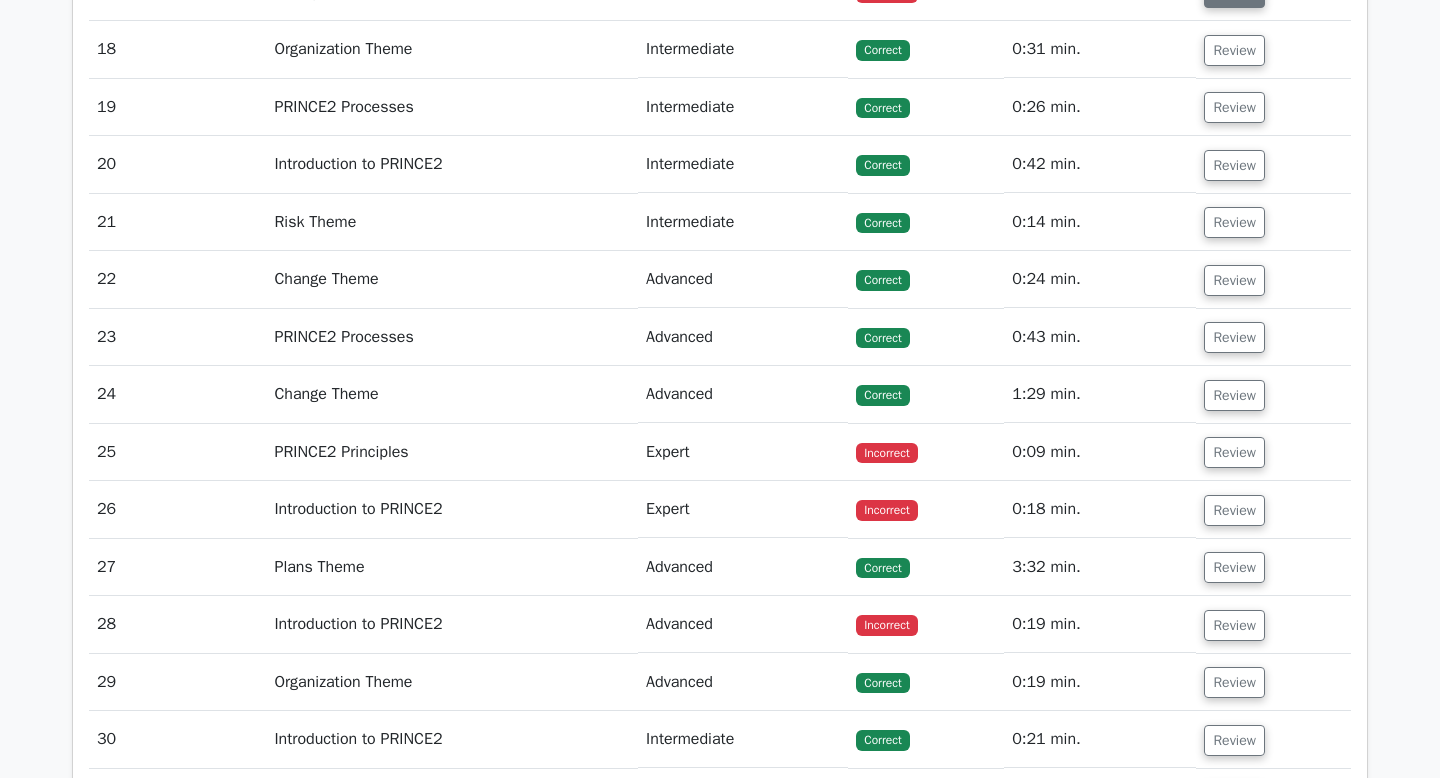 click on "Review" at bounding box center (1234, -8) 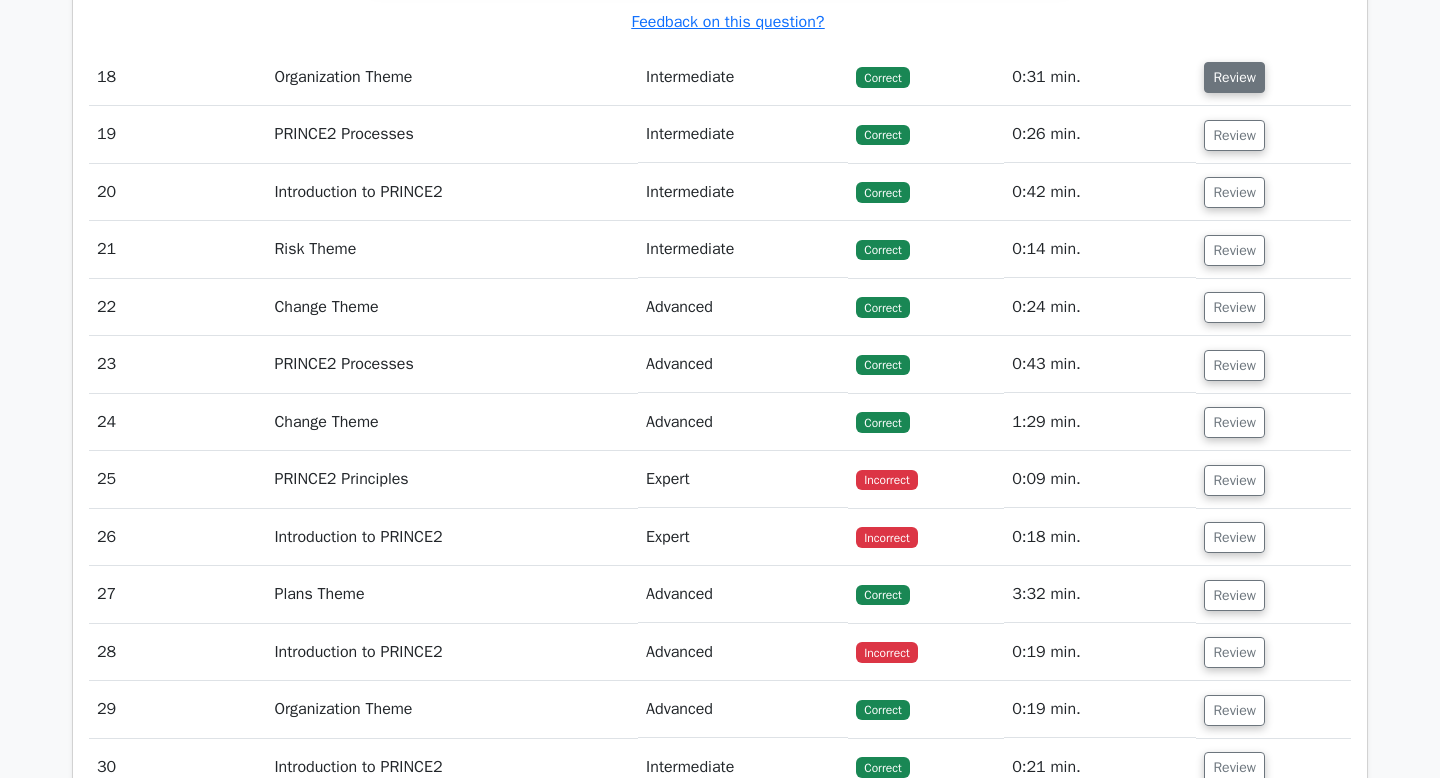 click on "Review" at bounding box center [1234, 77] 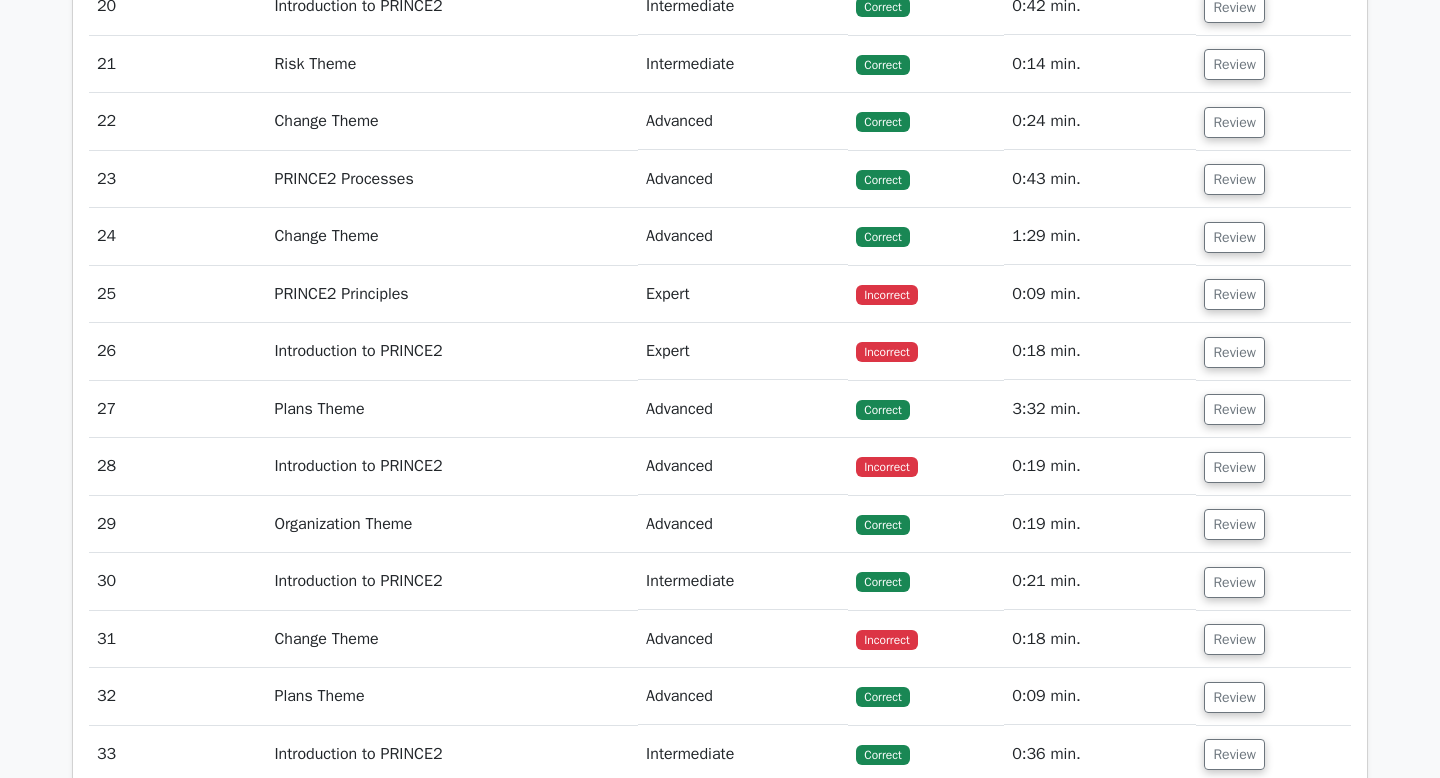 click on "Review" at bounding box center [1234, -51] 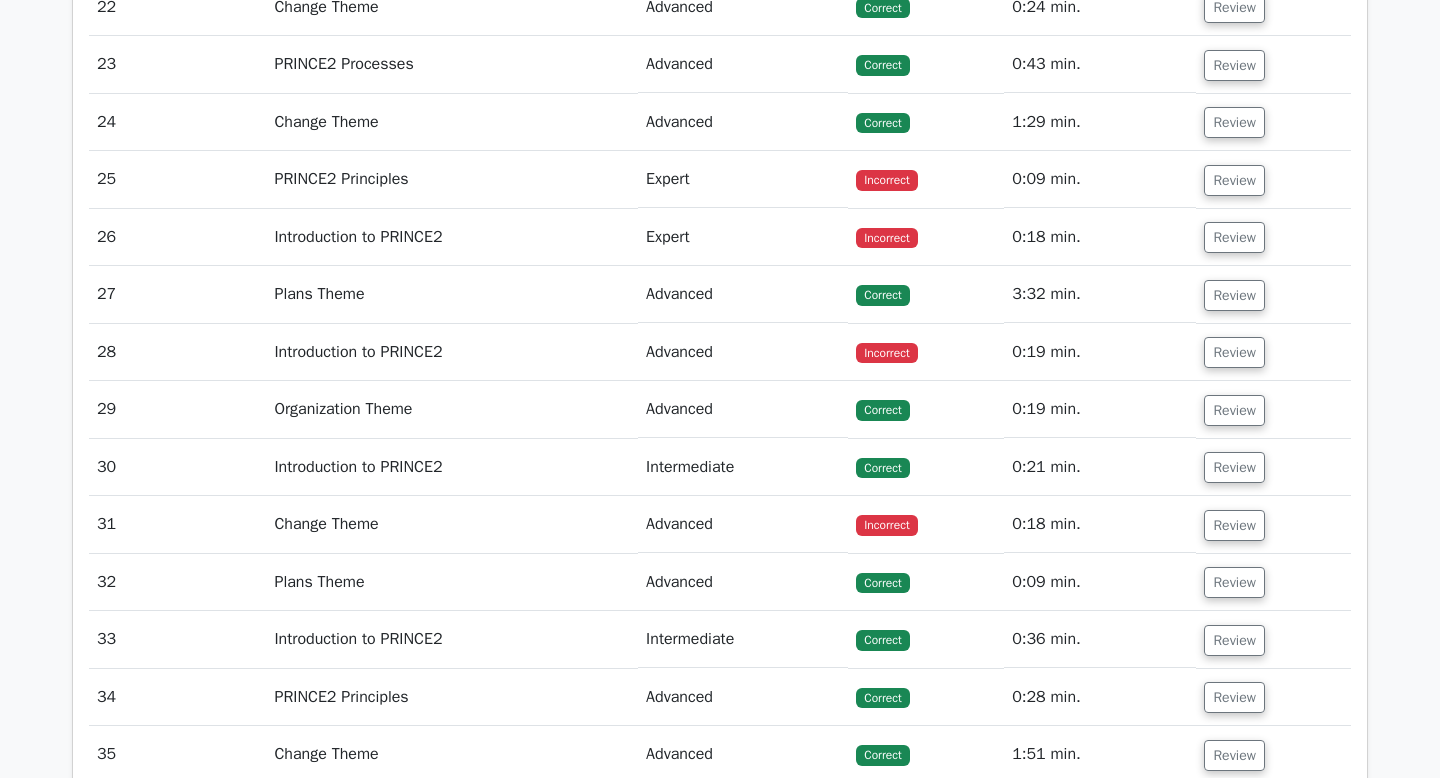 scroll, scrollTop: 21039, scrollLeft: 0, axis: vertical 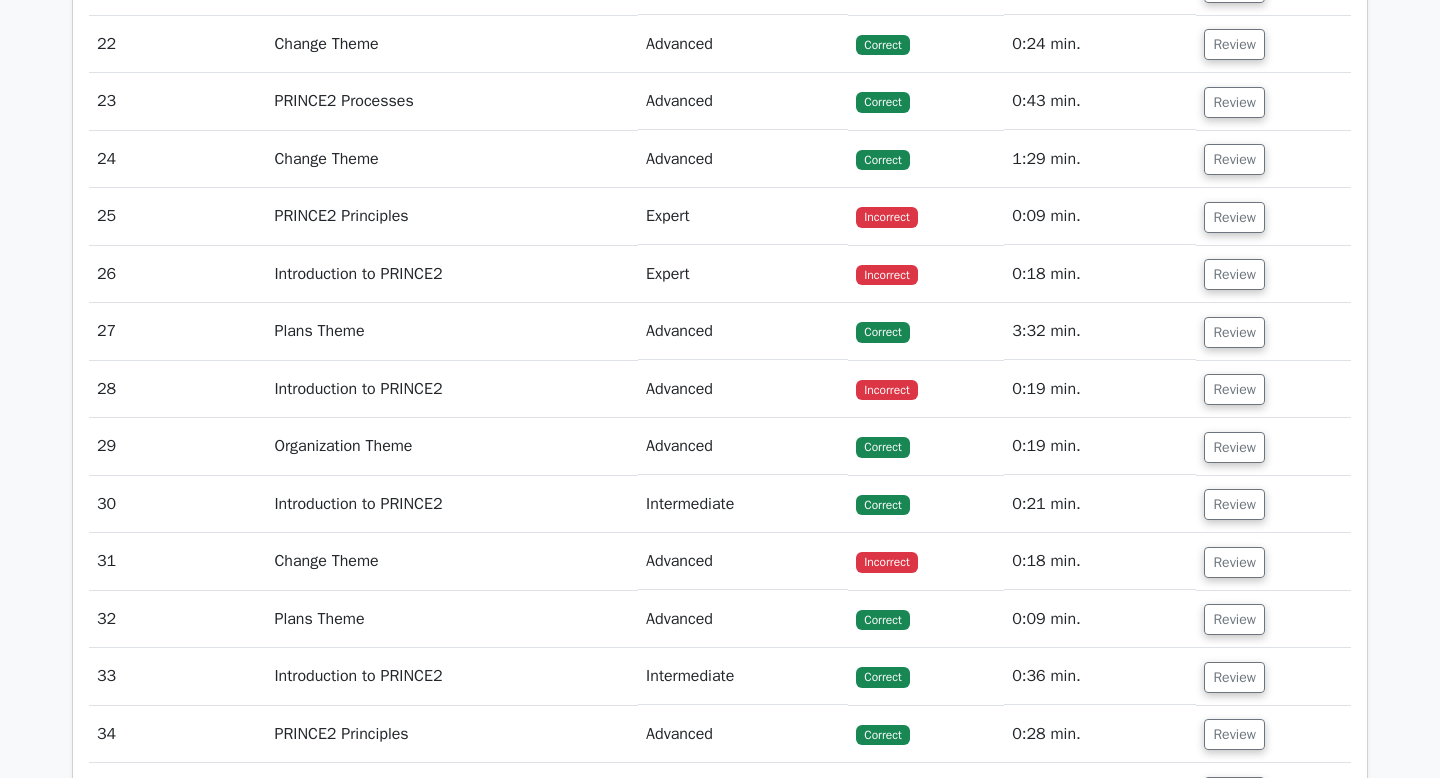 click on "Review" at bounding box center [1273, -71] 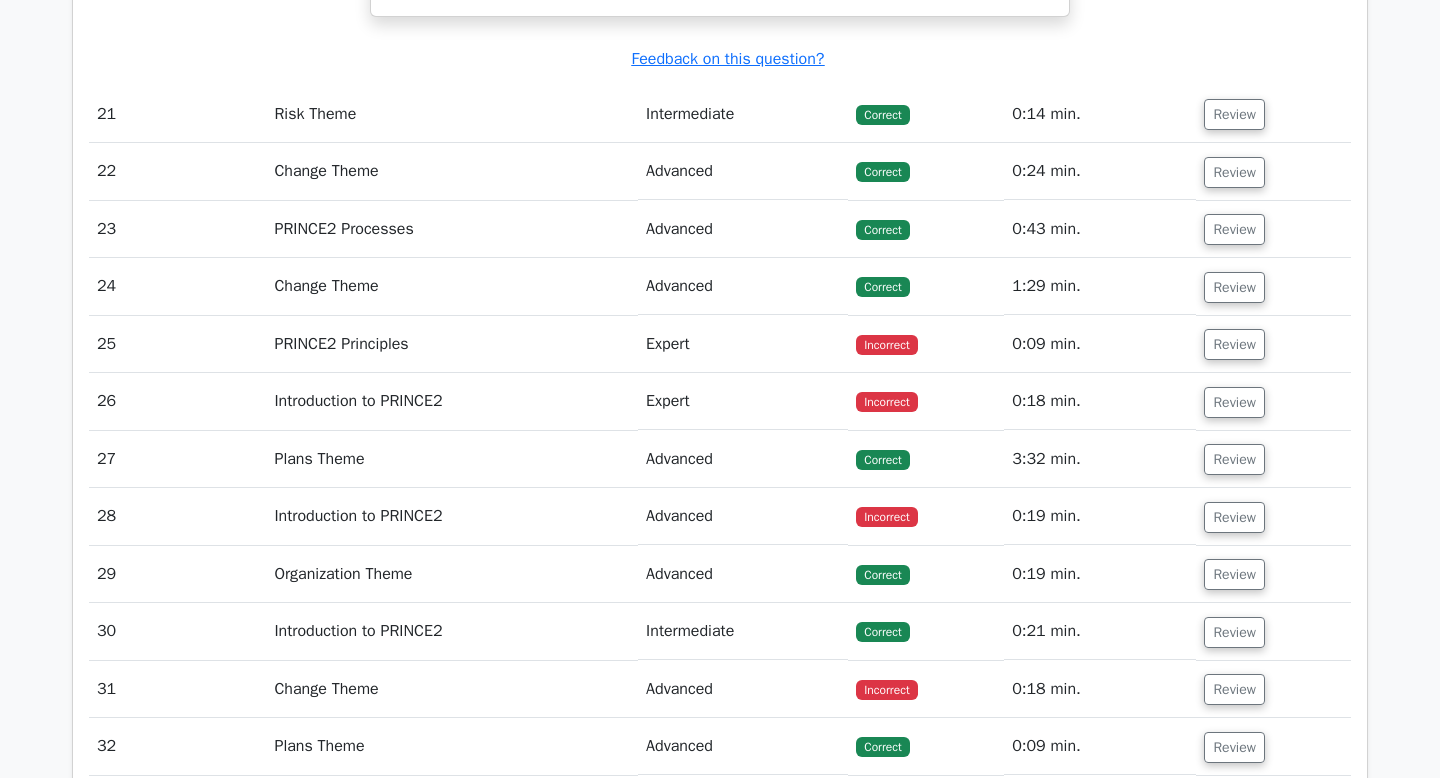 scroll, scrollTop: 21913, scrollLeft: 0, axis: vertical 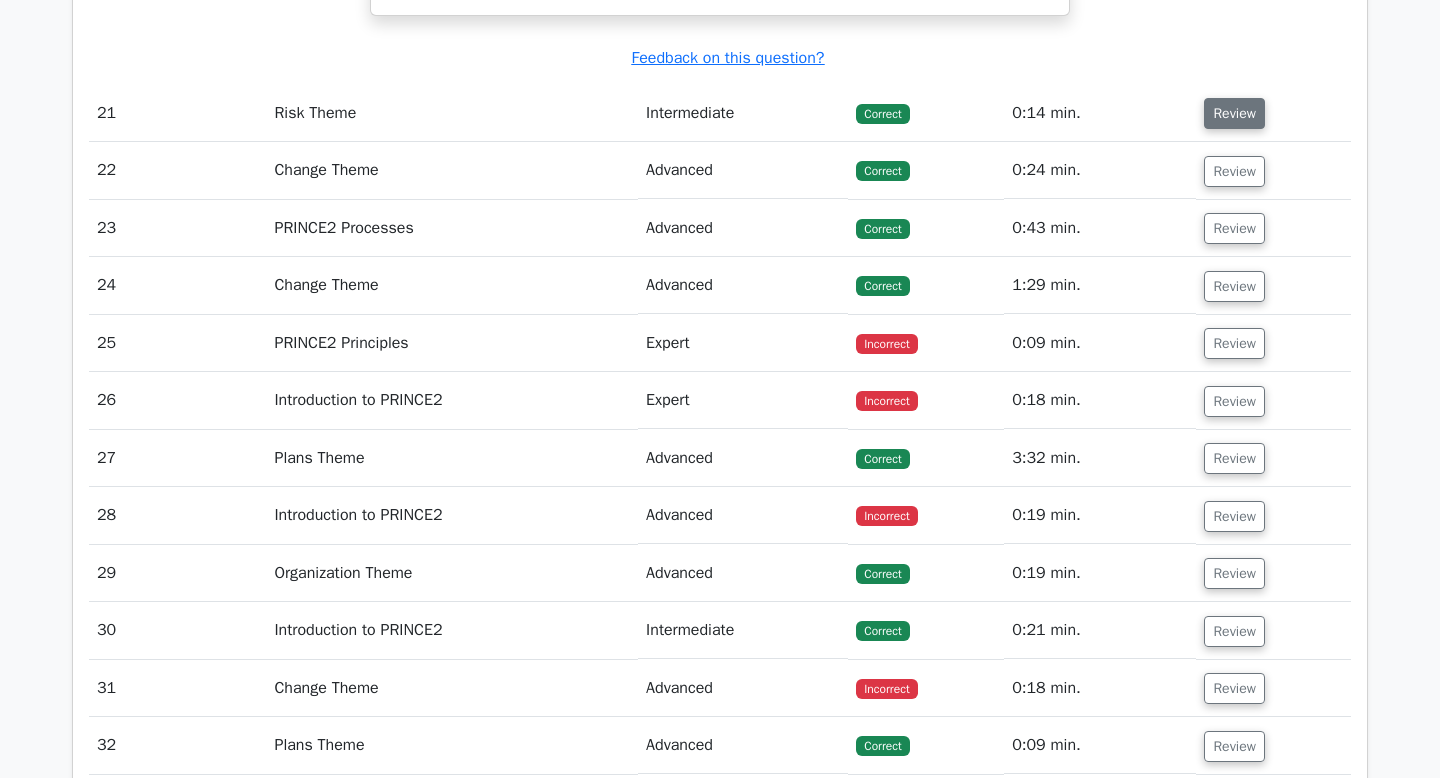 click on "Review" at bounding box center [1234, 113] 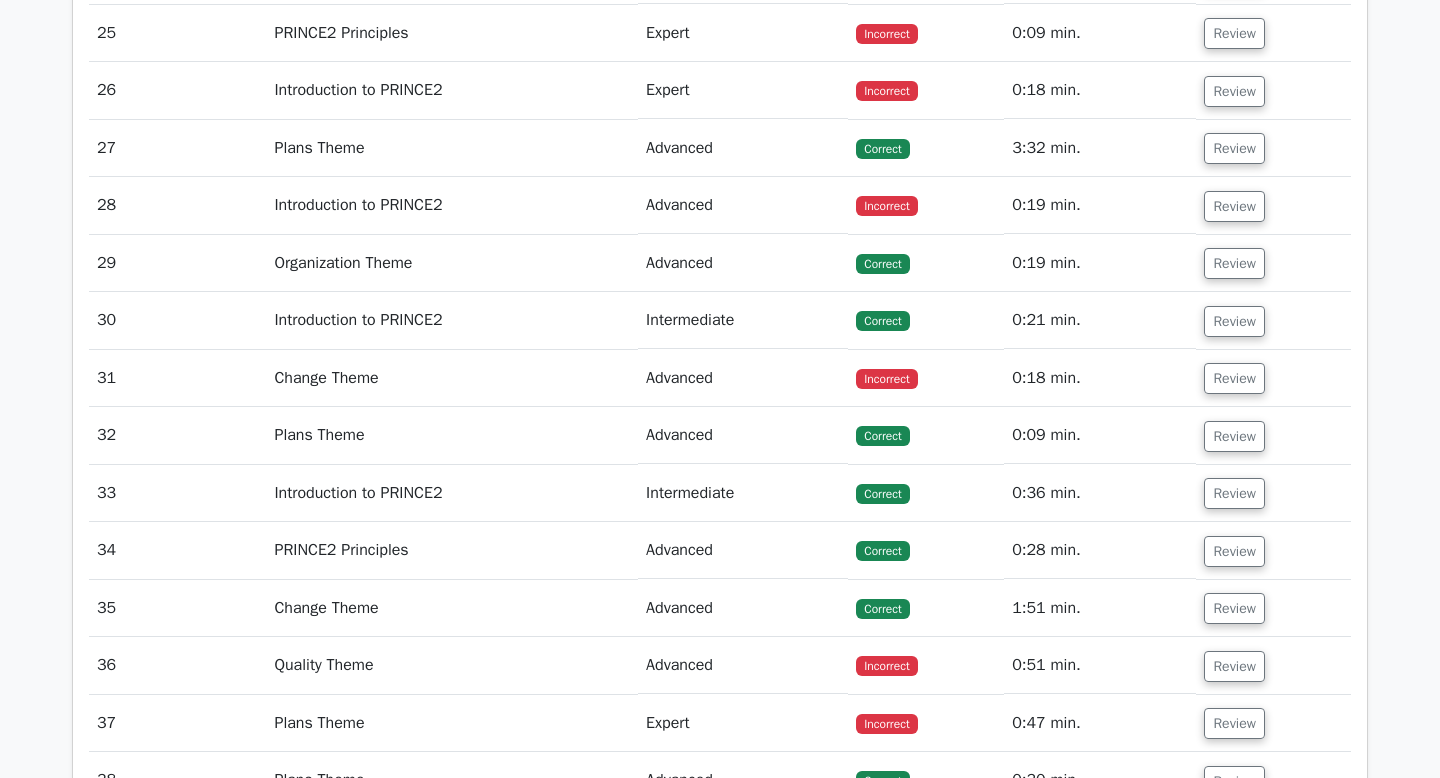 scroll, scrollTop: 23177, scrollLeft: 0, axis: vertical 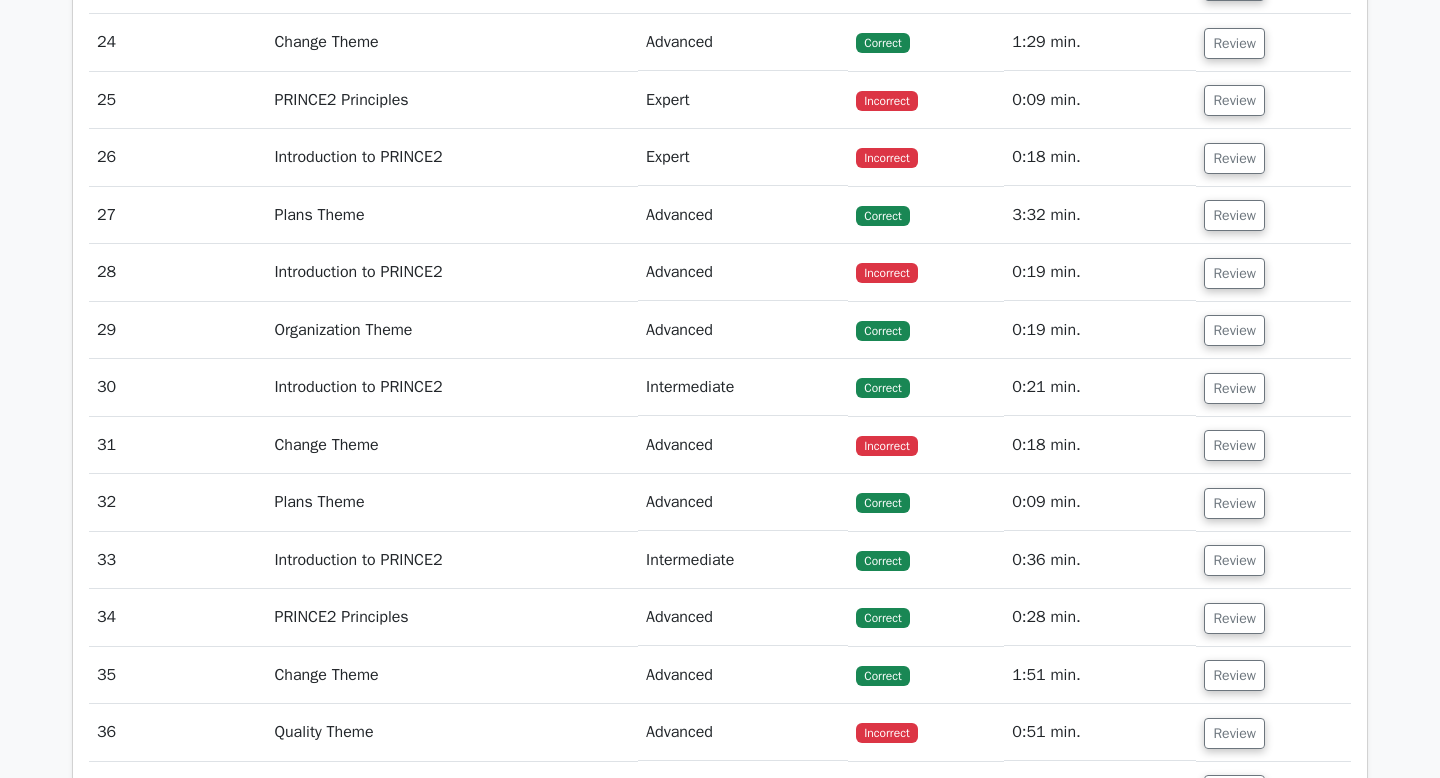 click on "Review" at bounding box center (1234, -72) 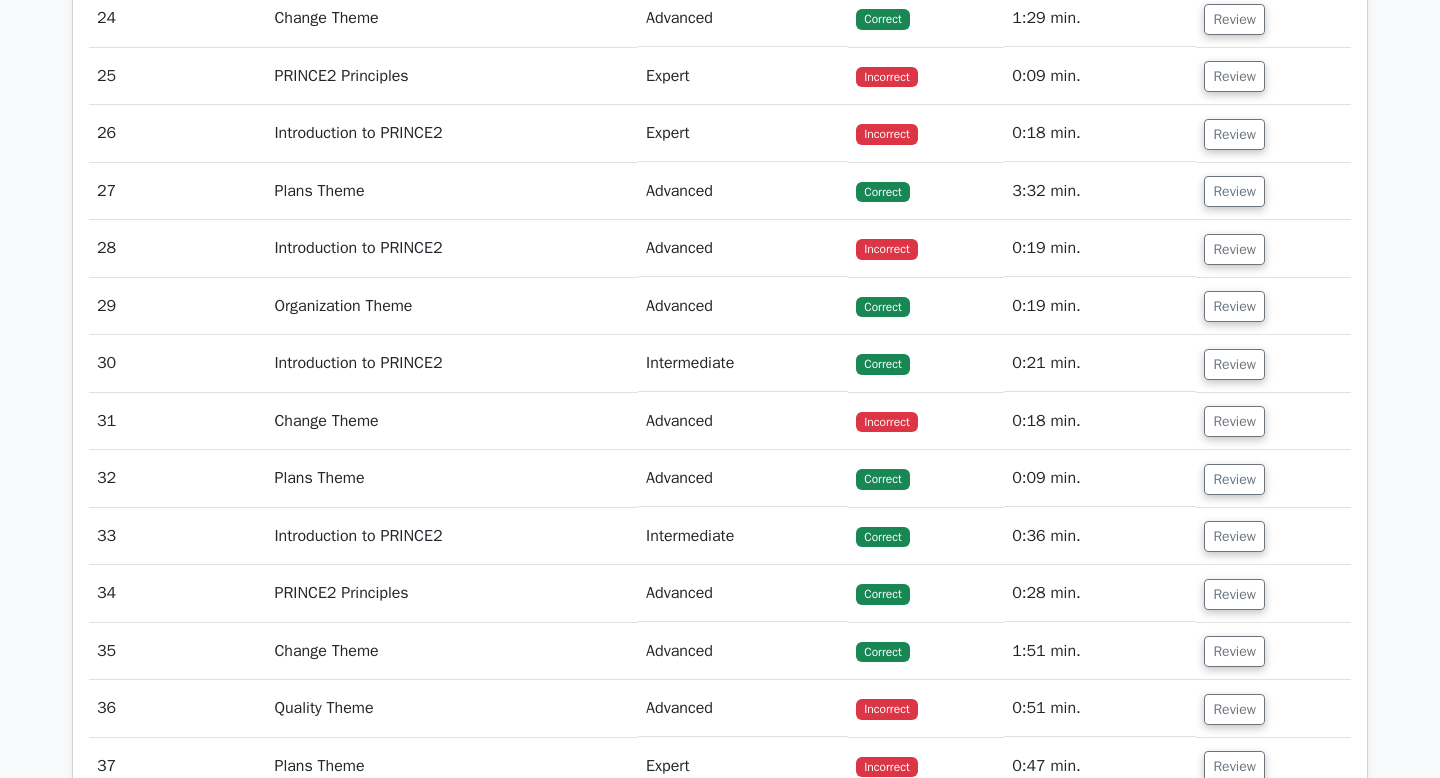 click on "Review" at bounding box center [1234, -39] 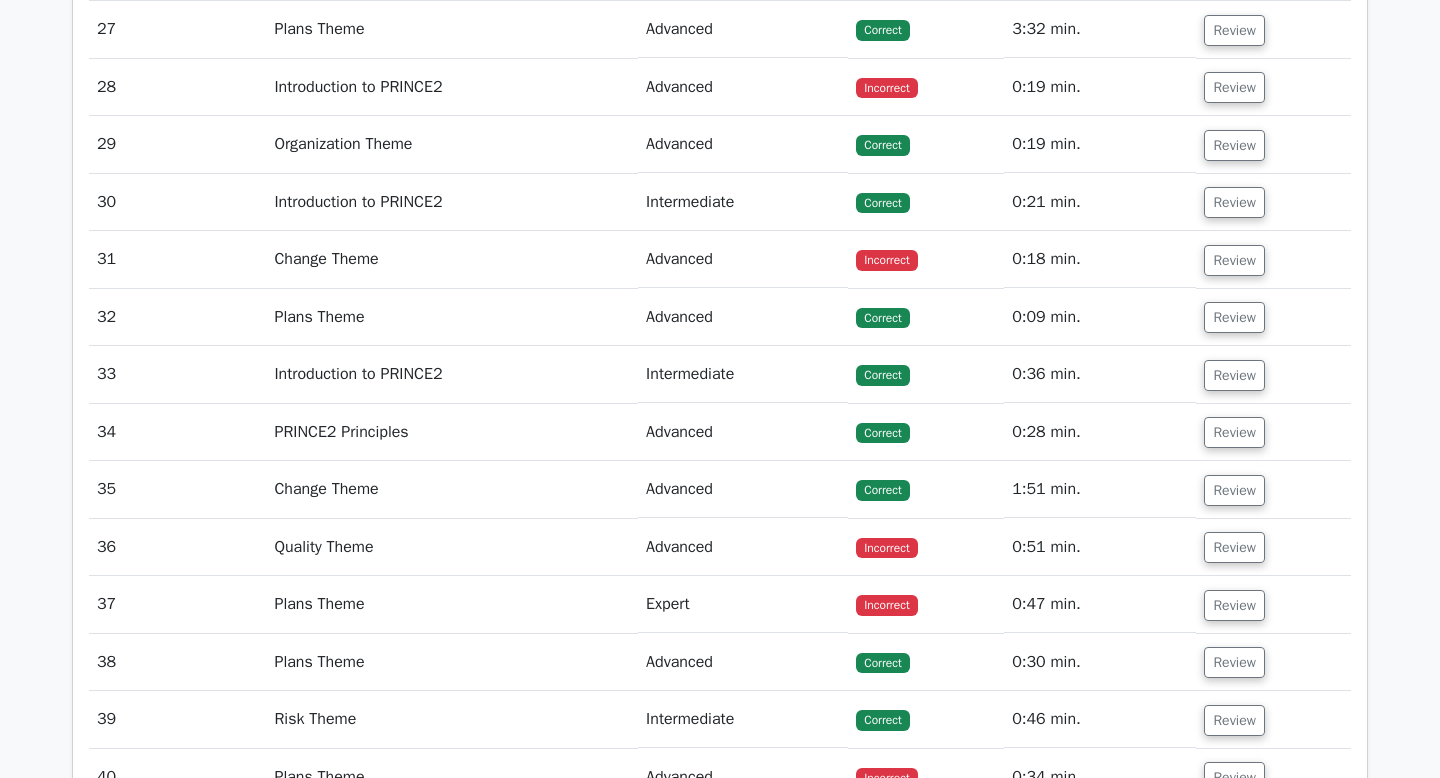 scroll, scrollTop: 25338, scrollLeft: 0, axis: vertical 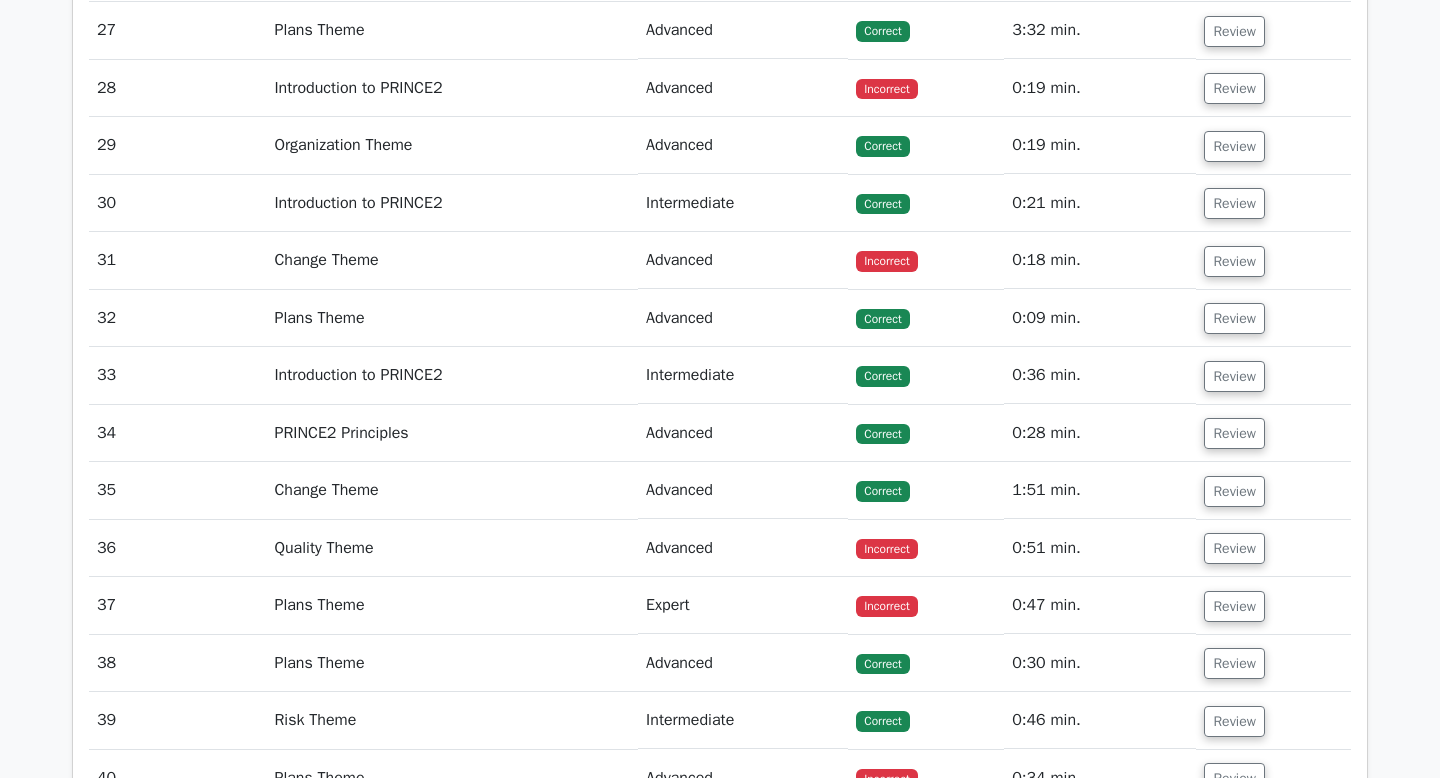 click on "Review" at bounding box center (1273, -142) 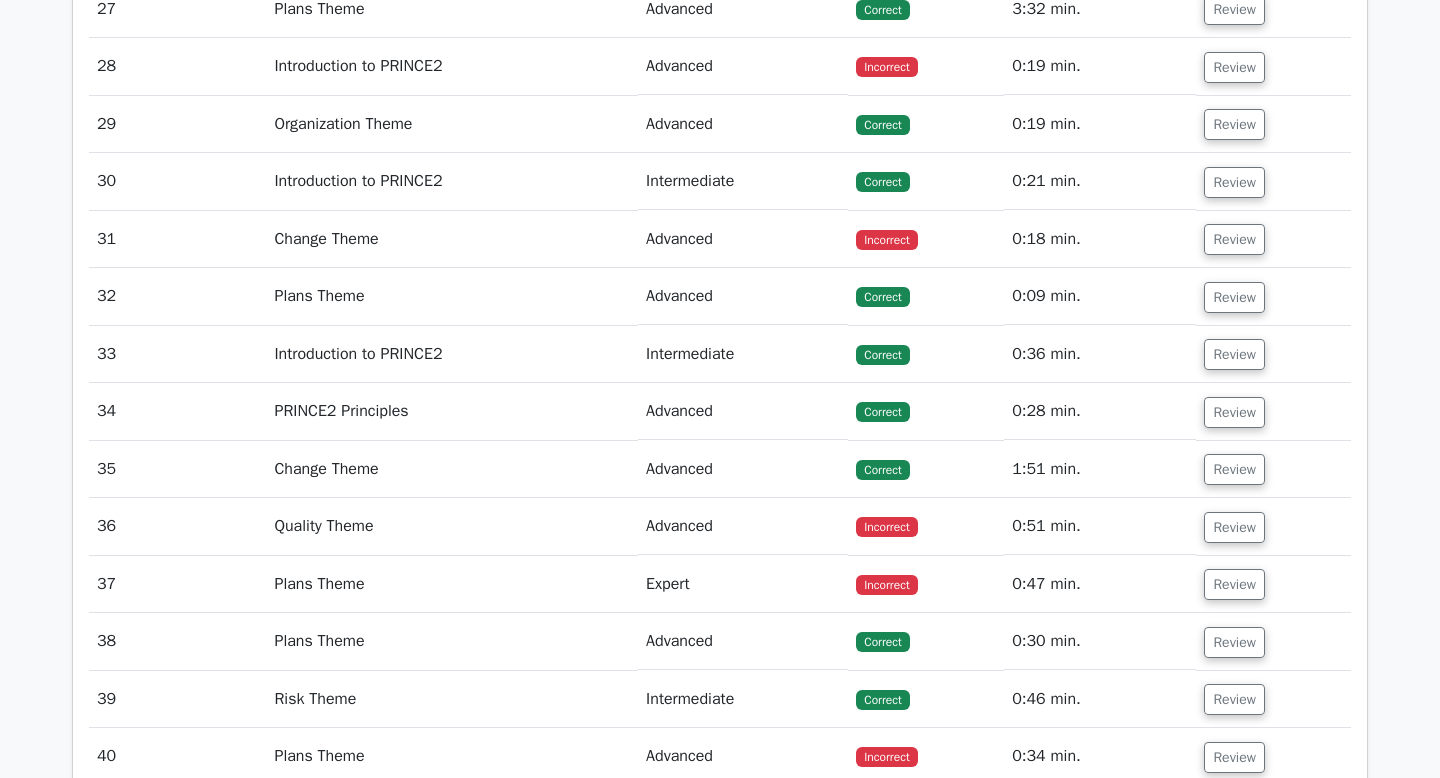 scroll, scrollTop: 26422, scrollLeft: 0, axis: vertical 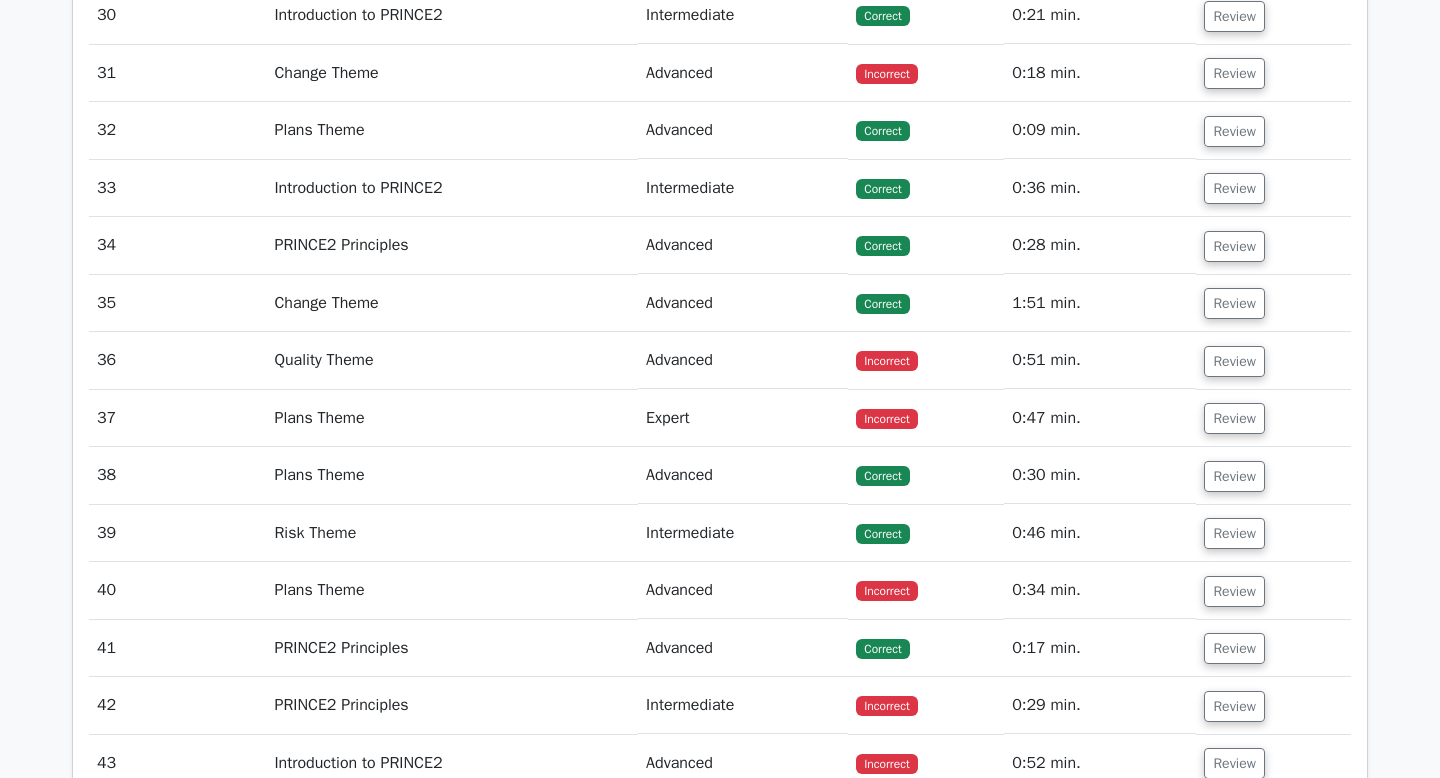 click on "Review" at bounding box center [1273, -272] 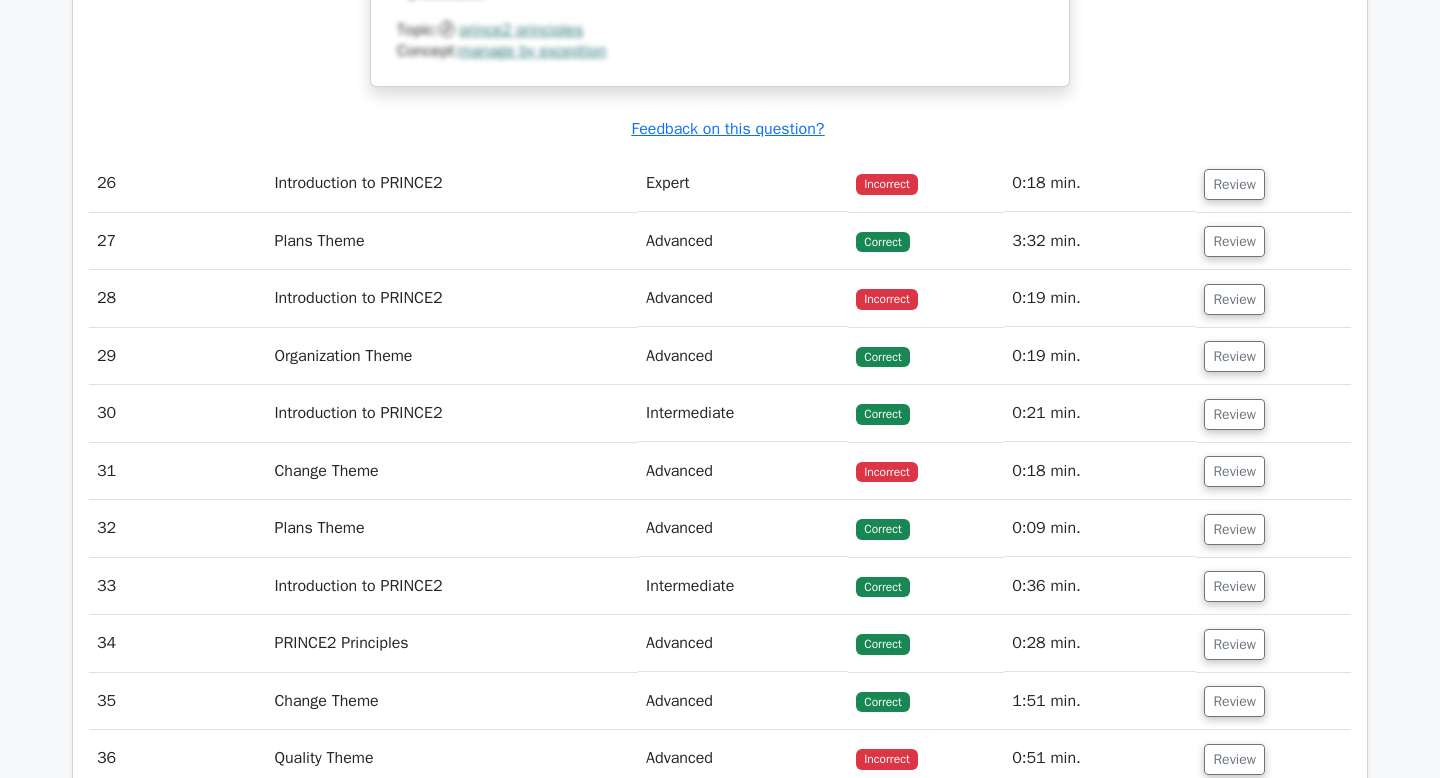 scroll, scrollTop: 27365, scrollLeft: 0, axis: vertical 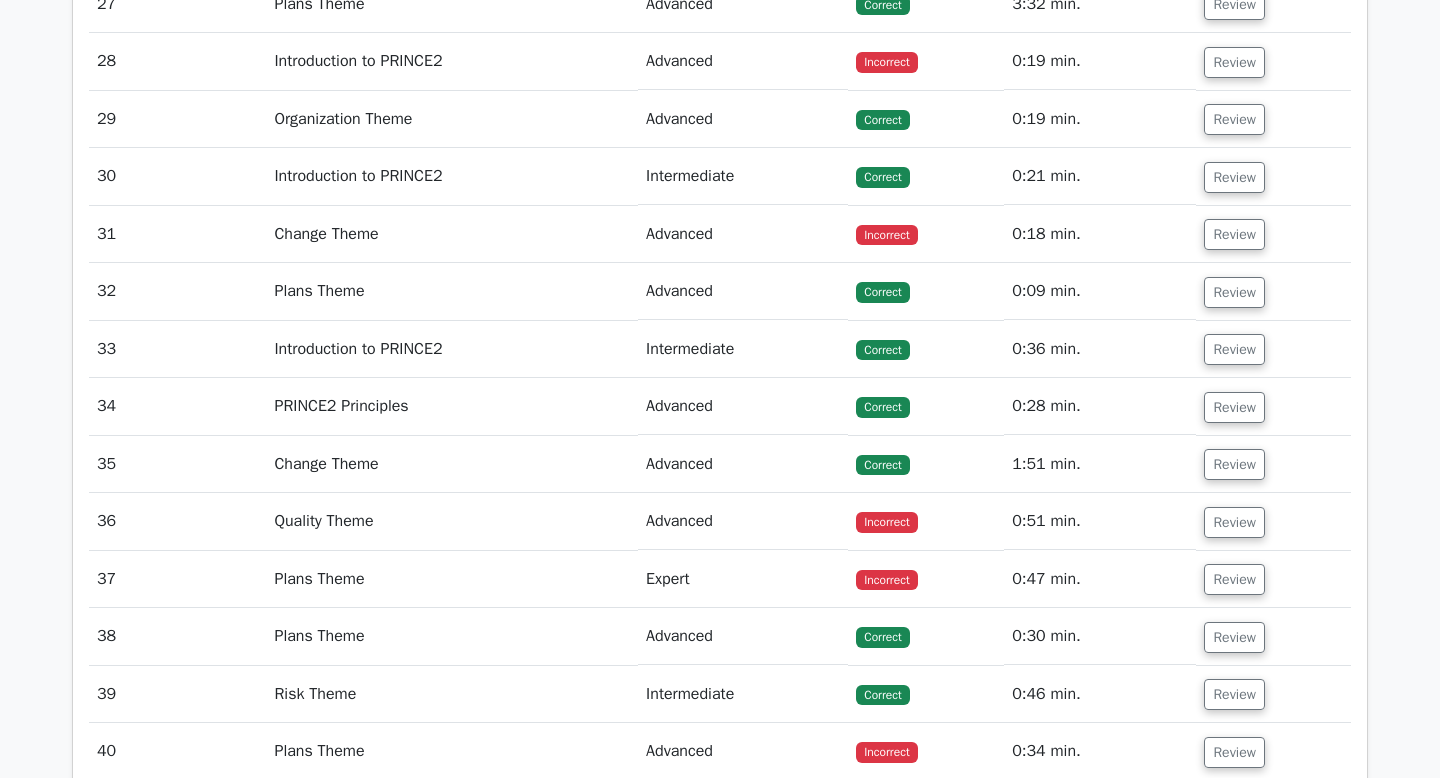 click on "Review" at bounding box center (1234, -53) 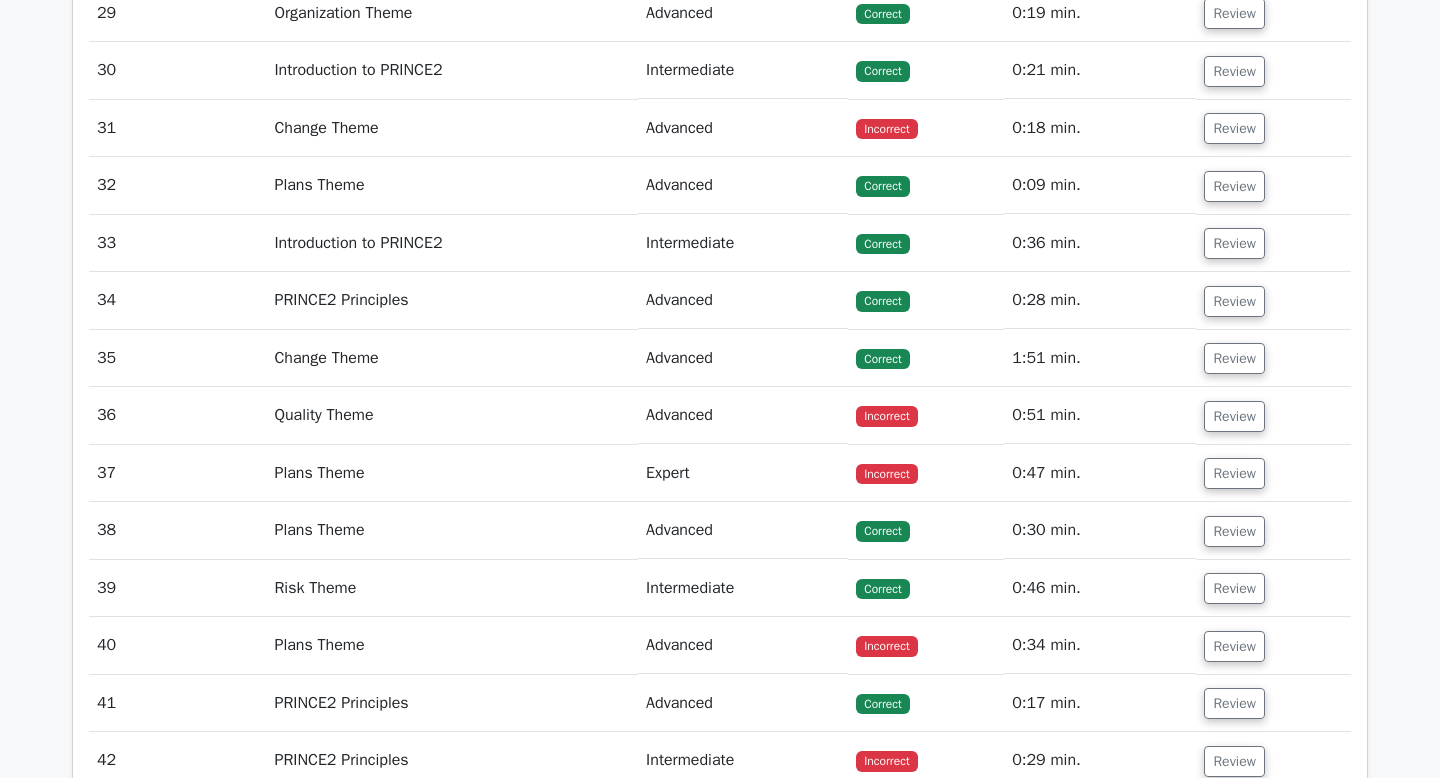 scroll, scrollTop: 28469, scrollLeft: 0, axis: vertical 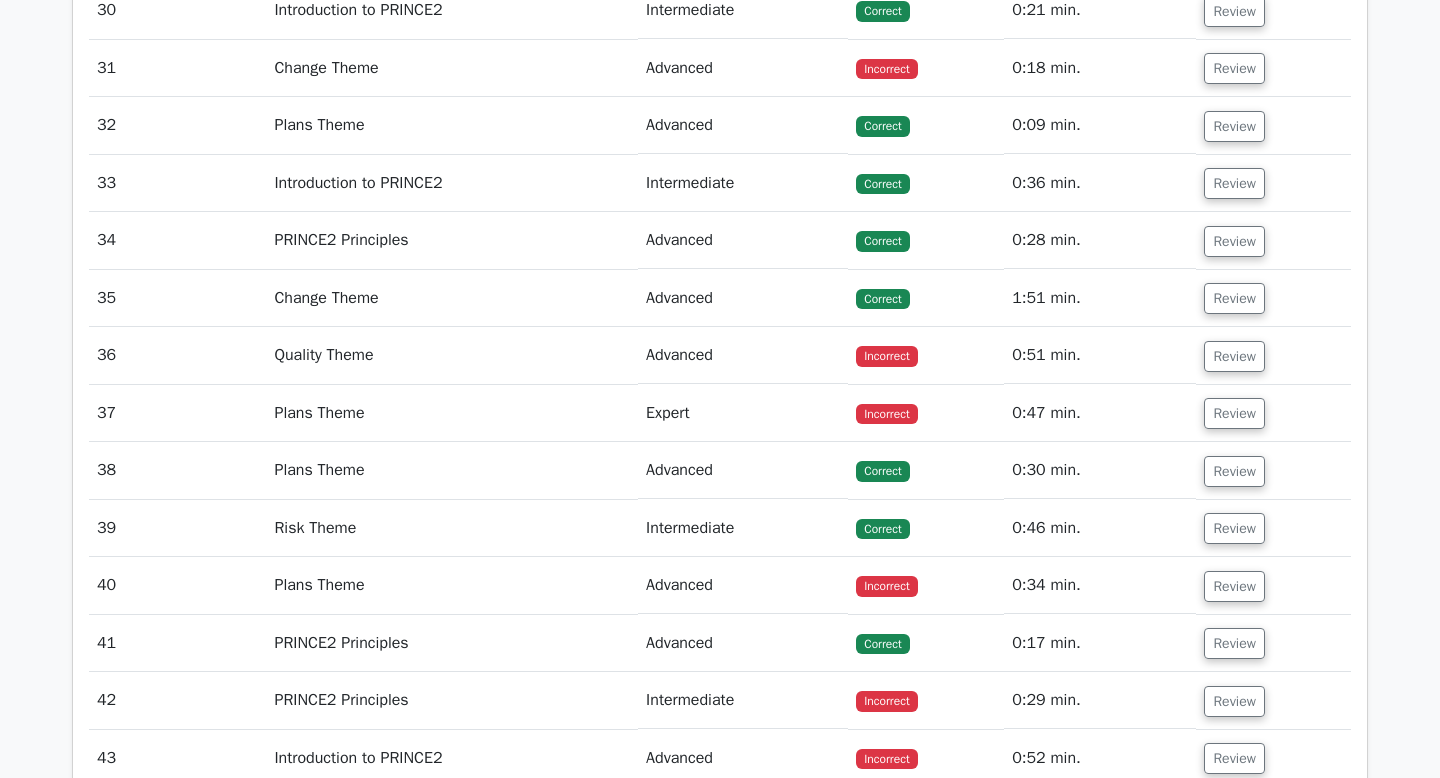 click on "Review" at bounding box center (1234, -162) 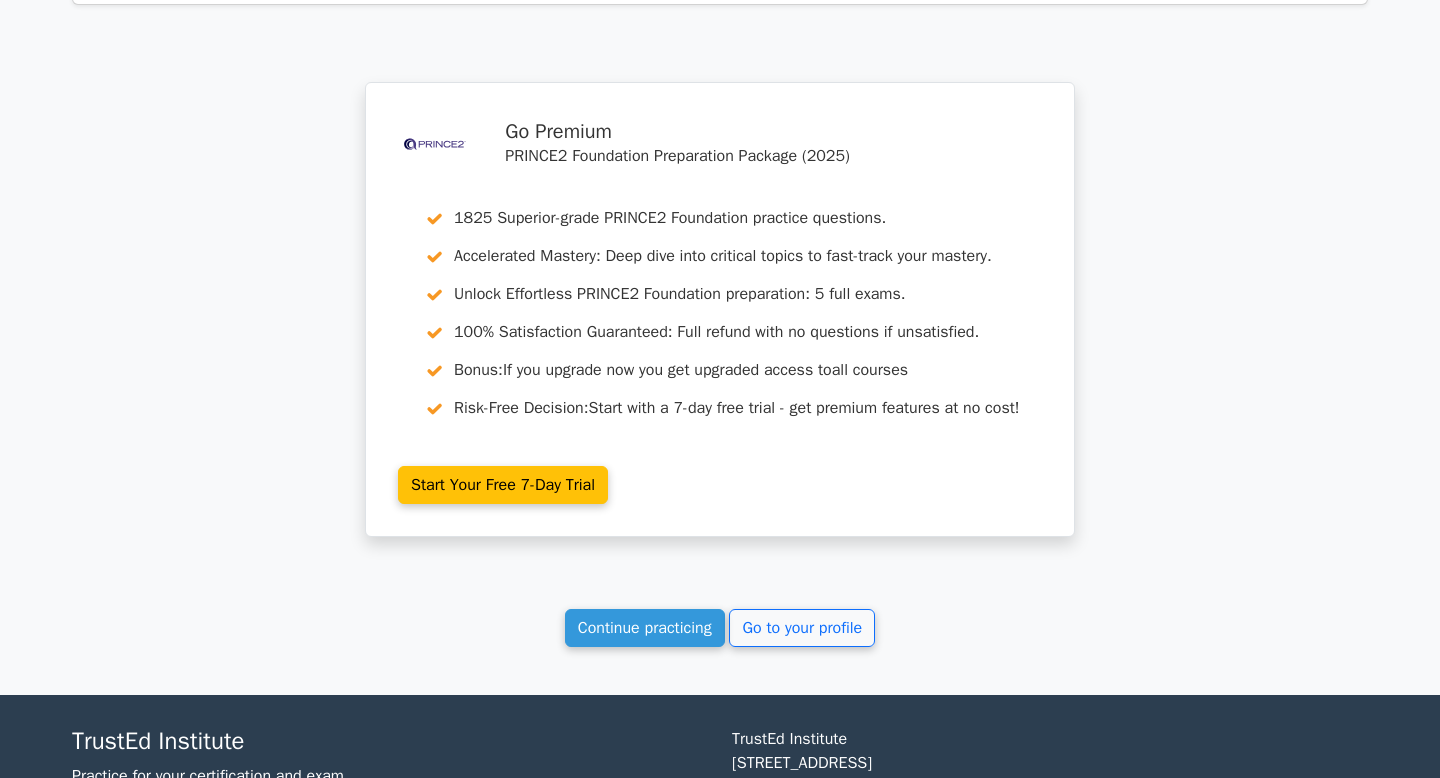 scroll, scrollTop: 30981, scrollLeft: 0, axis: vertical 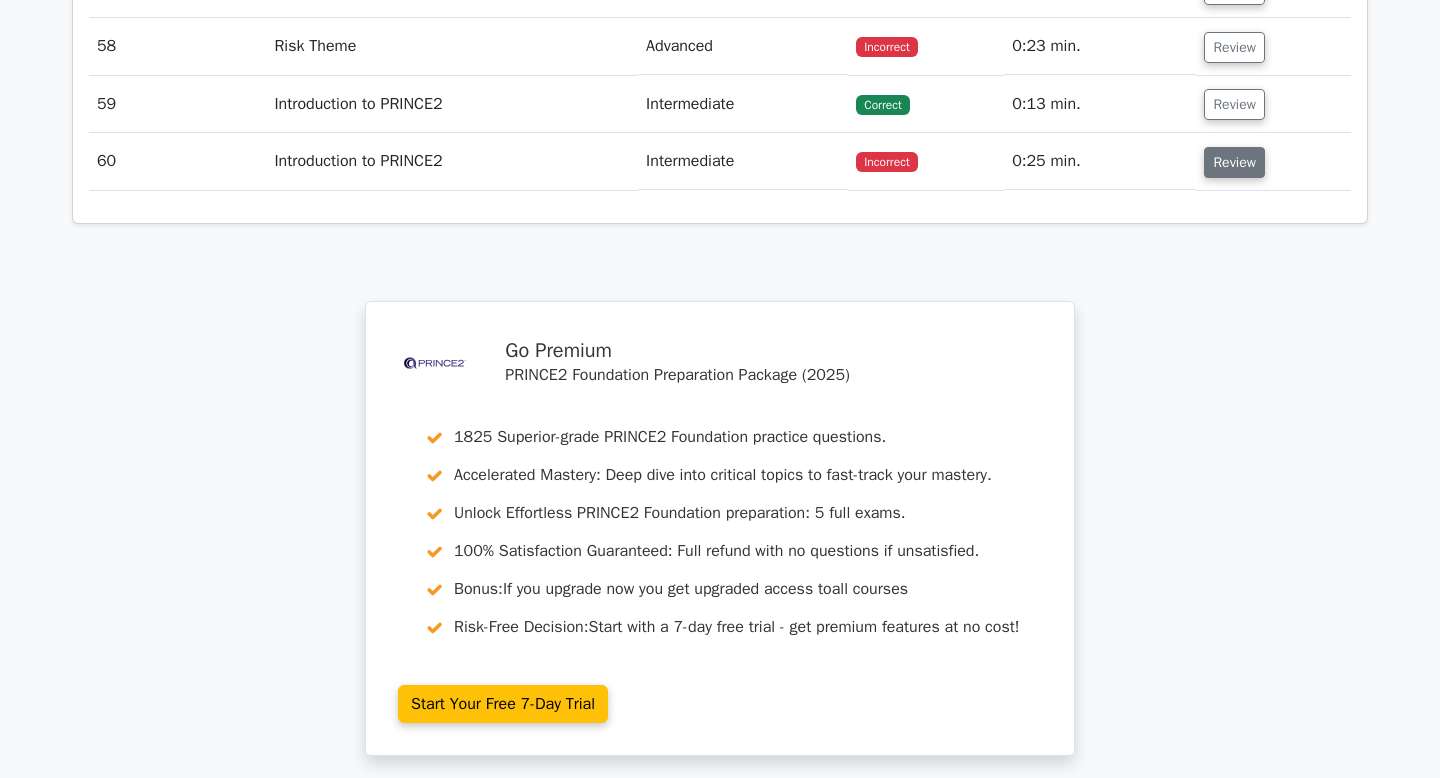 click on "Review" at bounding box center (1234, 162) 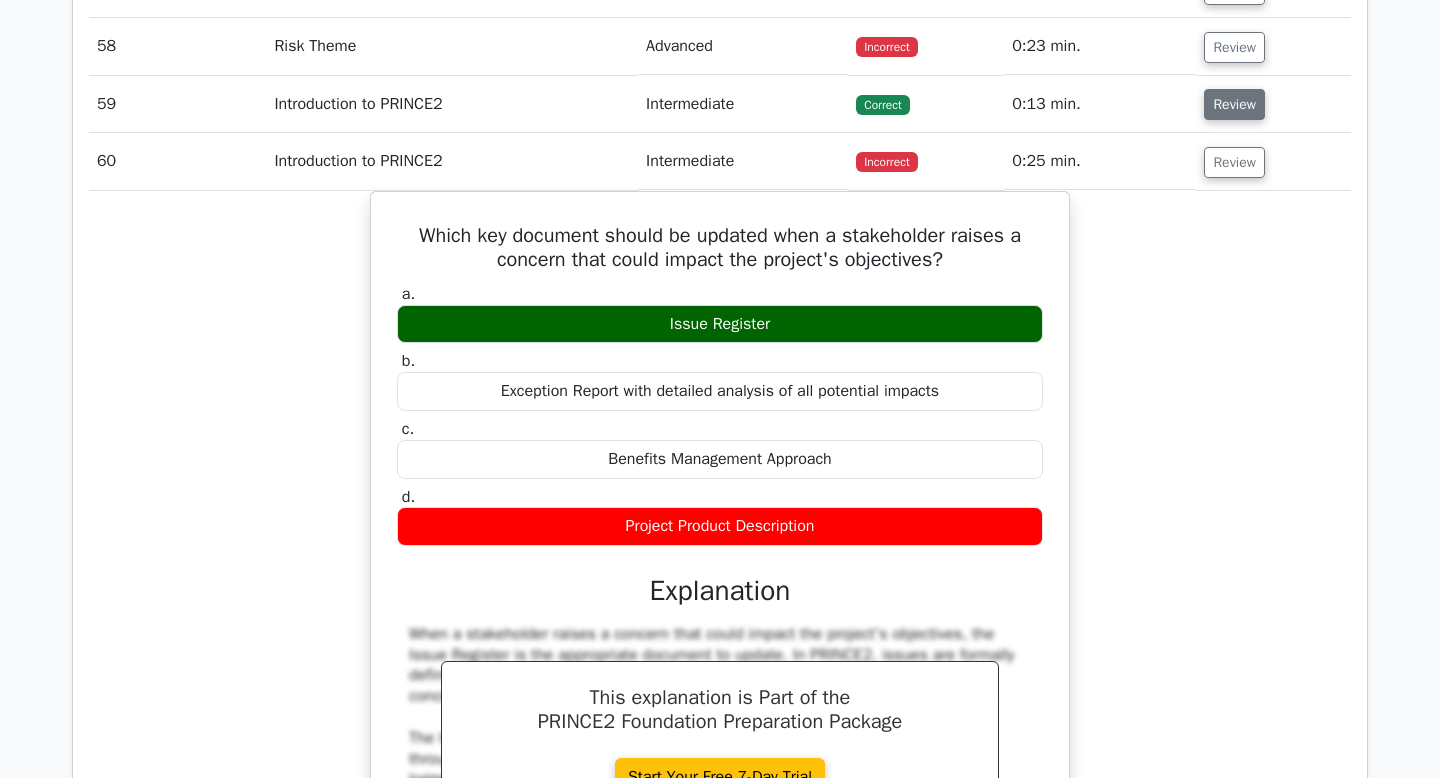 click on "Review" at bounding box center [1234, 104] 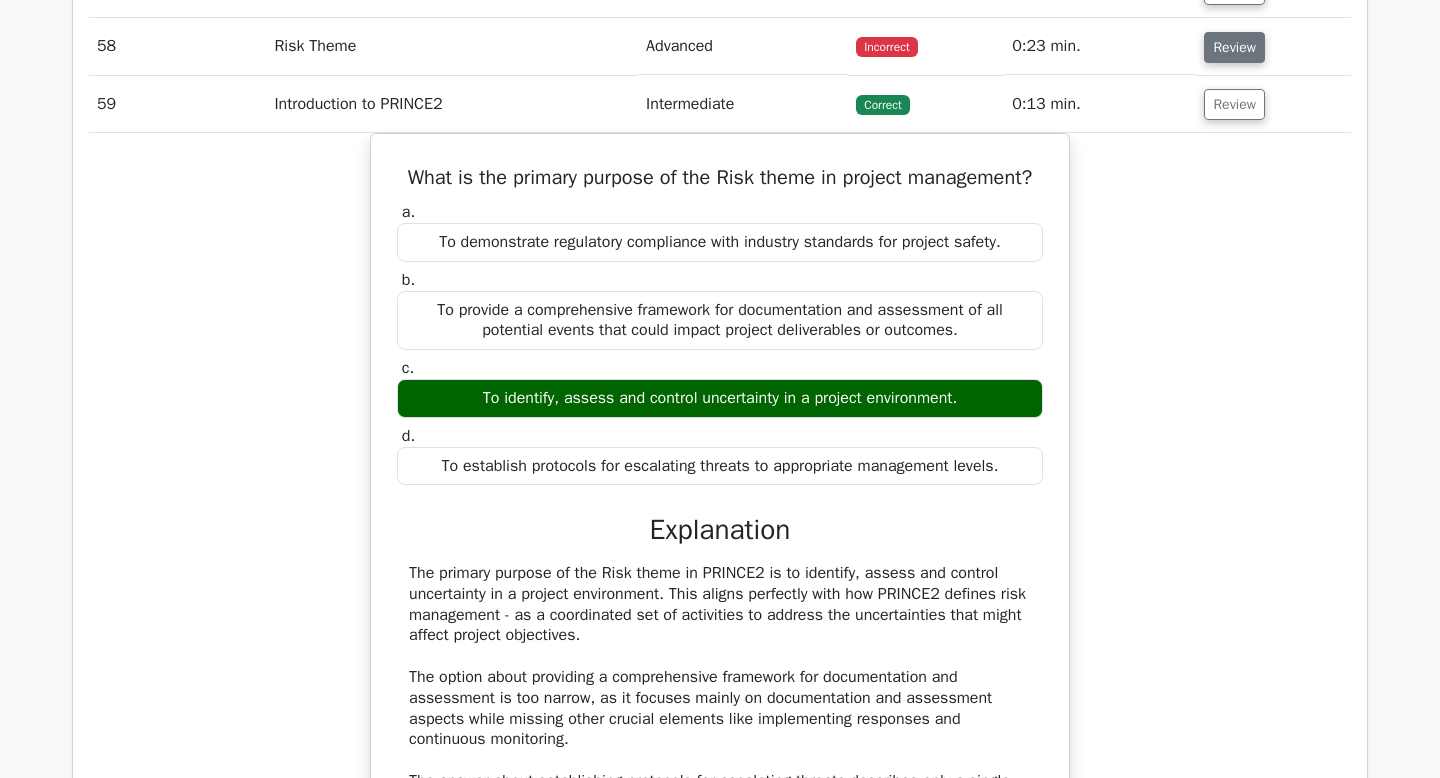 click on "Review" at bounding box center [1234, 47] 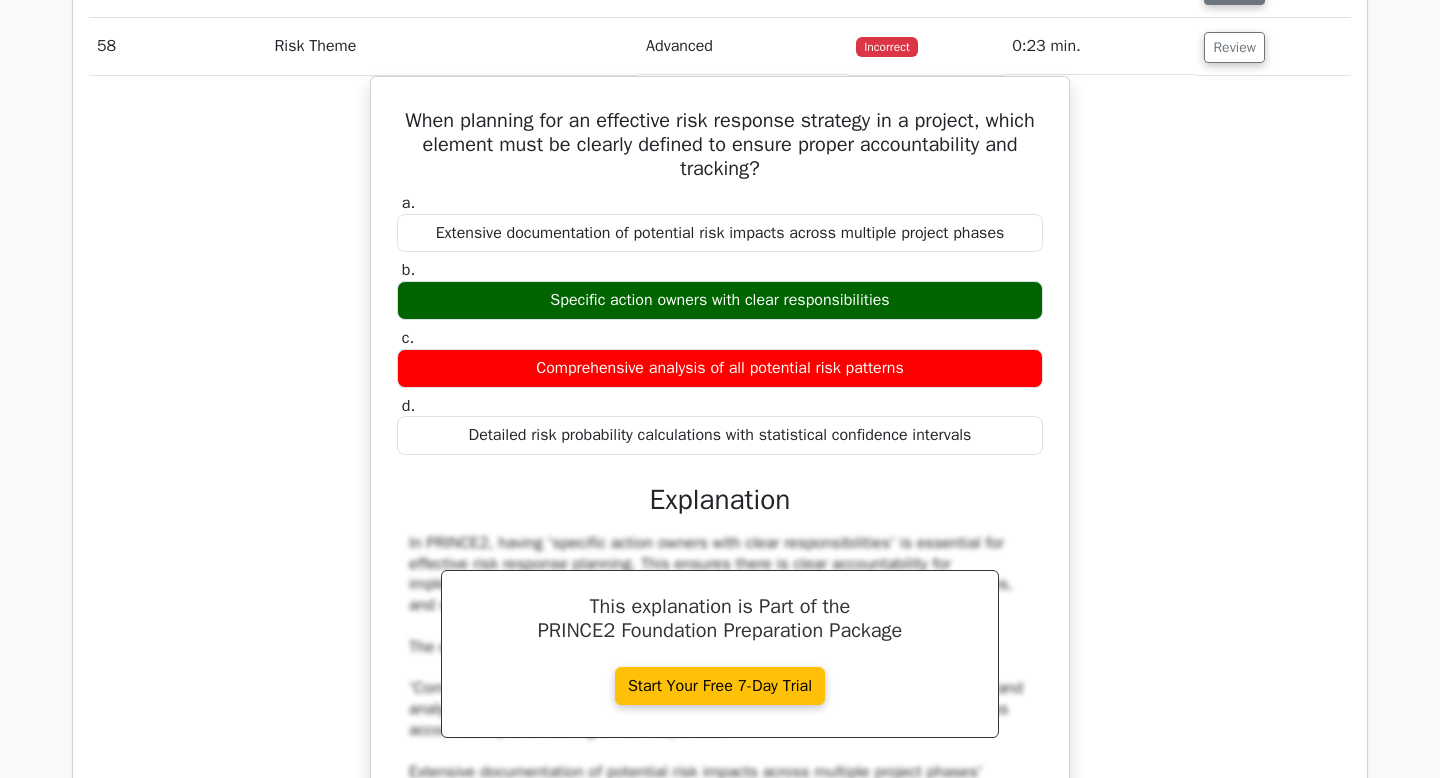 click on "Review" at bounding box center (1234, -11) 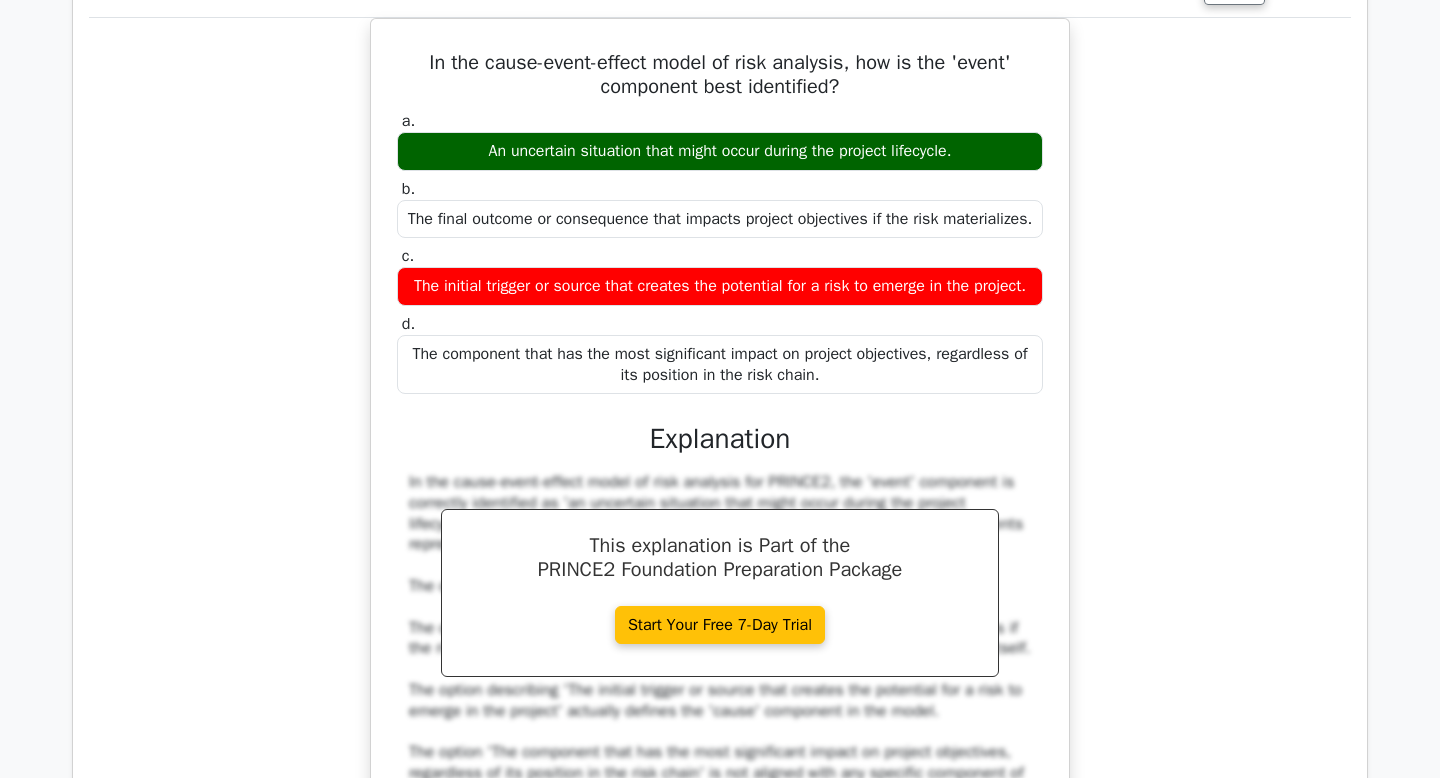 click on "Review" at bounding box center [1234, -68] 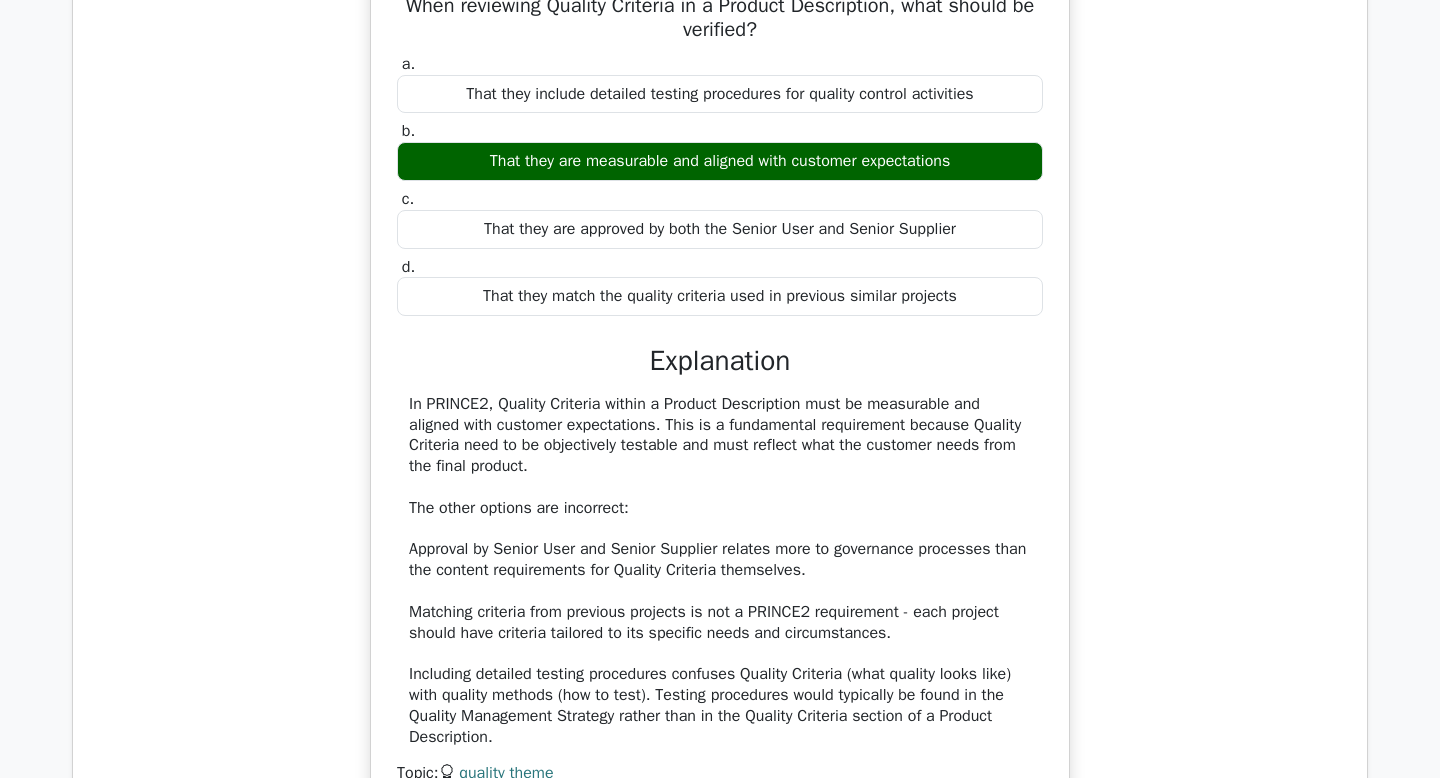 click on "Review" at bounding box center [1234, -126] 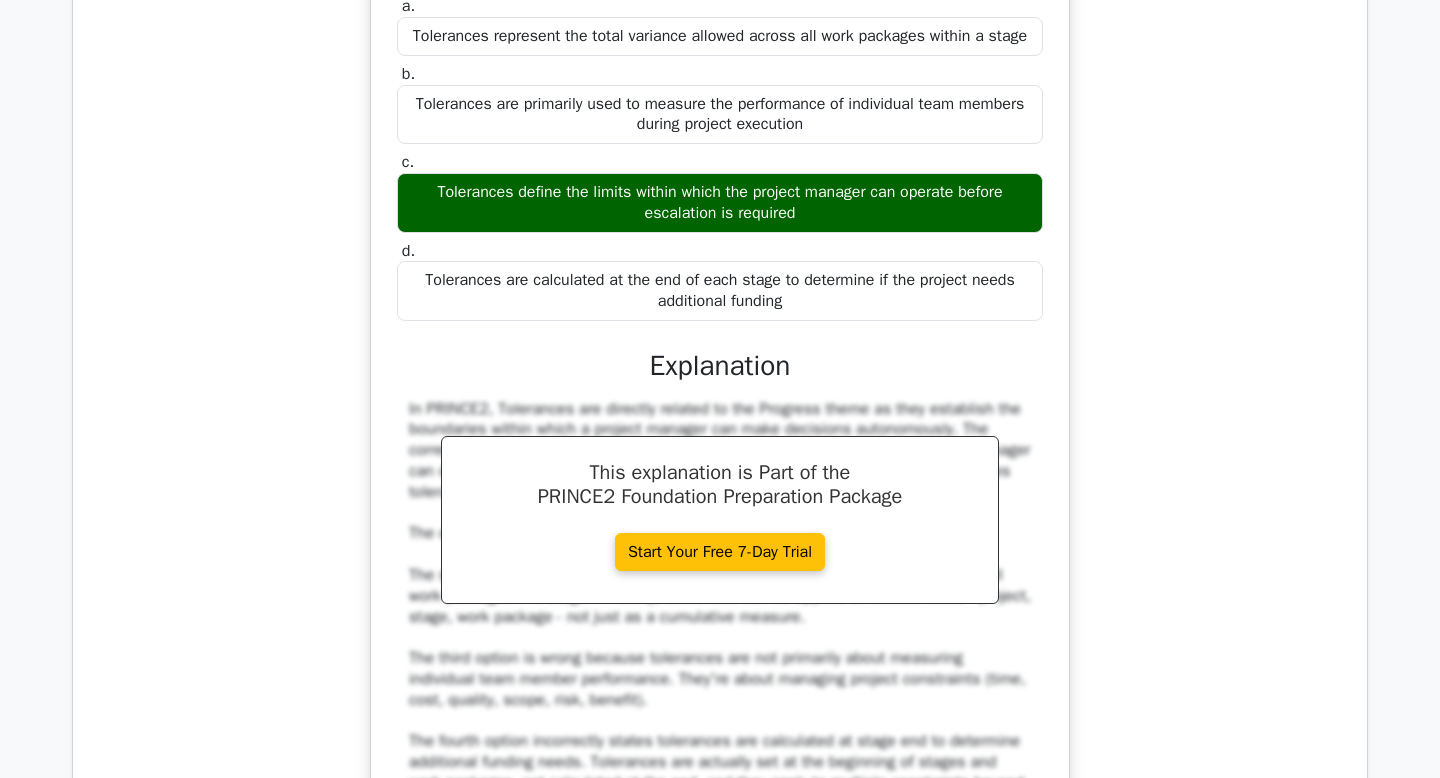 click on "Review" at bounding box center (1234, -183) 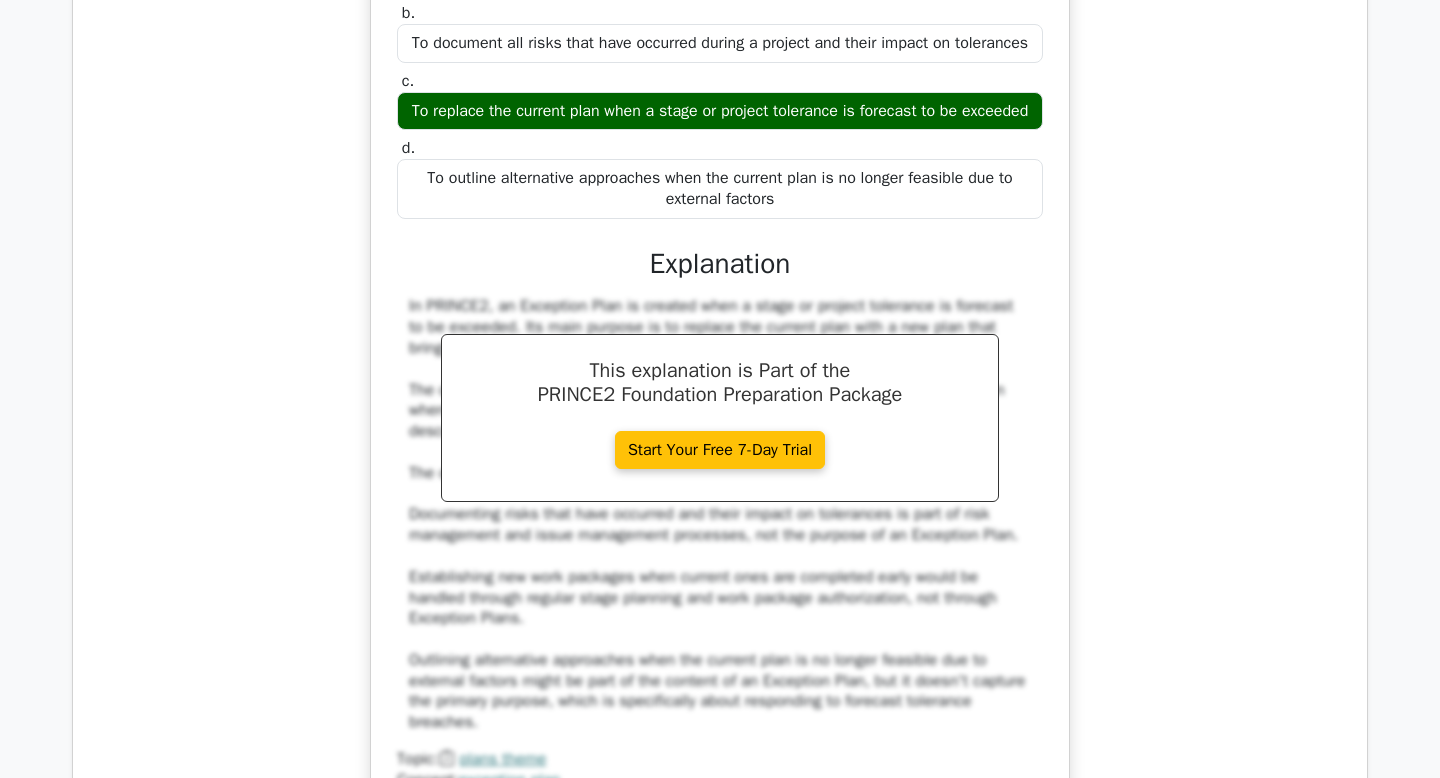 click on "Review" at bounding box center [1234, -241] 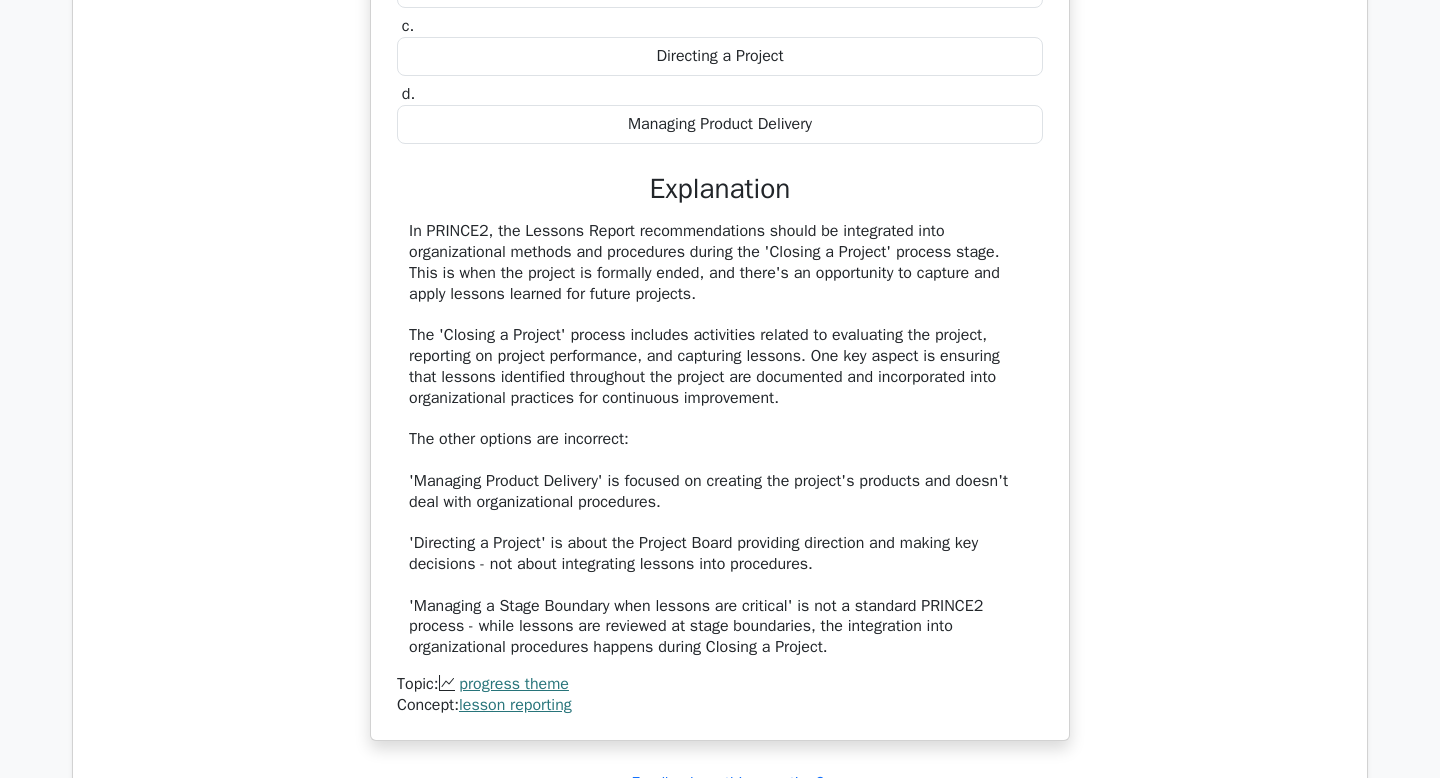 click on "Review" at bounding box center [1234, -298] 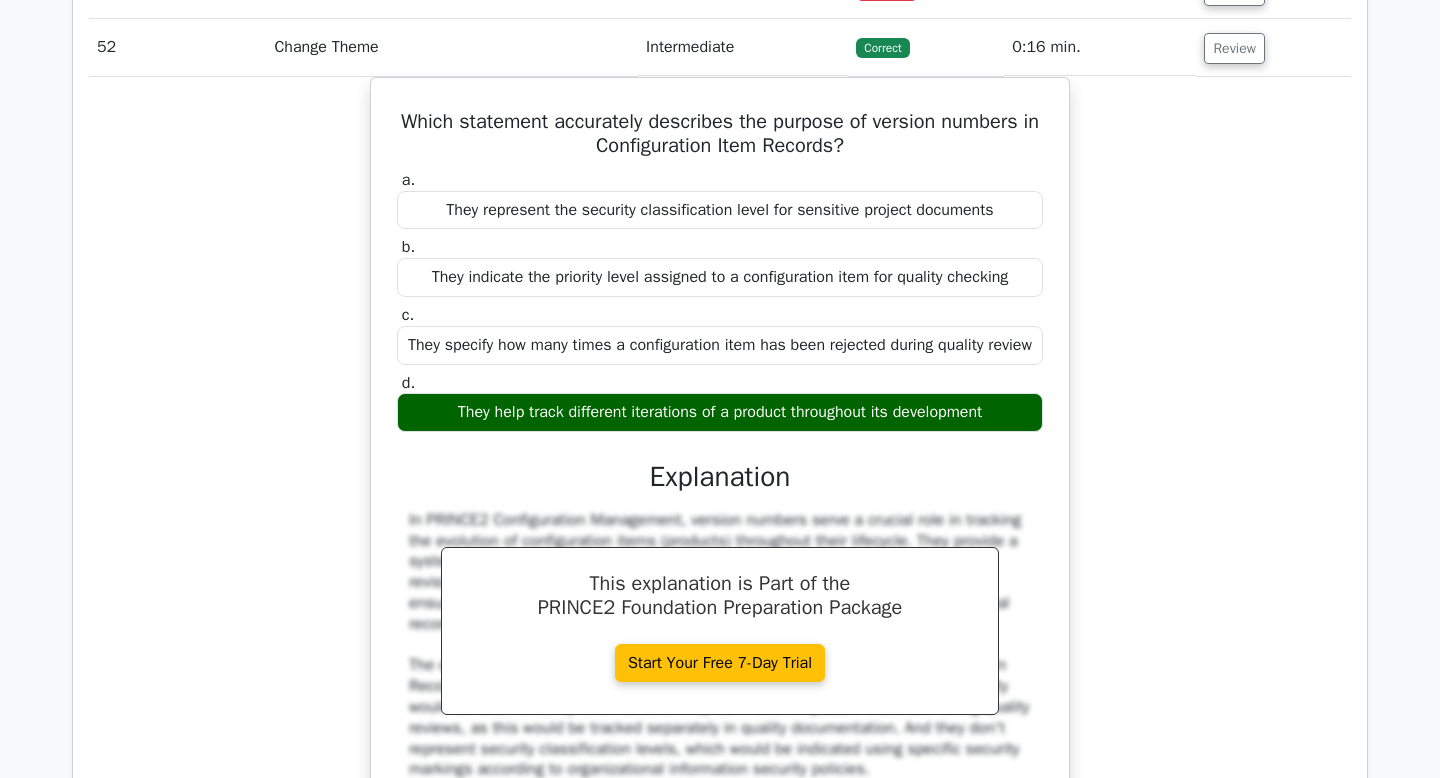 scroll, scrollTop: 30616, scrollLeft: 0, axis: vertical 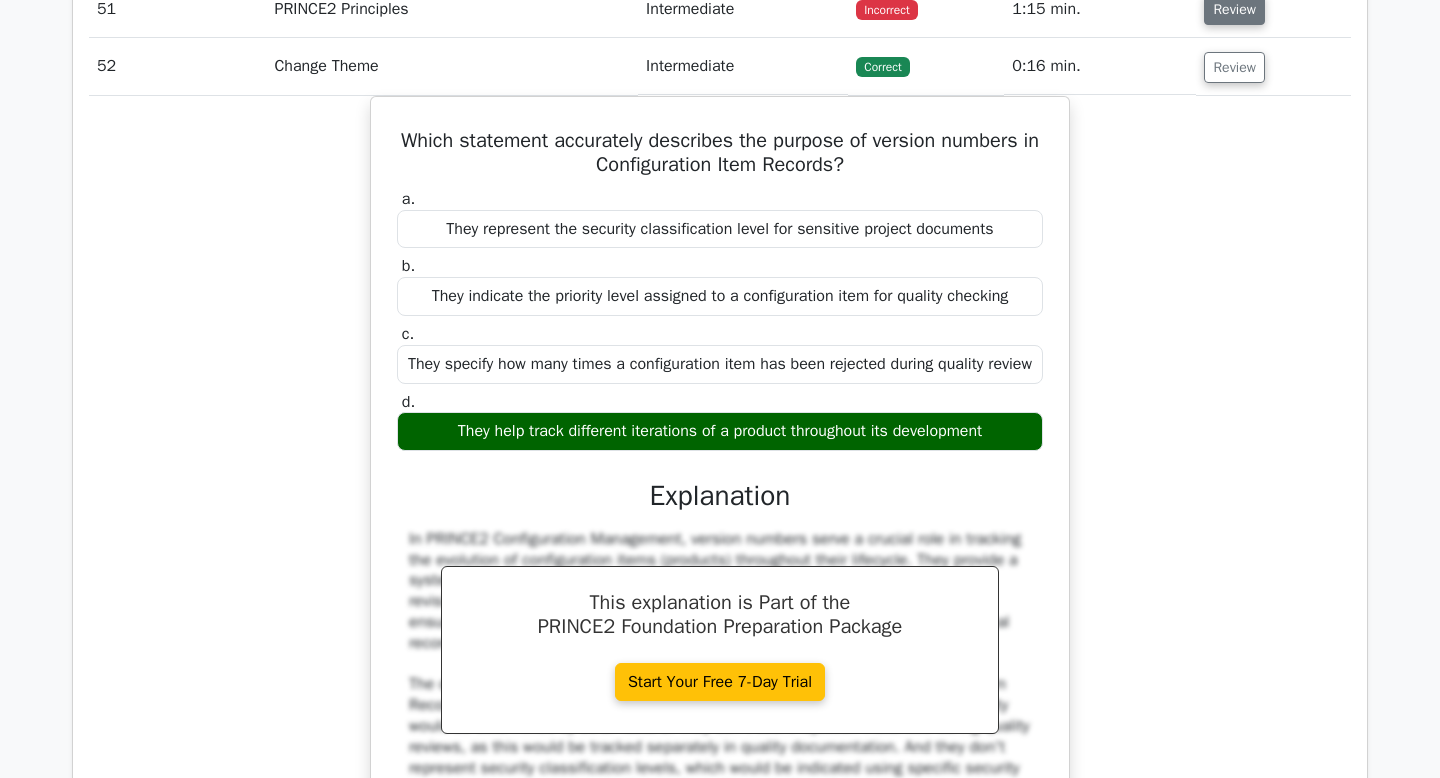 click on "Review" at bounding box center [1234, 9] 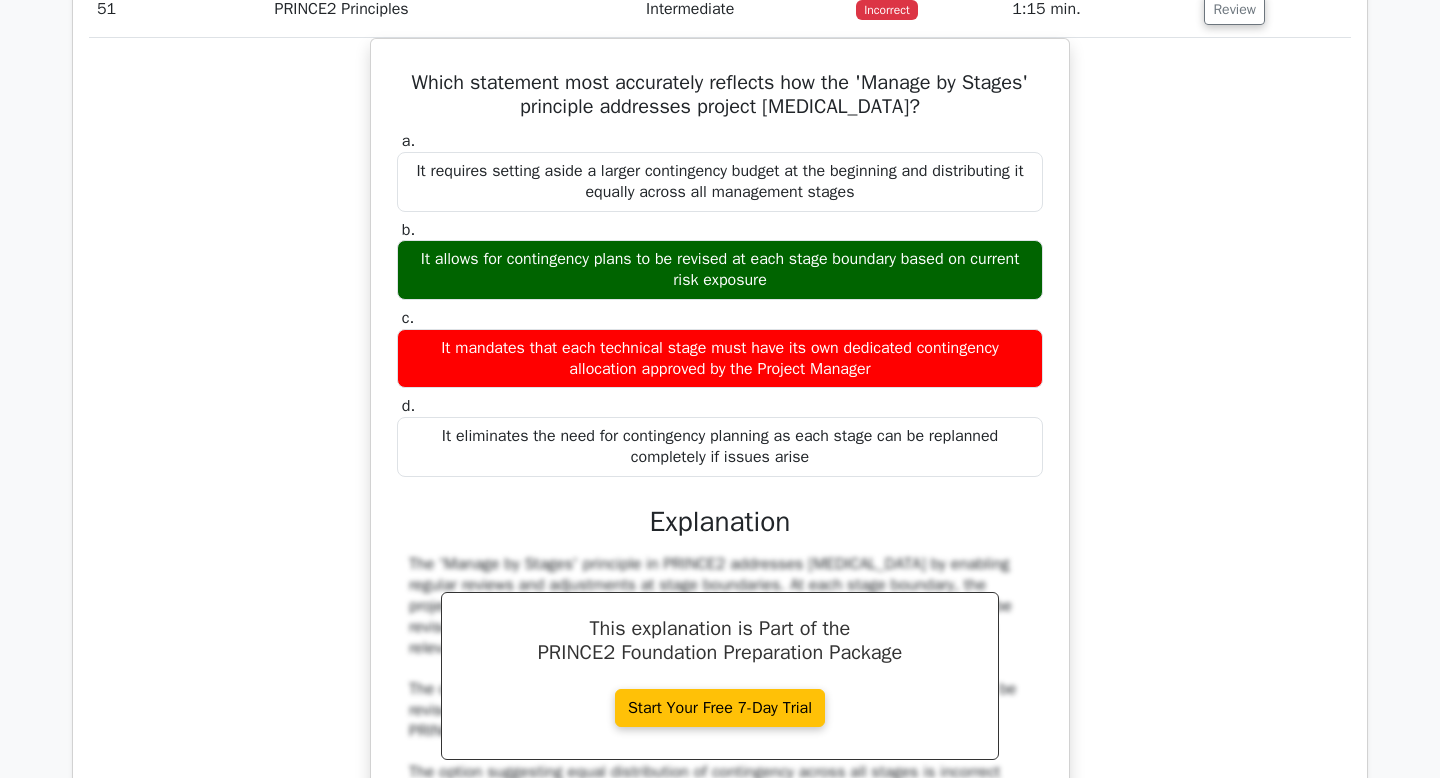 click on "Review" at bounding box center (1234, -48) 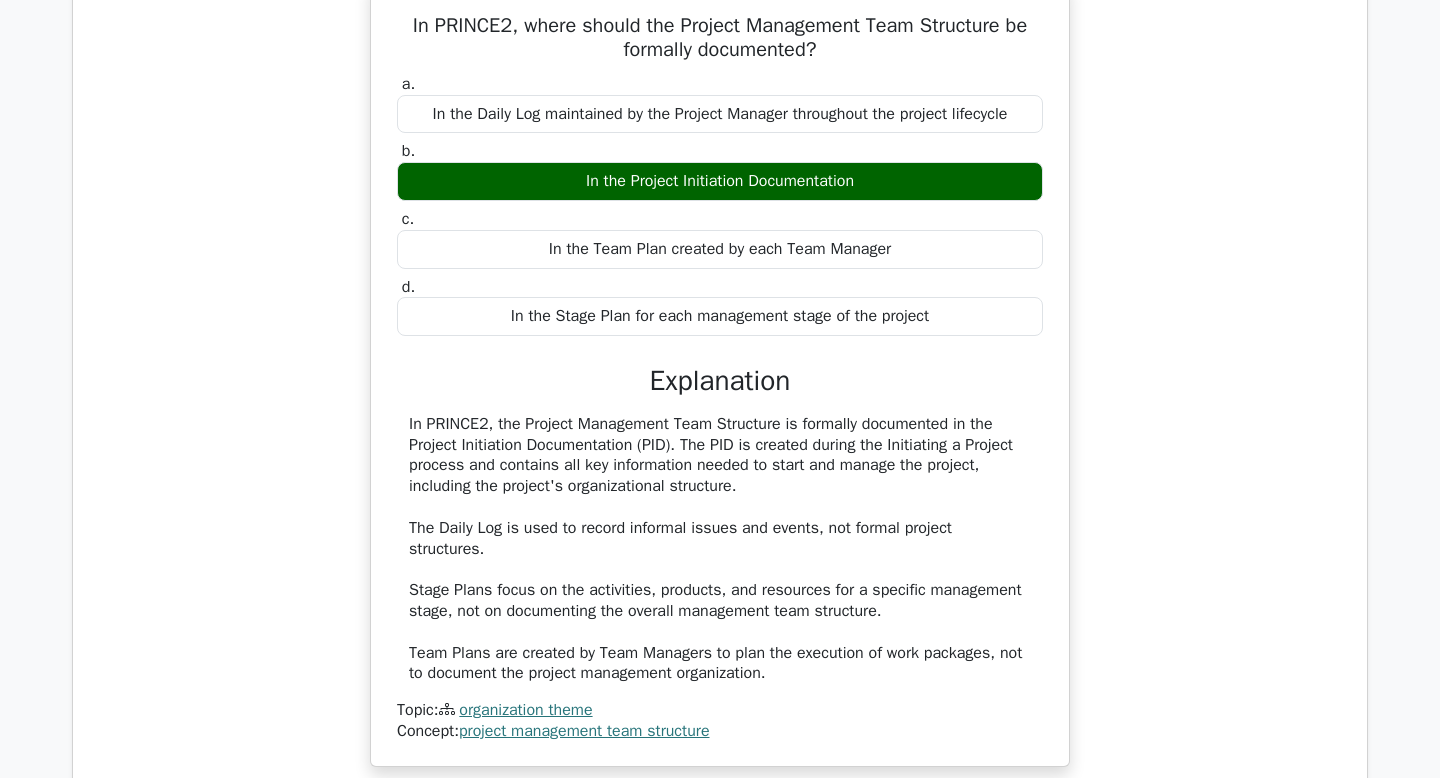 click on "Review" at bounding box center [1234, -106] 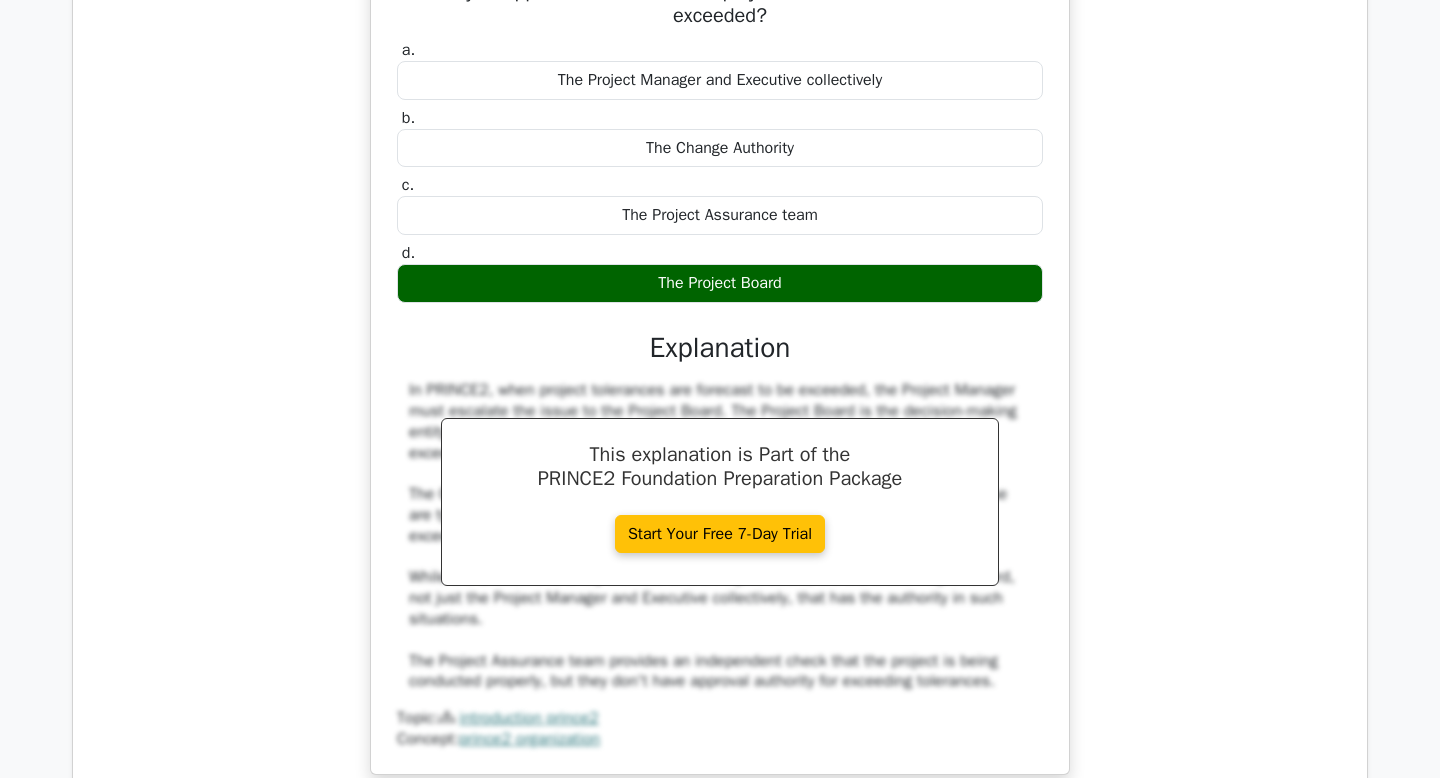 click on "Review" at bounding box center [1273, -164] 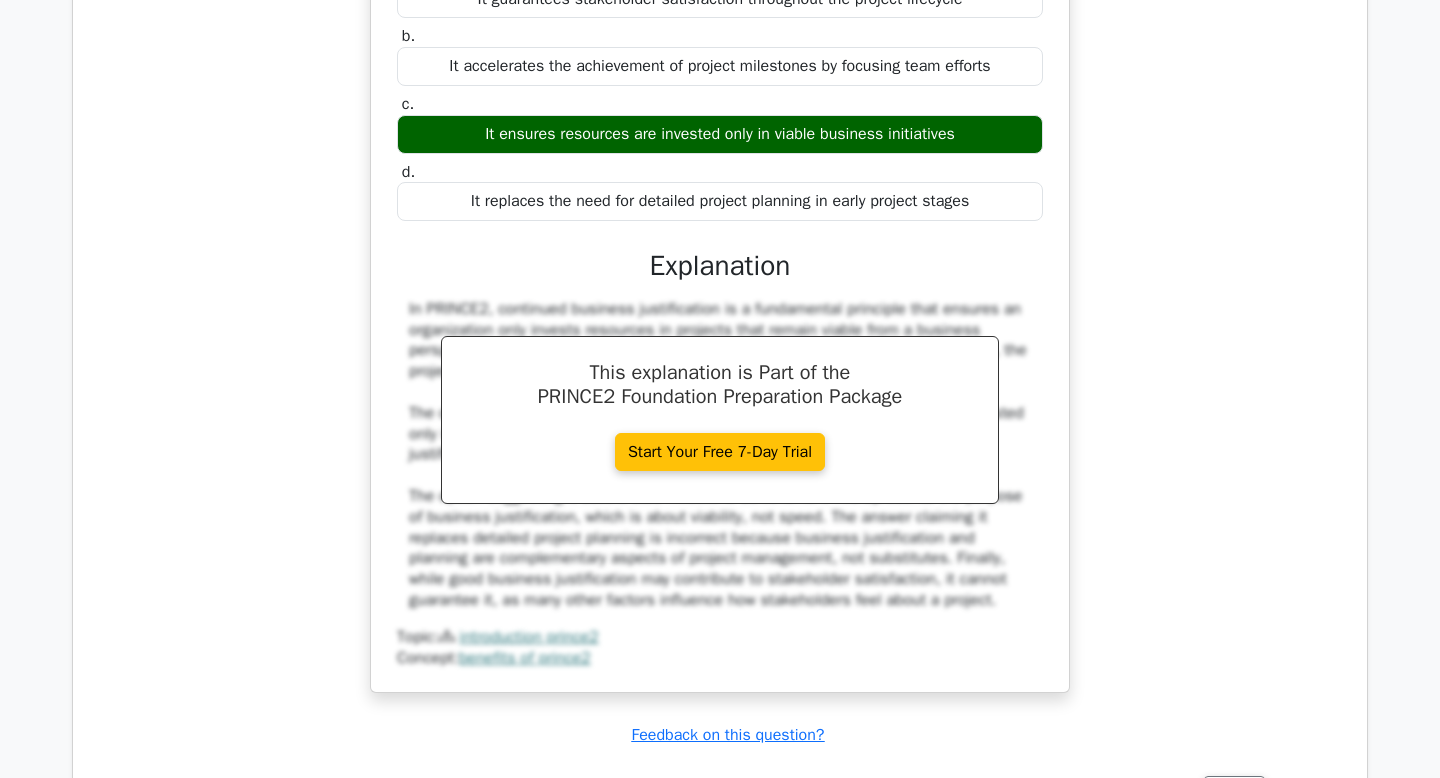 click on "Review" at bounding box center [1234, -221] 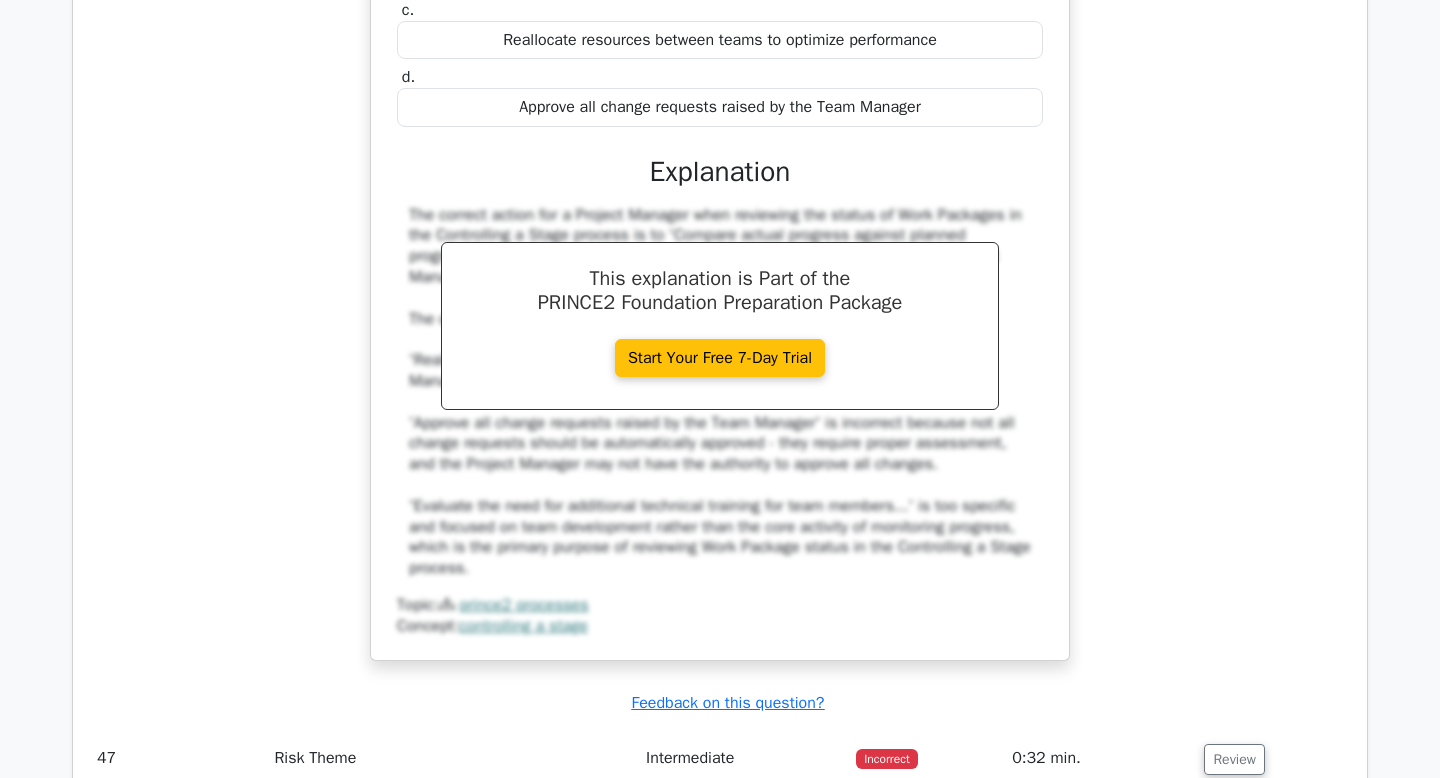 click on "Review" at bounding box center [1234, -336] 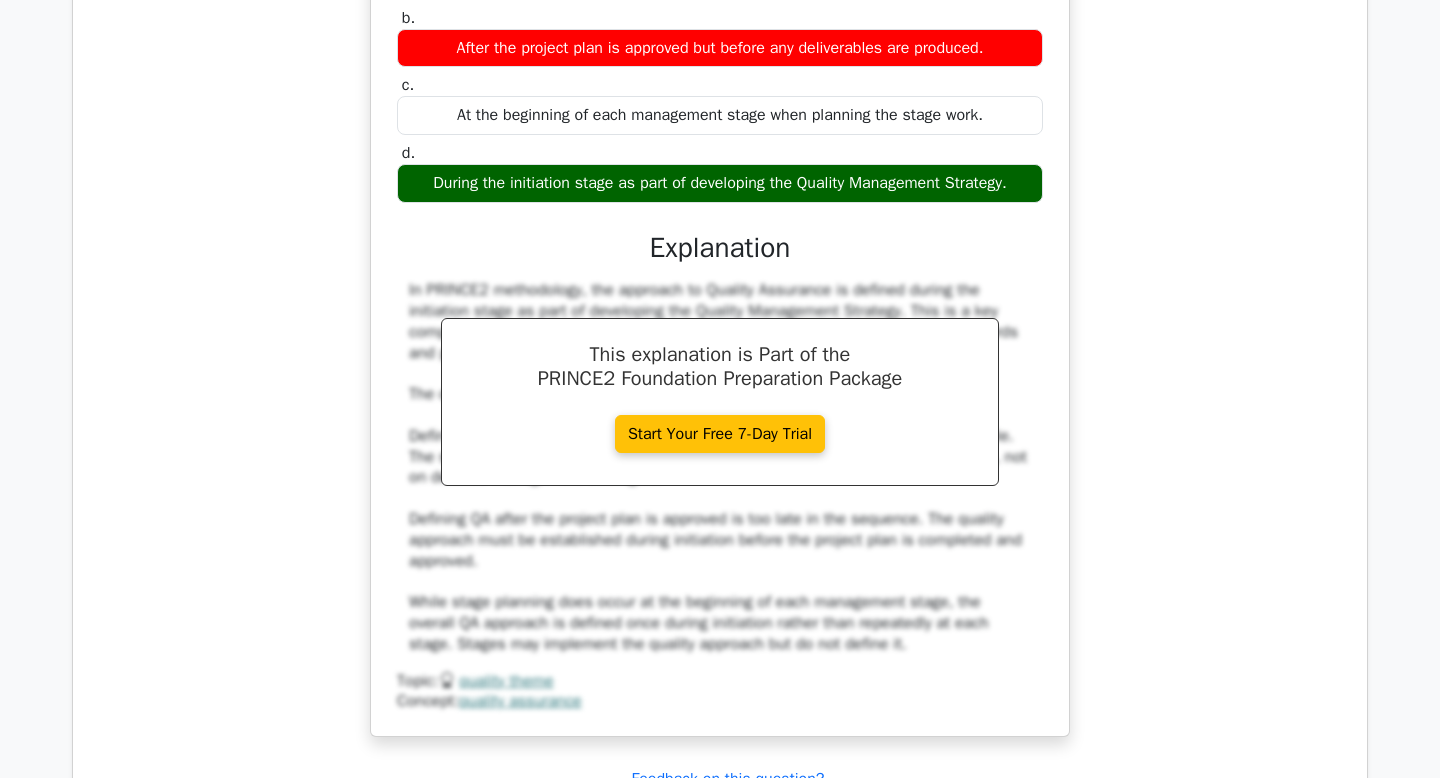 scroll, scrollTop: 30357, scrollLeft: 0, axis: vertical 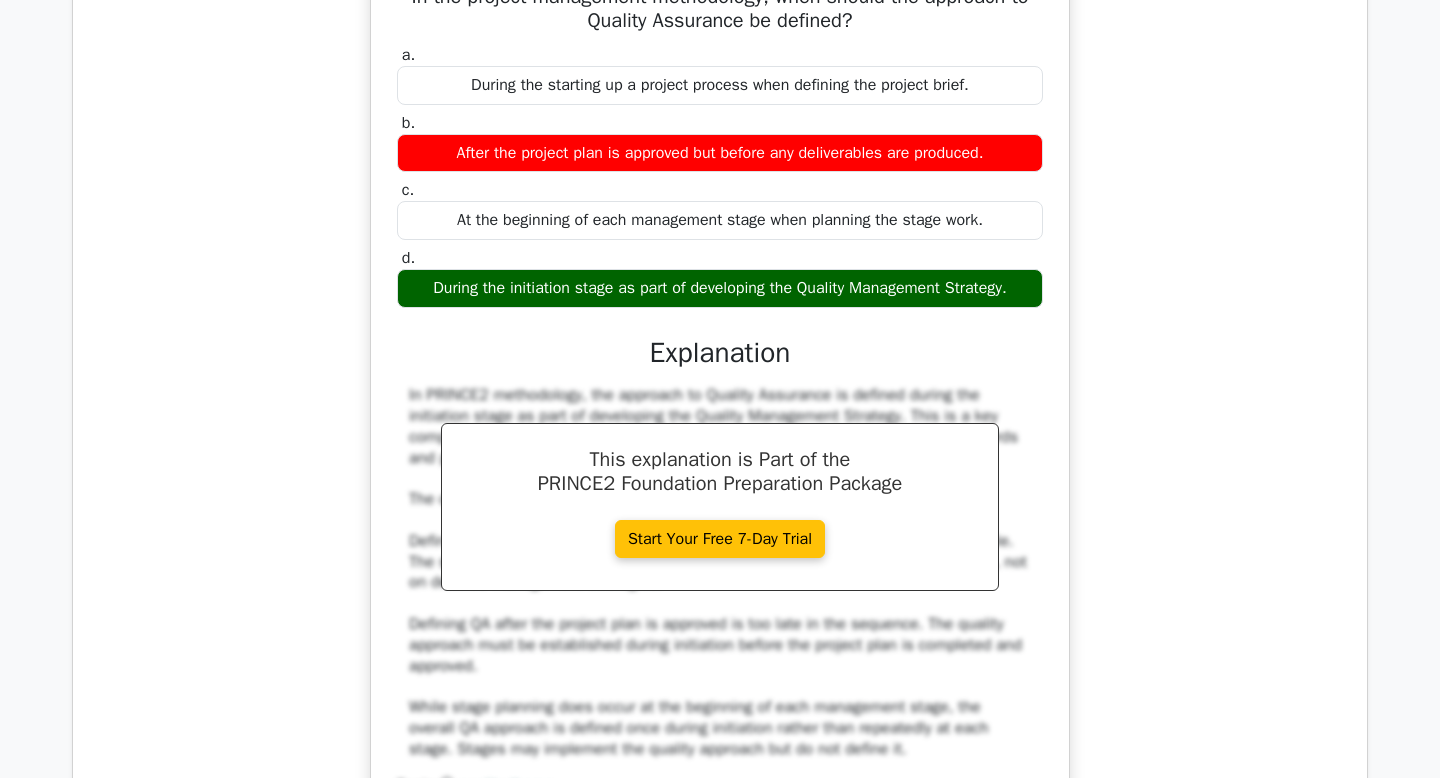 click on "Review" at bounding box center [1234, -134] 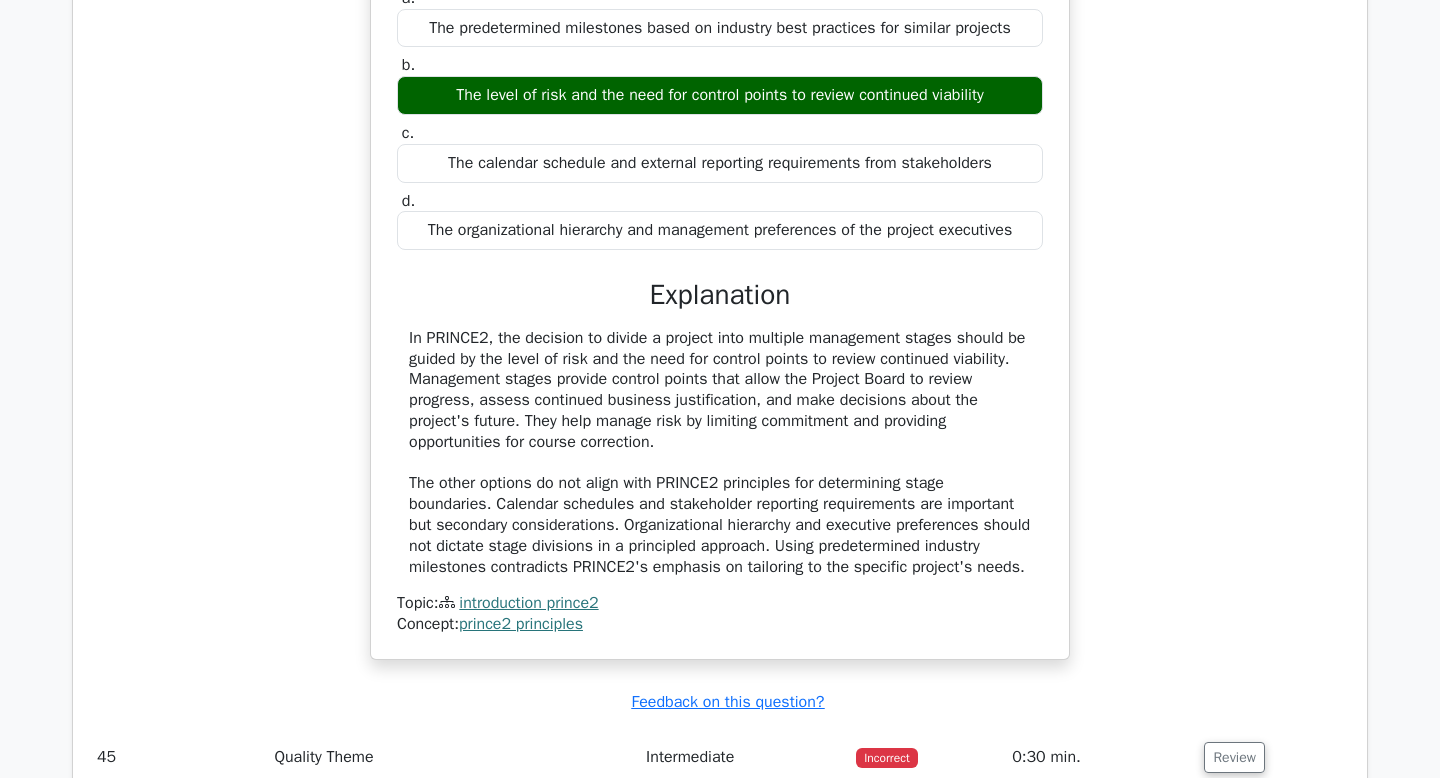 click on "Review" at bounding box center [1234, -192] 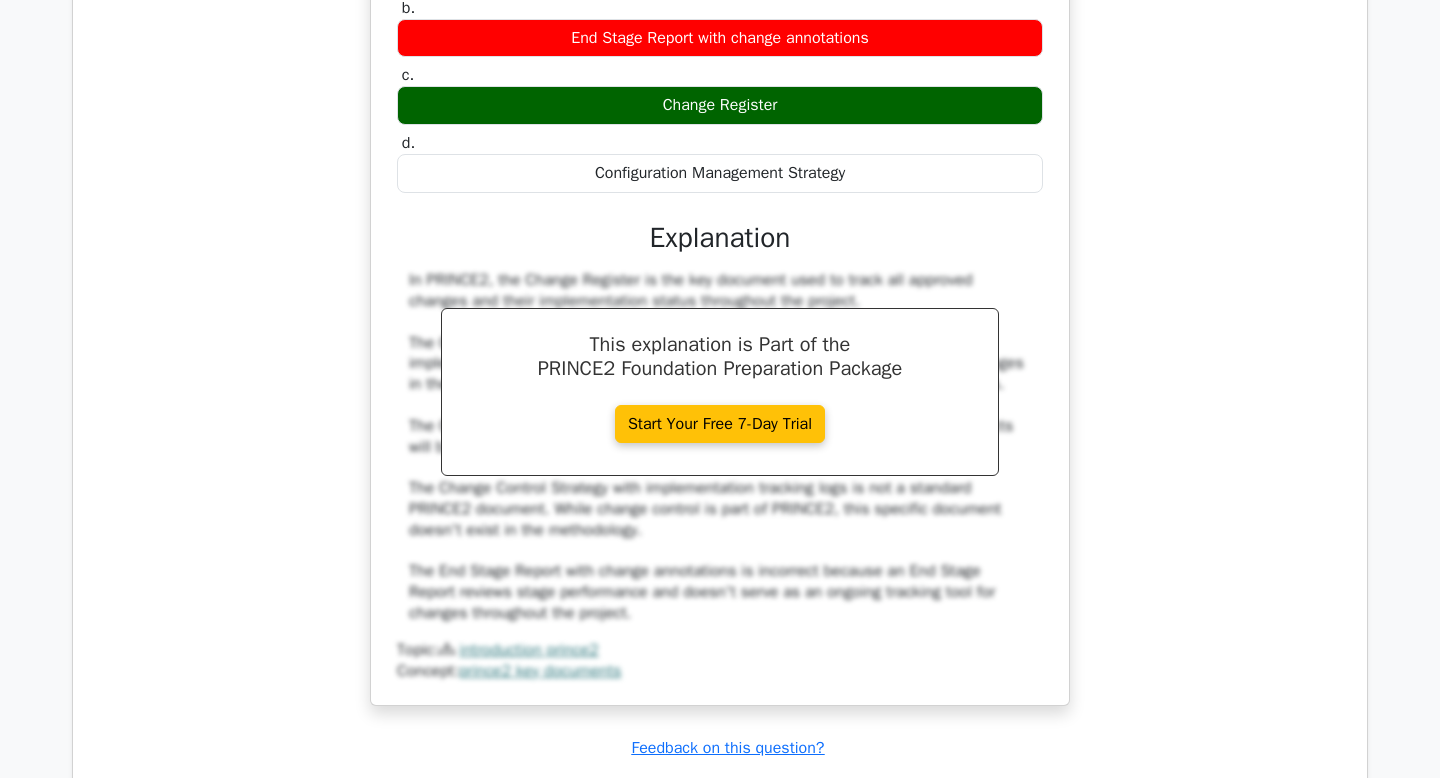 click on "Review" at bounding box center (1234, -249) 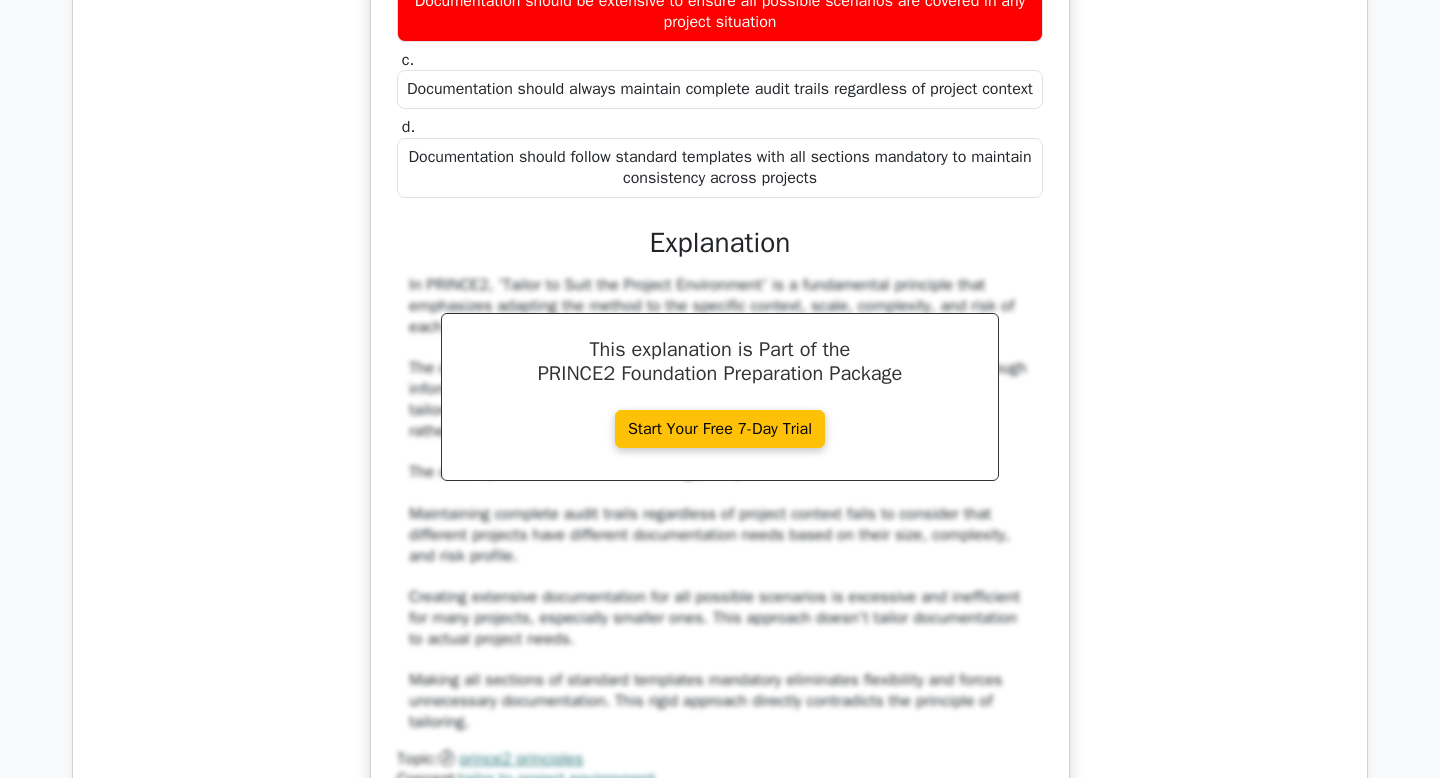 click on "Review" at bounding box center [1234, -307] 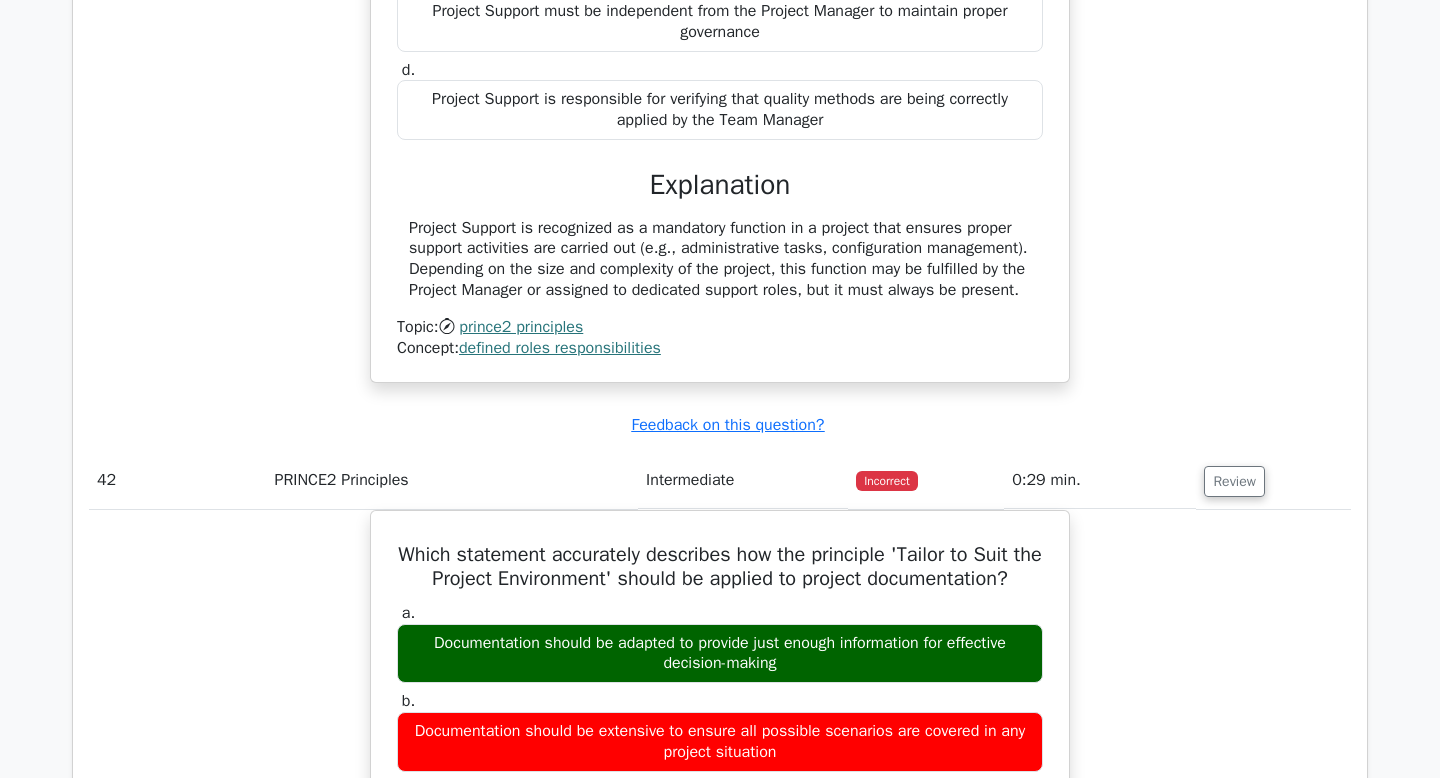 click on "Review" at bounding box center (1273, -365) 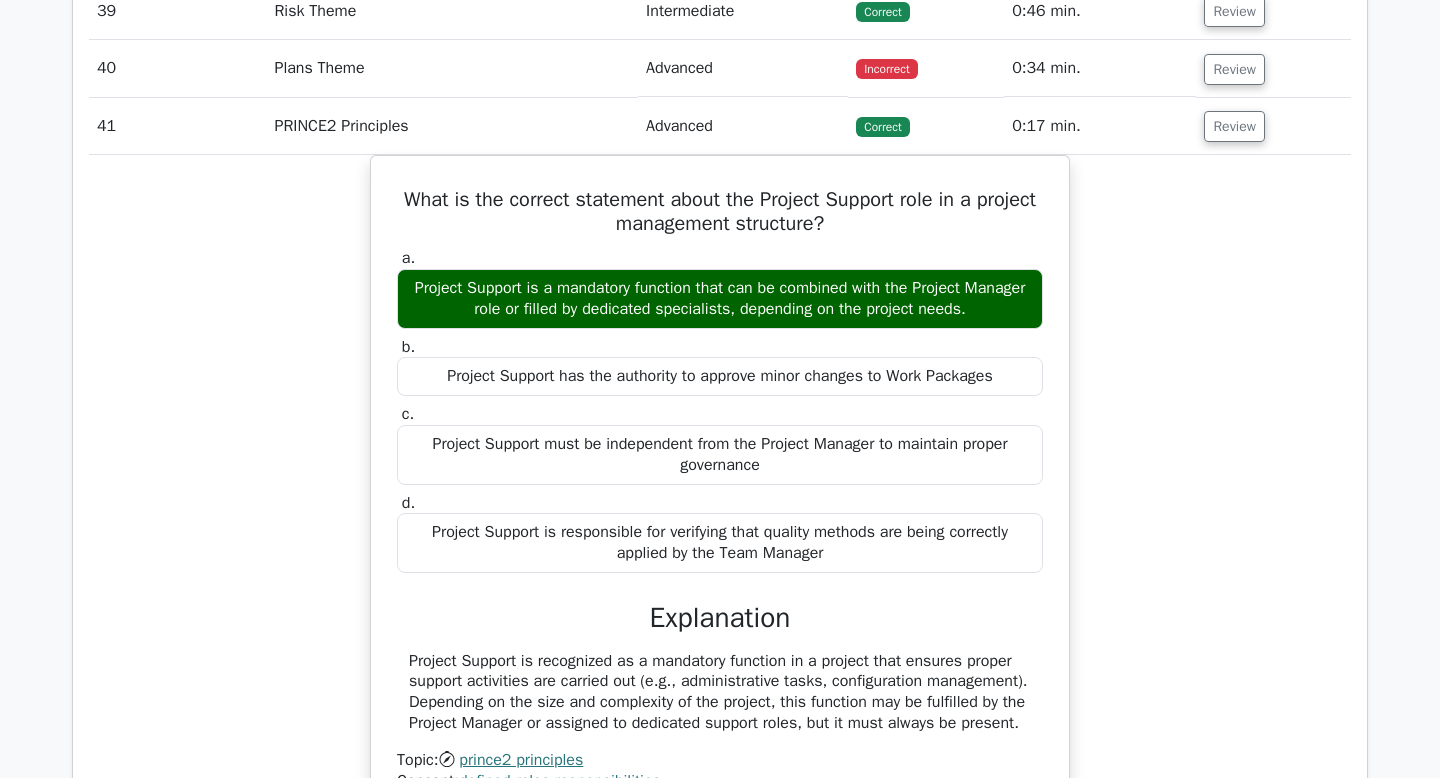 scroll, scrollTop: 29908, scrollLeft: 0, axis: vertical 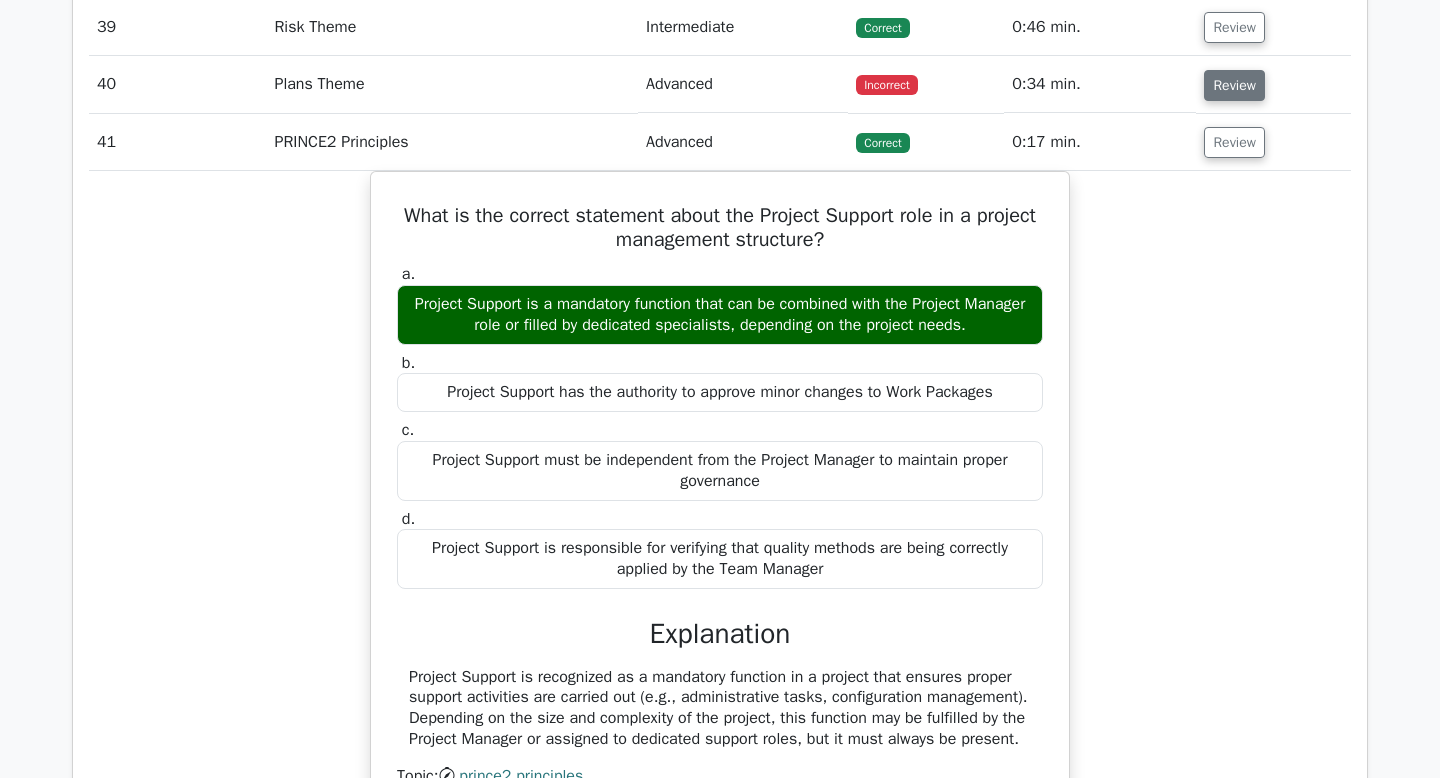 click on "Review" at bounding box center [1234, 85] 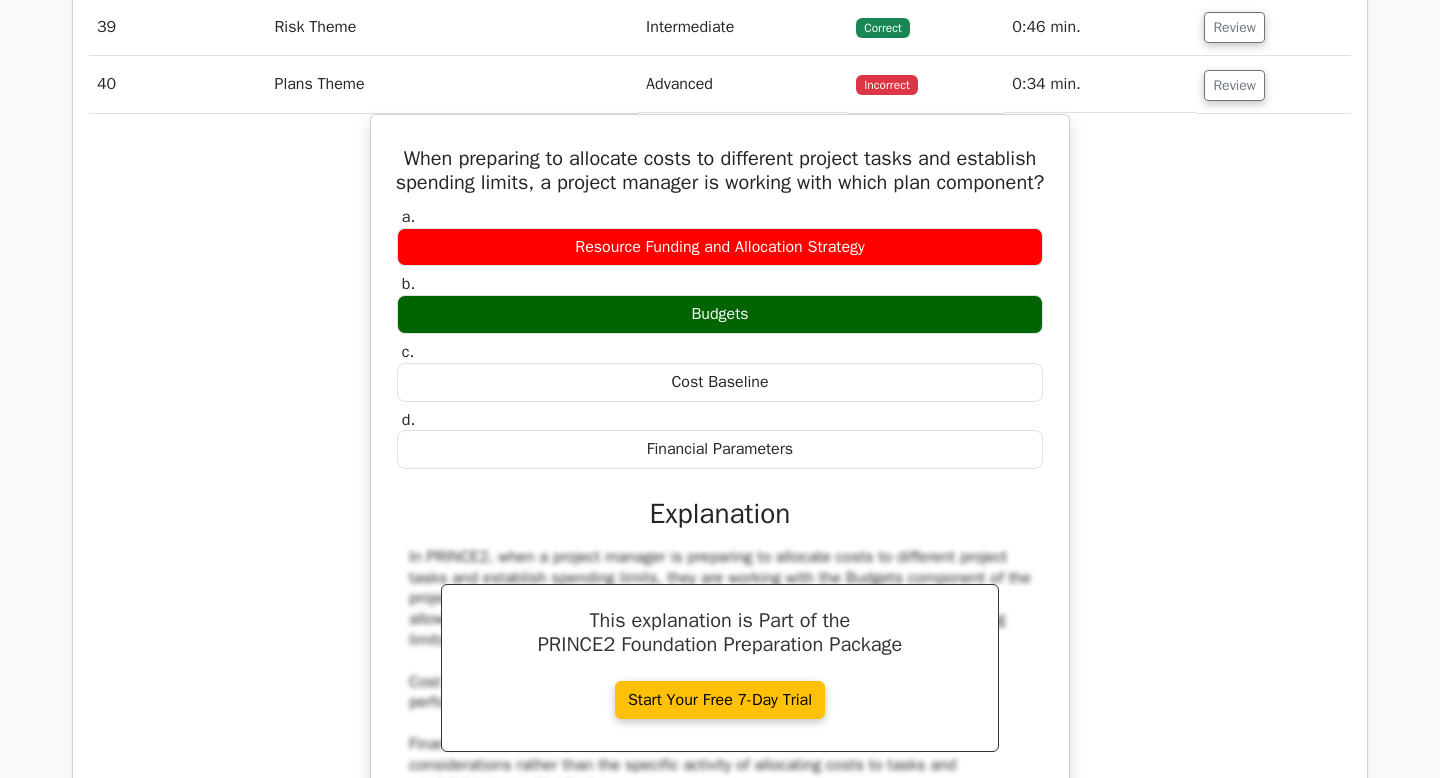 click on "Review" at bounding box center [1273, 27] 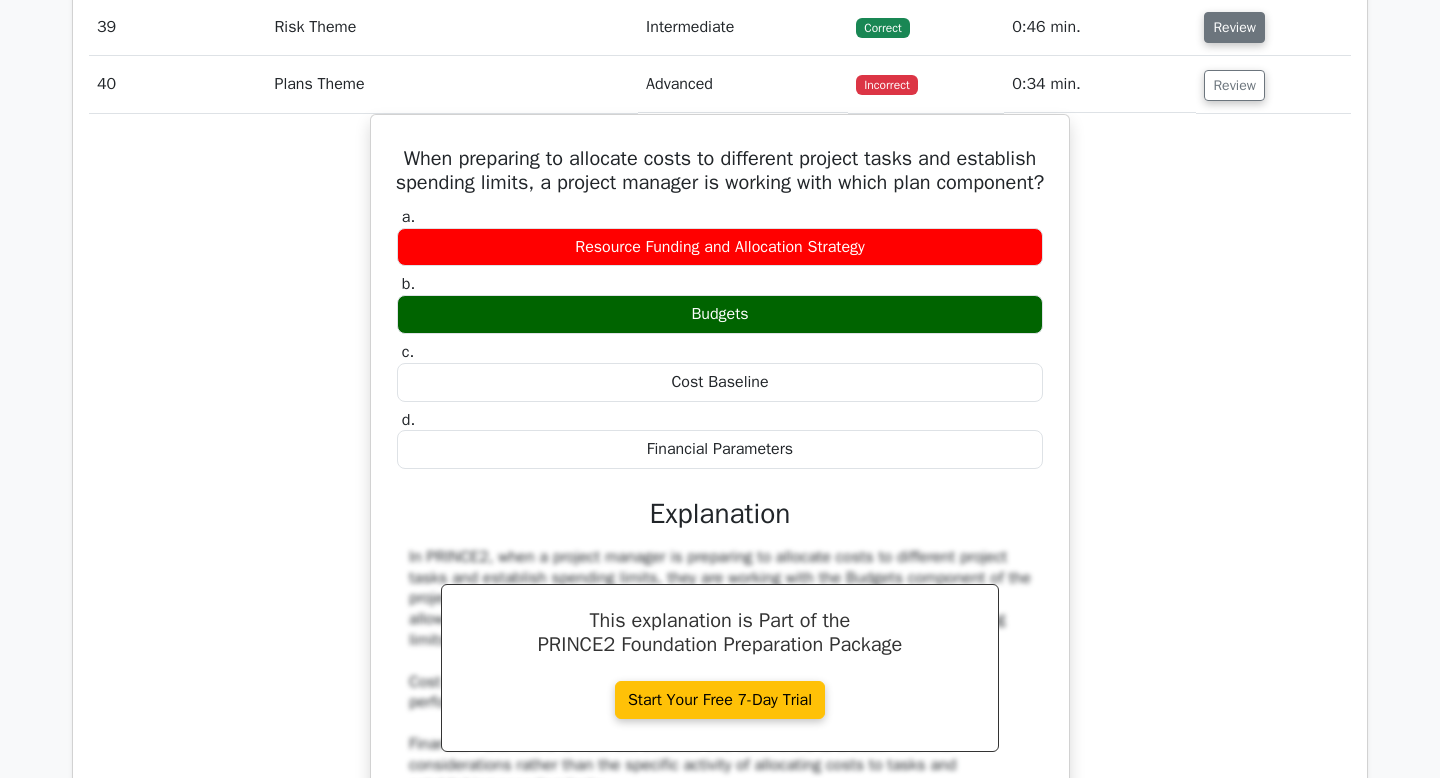 click on "Review" at bounding box center (1234, 27) 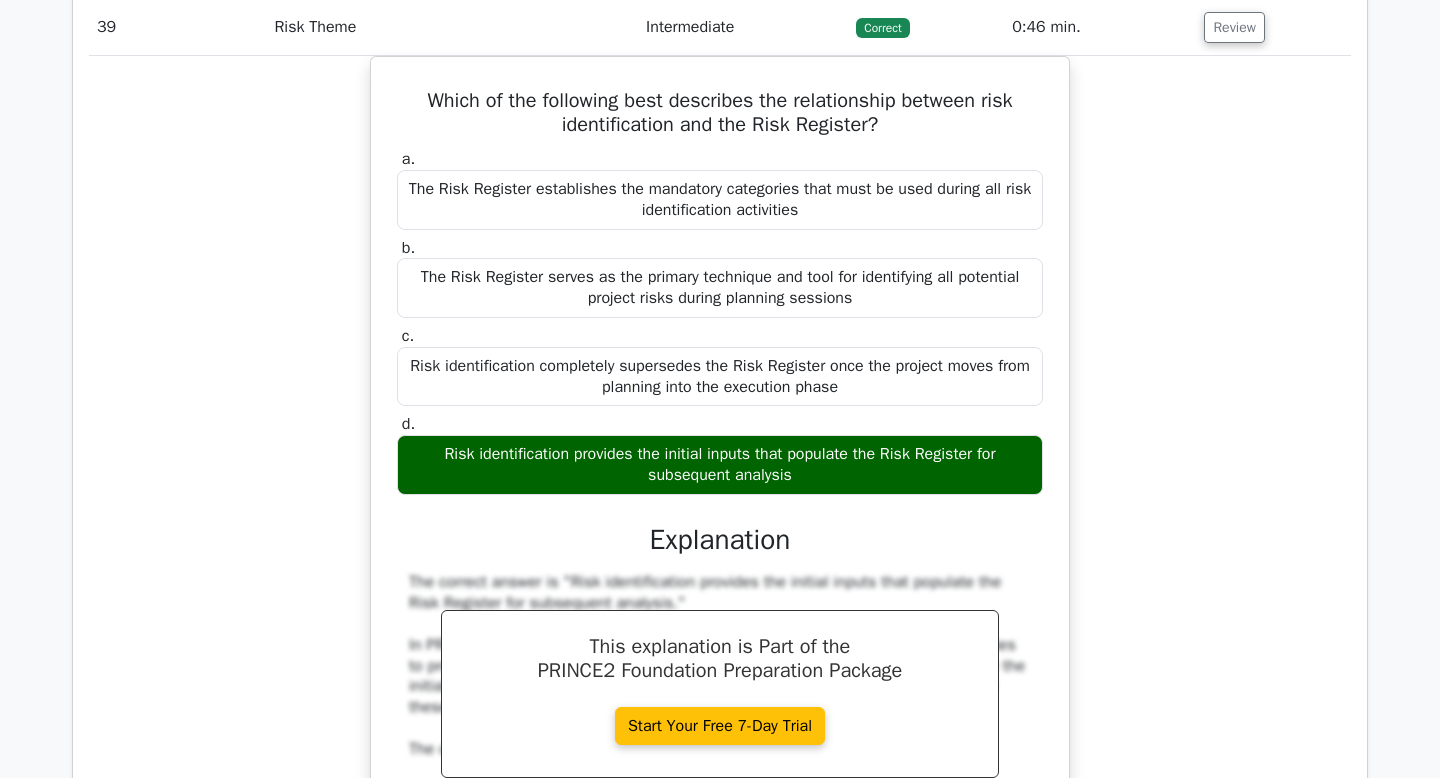 click on "Review" at bounding box center [1234, -30] 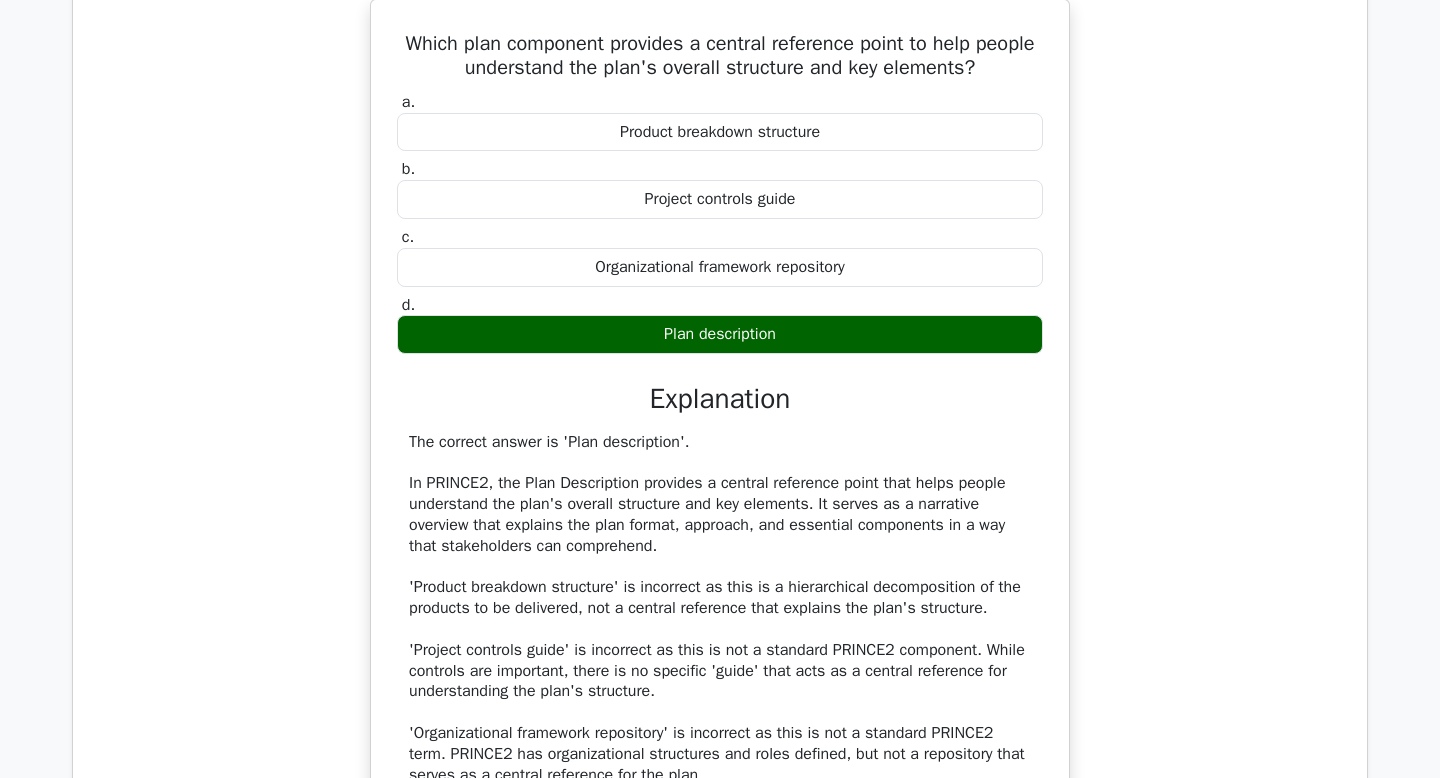 click on "Review" at bounding box center (1234, -88) 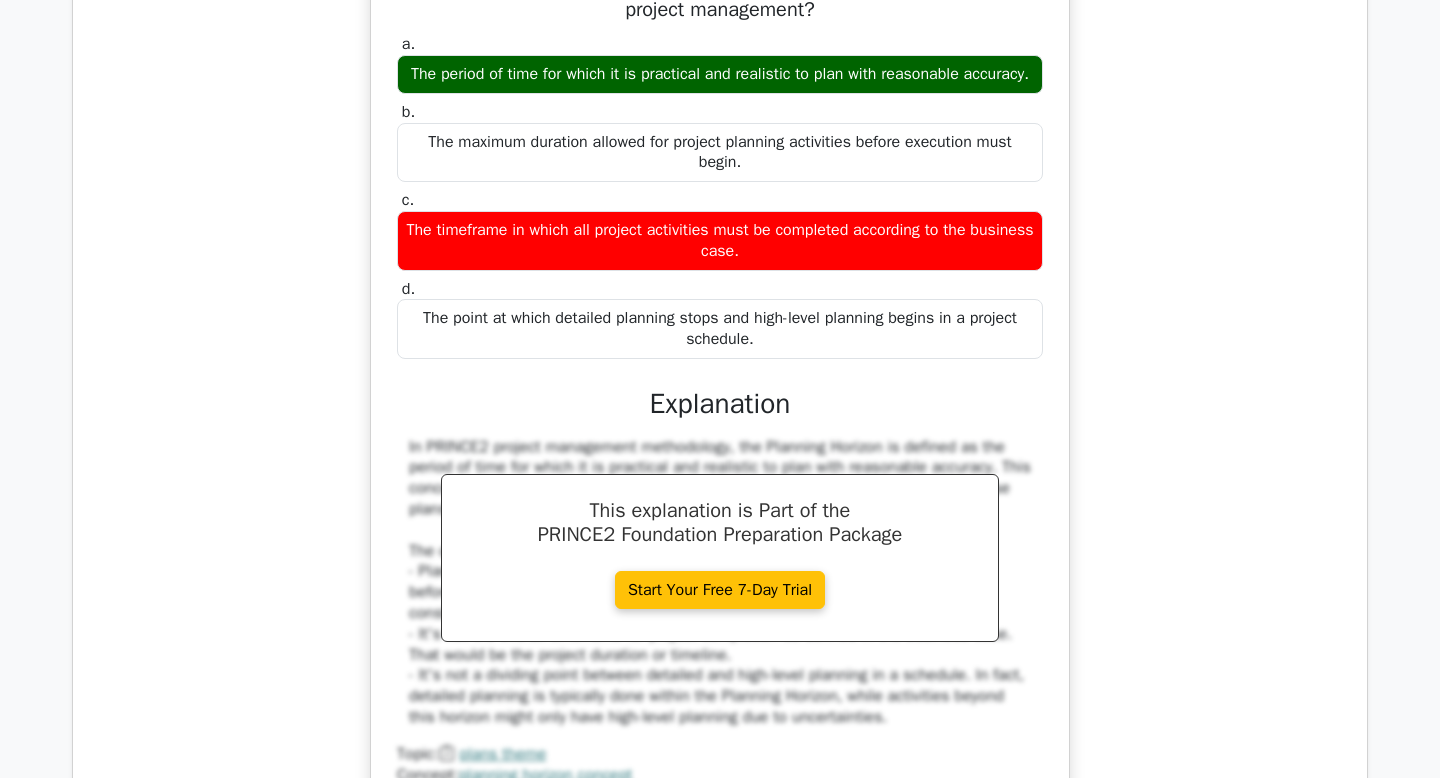 click on "Review" at bounding box center [1234, -145] 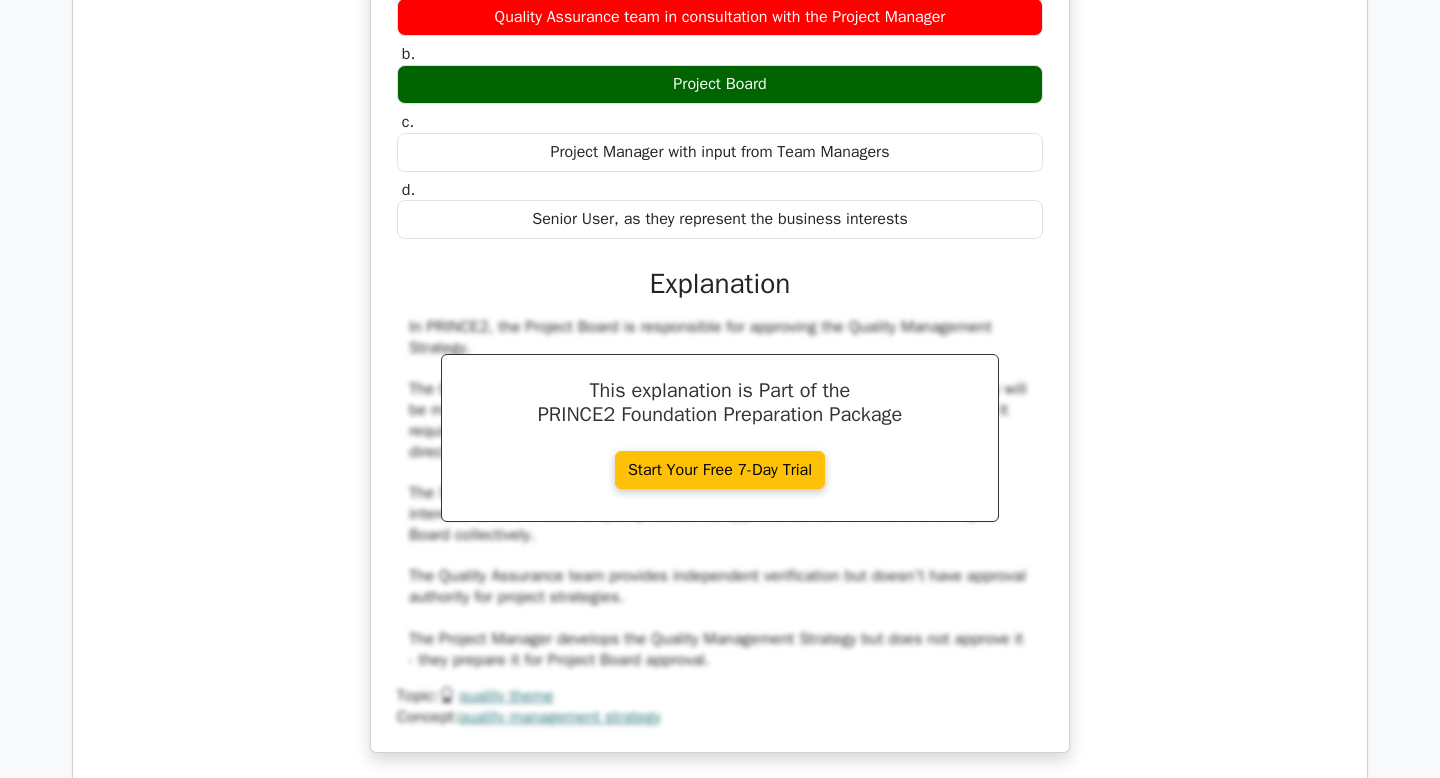 click on "Review" at bounding box center (1234, -203) 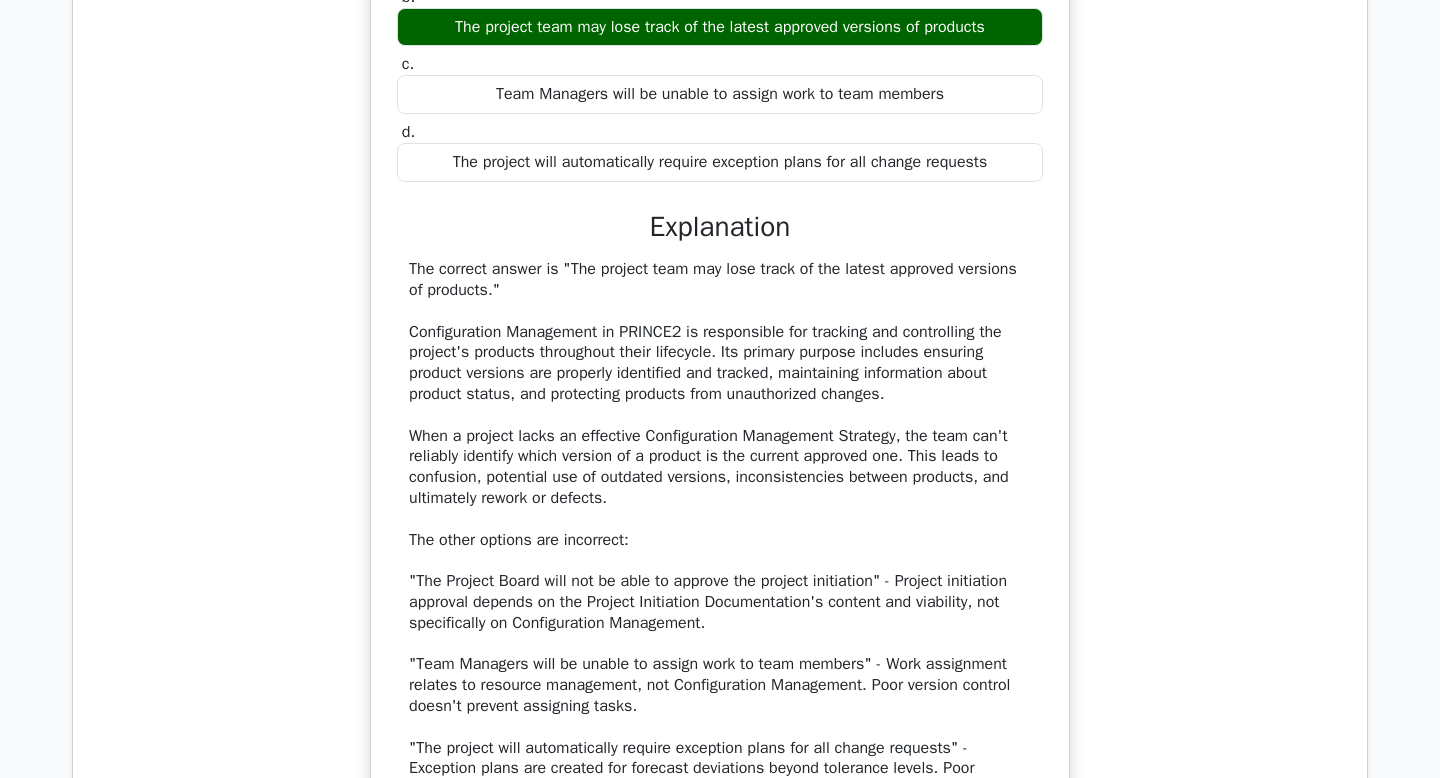 click on "Review" at bounding box center [1234, -260] 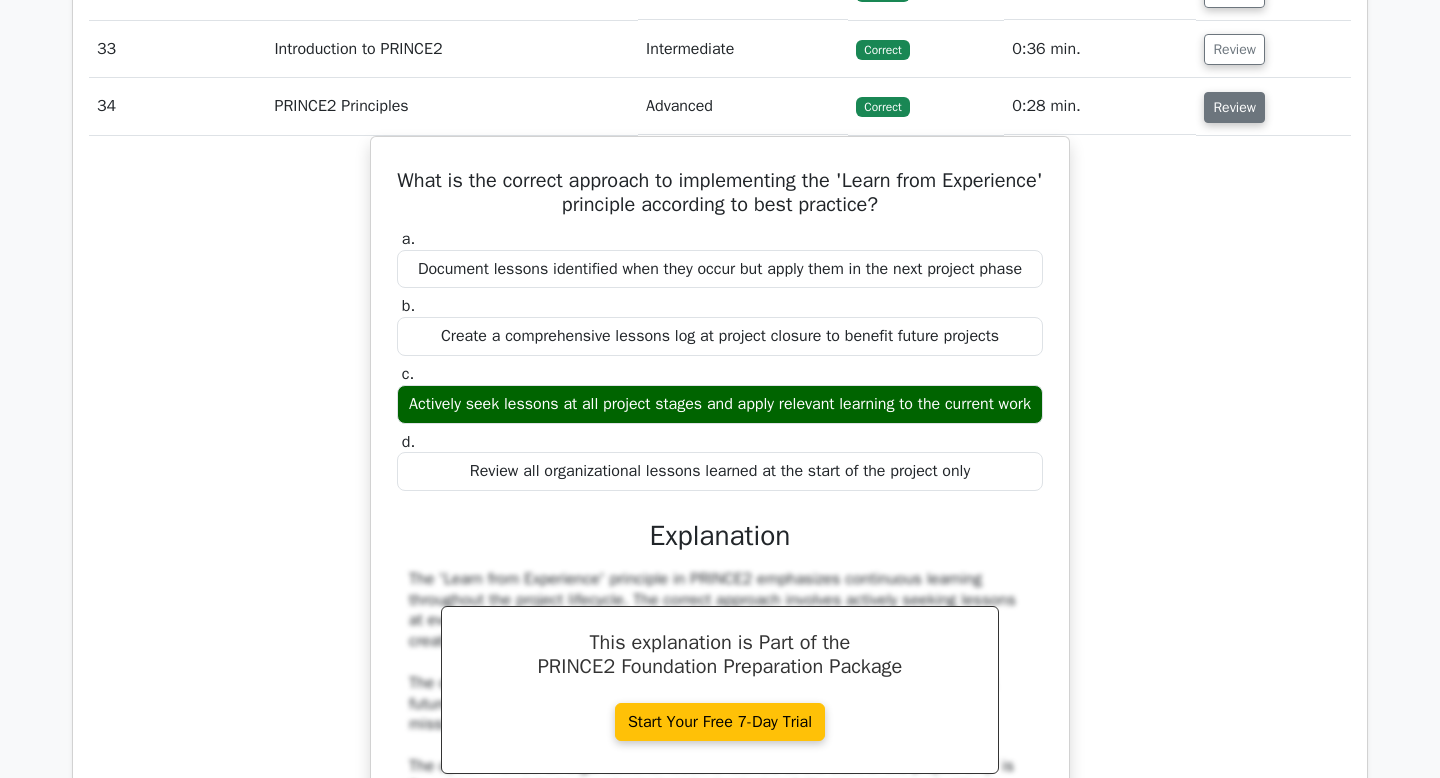 scroll, scrollTop: 29505, scrollLeft: 0, axis: vertical 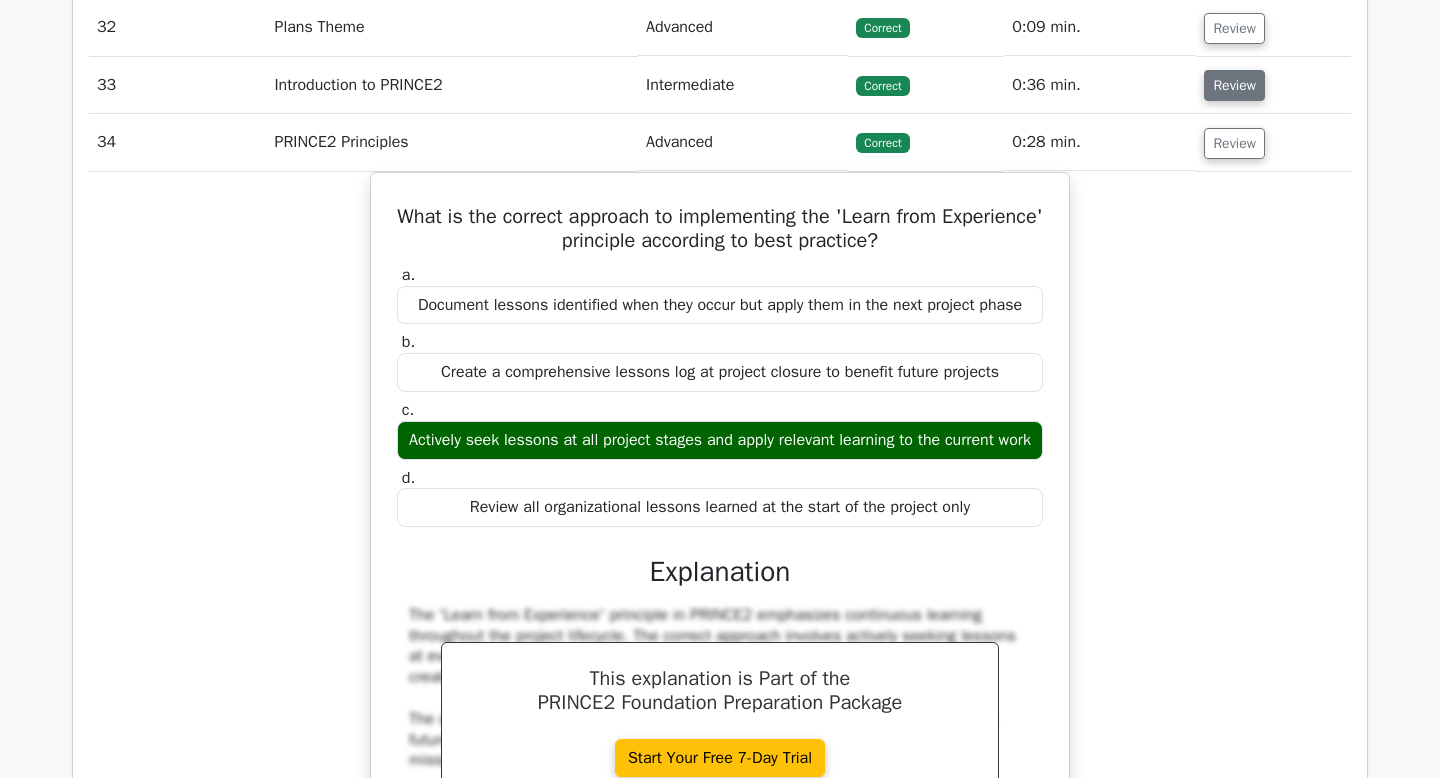 click on "Review" at bounding box center [1234, 85] 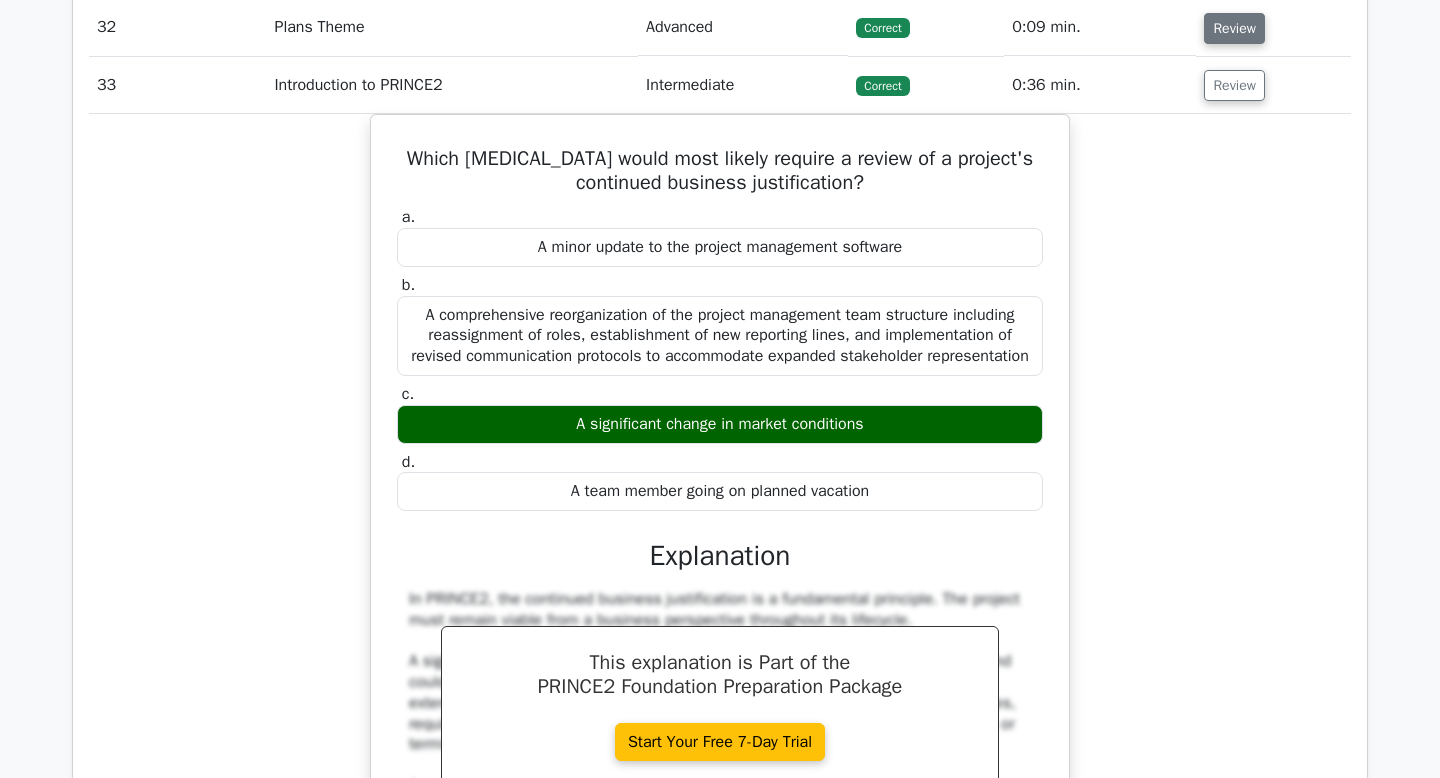click on "Review" at bounding box center [1234, 28] 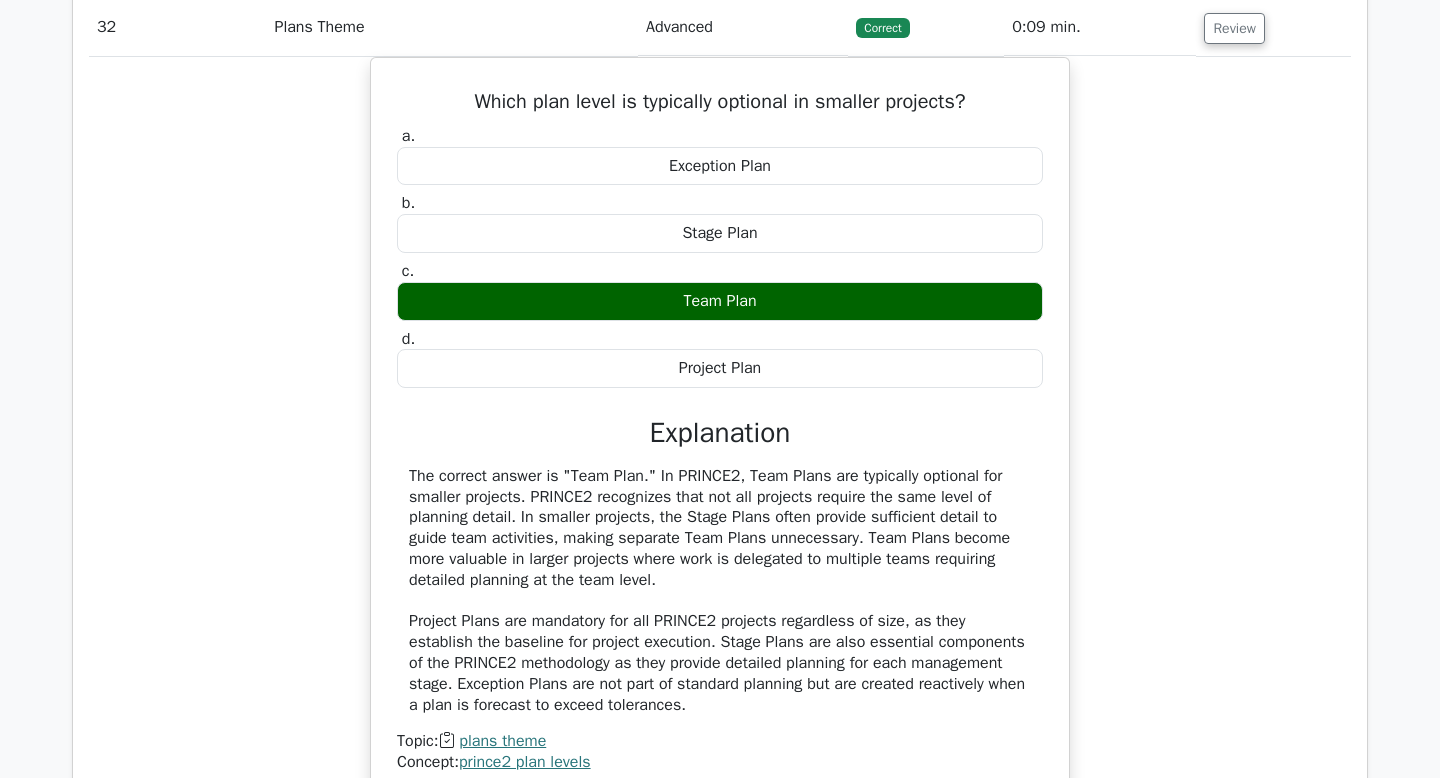 click on "Review" at bounding box center [1234, -30] 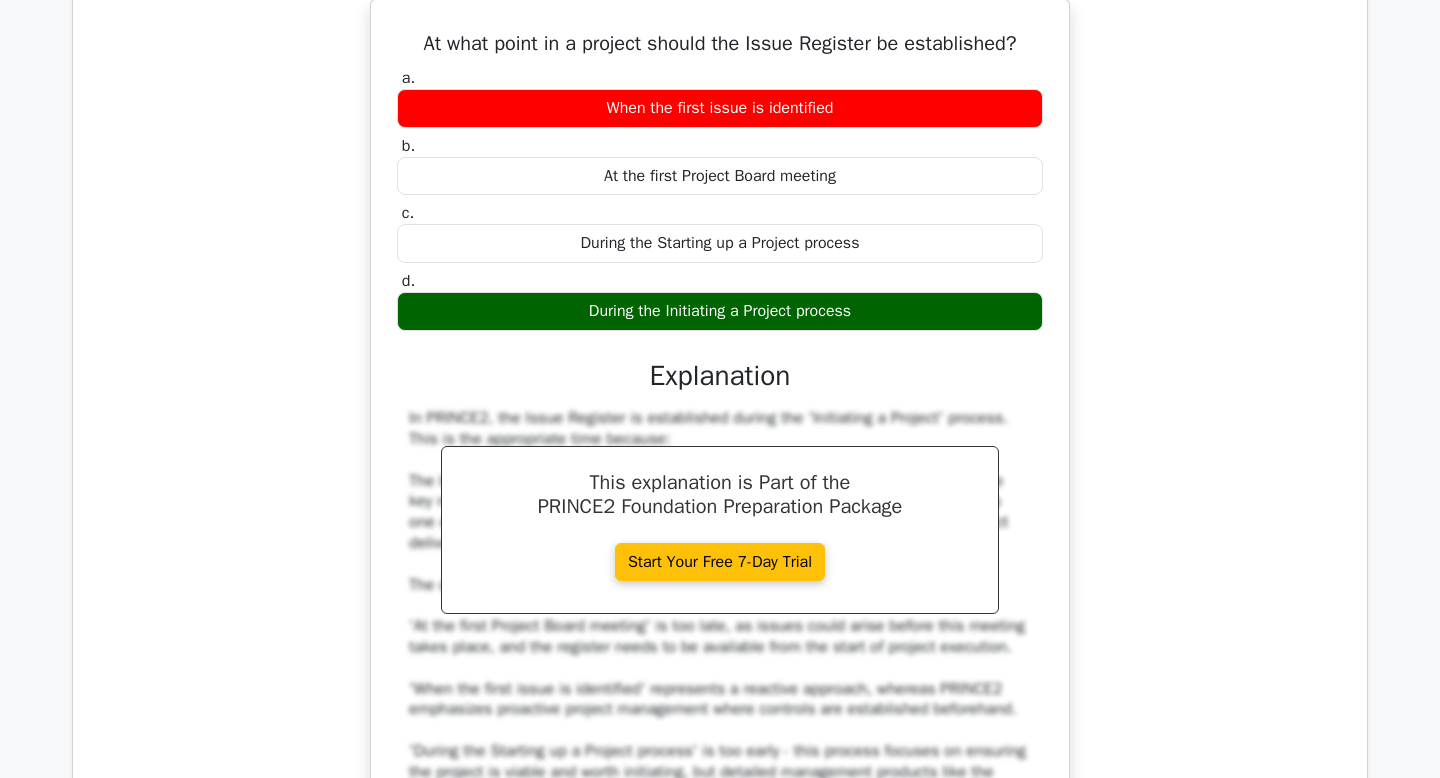 click on "Review" at bounding box center [1234, -87] 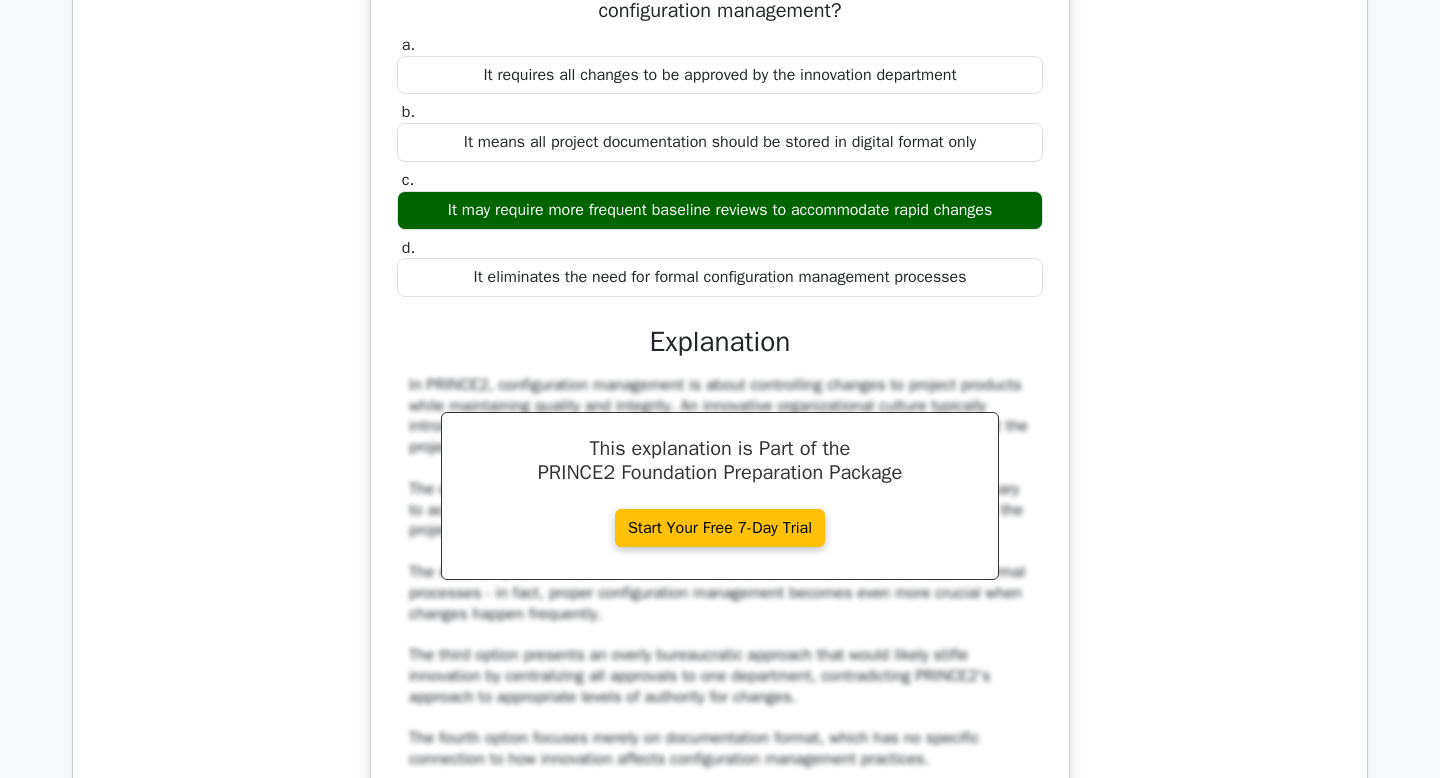 click on "Review" at bounding box center [1234, -145] 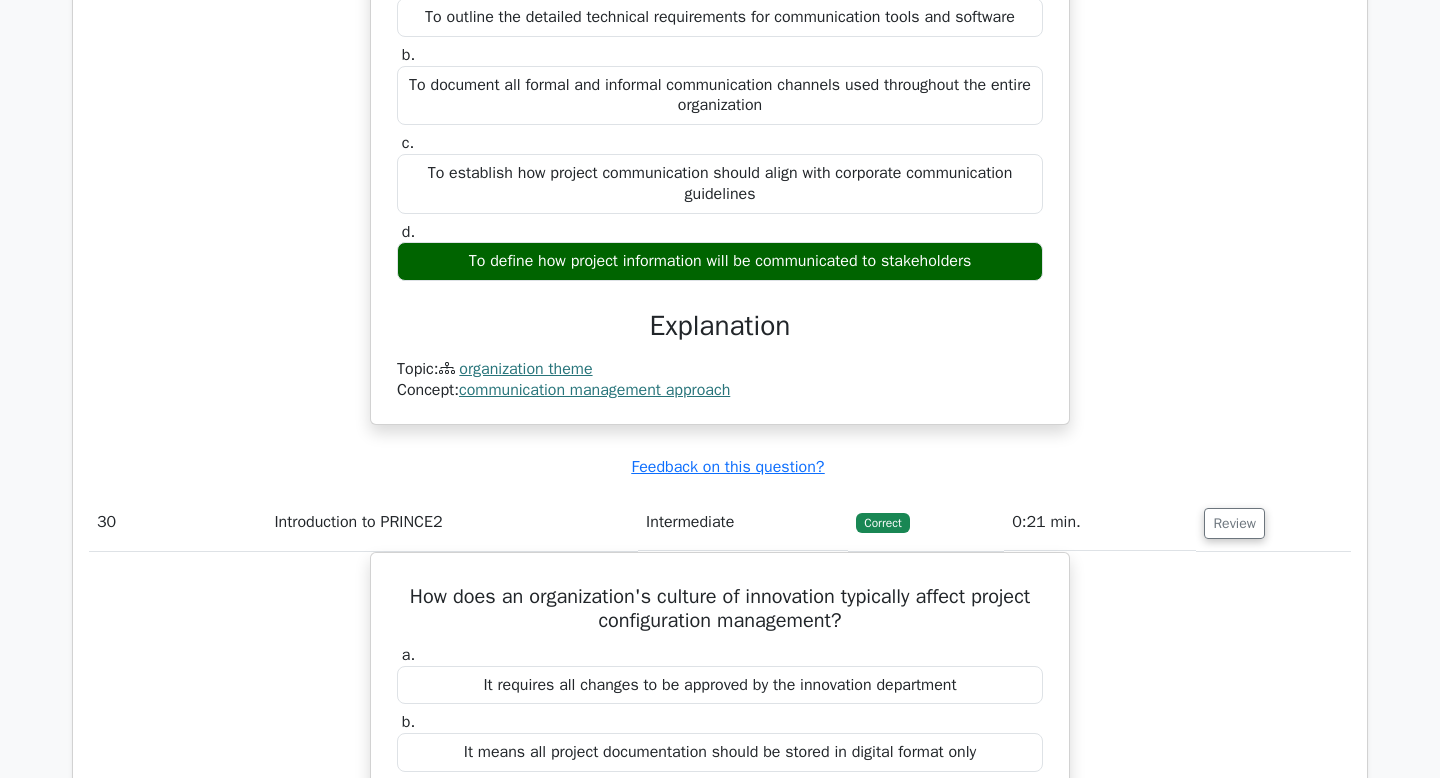 click on "Review" at bounding box center (1234, -202) 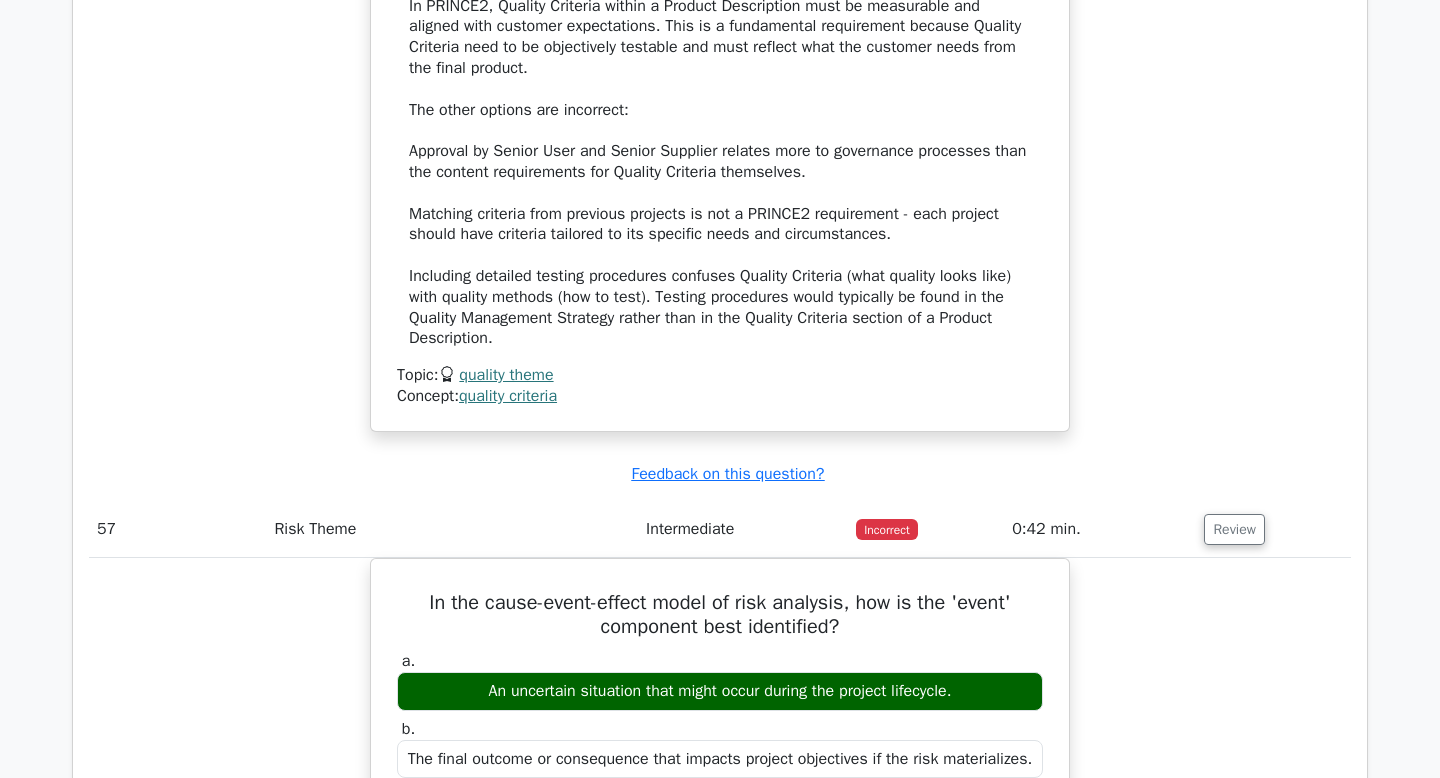type 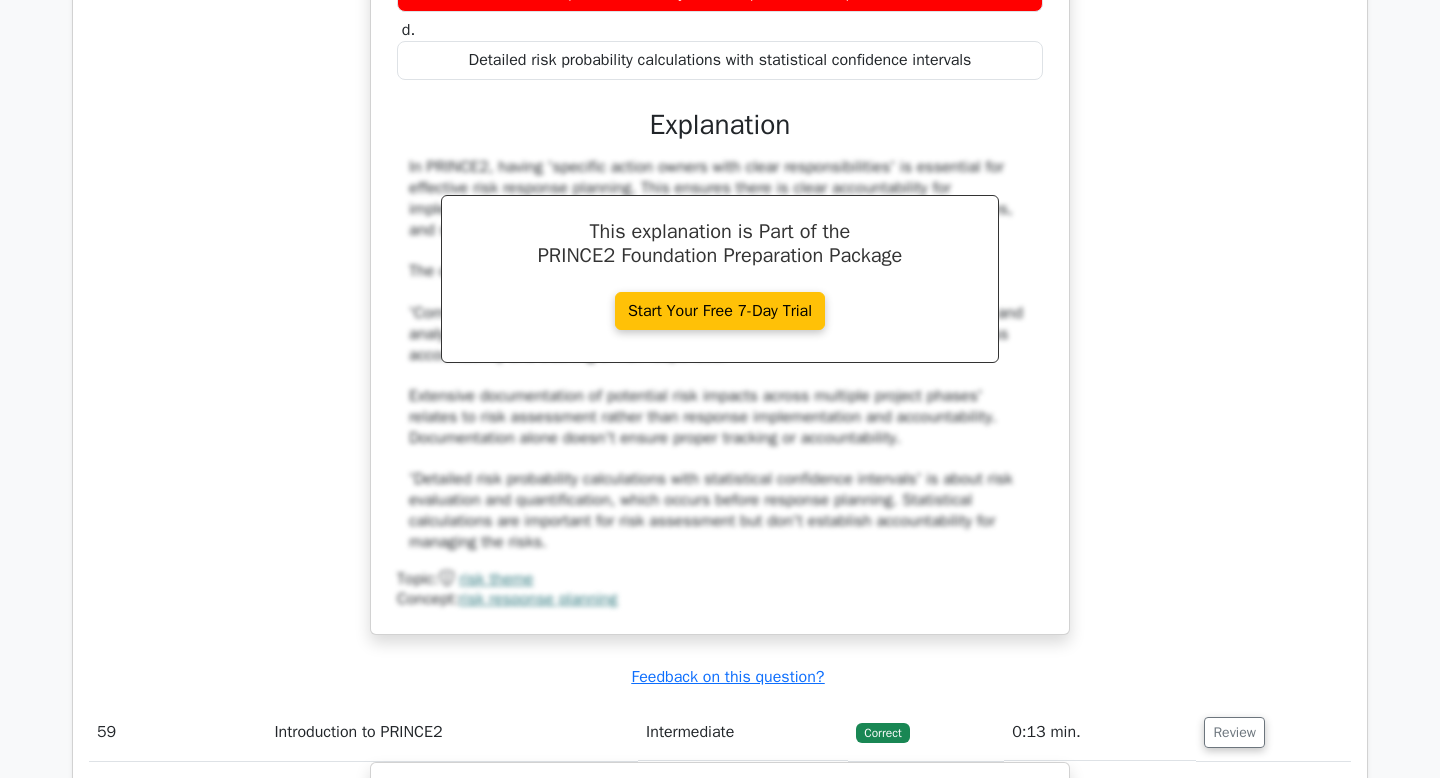 scroll, scrollTop: 59874, scrollLeft: 0, axis: vertical 